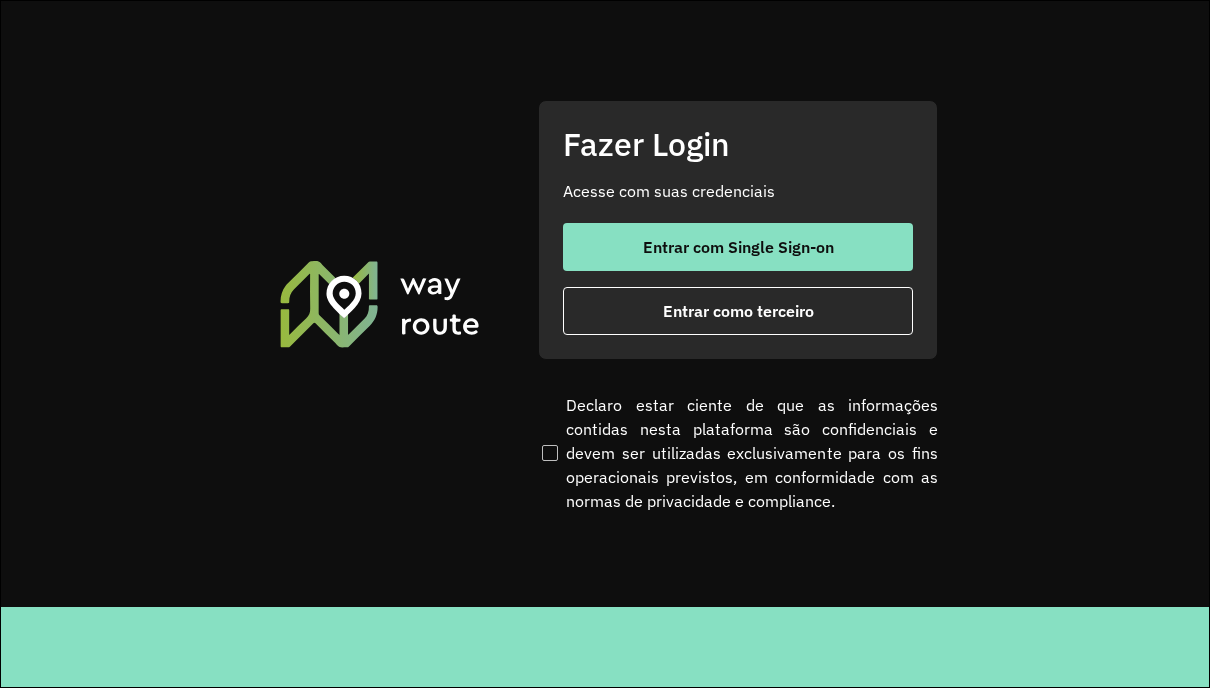 scroll, scrollTop: 0, scrollLeft: 0, axis: both 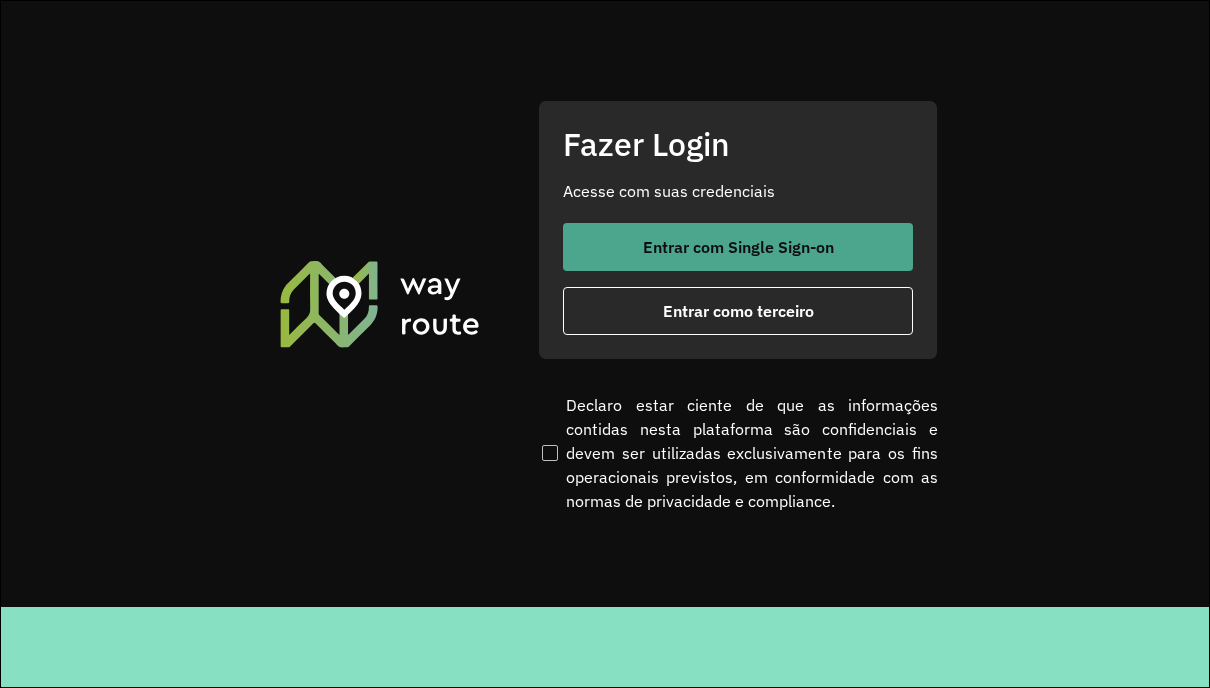 click on "Entrar com Single Sign-on" at bounding box center [738, 247] 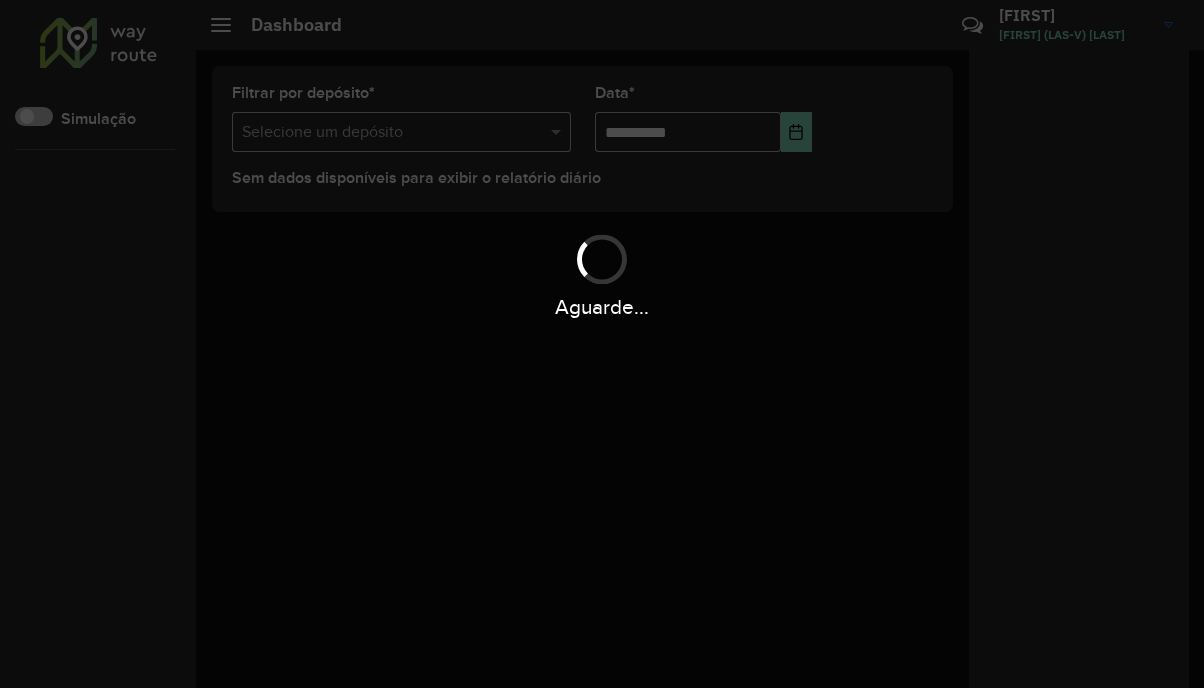 scroll, scrollTop: 0, scrollLeft: 0, axis: both 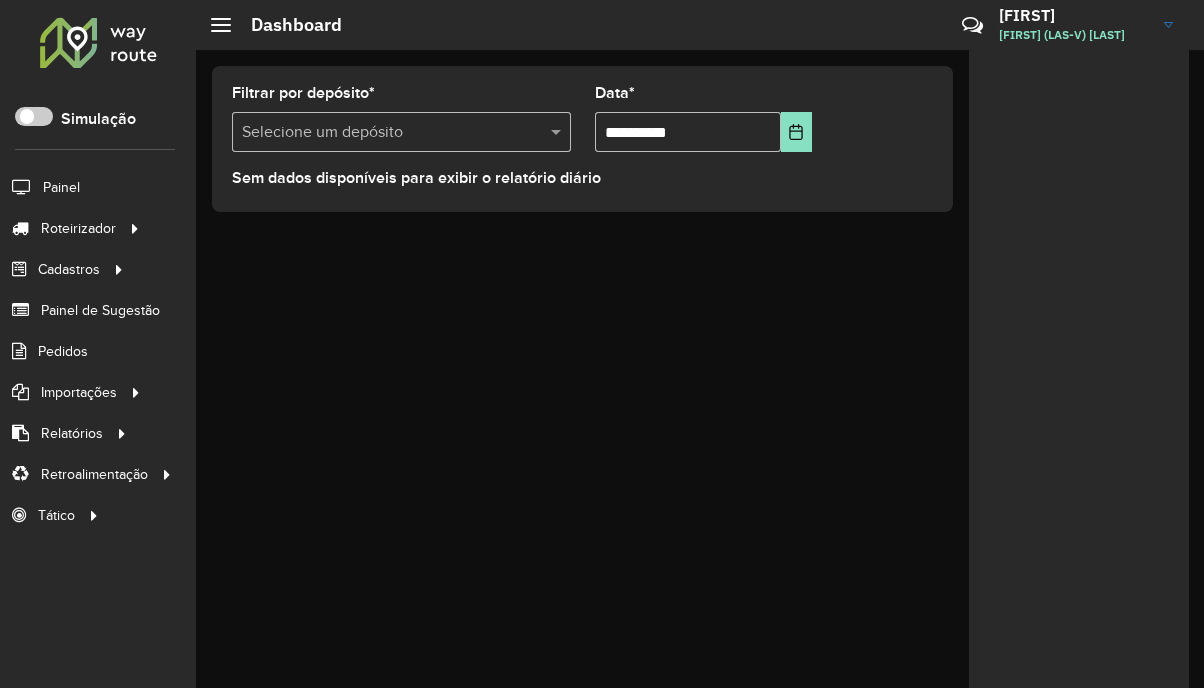 click at bounding box center (381, 133) 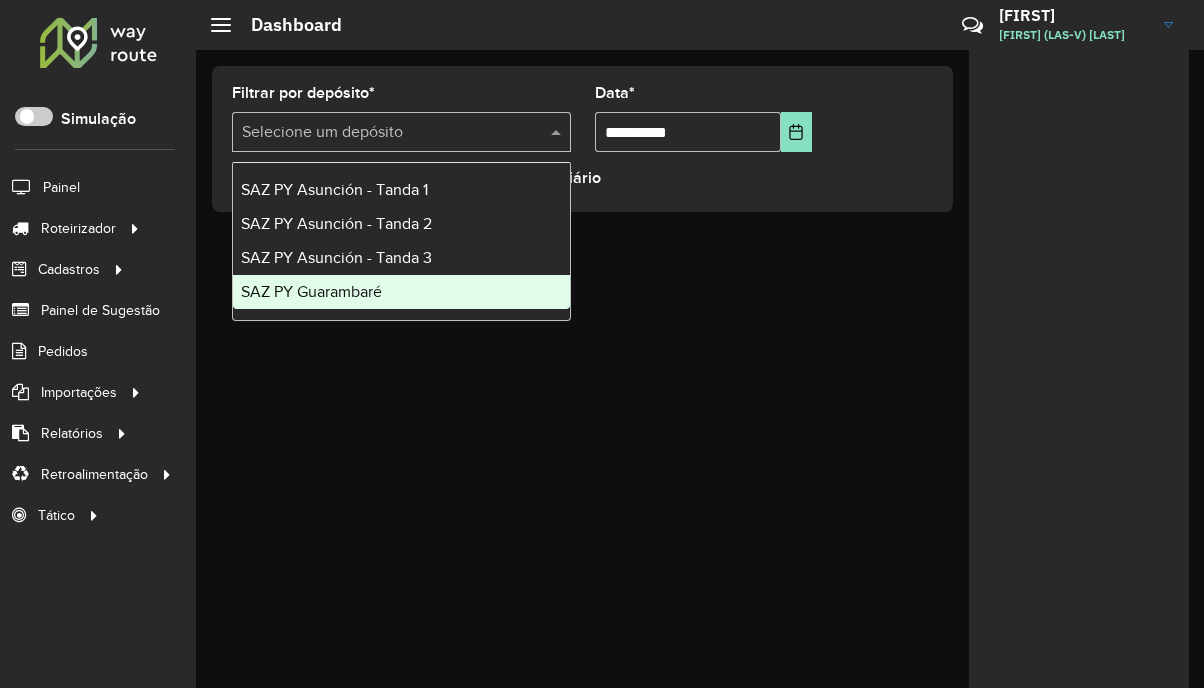 click on "SAZ PY Guarambaré" at bounding box center (401, 292) 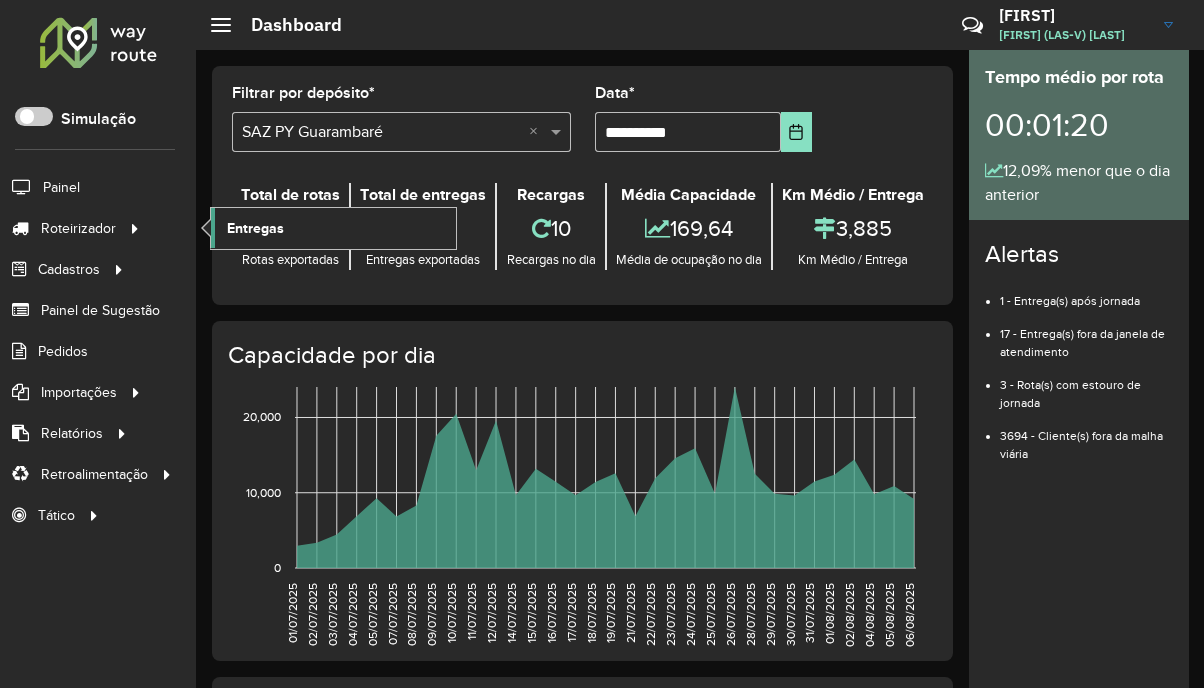 click on "Entregas" 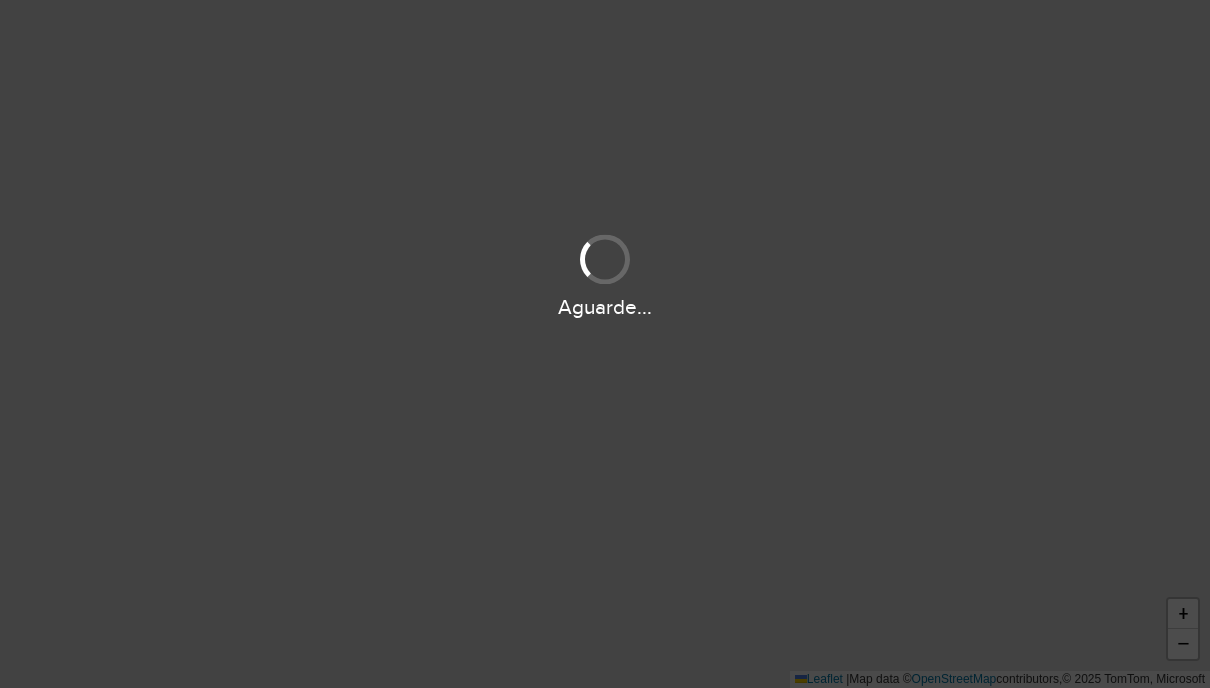 scroll, scrollTop: 0, scrollLeft: 0, axis: both 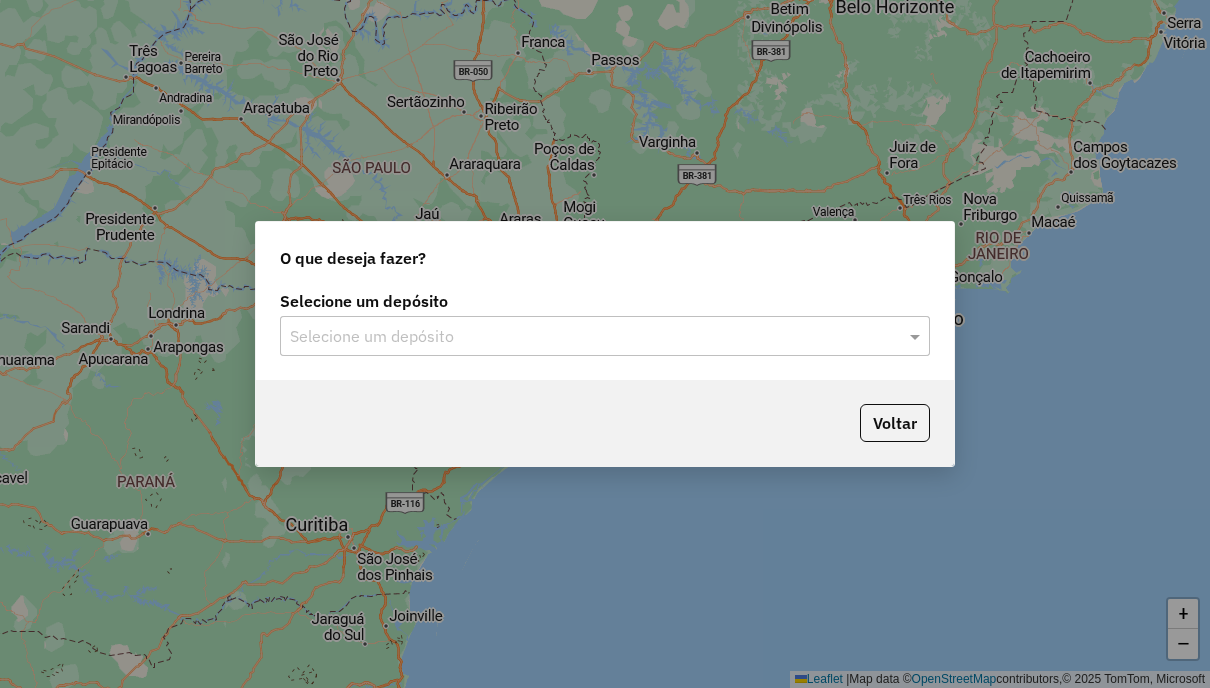 click 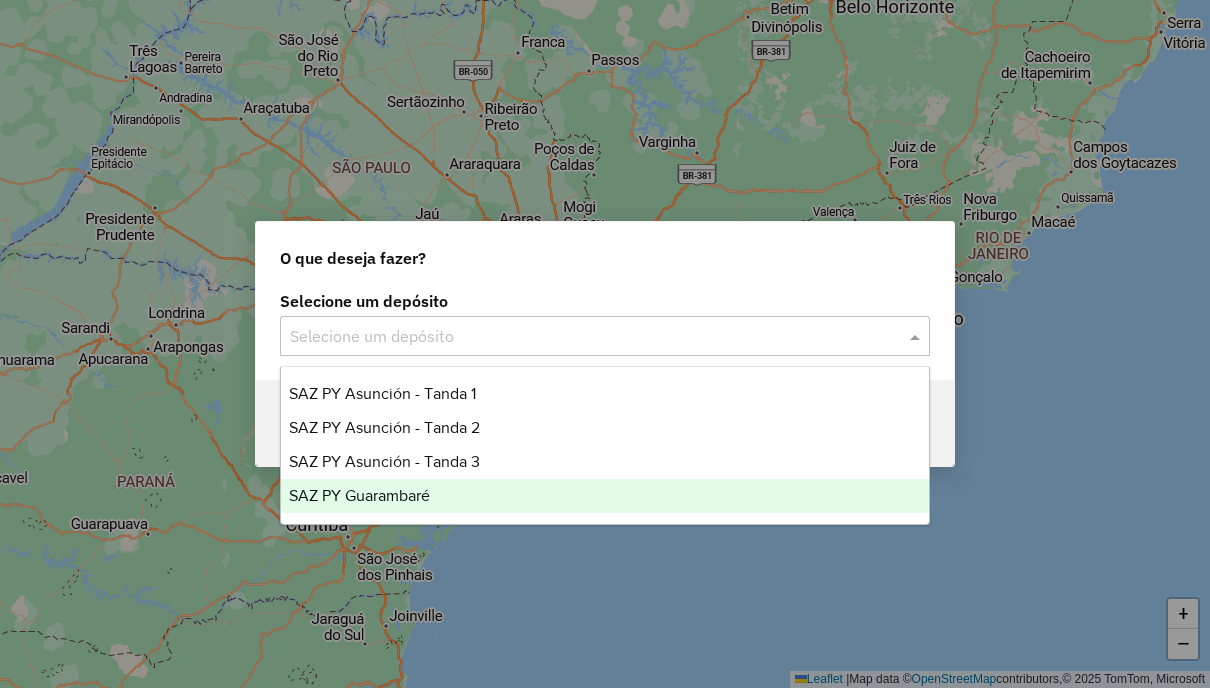 click on "SAZ PY Guarambaré" at bounding box center (604, 496) 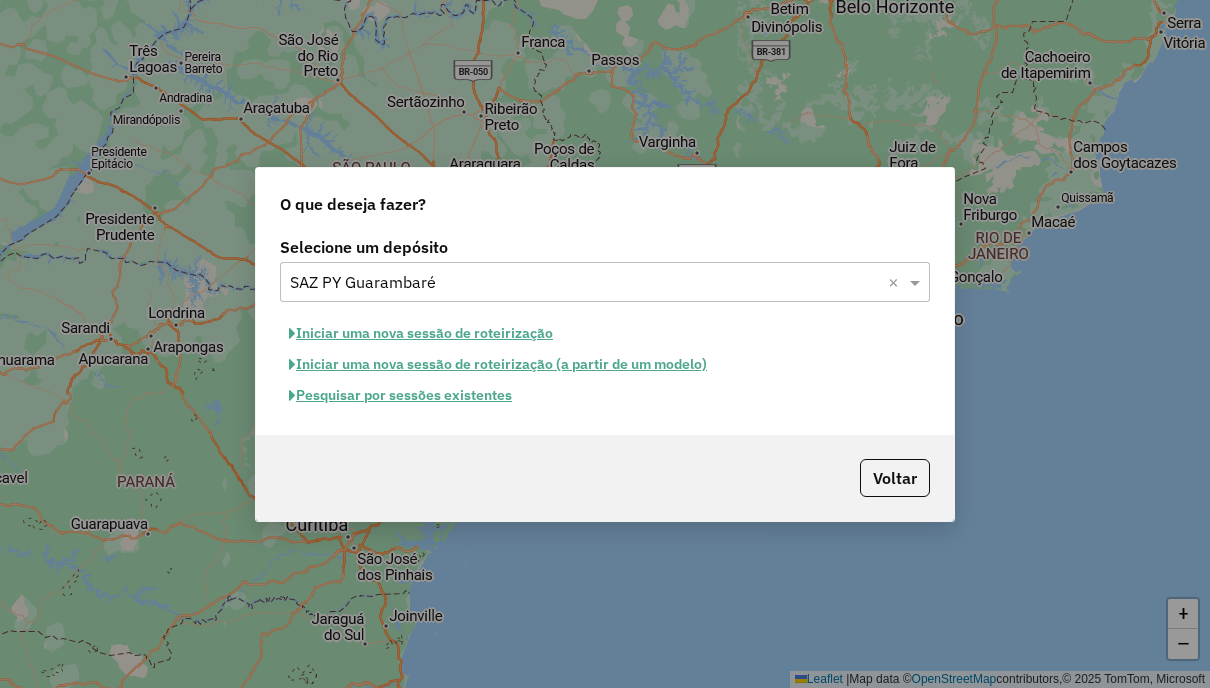 click on "Pesquisar por sessões existentes" 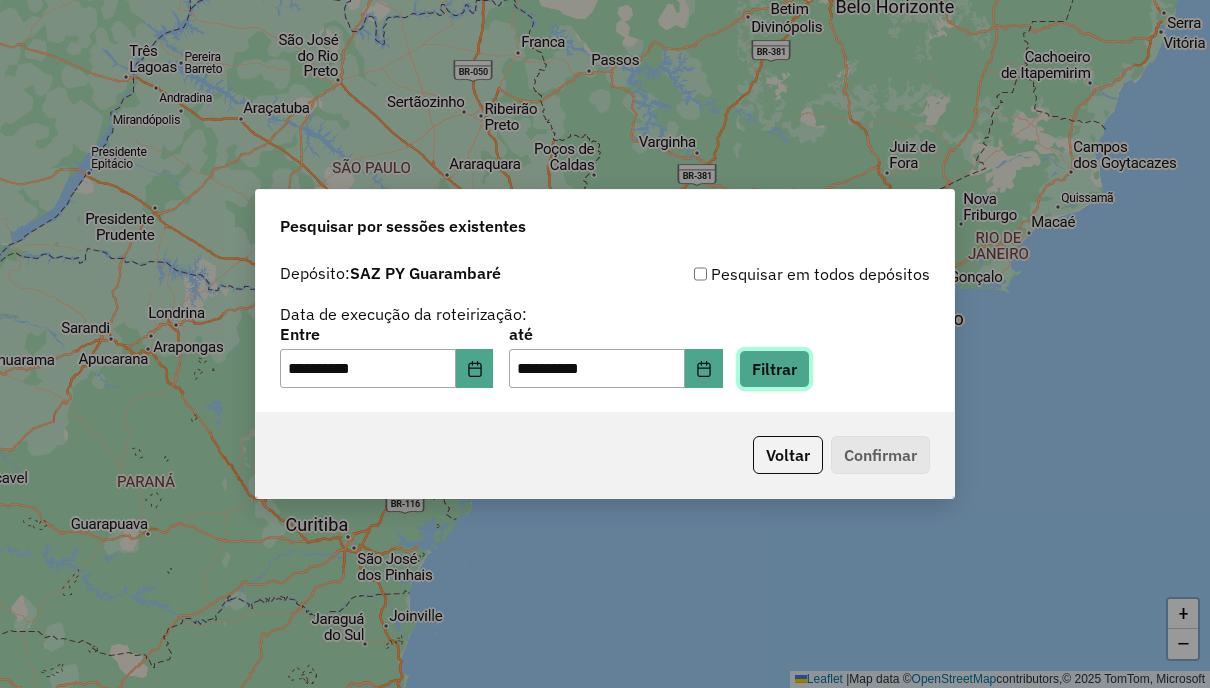 click on "Filtrar" 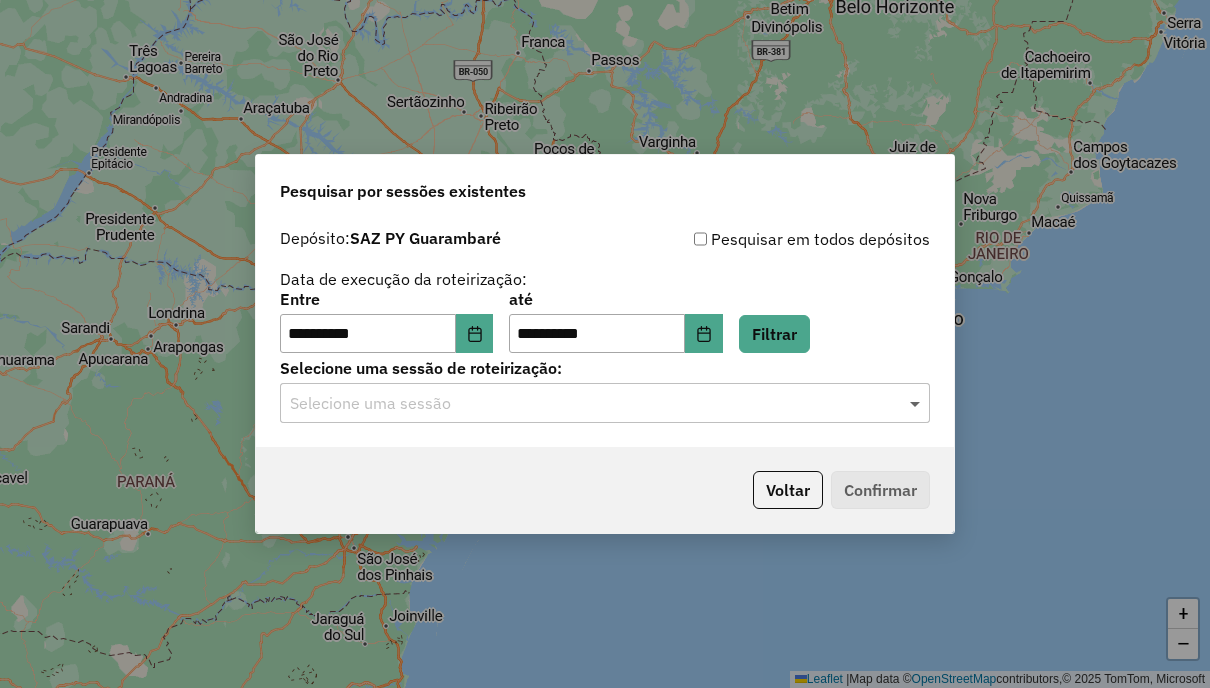 click 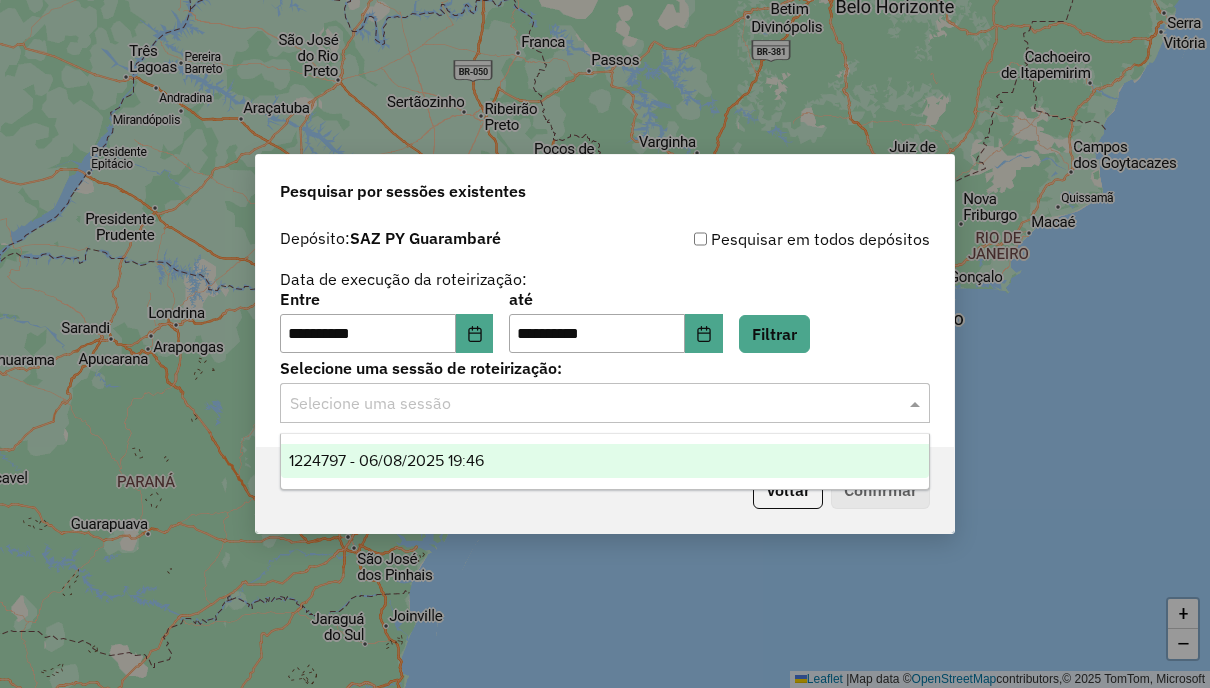 click on "1224797 - 06/08/2025 19:46" at bounding box center (604, 461) 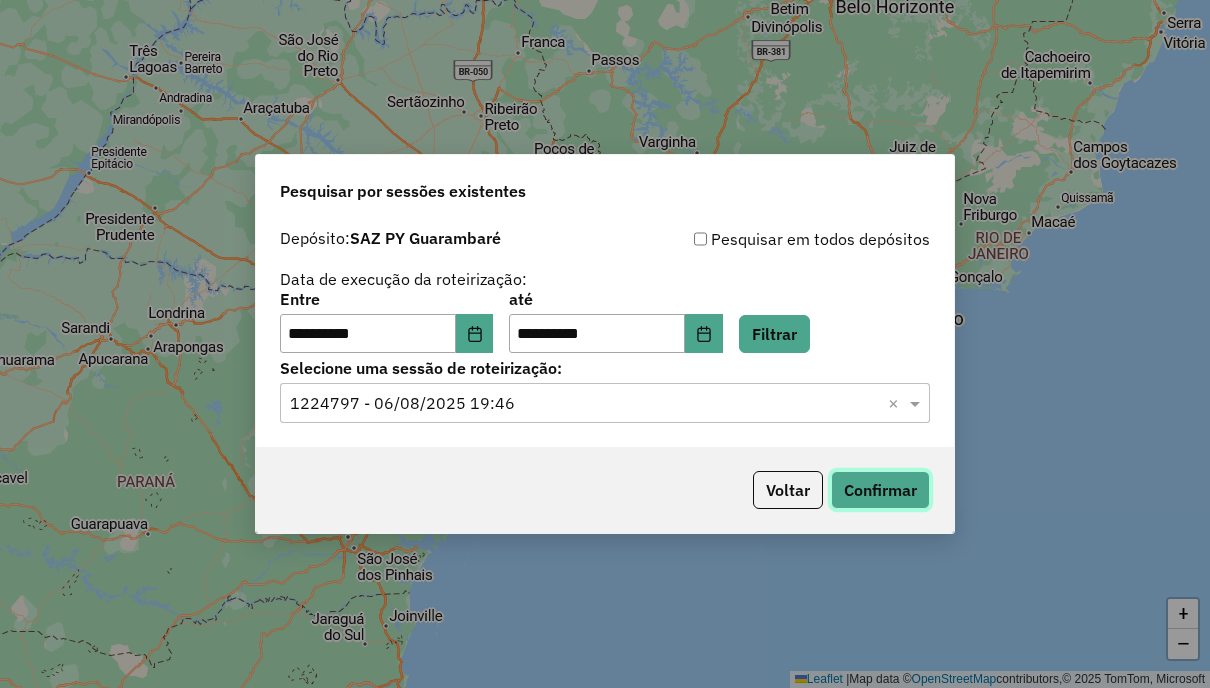 click on "Confirmar" 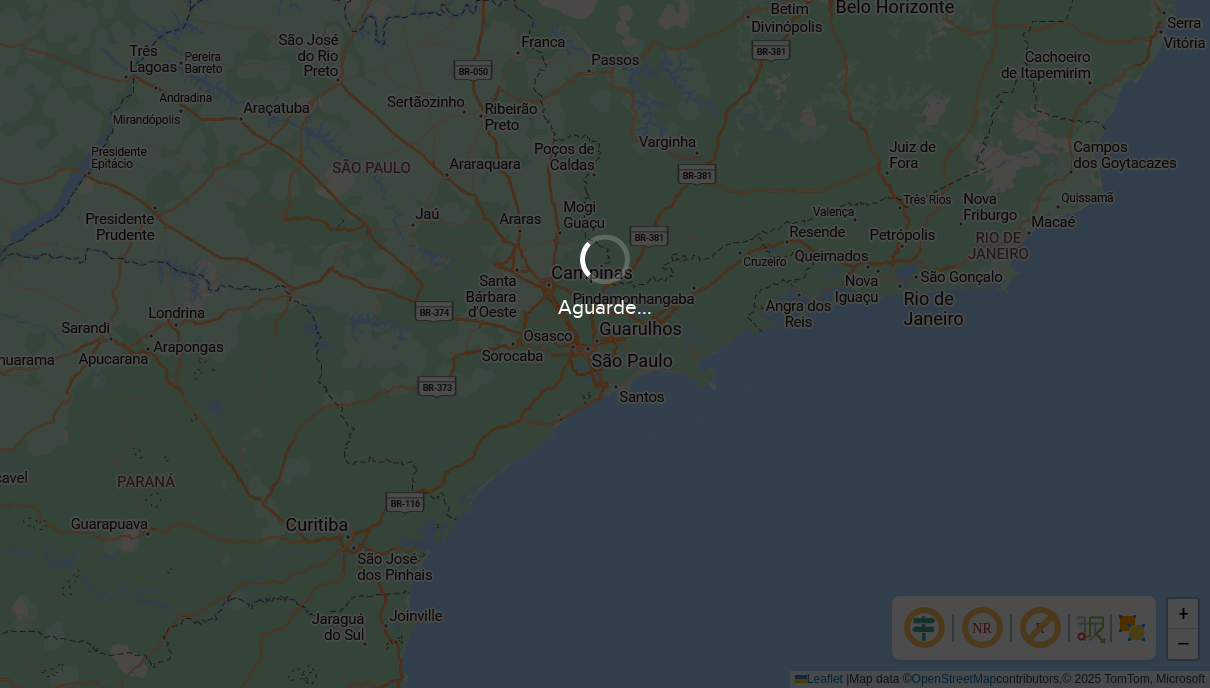 scroll, scrollTop: 0, scrollLeft: 0, axis: both 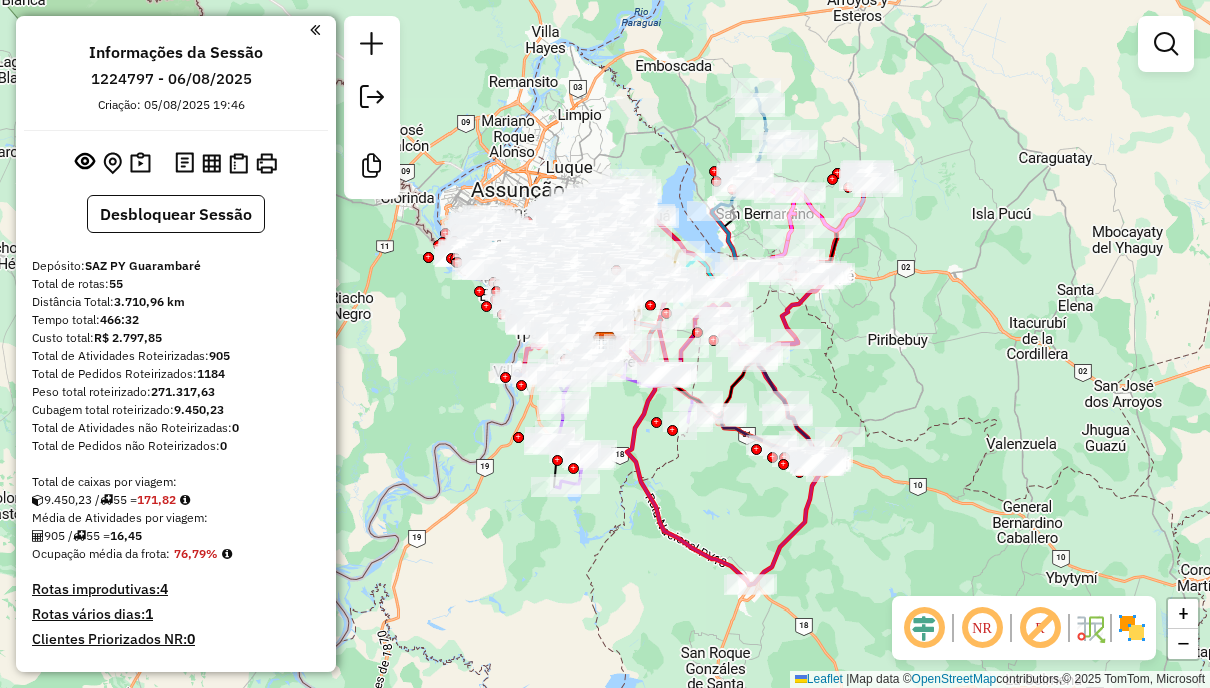 click at bounding box center [1166, 44] 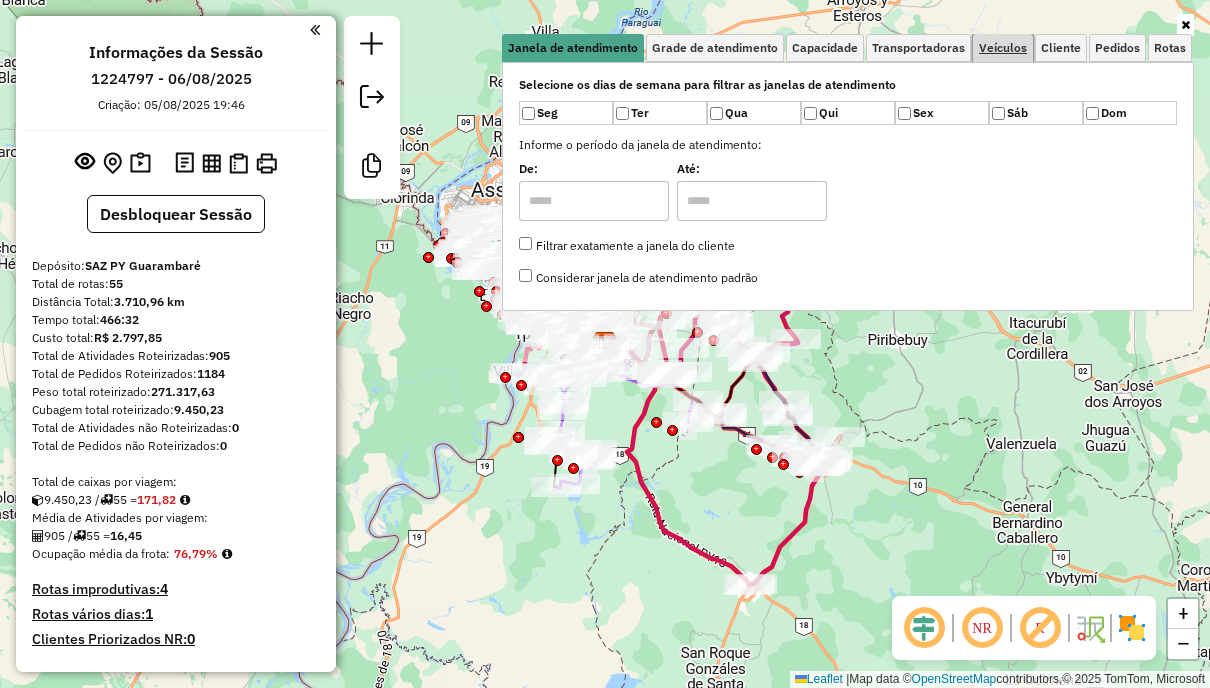 click on "Veículos" at bounding box center [1003, 48] 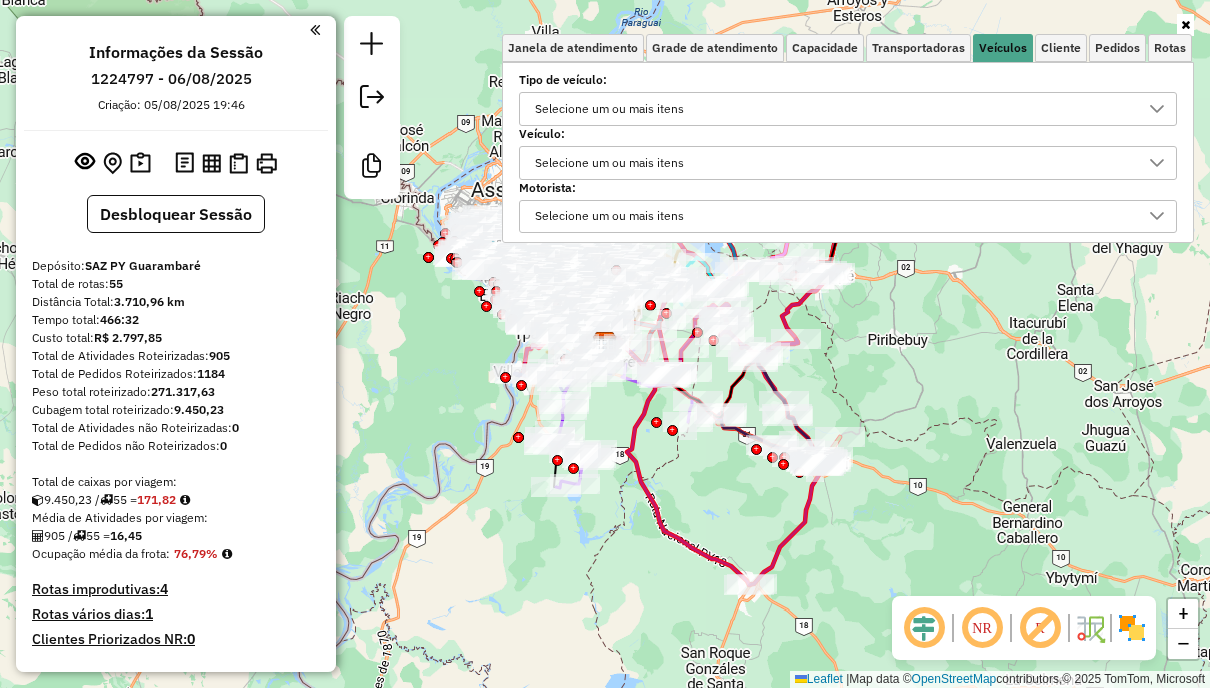 click on "Selecione um ou mais itens" at bounding box center [833, 109] 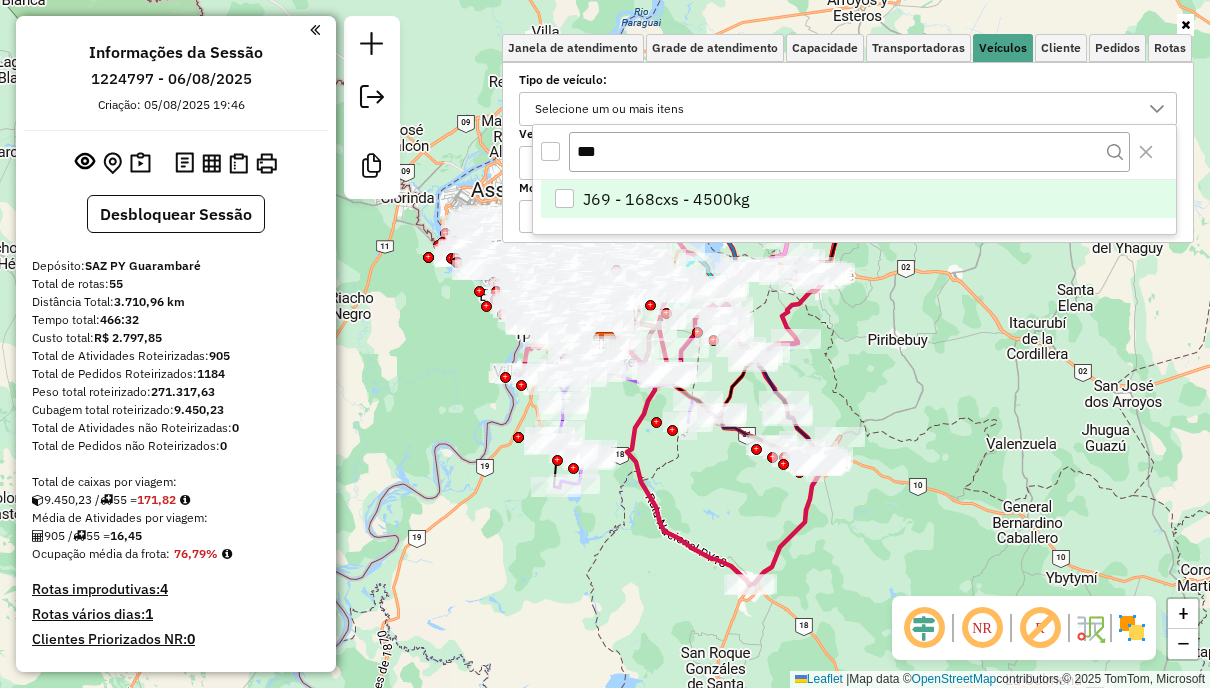 type on "***" 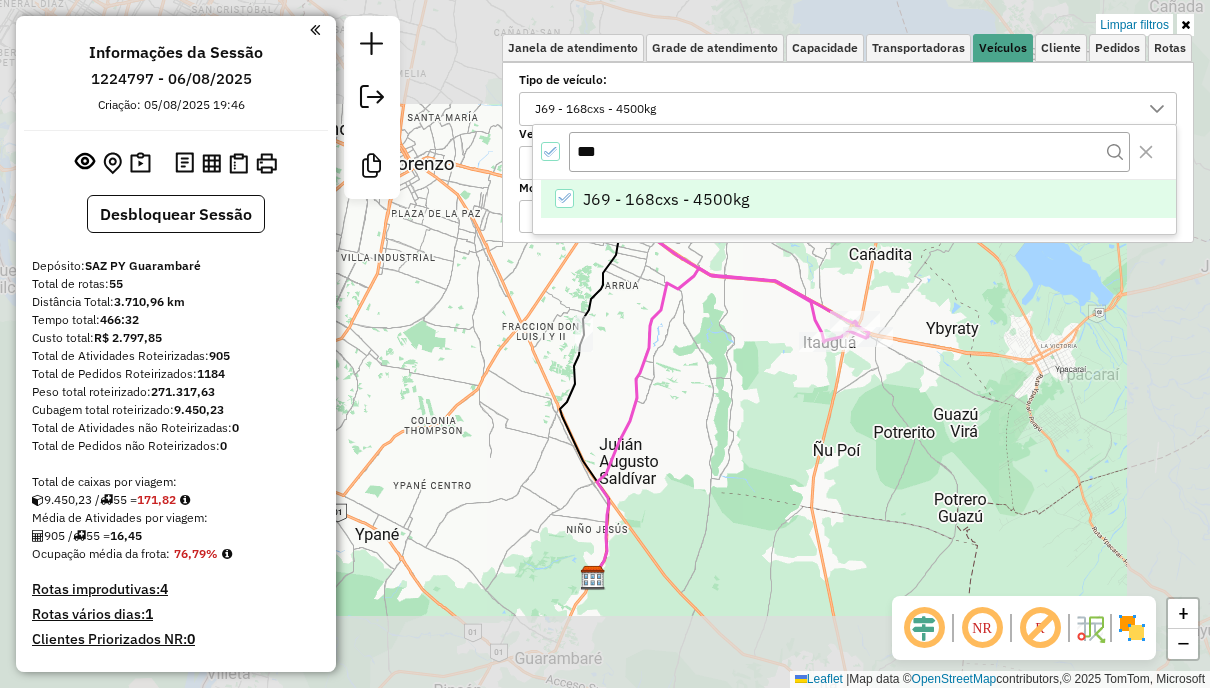 click on "Limpar filtros Janela de atendimento Grade de atendimento Capacidade Transportadoras Veículos Cliente Pedidos  Rotas Selecione os dias de semana para filtrar as janelas de atendimento  Seg   Ter   Qua   Qui   Sex   Sáb   Dom  Informe o período da janela de atendimento: De: Até:  Filtrar exatamente a janela do cliente  Considerar janela de atendimento padrão  Selecione os dias de semana para filtrar as grades de atendimento  Seg   Ter   Qua   Qui   Sex   Sáb   Dom   Considerar clientes sem dia de atendimento cadastrado  Clientes fora do dia de atendimento selecionado Filtrar as atividades entre os valores definidos abaixo:  Peso mínimo:   Peso máximo:   Cubagem mínima:   Cubagem máxima:   De:   Até:  Filtrar as atividades entre o tempo de atendimento definido abaixo:  De:   Até:   Considerar capacidade total dos clientes não roteirizados Transportadora: Selecione um ou mais itens Tipo de veículo: J69 - 168cxs - 4500kg Veículo: Selecione um ou mais itens Motorista: Selecione um ou mais itens De:" 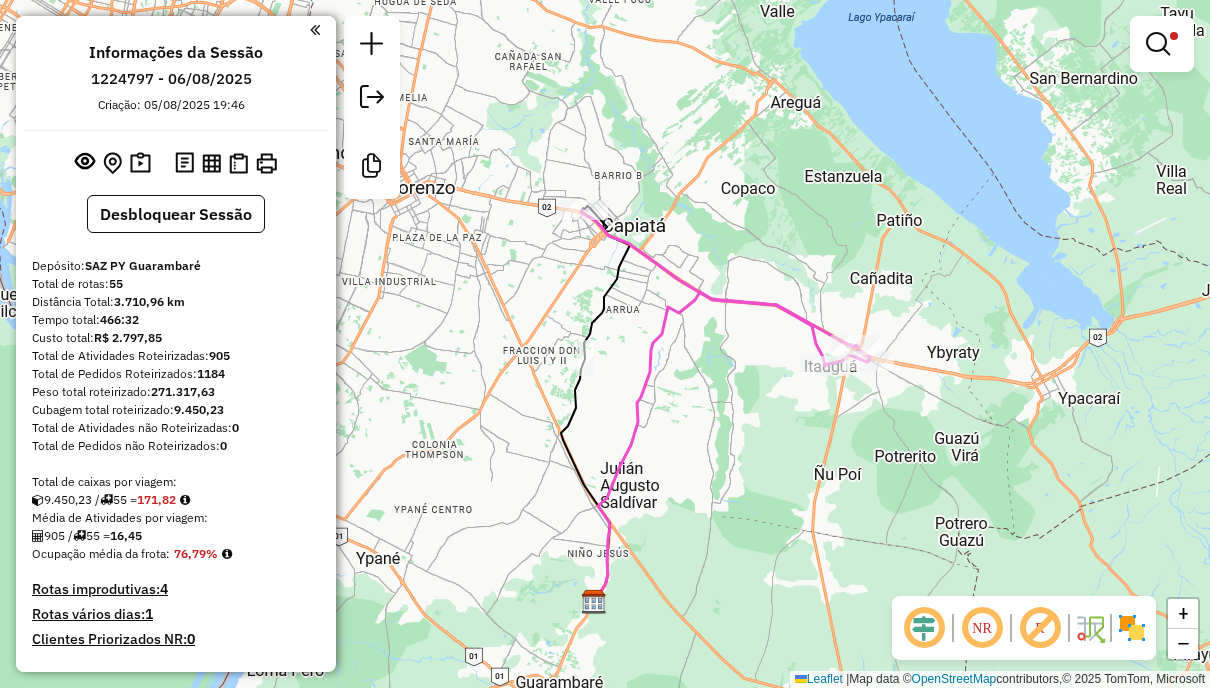 click 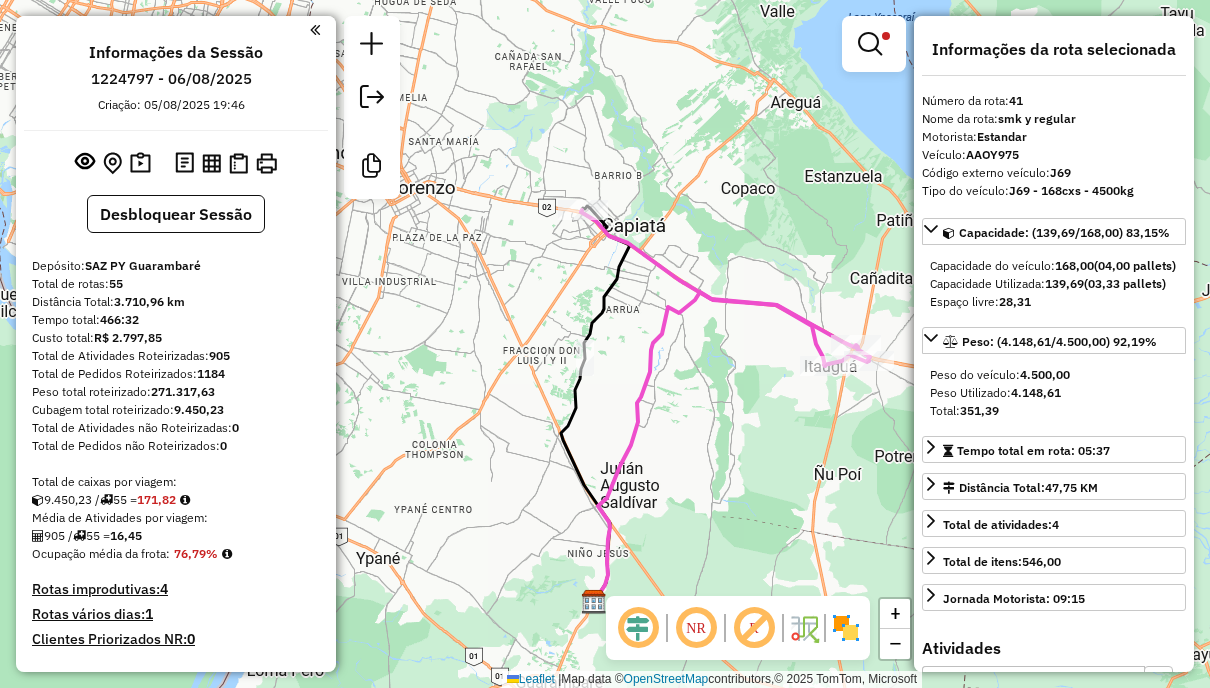 scroll, scrollTop: 247, scrollLeft: 0, axis: vertical 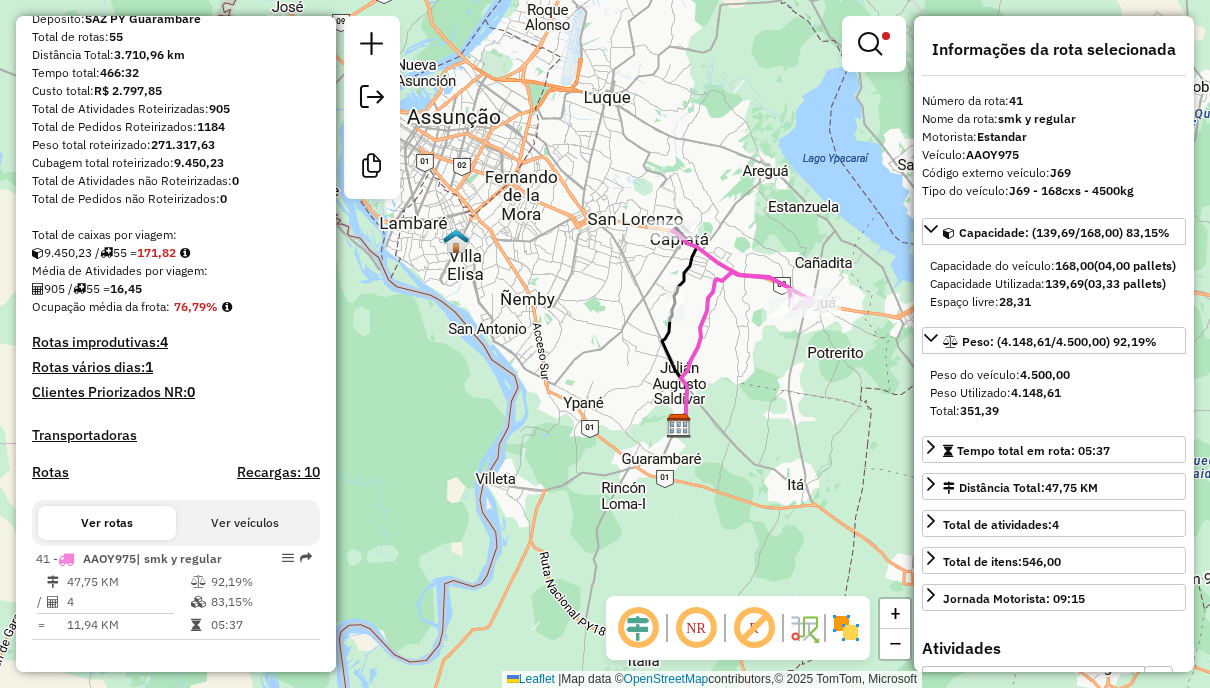 drag, startPoint x: 864, startPoint y: 48, endPoint x: 830, endPoint y: 47, distance: 34.0147 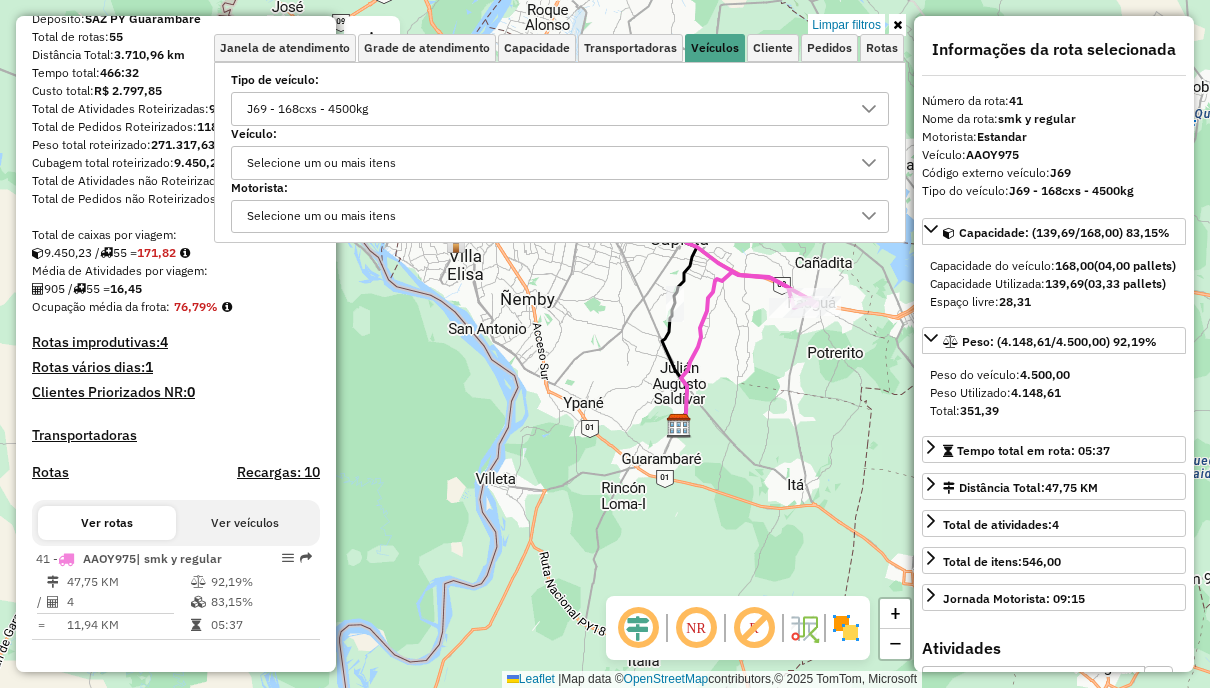 click on "J69 - 168cxs - 4500kg" at bounding box center (545, 109) 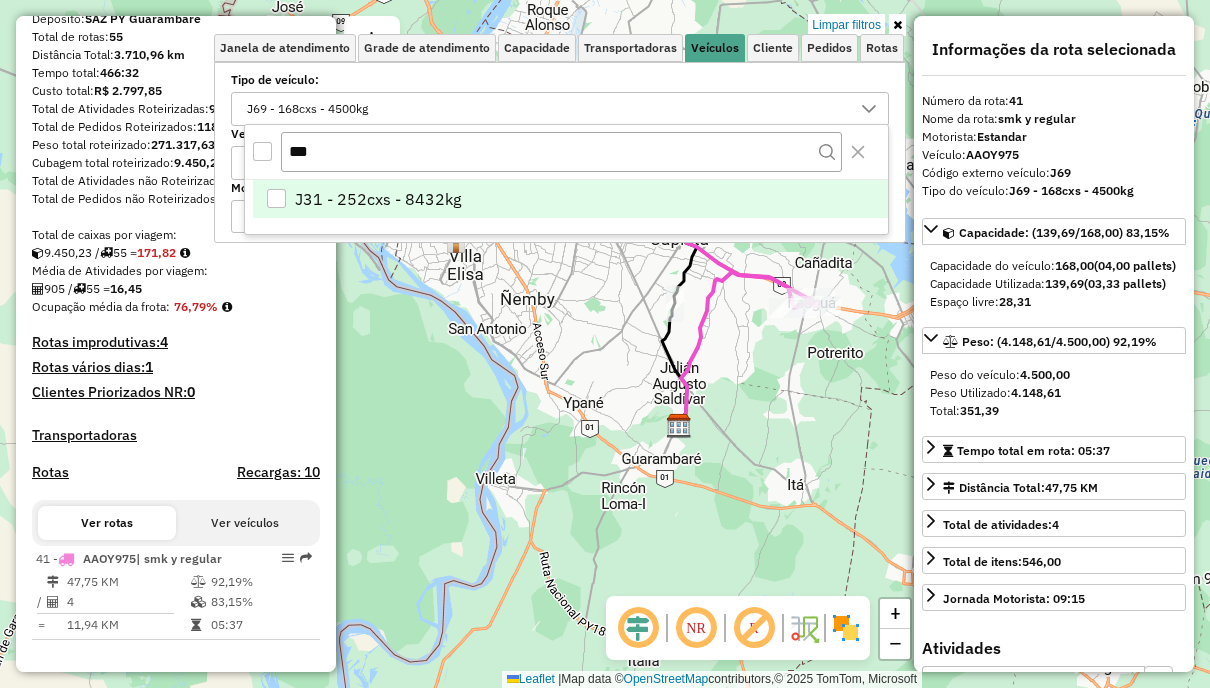 type on "***" 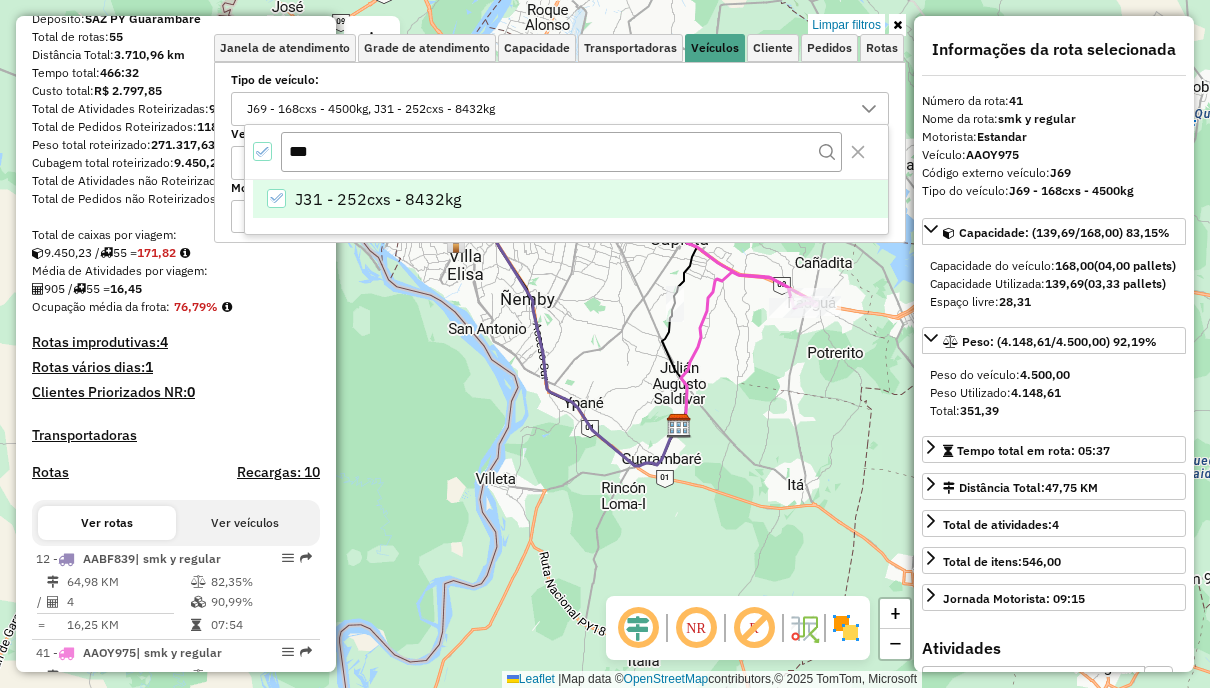 click on "Limpar filtros Janela de atendimento Grade de atendimento Capacidade Transportadoras Veículos Cliente Pedidos  Rotas Selecione os dias de semana para filtrar as janelas de atendimento  Seg   Ter   Qua   Qui   Sex   Sáb   Dom  Informe o período da janela de atendimento: De: Até:  Filtrar exatamente a janela do cliente  Considerar janela de atendimento padrão  Selecione os dias de semana para filtrar as grades de atendimento  Seg   Ter   Qua   Qui   Sex   Sáb   Dom   Considerar clientes sem dia de atendimento cadastrado  Clientes fora do dia de atendimento selecionado Filtrar as atividades entre os valores definidos abaixo:  Peso mínimo:   Peso máximo:   Cubagem mínima:   Cubagem máxima:   De:   Até:  Filtrar as atividades entre o tempo de atendimento definido abaixo:  De:   Até:   Considerar capacidade total dos clientes não roteirizados Transportadora: Selecione um ou mais itens Tipo de veículo: J69 - 168cxs - 4500kg, J31 - 252cxs - 8432kg Veículo: Selecione um ou mais itens Motorista: Nome: +" 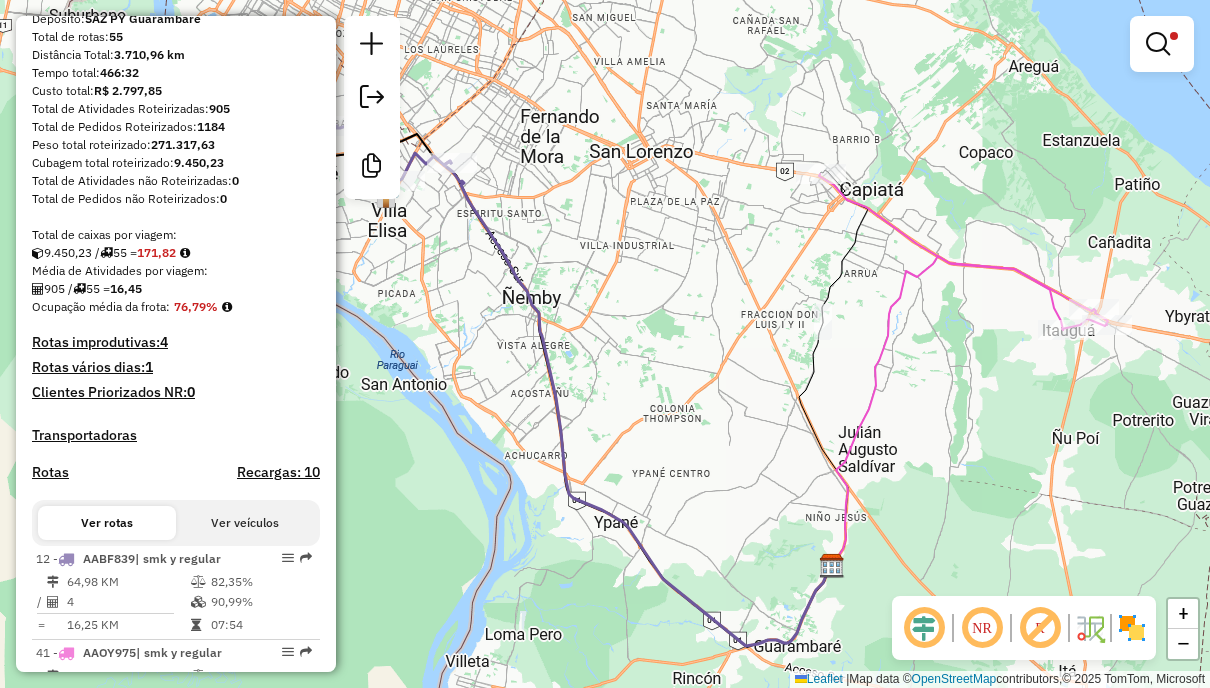 drag, startPoint x: 558, startPoint y: 232, endPoint x: 837, endPoint y: 389, distance: 320.1406 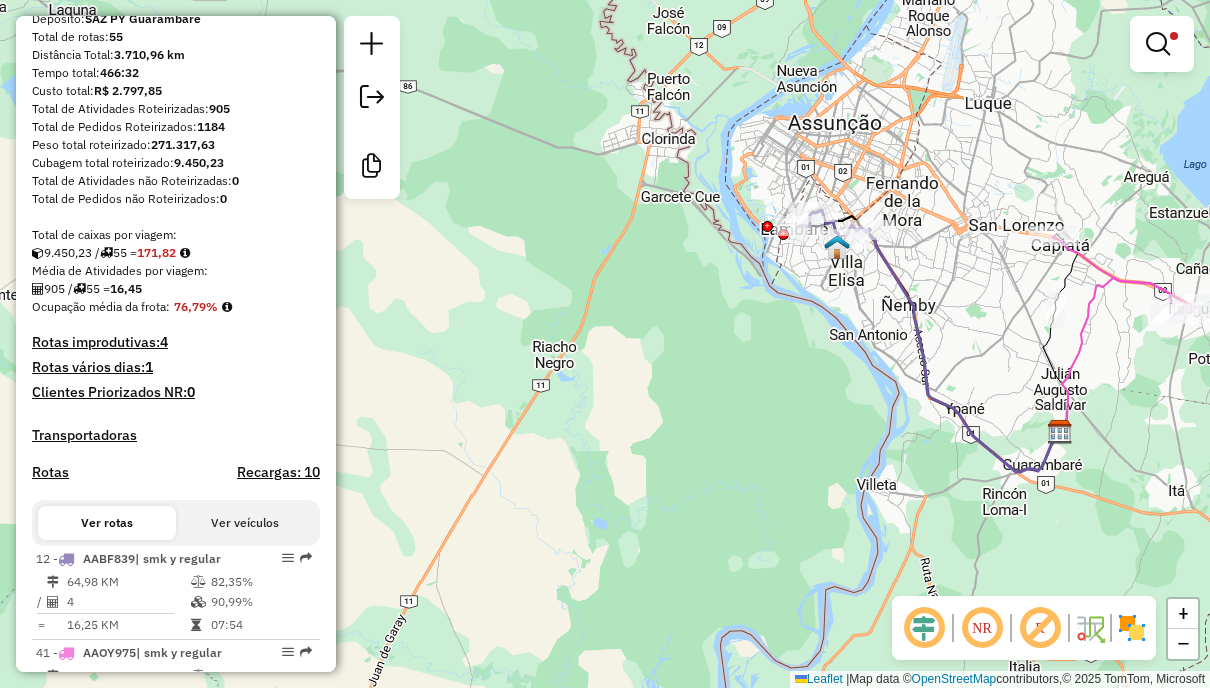 drag, startPoint x: 1094, startPoint y: 238, endPoint x: 1087, endPoint y: 150, distance: 88.27797 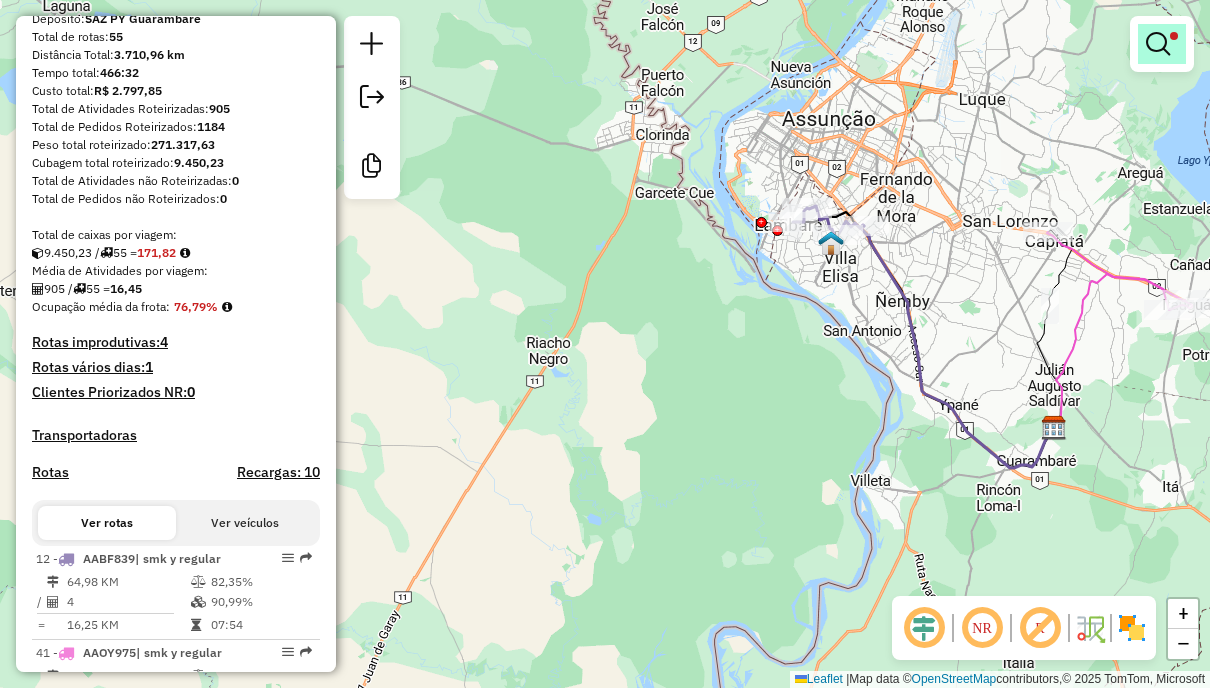 click at bounding box center [1158, 44] 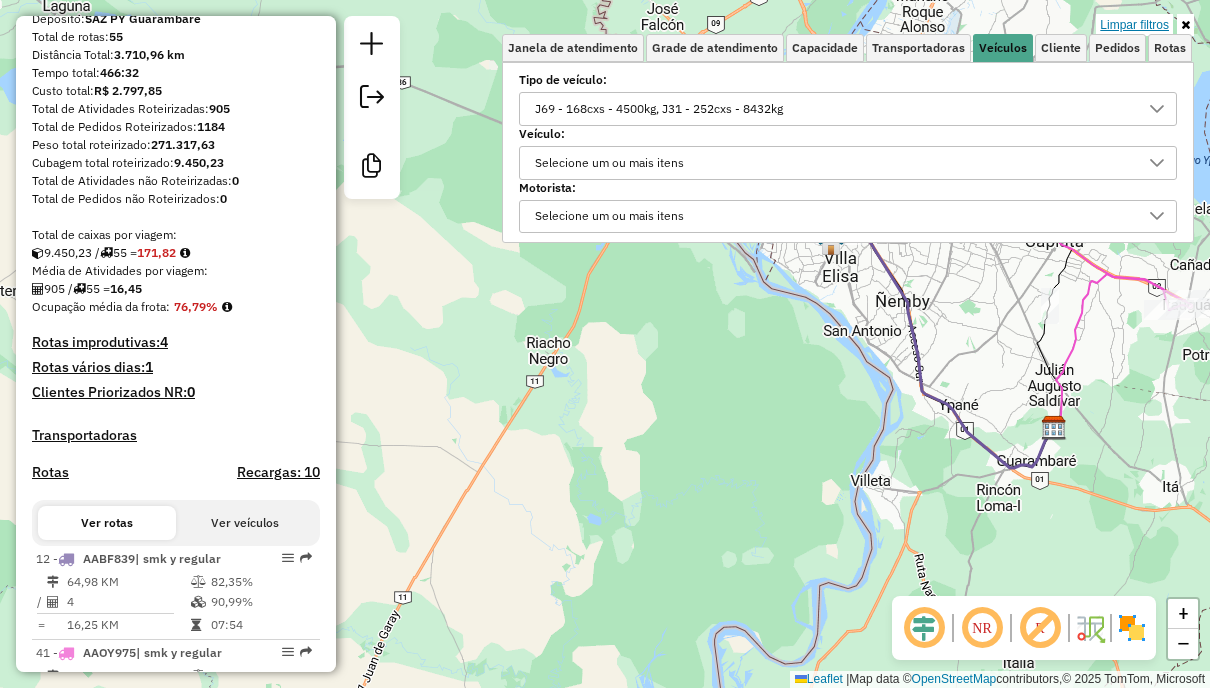 click on "Limpar filtros" at bounding box center (1134, 25) 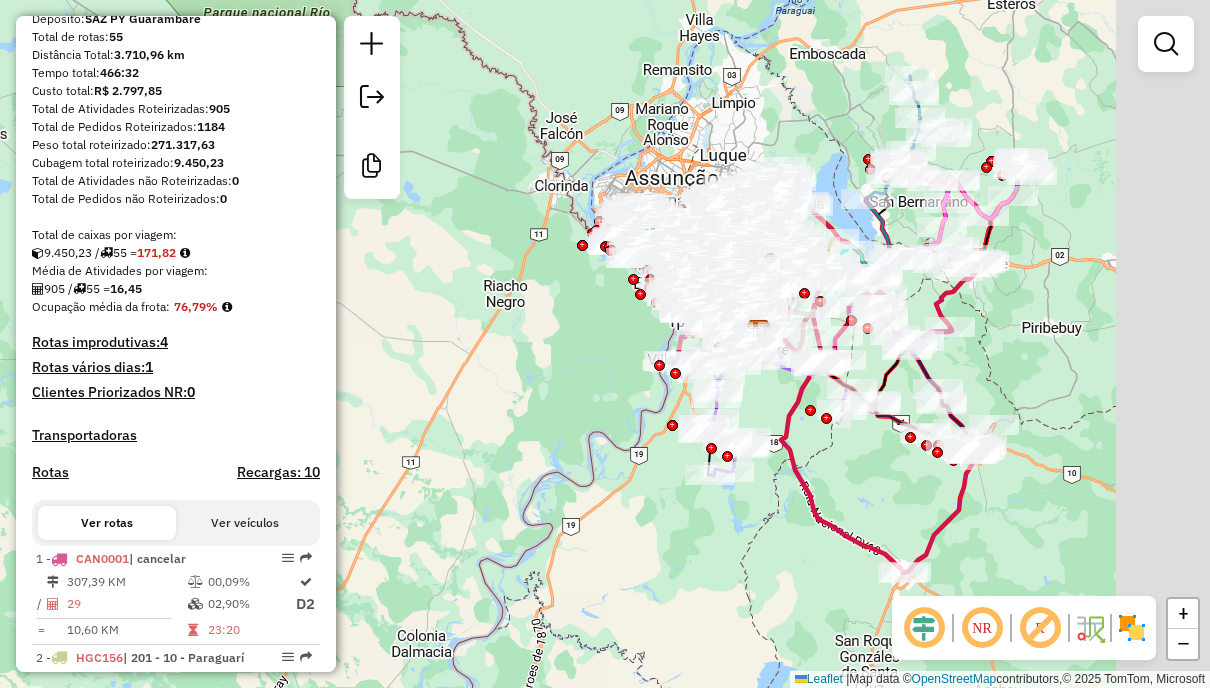 drag, startPoint x: 996, startPoint y: 106, endPoint x: 764, endPoint y: 119, distance: 232.36394 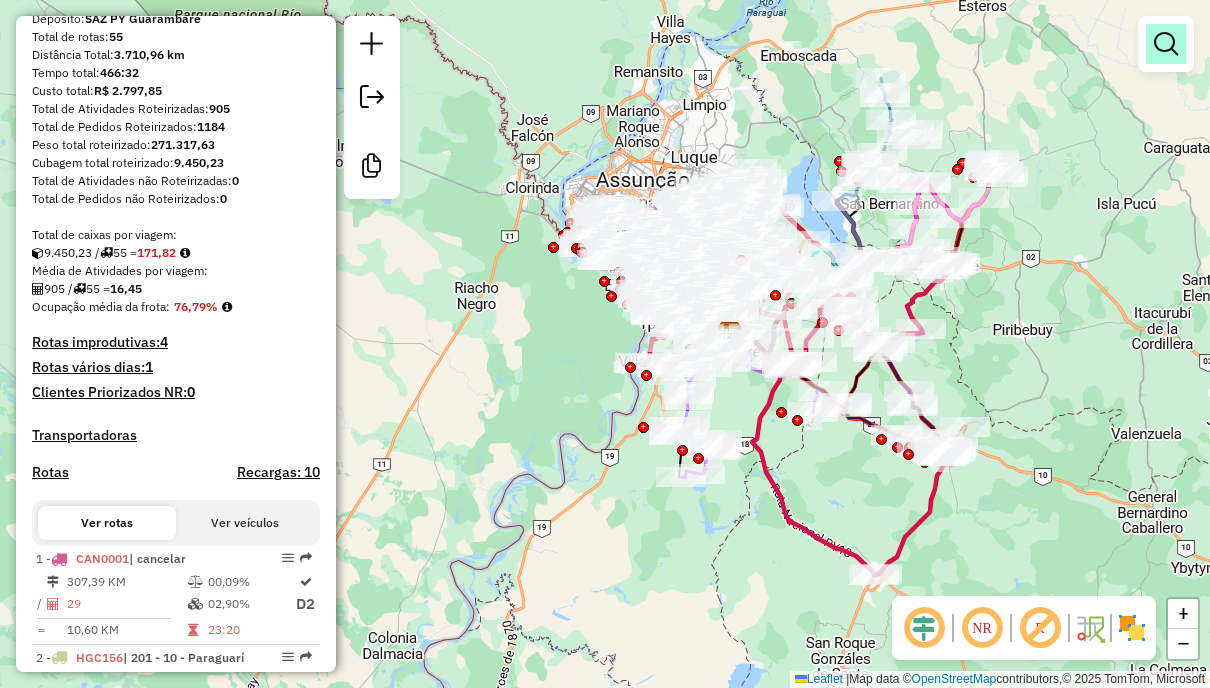 click at bounding box center (1166, 44) 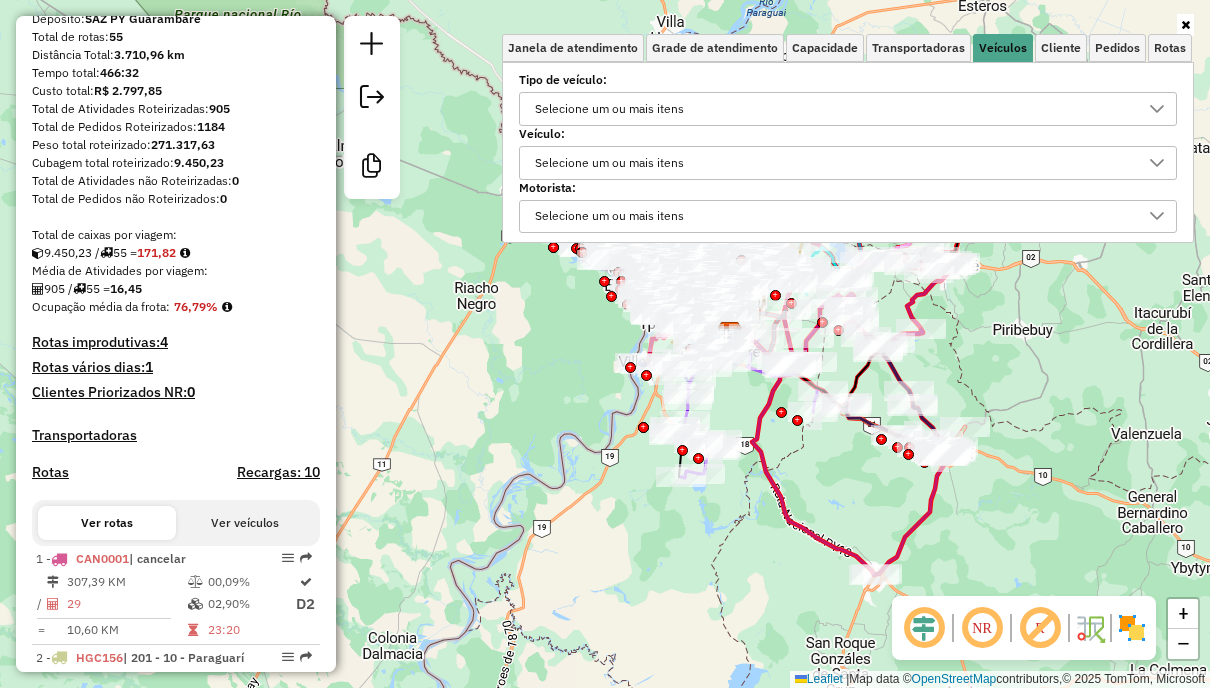 click on "Janela de atendimento Grade de atendimento Capacidade Transportadoras Veículos Cliente Pedidos  Rotas Selecione os dias de semana para filtrar as janelas de atendimento  Seg   Ter   Qua   Qui   Sex   Sáb   Dom  Informe o período da janela de atendimento: De: Até:  Filtrar exatamente a janela do cliente  Considerar janela de atendimento padrão  Selecione os dias de semana para filtrar as grades de atendimento  Seg   Ter   Qua   Qui   Sex   Sáb   Dom   Considerar clientes sem dia de atendimento cadastrado  Clientes fora do dia de atendimento selecionado Filtrar as atividades entre os valores definidos abaixo:  Peso mínimo:   Peso máximo:   Cubagem mínima:   Cubagem máxima:   De:   Até:  Filtrar as atividades entre o tempo de atendimento definido abaixo:  De:   Até:   Considerar capacidade total dos clientes não roteirizados Transportadora: Selecione um ou mais itens Tipo de veículo: Selecione um ou mais itens Veículo: Selecione um ou mais itens Motorista: Selecione um ou mais itens Nome: Rótulo:" 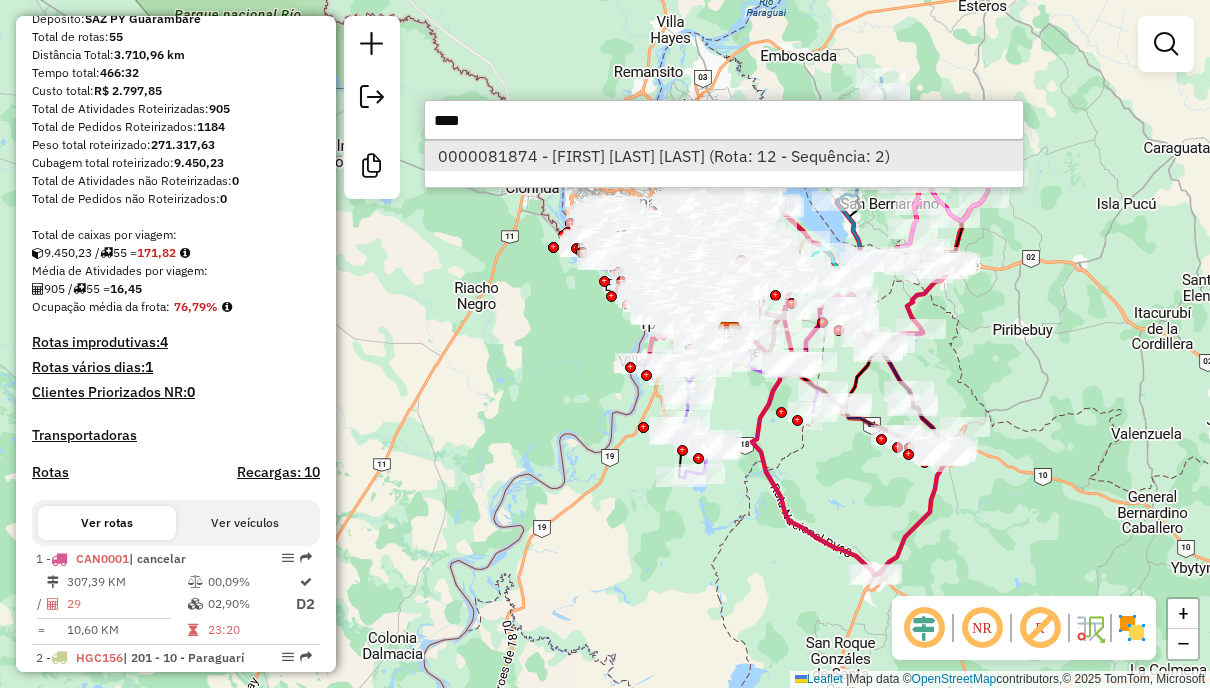 type on "****" 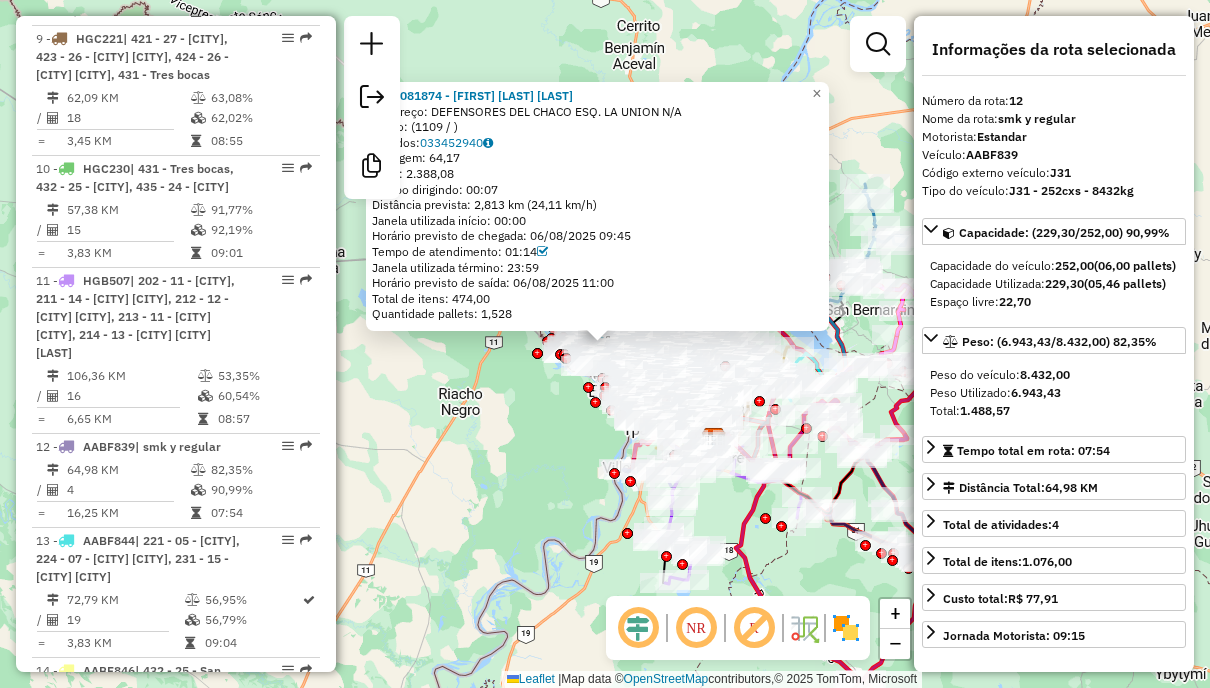 scroll, scrollTop: 2045, scrollLeft: 0, axis: vertical 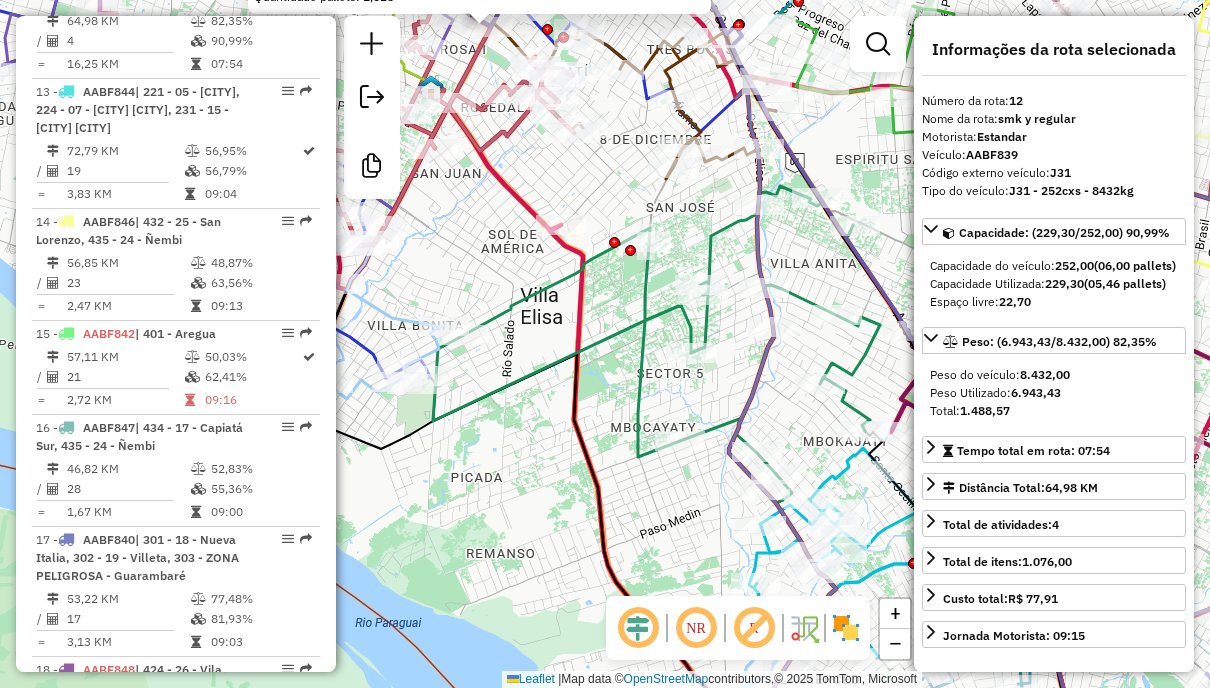 click on "0000081874 - MATIHAS MENDOZA DOMINGUEZ  Endereço: DEFENSORES DEL CHACO ESQ. LA UNION N/A   Bairro:  (1109 / )   Pedidos:  033452940   Cubagem: 64,17  Peso: 2.388,08  Tempo dirigindo: 00:07   Distância prevista: 2,813 km (24,11 km/h)   Janela utilizada início: 00:00   Horário previsto de chegada: 06/08/2025 09:45   Tempo de atendimento: 01:14   Janela utilizada término: 23:59   Horário previsto de saída: 06/08/2025 11:00   Total de itens: 474,00   Quantidade pallets: 1,528  × Janela de atendimento Grade de atendimento Capacidade Transportadoras Veículos Cliente Pedidos  Rotas Selecione os dias de semana para filtrar as janelas de atendimento  Seg   Ter   Qua   Qui   Sex   Sáb   Dom  Informe o período da janela de atendimento: De: Até:  Filtrar exatamente a janela do cliente  Considerar janela de atendimento padrão  Selecione os dias de semana para filtrar as grades de atendimento  Seg   Ter   Qua   Qui   Sex   Sáb   Dom   Considerar clientes sem dia de atendimento cadastrado  Peso mínimo:   De:" 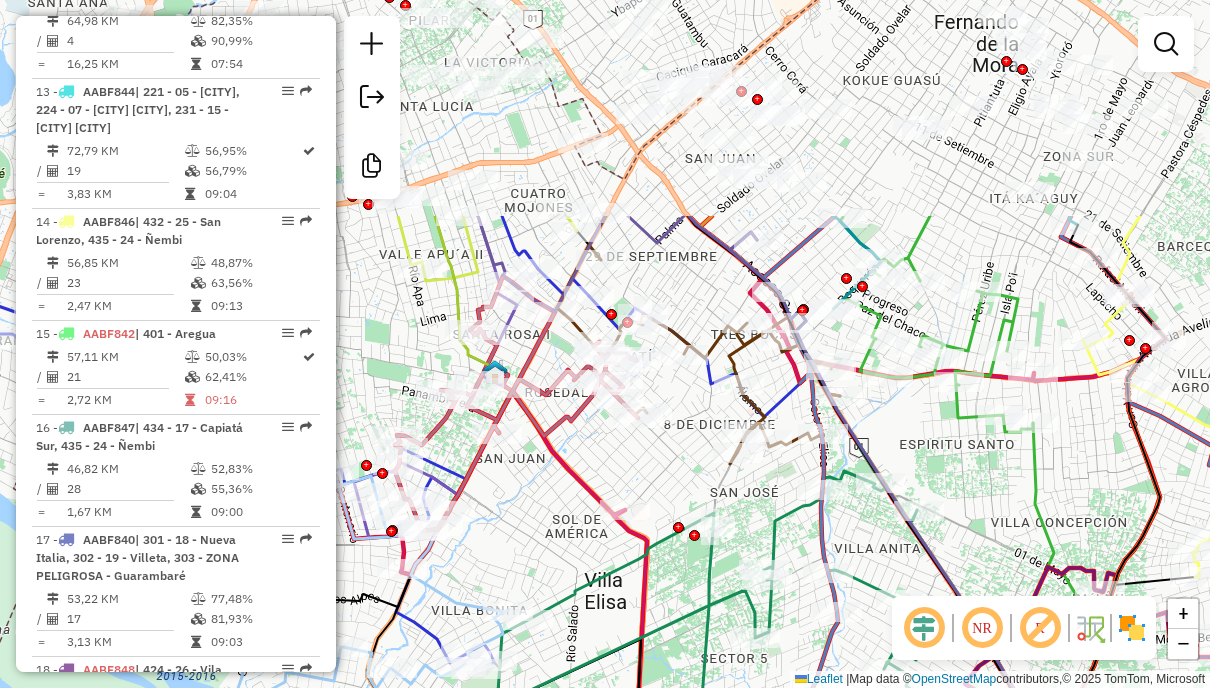 drag, startPoint x: 606, startPoint y: 186, endPoint x: 670, endPoint y: 471, distance: 292.0976 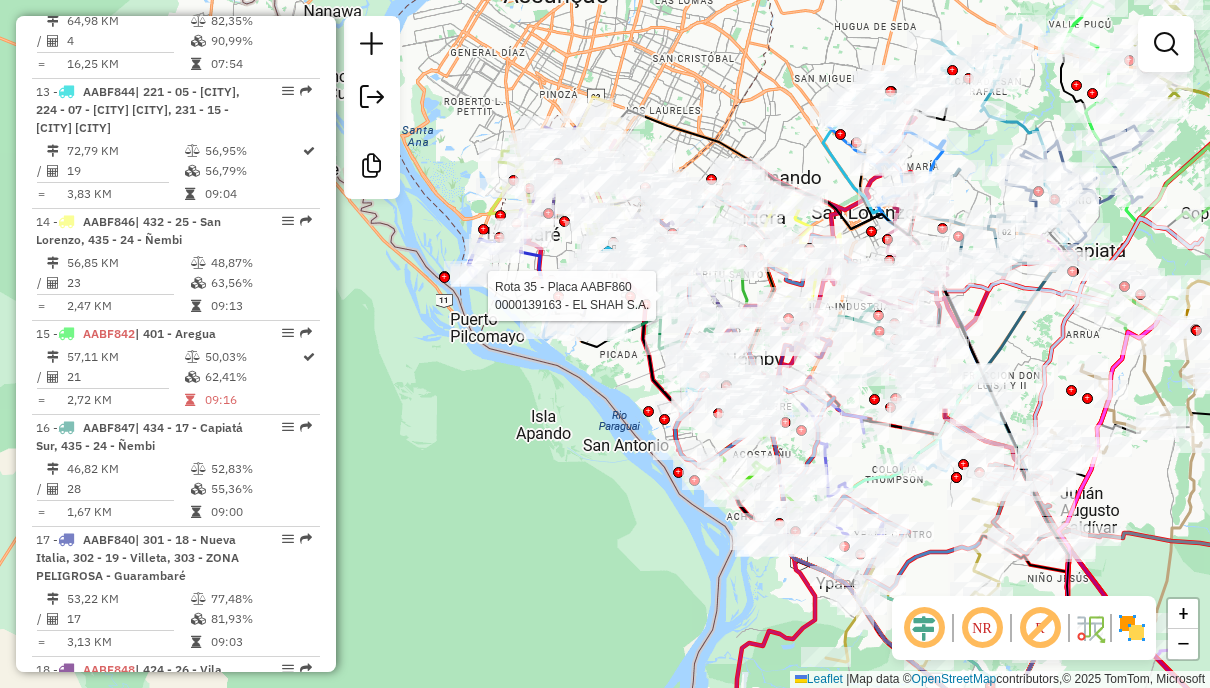 click at bounding box center [1166, 44] 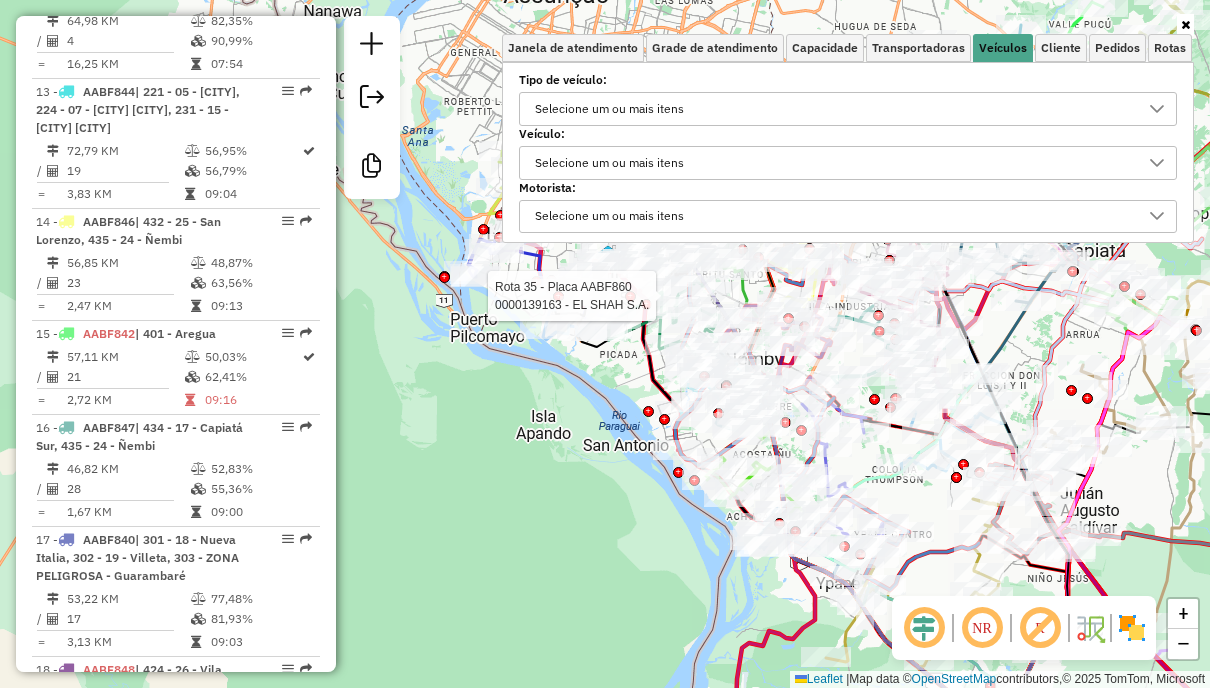 drag, startPoint x: 1040, startPoint y: 102, endPoint x: 1000, endPoint y: 108, distance: 40.4475 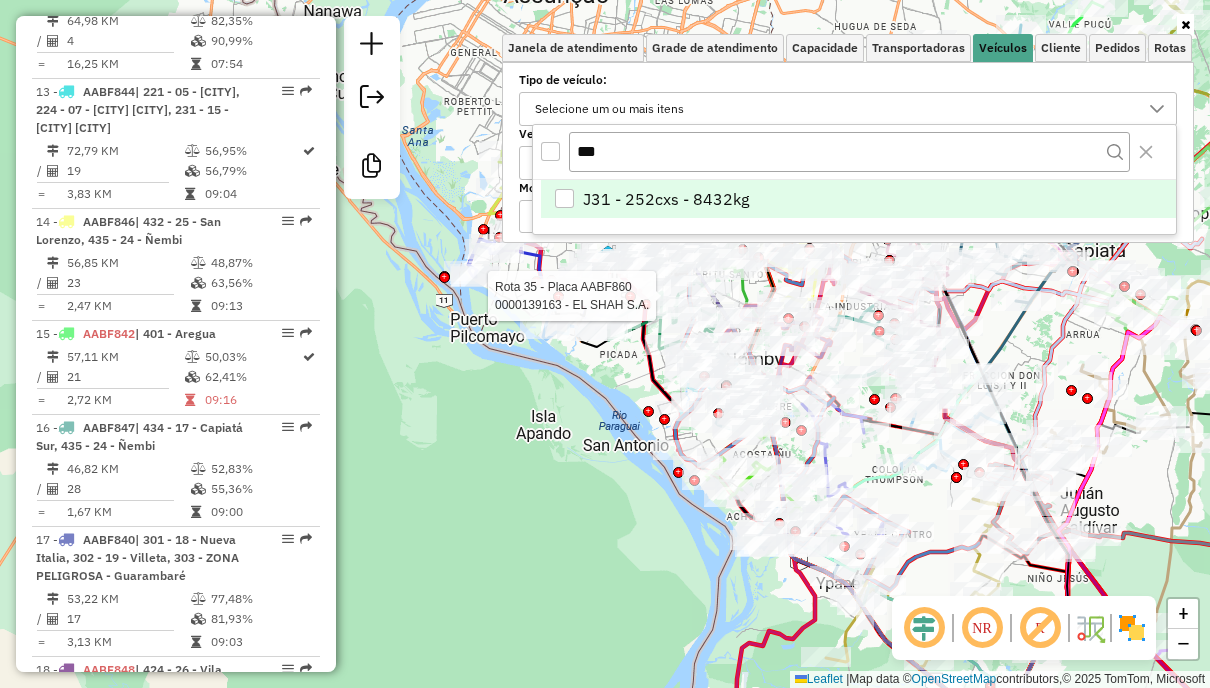 click on "J31 - 252cxs - 8432kg" at bounding box center [666, 199] 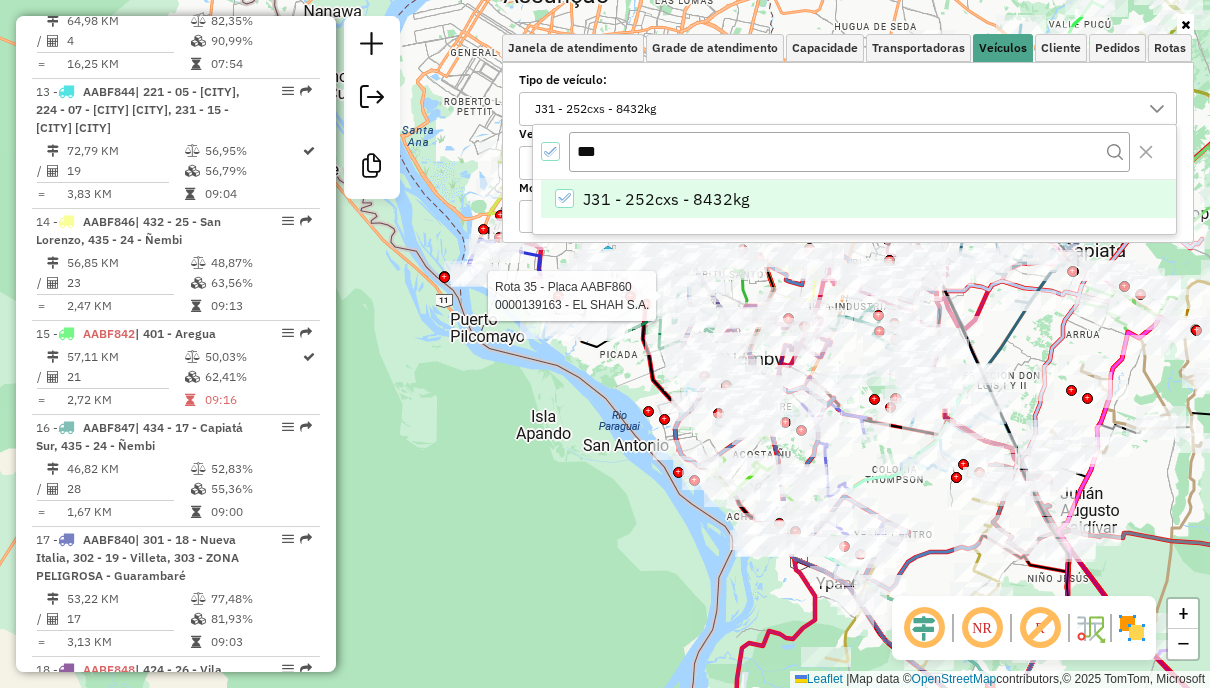 scroll, scrollTop: 247, scrollLeft: 0, axis: vertical 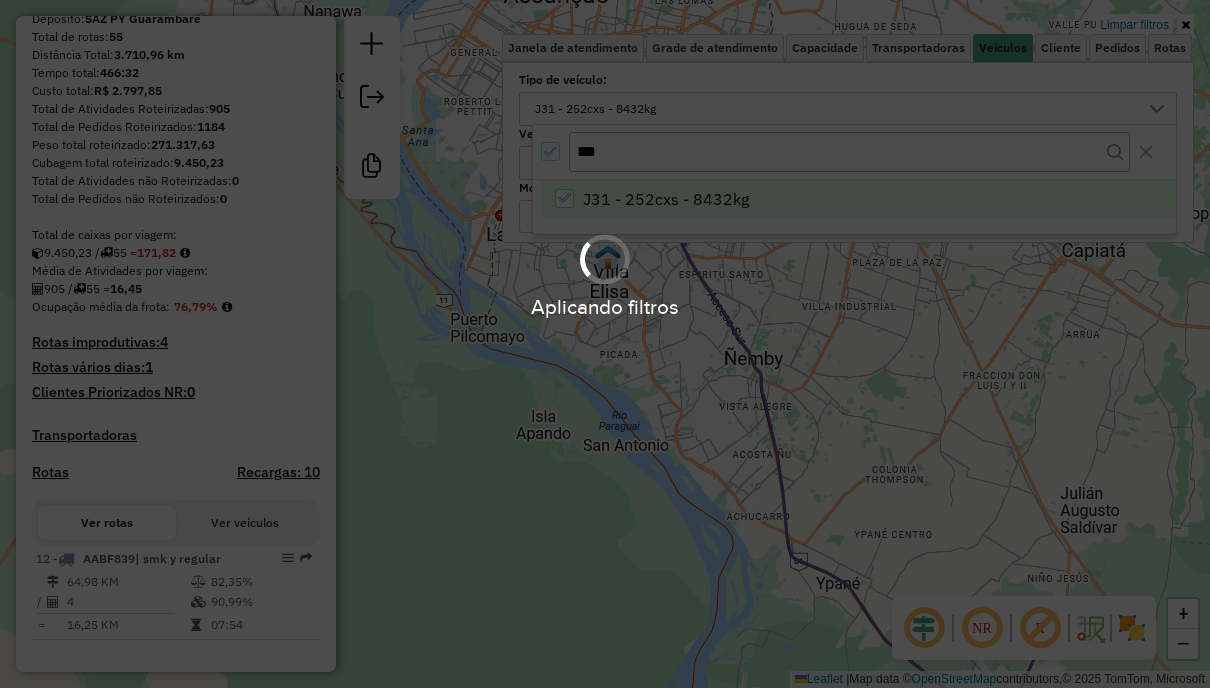 click on "Limpar filtros Janela de atendimento Grade de atendimento Capacidade Transportadoras Veículos Cliente Pedidos  Rotas Selecione os dias de semana para filtrar as janelas de atendimento  Seg   Ter   Qua   Qui   Sex   Sáb   Dom  Informe o período da janela de atendimento: De: Até:  Filtrar exatamente a janela do cliente  Considerar janela de atendimento padrão  Selecione os dias de semana para filtrar as grades de atendimento  Seg   Ter   Qua   Qui   Sex   Sáb   Dom   Considerar clientes sem dia de atendimento cadastrado  Clientes fora do dia de atendimento selecionado Filtrar as atividades entre os valores definidos abaixo:  Peso mínimo:   Peso máximo:   Cubagem mínima:   Cubagem máxima:   De:   Até:  Filtrar as atividades entre o tempo de atendimento definido abaixo:  De:   Até:   Considerar capacidade total dos clientes não roteirizados Transportadora: Selecione um ou mais itens Tipo de veículo: J31 - 252cxs - 8432kg Veículo: Selecione um ou mais itens Motorista: Selecione um ou mais itens De:" 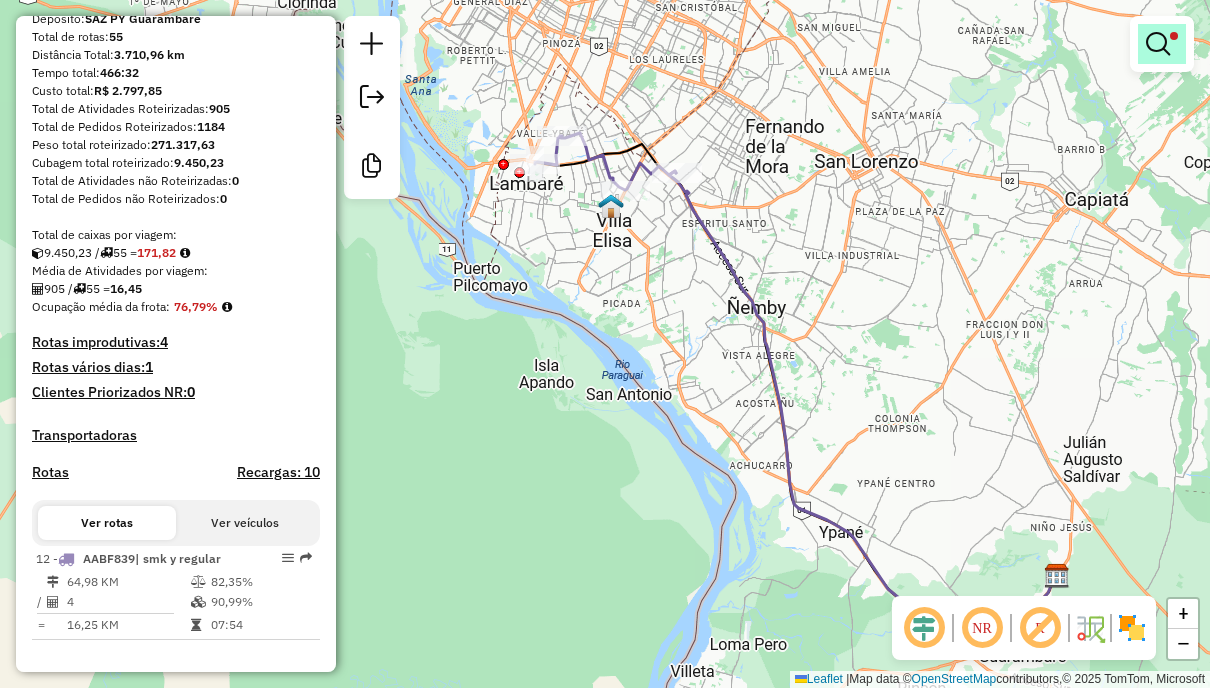 click at bounding box center [1162, 44] 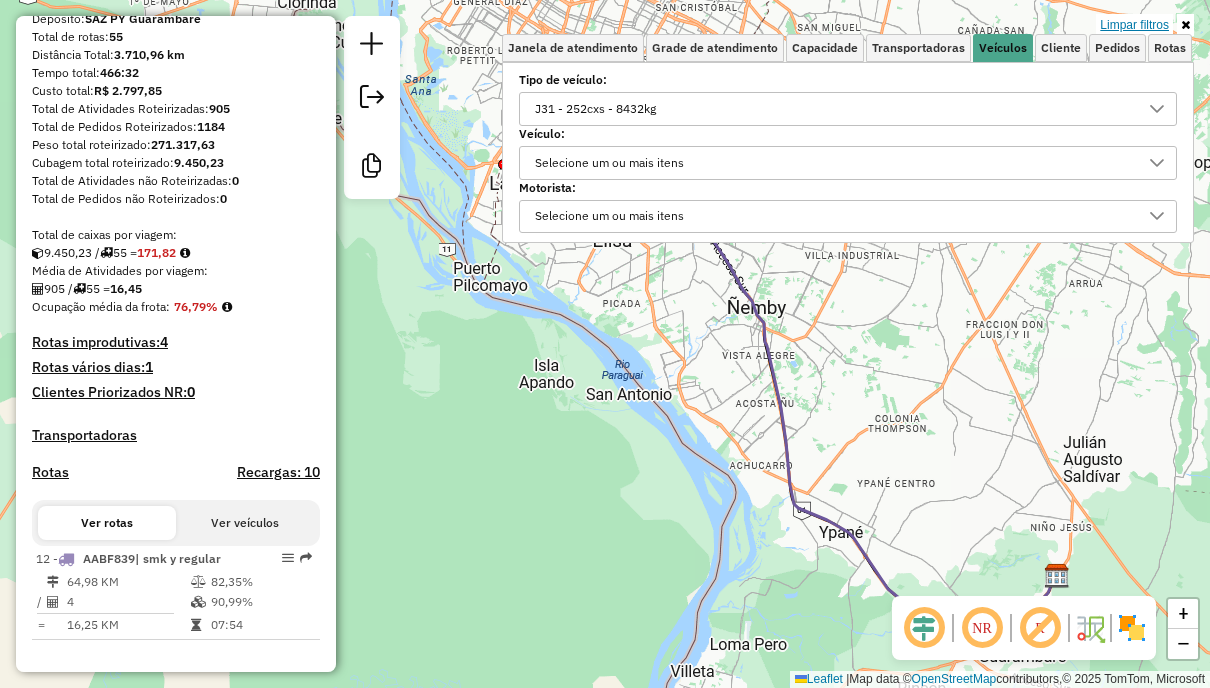 click on "Limpar filtros" at bounding box center [1134, 25] 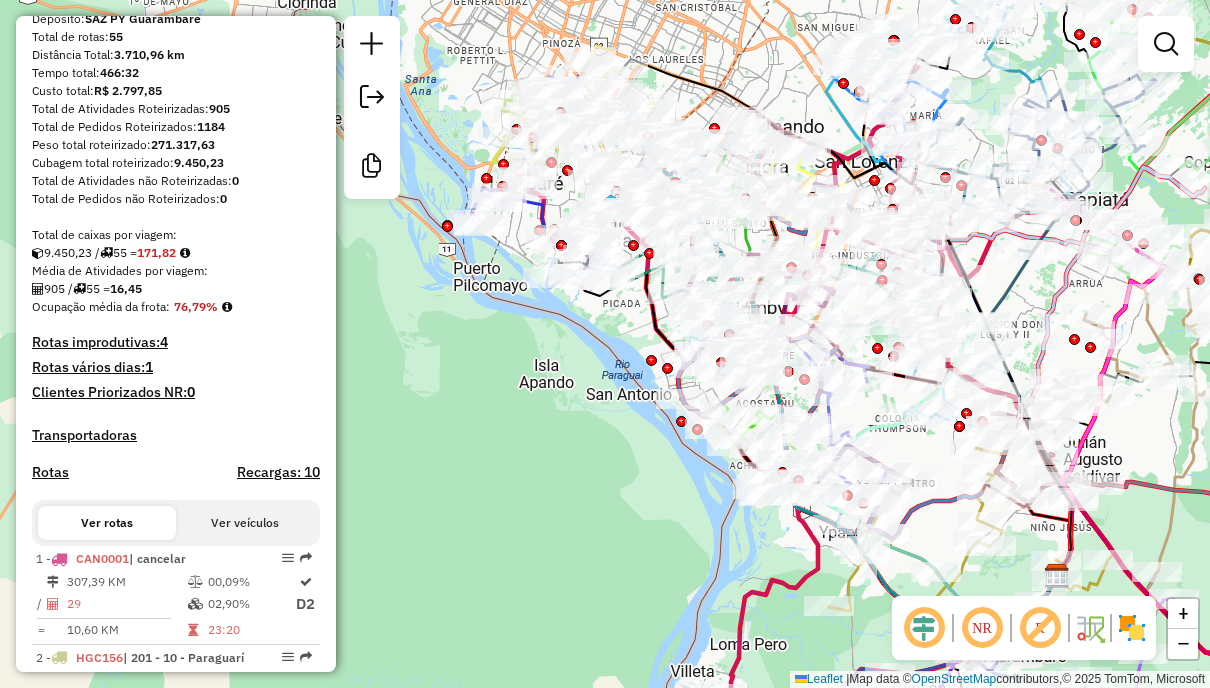 scroll, scrollTop: 2045, scrollLeft: 0, axis: vertical 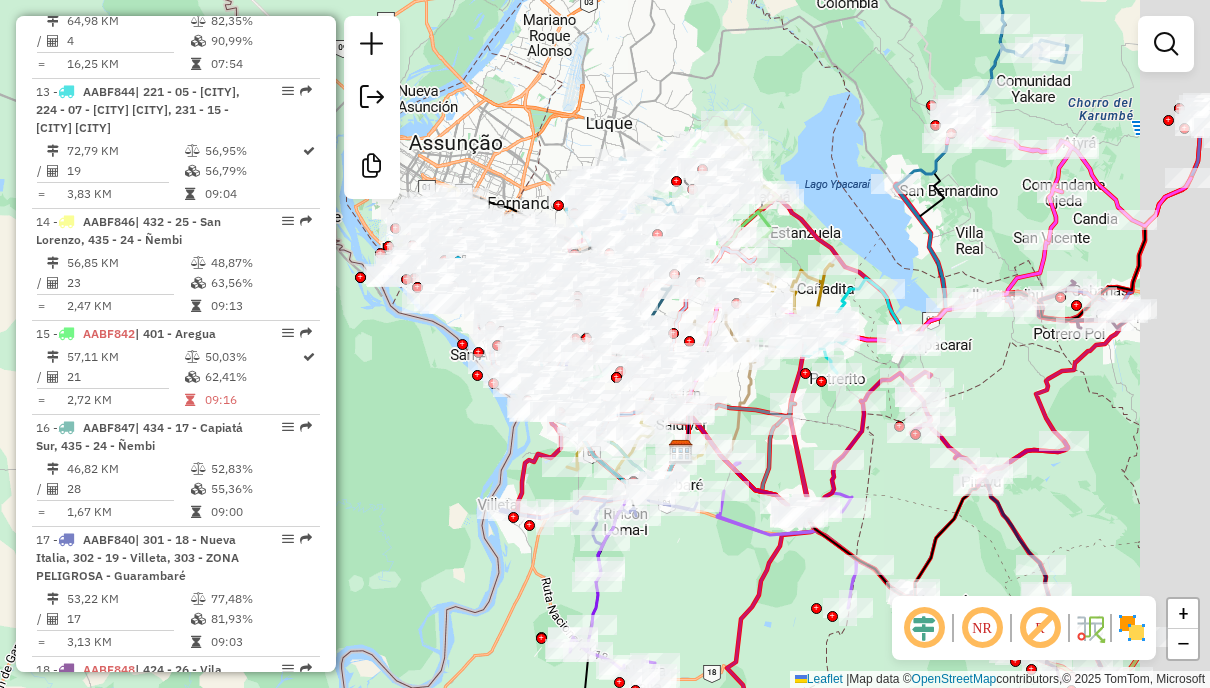 drag, startPoint x: 1005, startPoint y: 478, endPoint x: 876, endPoint y: 475, distance: 129.03488 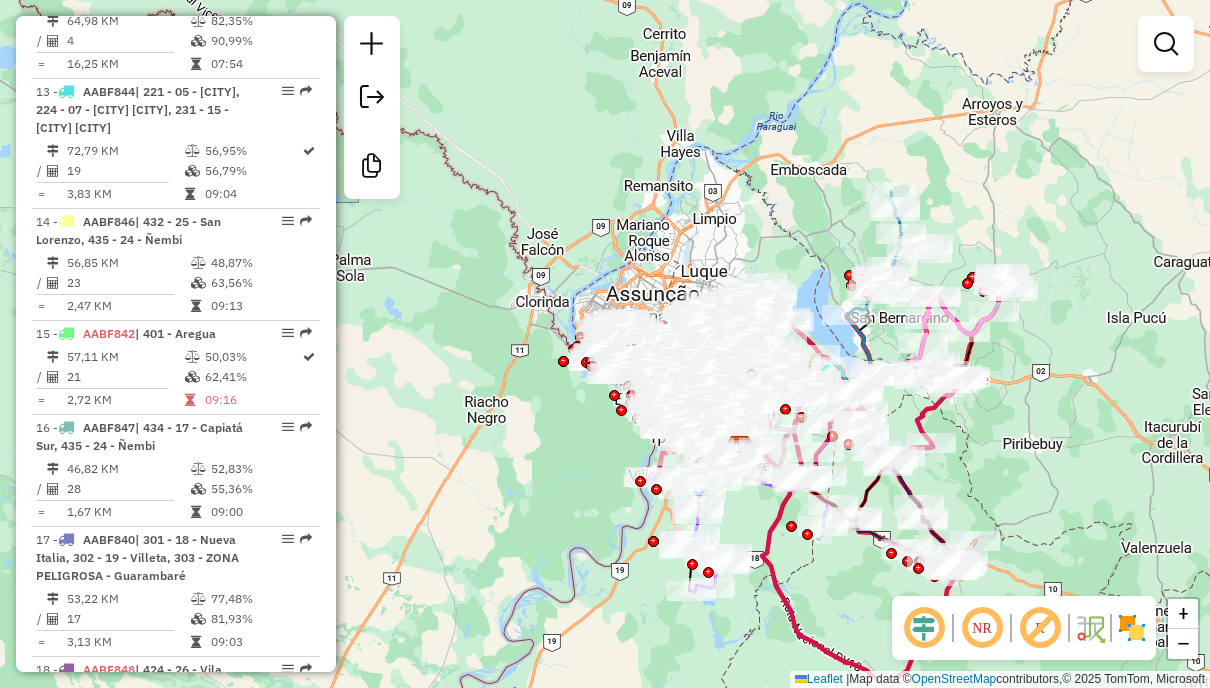 drag, startPoint x: 782, startPoint y: 278, endPoint x: 618, endPoint y: 116, distance: 230.52115 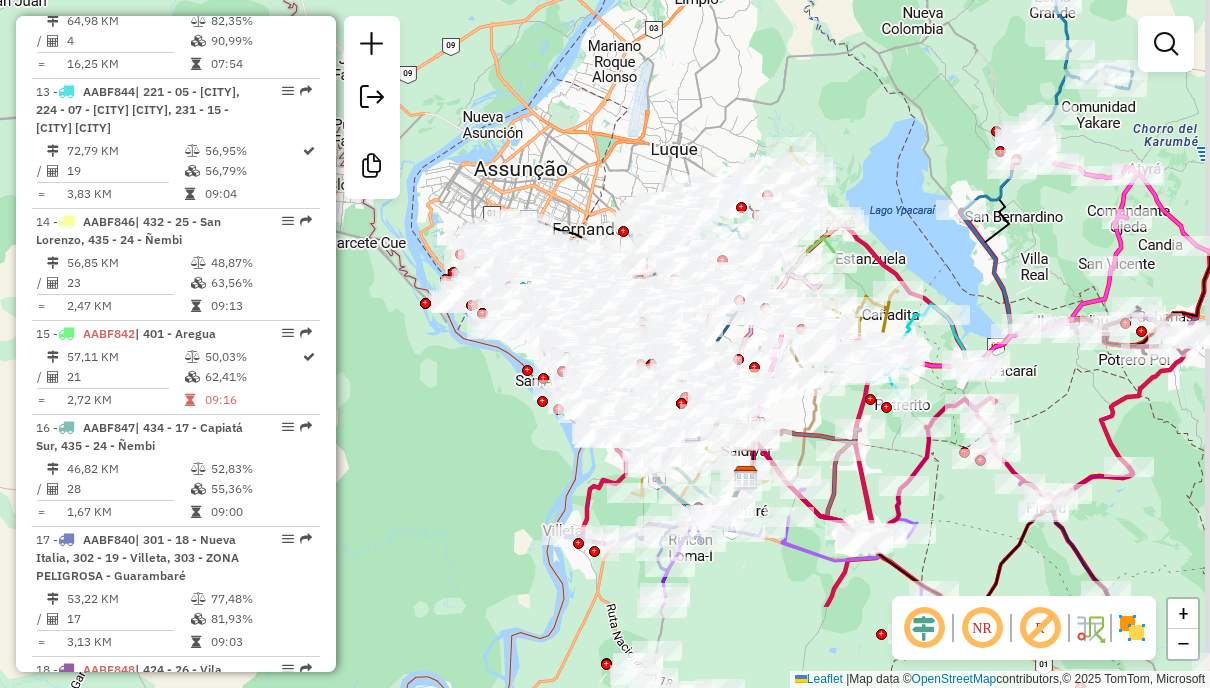 drag, startPoint x: 890, startPoint y: 355, endPoint x: 882, endPoint y: 196, distance: 159.20113 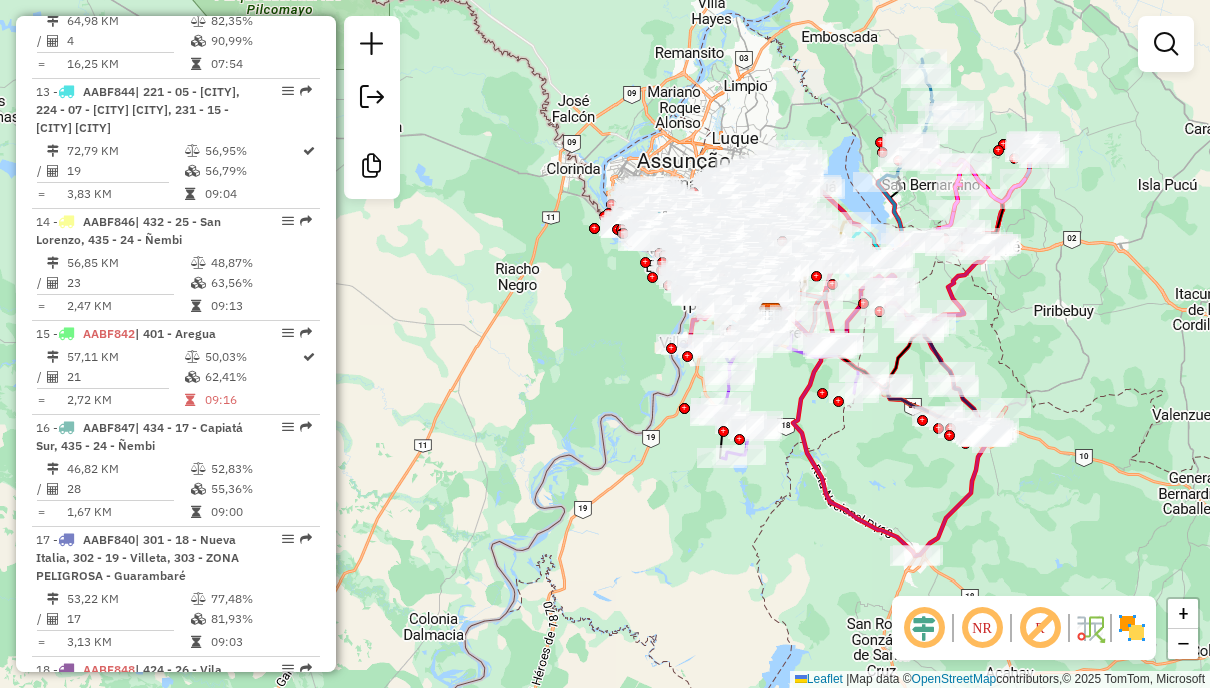 drag, startPoint x: 1055, startPoint y: 382, endPoint x: 1028, endPoint y: 360, distance: 34.828148 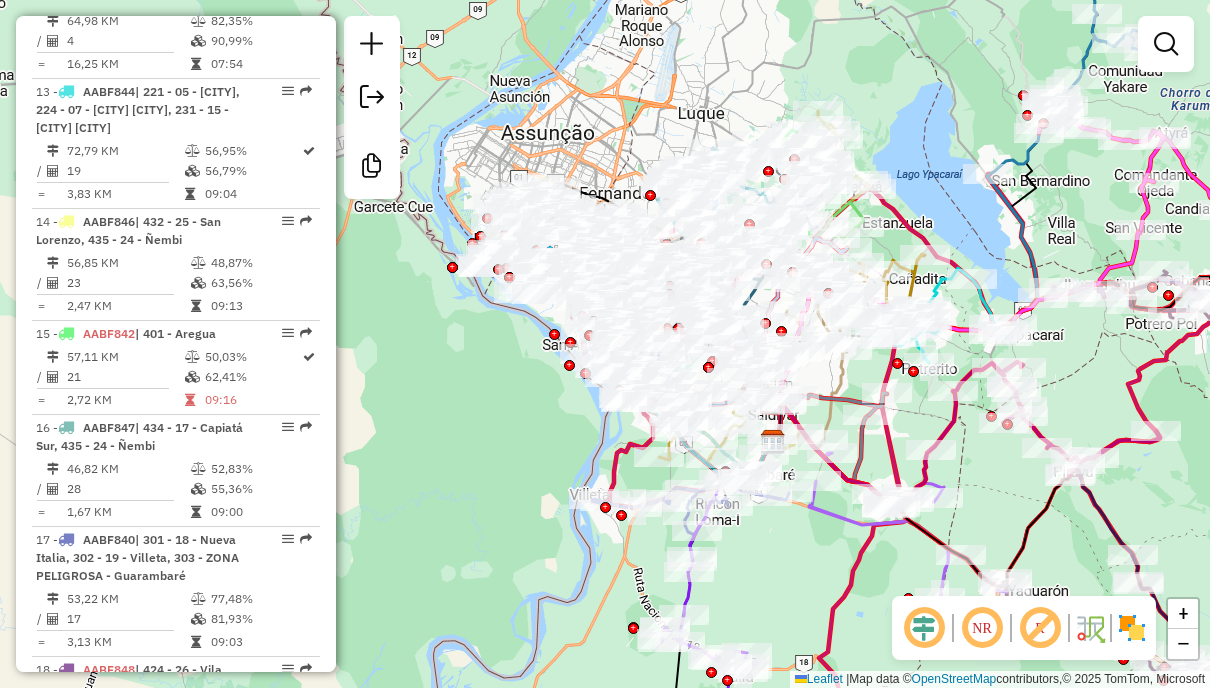 click on "Rota 25 - Placa AABF877  0000074378 - NILSA OFELIA CANTERO ENCISO Janela de atendimento Grade de atendimento Capacidade Transportadoras Veículos Cliente Pedidos  Rotas Selecione os dias de semana para filtrar as janelas de atendimento  Seg   Ter   Qua   Qui   Sex   Sáb   Dom  Informe o período da janela de atendimento: De: Até:  Filtrar exatamente a janela do cliente  Considerar janela de atendimento padrão  Selecione os dias de semana para filtrar as grades de atendimento  Seg   Ter   Qua   Qui   Sex   Sáb   Dom   Considerar clientes sem dia de atendimento cadastrado  Clientes fora do dia de atendimento selecionado Filtrar as atividades entre os valores definidos abaixo:  Peso mínimo:   Peso máximo:   Cubagem mínima:   Cubagem máxima:   De:   Até:  Filtrar as atividades entre o tempo de atendimento definido abaixo:  De:   Até:   Considerar capacidade total dos clientes não roteirizados Transportadora: Selecione um ou mais itens Tipo de veículo: Selecione um ou mais itens Veículo: Motorista: +" 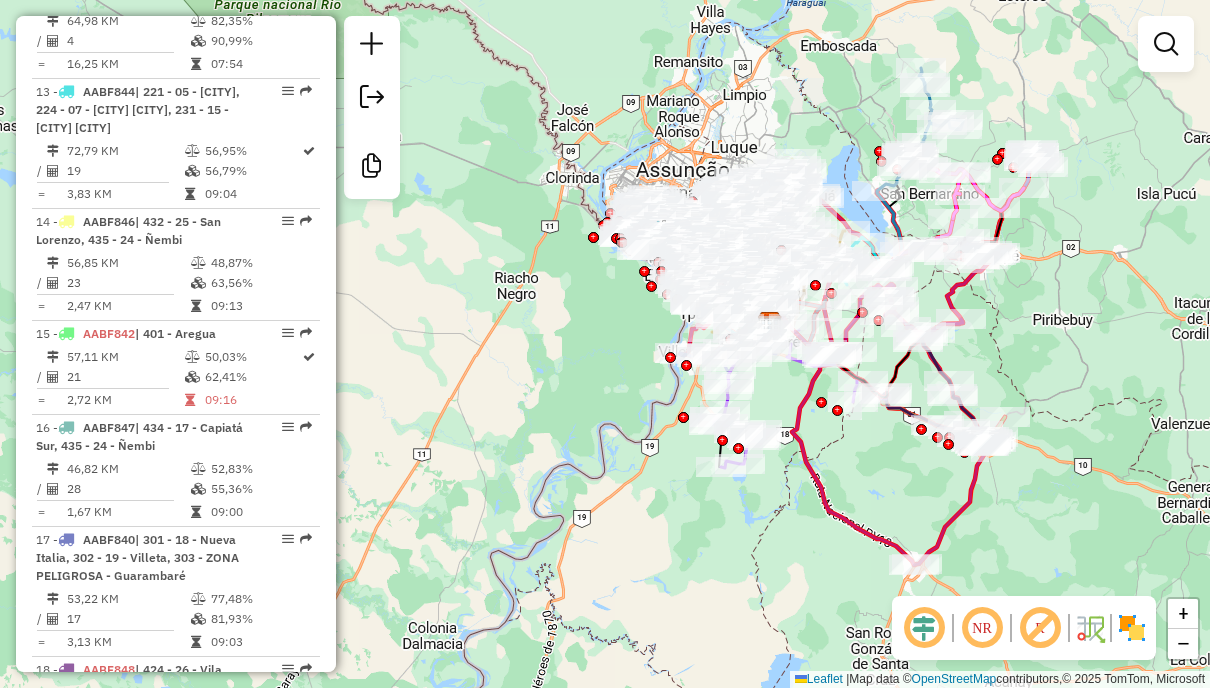drag, startPoint x: 1130, startPoint y: 293, endPoint x: 1048, endPoint y: 354, distance: 102.20078 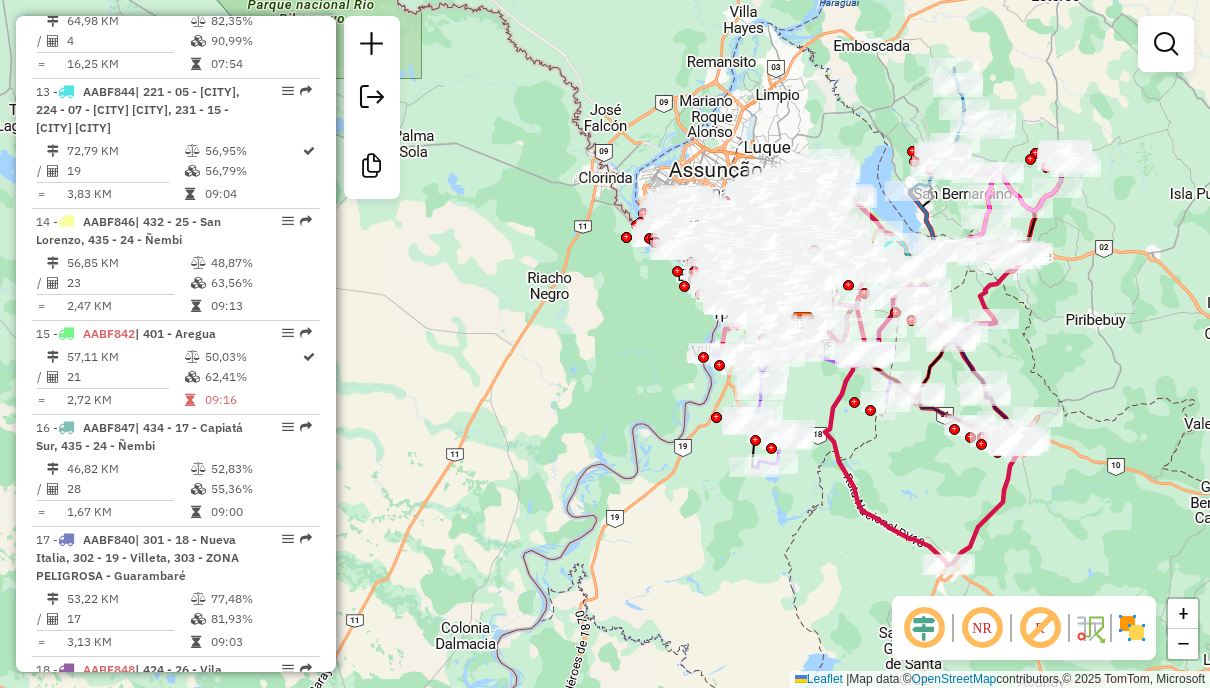 drag, startPoint x: 872, startPoint y: 124, endPoint x: 861, endPoint y: 124, distance: 11 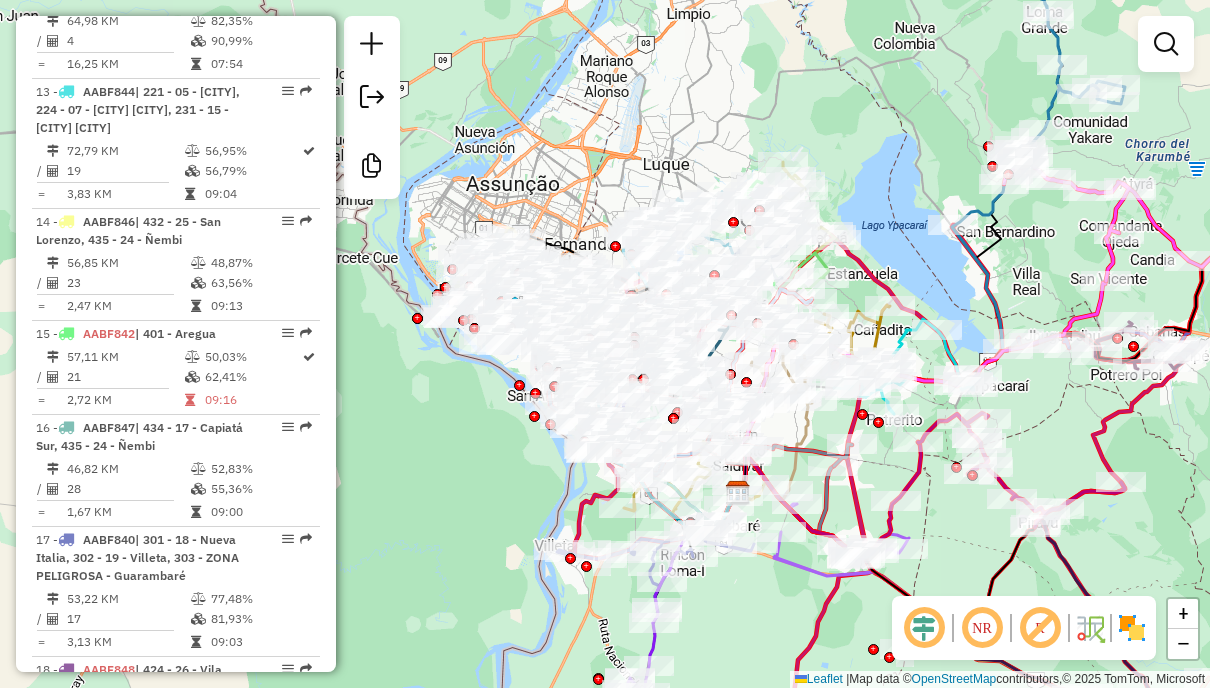 click on "Janela de atendimento Grade de atendimento Capacidade Transportadoras Veículos Cliente Pedidos  Rotas Selecione os dias de semana para filtrar as janelas de atendimento  Seg   Ter   Qua   Qui   Sex   Sáb   Dom  Informe o período da janela de atendimento: De: Até:  Filtrar exatamente a janela do cliente  Considerar janela de atendimento padrão  Selecione os dias de semana para filtrar as grades de atendimento  Seg   Ter   Qua   Qui   Sex   Sáb   Dom   Considerar clientes sem dia de atendimento cadastrado  Clientes fora do dia de atendimento selecionado Filtrar as atividades entre os valores definidos abaixo:  Peso mínimo:   Peso máximo:   Cubagem mínima:   Cubagem máxima:   De:   Até:  Filtrar as atividades entre o tempo de atendimento definido abaixo:  De:   Até:   Considerar capacidade total dos clientes não roteirizados Transportadora: Selecione um ou mais itens Tipo de veículo: Selecione um ou mais itens Veículo: Selecione um ou mais itens Motorista: Selecione um ou mais itens Nome: Rótulo:" 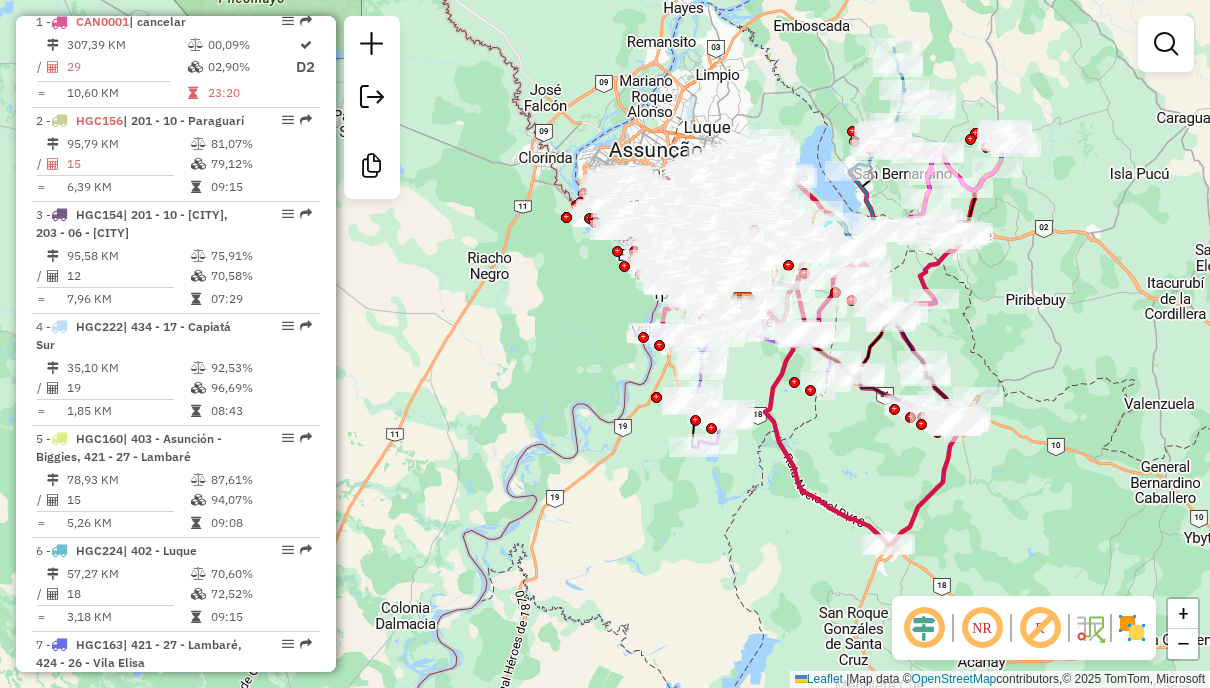 scroll, scrollTop: 845, scrollLeft: 0, axis: vertical 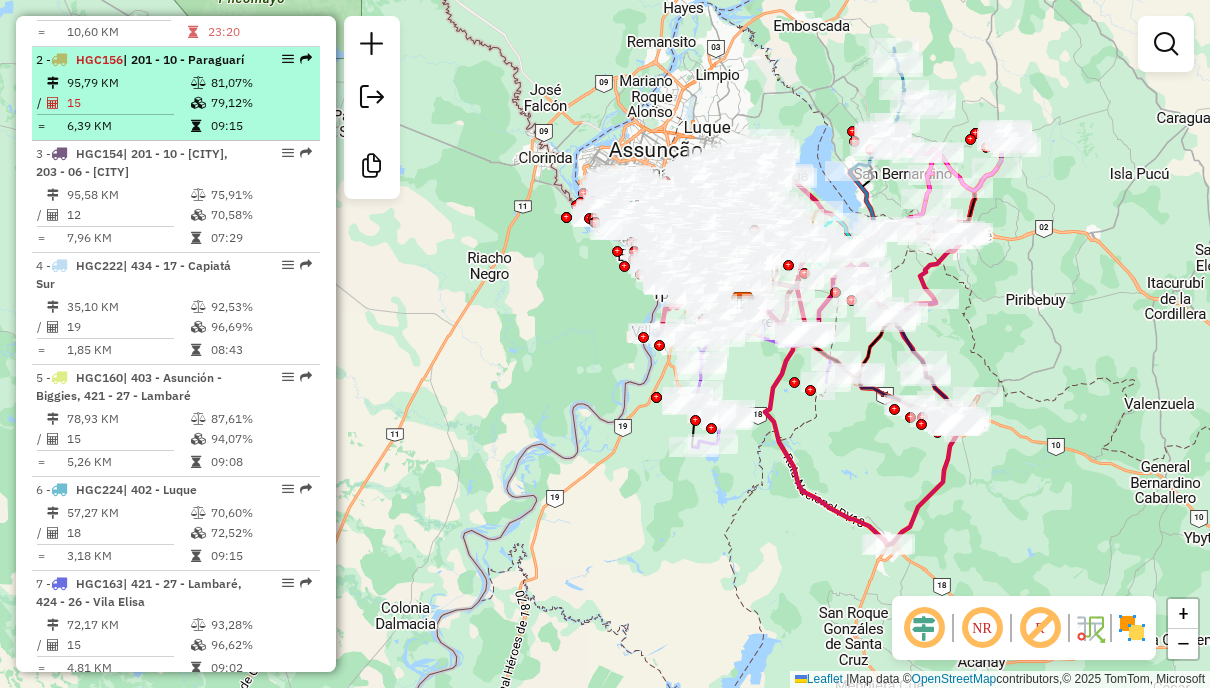 click on "79,12%" at bounding box center (260, 103) 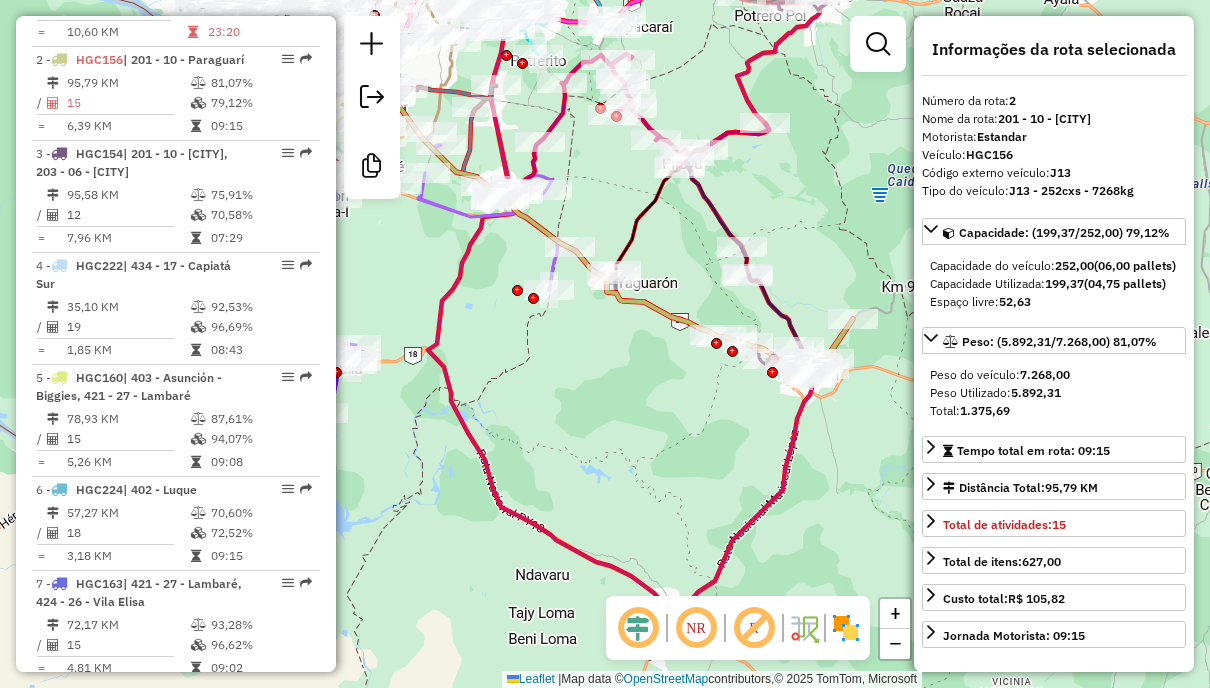 drag, startPoint x: 600, startPoint y: 176, endPoint x: 625, endPoint y: 332, distance: 157.99051 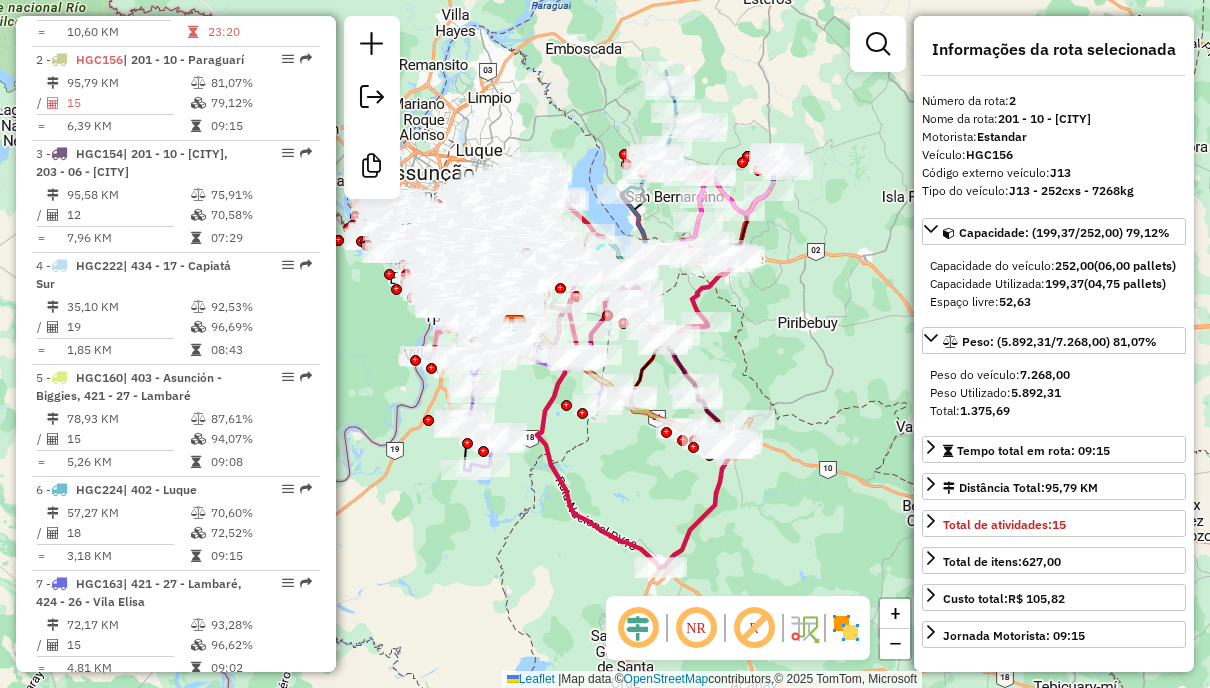drag, startPoint x: 811, startPoint y: 358, endPoint x: 965, endPoint y: 287, distance: 169.57889 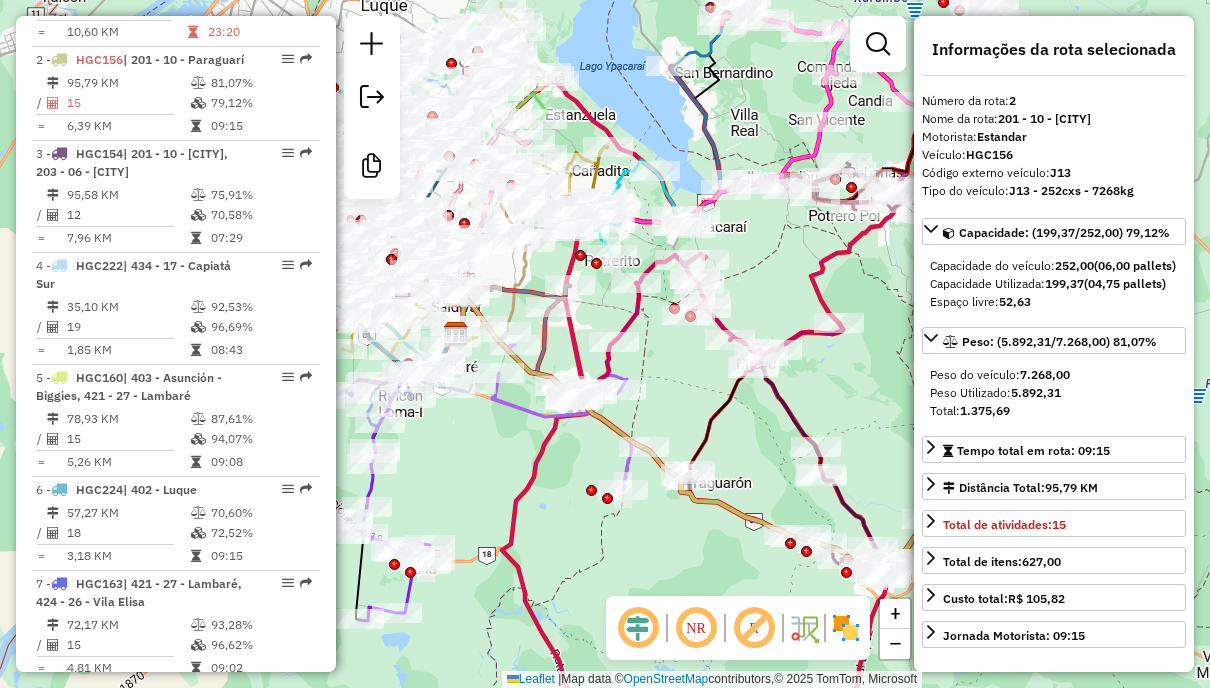 drag, startPoint x: 619, startPoint y: 351, endPoint x: 727, endPoint y: 411, distance: 123.54756 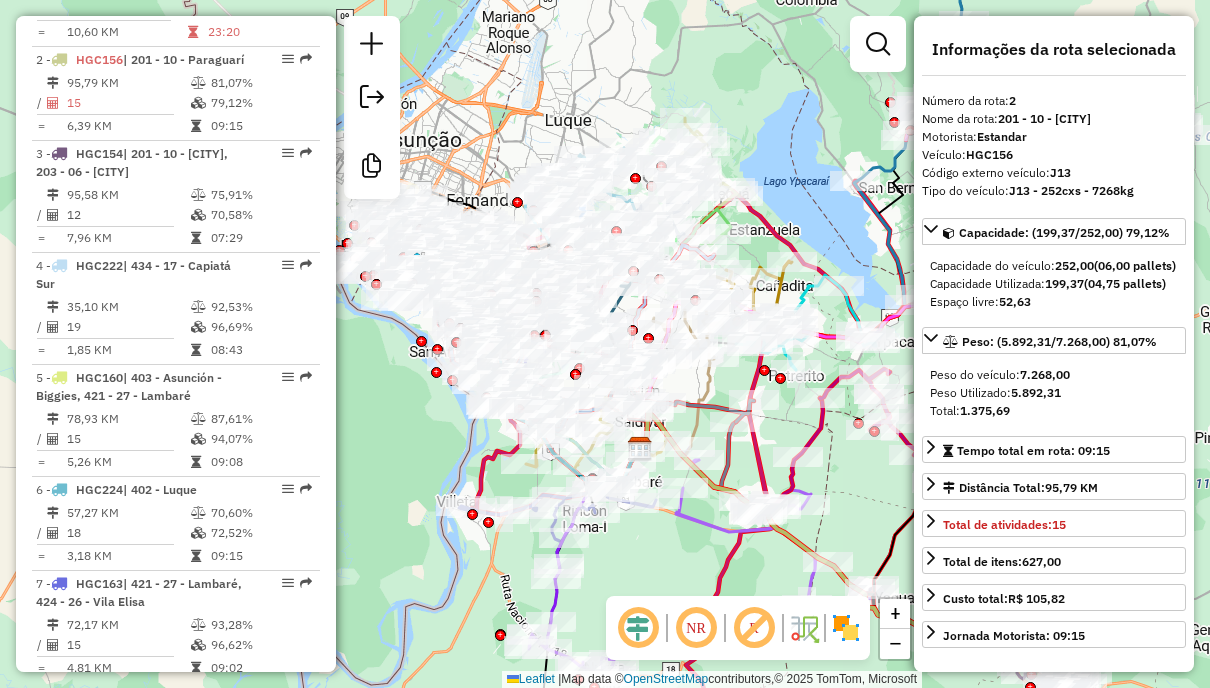 drag, startPoint x: 631, startPoint y: 543, endPoint x: 660, endPoint y: 544, distance: 29.017237 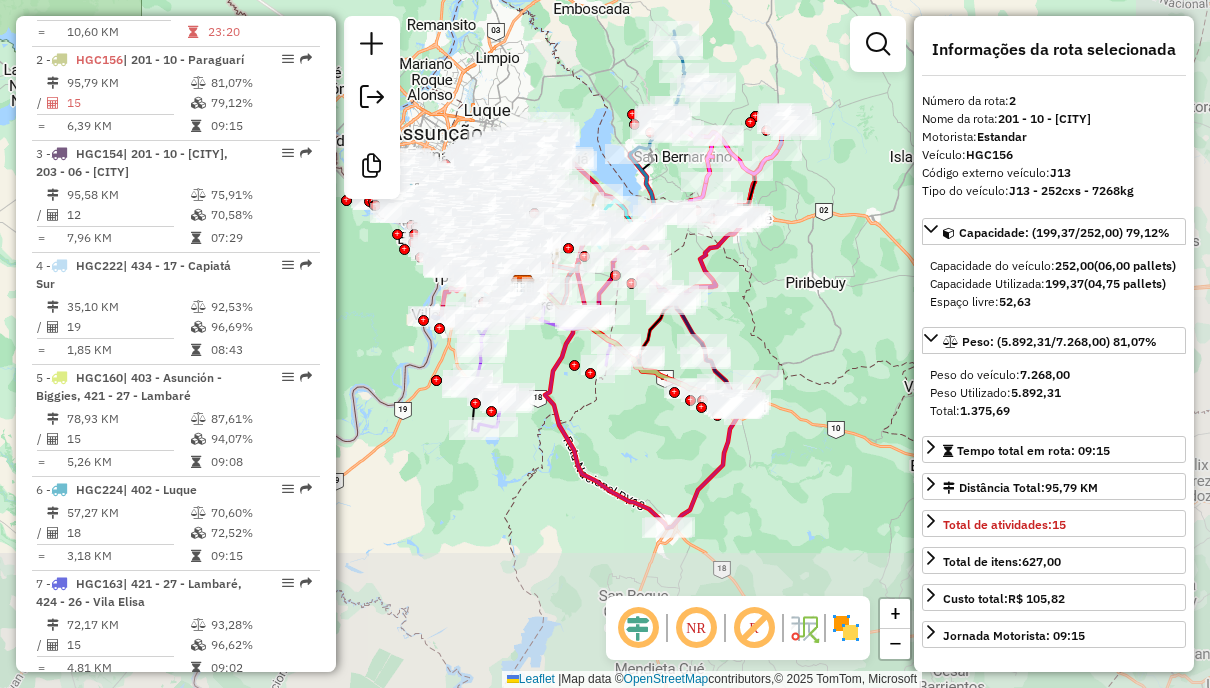 drag, startPoint x: 834, startPoint y: 485, endPoint x: 735, endPoint y: 293, distance: 216.02083 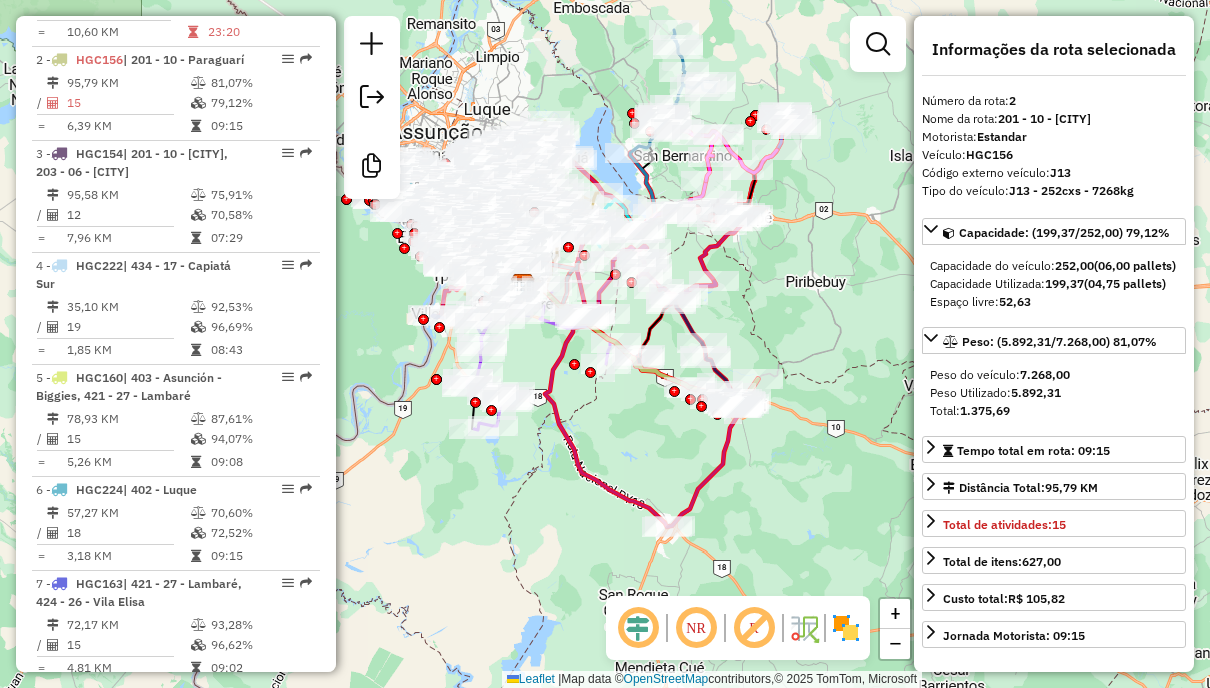 click on "Janela de atendimento Grade de atendimento Capacidade Transportadoras Veículos Cliente Pedidos  Rotas Selecione os dias de semana para filtrar as janelas de atendimento  Seg   Ter   Qua   Qui   Sex   Sáb   Dom  Informe o período da janela de atendimento: De: Até:  Filtrar exatamente a janela do cliente  Considerar janela de atendimento padrão  Selecione os dias de semana para filtrar as grades de atendimento  Seg   Ter   Qua   Qui   Sex   Sáb   Dom   Considerar clientes sem dia de atendimento cadastrado  Clientes fora do dia de atendimento selecionado Filtrar as atividades entre os valores definidos abaixo:  Peso mínimo:   Peso máximo:   Cubagem mínima:   Cubagem máxima:   De:   Até:  Filtrar as atividades entre o tempo de atendimento definido abaixo:  De:   Até:   Considerar capacidade total dos clientes não roteirizados Transportadora: Selecione um ou mais itens Tipo de veículo: Selecione um ou mais itens Veículo: Selecione um ou mais itens Motorista: Selecione um ou mais itens Nome: Rótulo:" 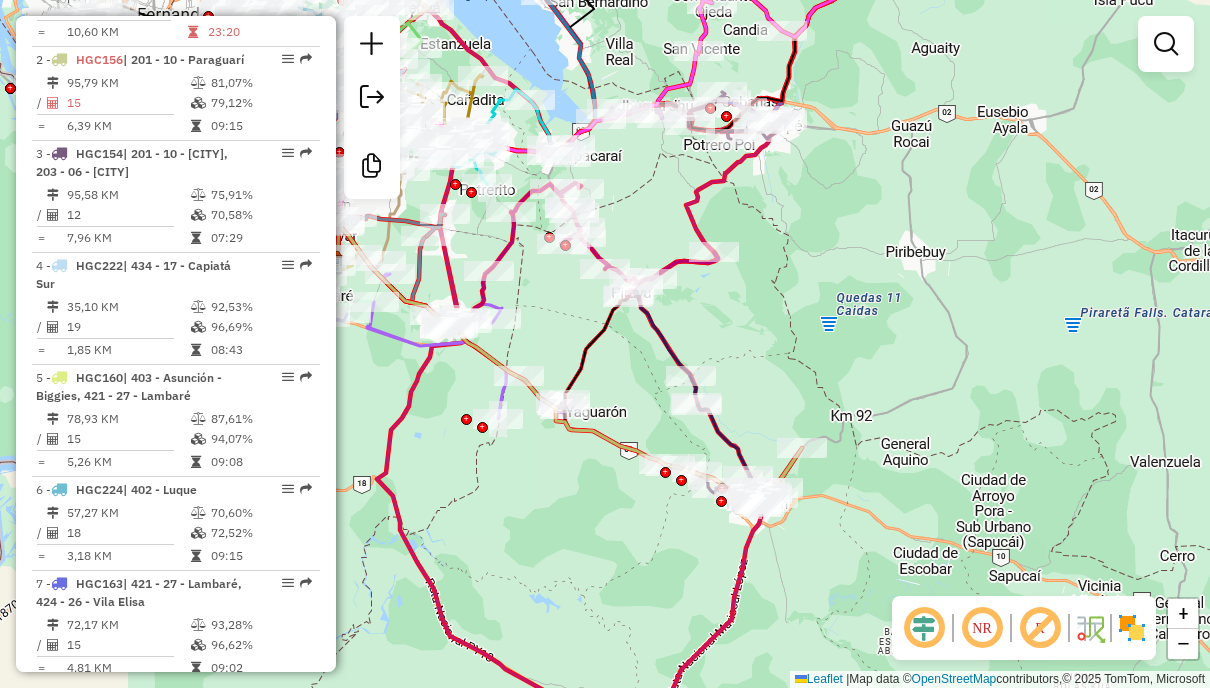 click 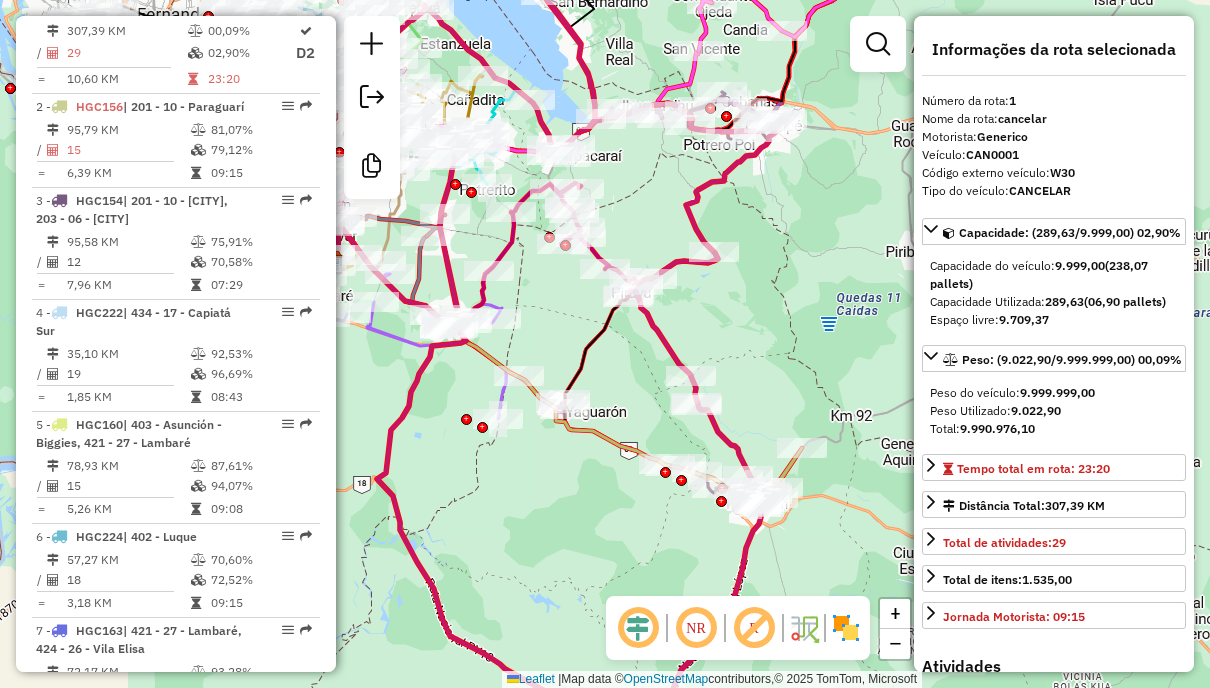 scroll, scrollTop: 776, scrollLeft: 0, axis: vertical 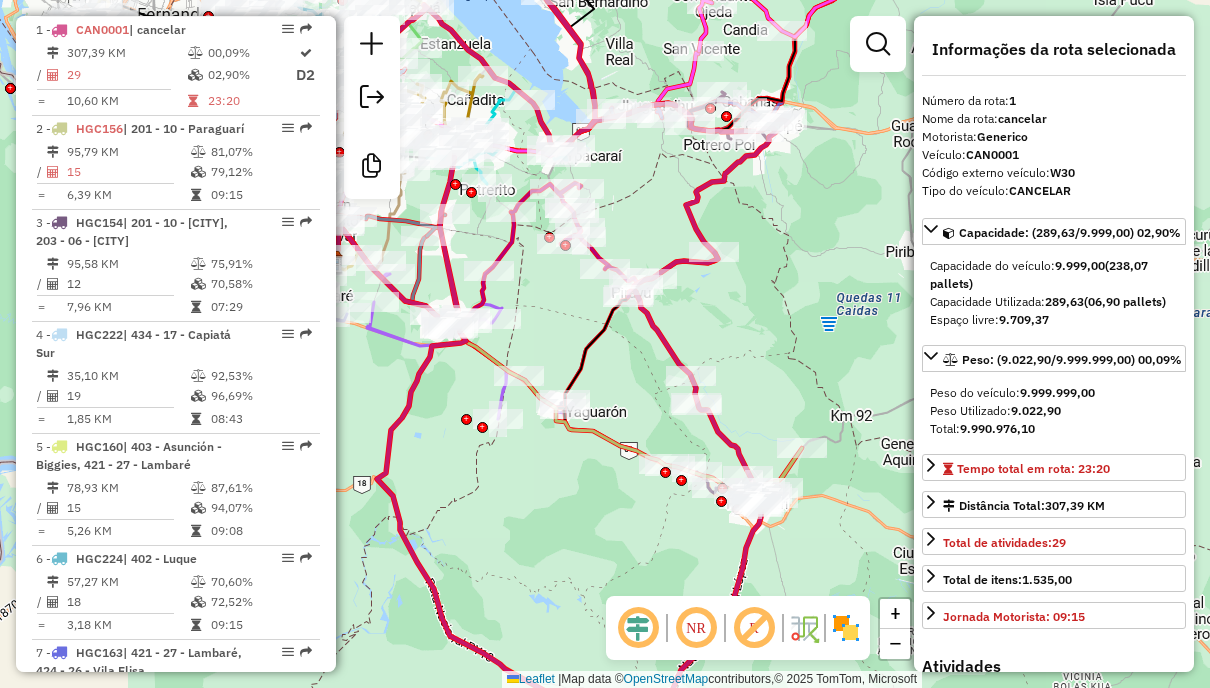 click on "Janela de atendimento Grade de atendimento Capacidade Transportadoras Veículos Cliente Pedidos  Rotas Selecione os dias de semana para filtrar as janelas de atendimento  Seg   Ter   Qua   Qui   Sex   Sáb   Dom  Informe o período da janela de atendimento: De: Até:  Filtrar exatamente a janela do cliente  Considerar janela de atendimento padrão  Selecione os dias de semana para filtrar as grades de atendimento  Seg   Ter   Qua   Qui   Sex   Sáb   Dom   Considerar clientes sem dia de atendimento cadastrado  Clientes fora do dia de atendimento selecionado Filtrar as atividades entre os valores definidos abaixo:  Peso mínimo:   Peso máximo:   Cubagem mínima:   Cubagem máxima:   De:   Até:  Filtrar as atividades entre o tempo de atendimento definido abaixo:  De:   Até:   Considerar capacidade total dos clientes não roteirizados Transportadora: Selecione um ou mais itens Tipo de veículo: Selecione um ou mais itens Veículo: Selecione um ou mais itens Motorista: Selecione um ou mais itens Nome: Rótulo:" 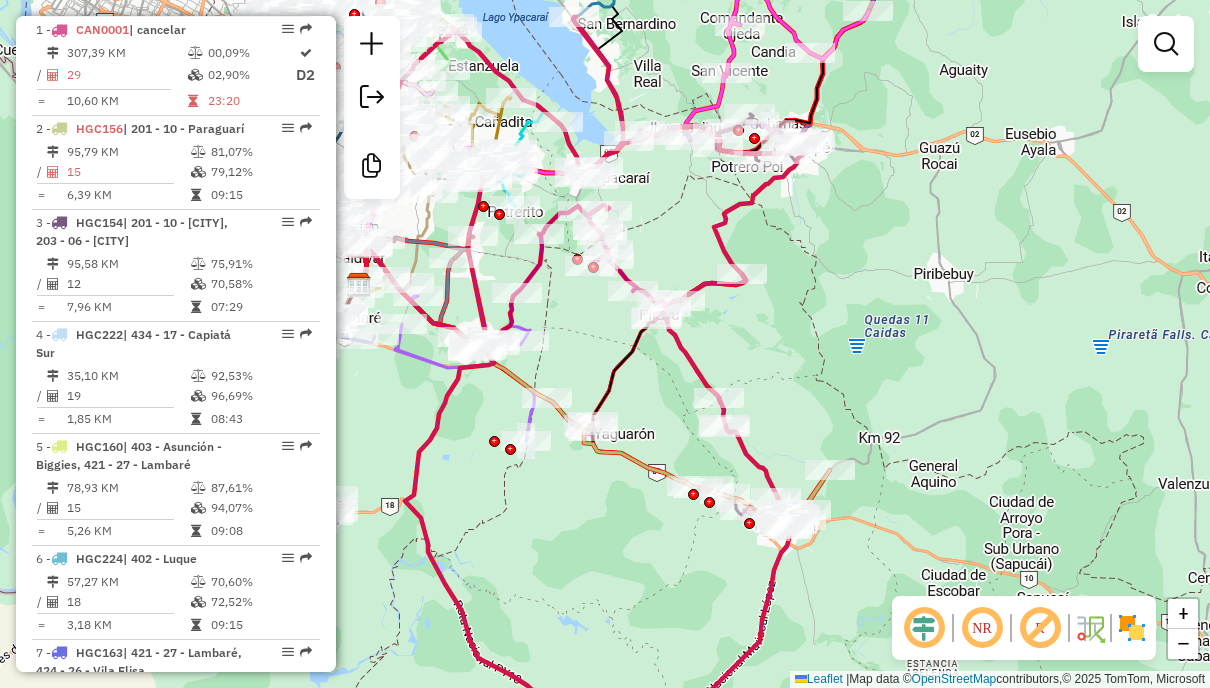 drag, startPoint x: 655, startPoint y: 208, endPoint x: 740, endPoint y: 281, distance: 112.04463 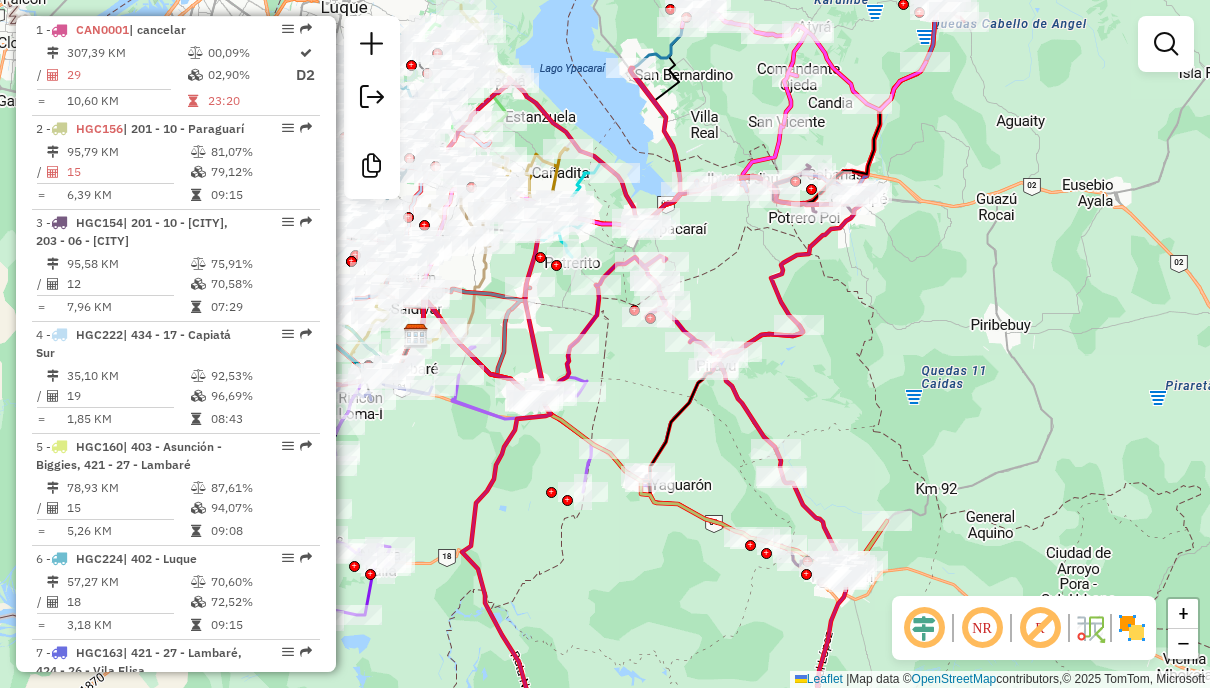 click 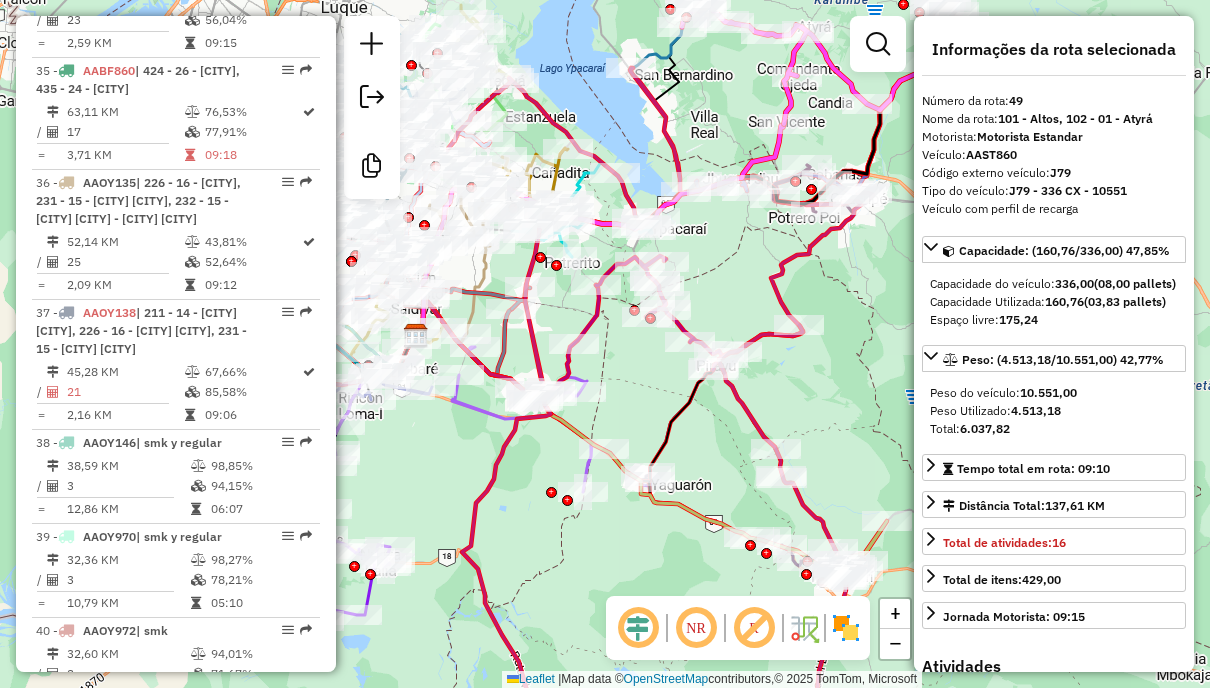 scroll, scrollTop: 6140, scrollLeft: 0, axis: vertical 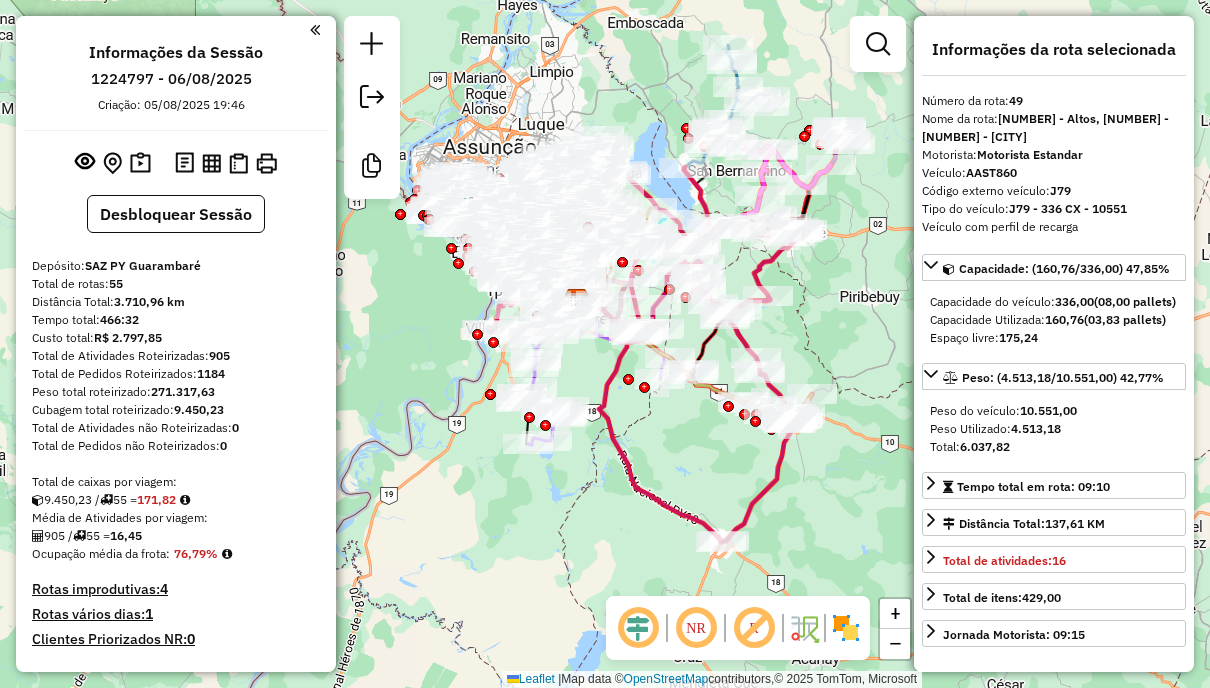 select on "**********" 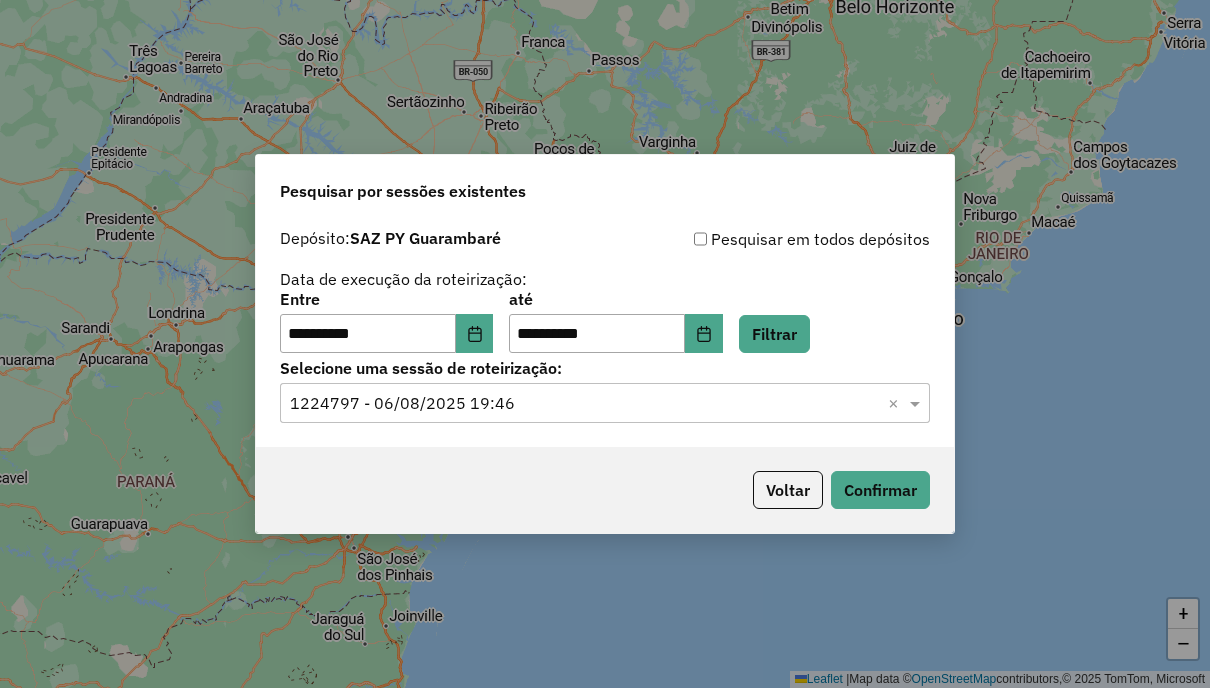 scroll, scrollTop: 0, scrollLeft: 0, axis: both 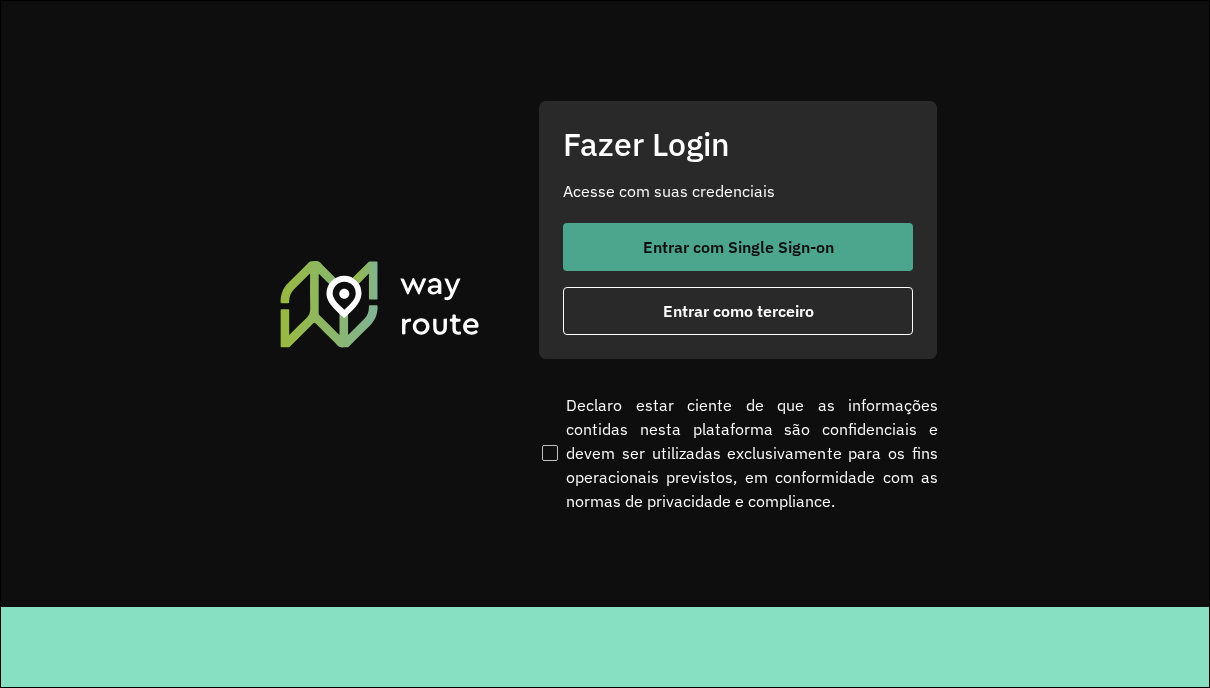 click on "Entrar com Single Sign-on" at bounding box center [738, 247] 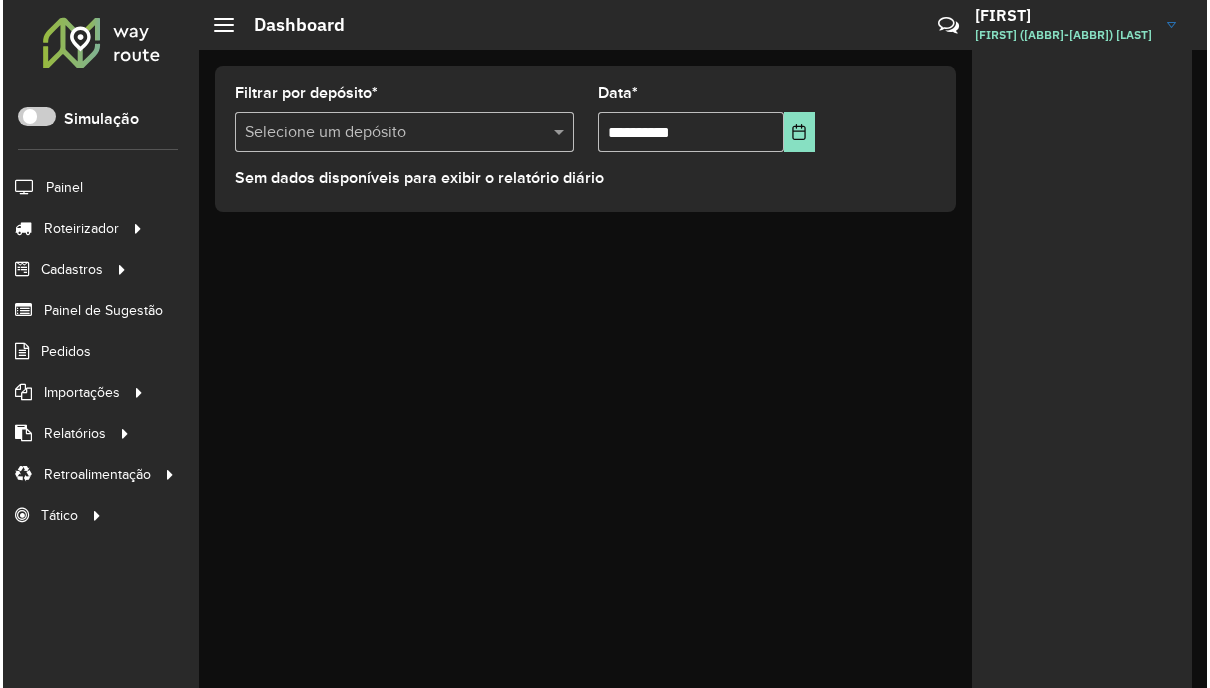 scroll, scrollTop: 0, scrollLeft: 0, axis: both 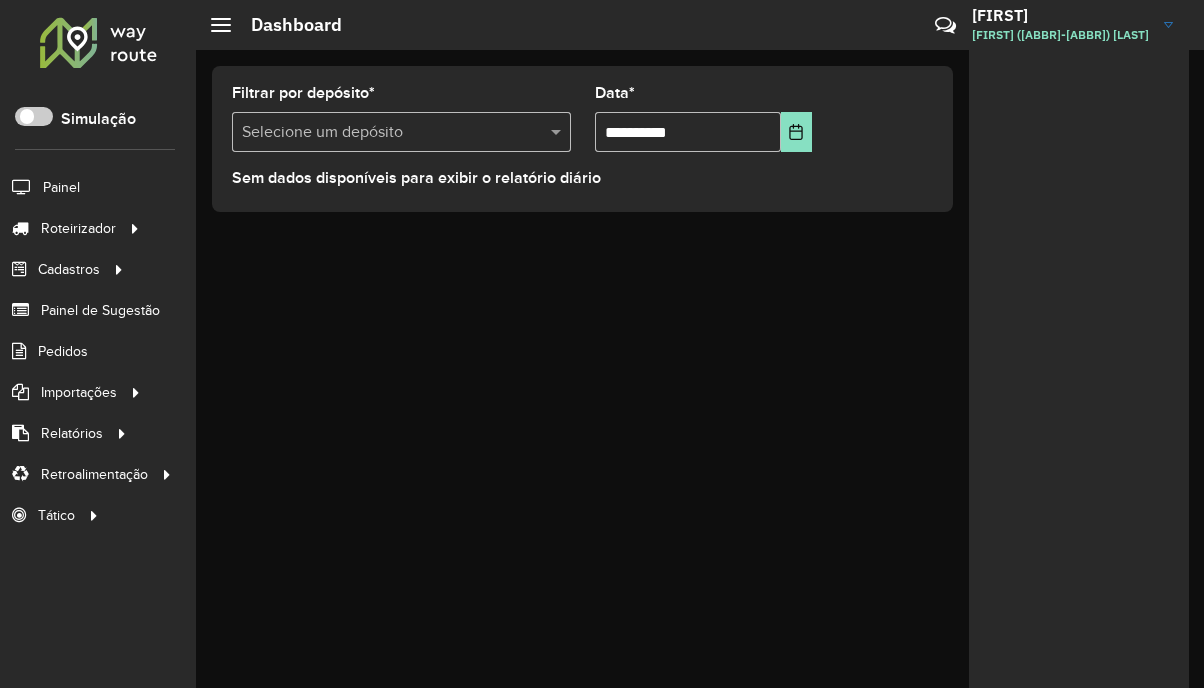 click at bounding box center (381, 133) 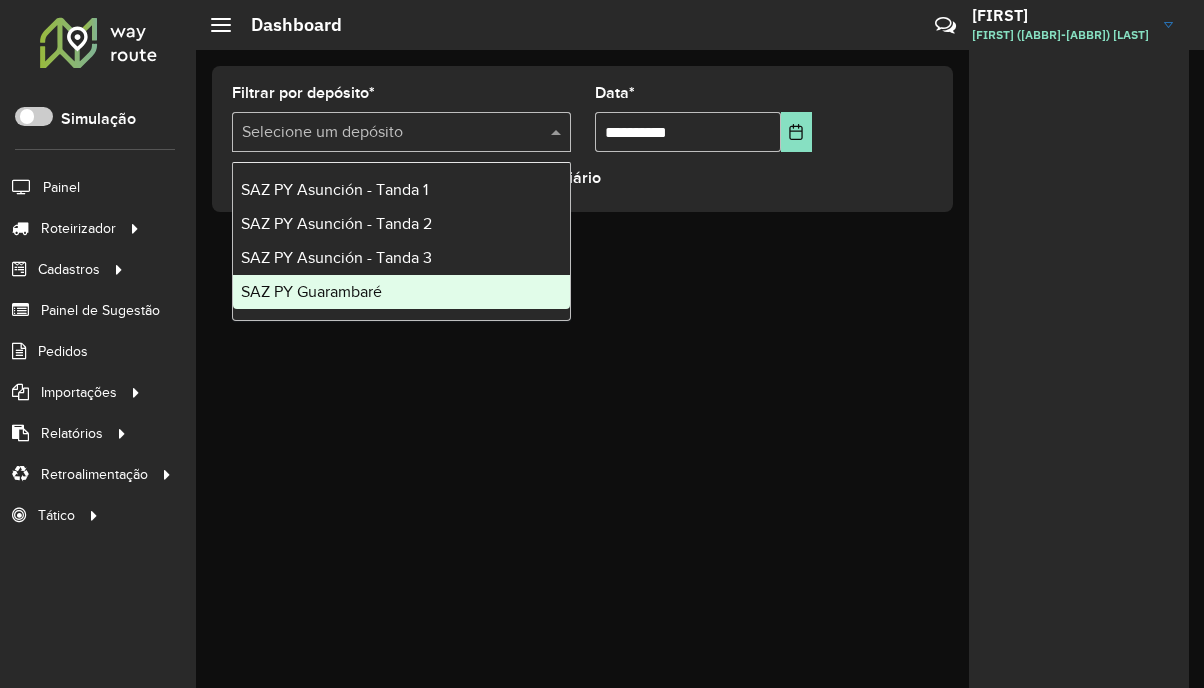 click on "SAZ PY Guarambaré" at bounding box center [401, 292] 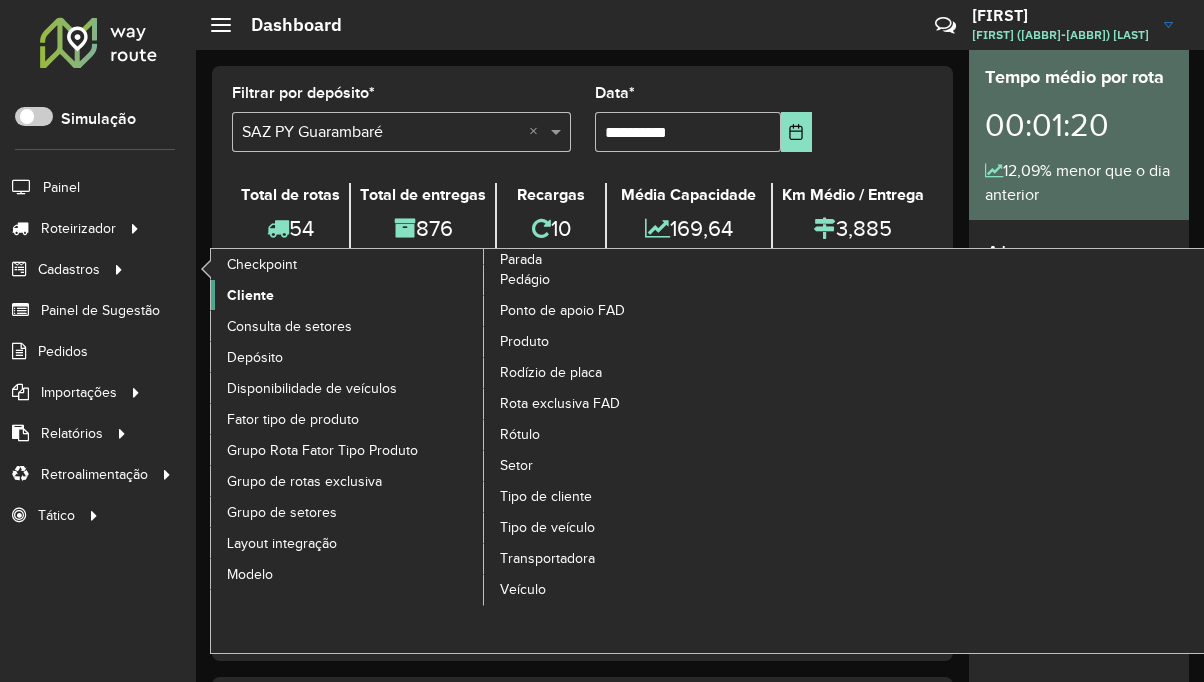 click on "Cliente" 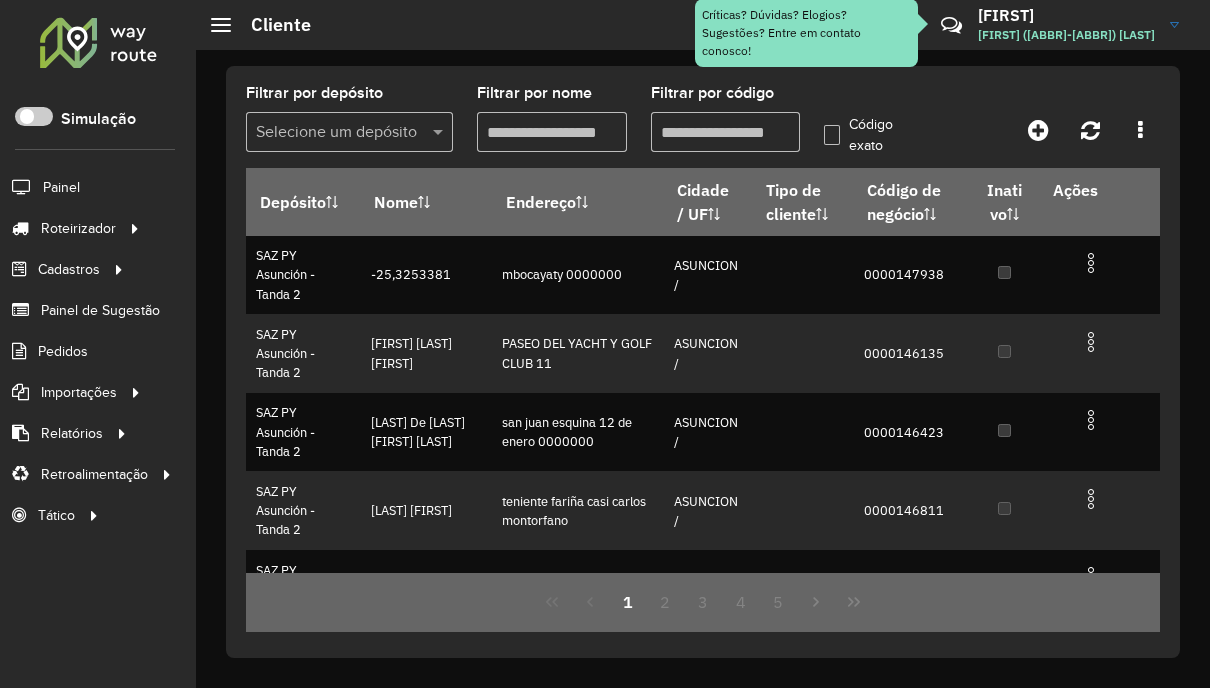 click on "Filtrar por código" at bounding box center [725, 132] 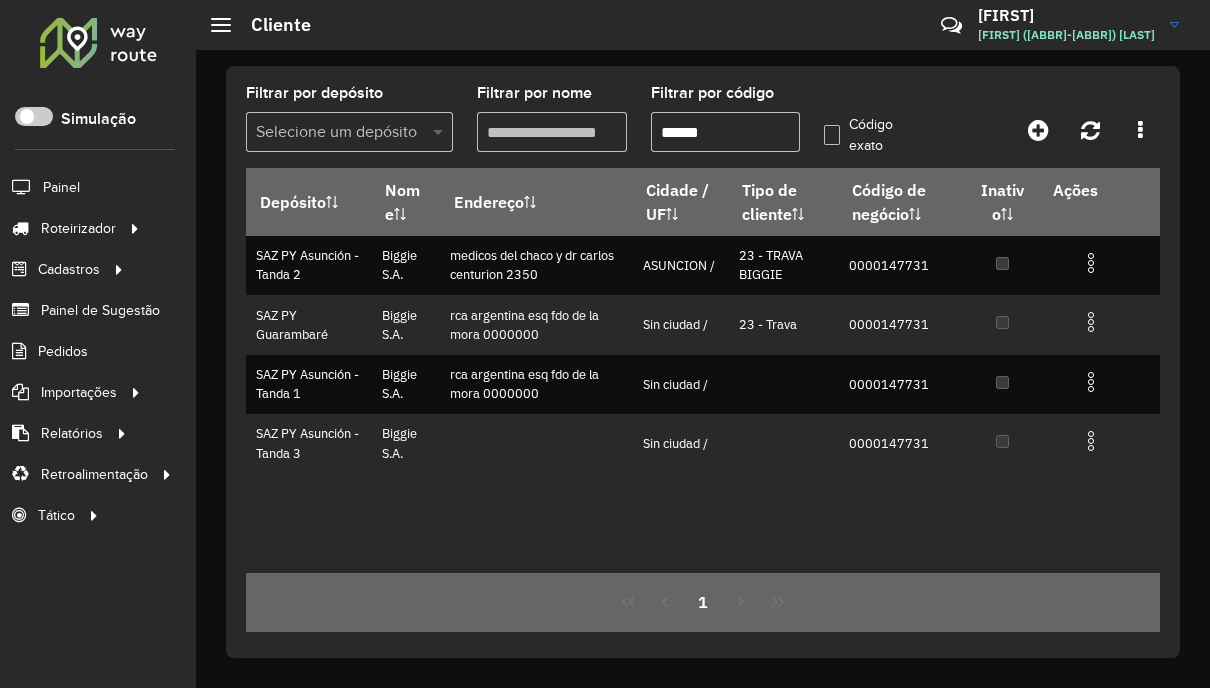 type on "******" 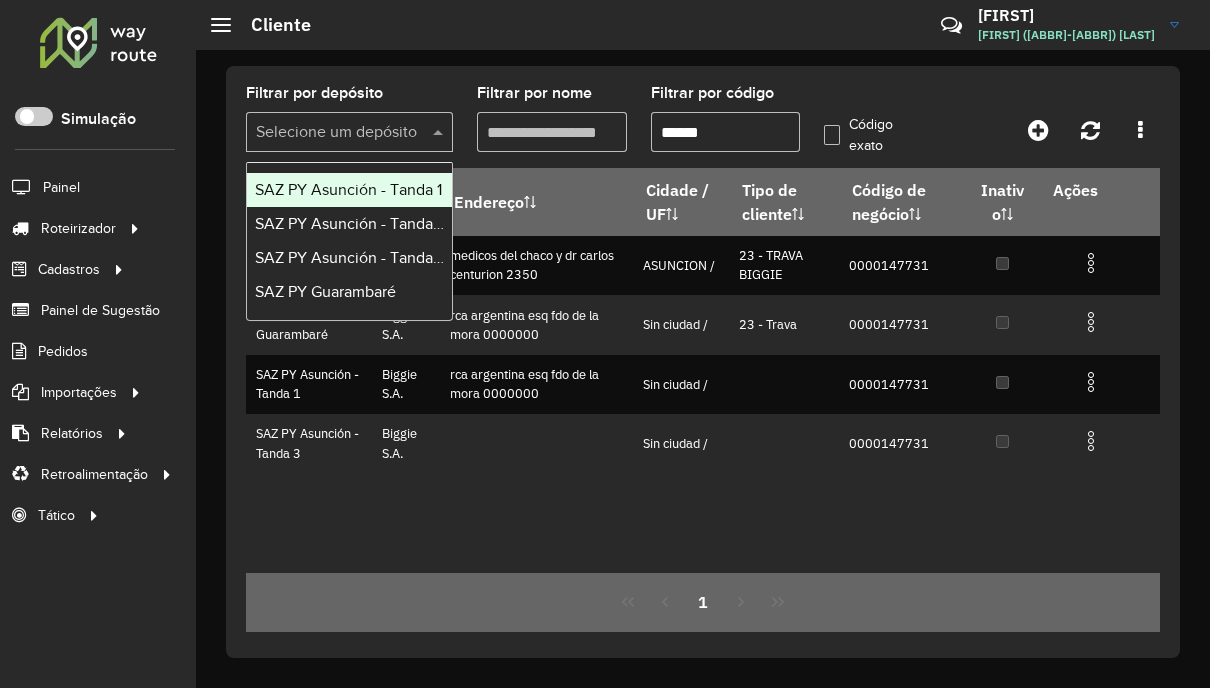 click at bounding box center (440, 132) 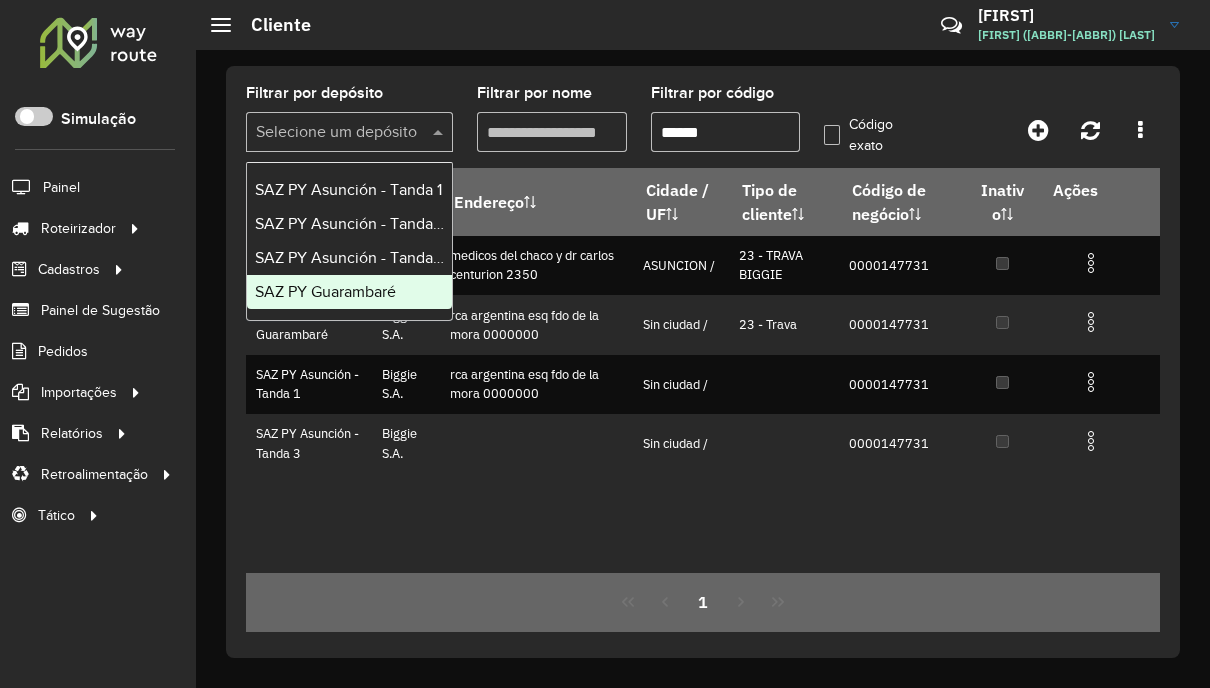 drag, startPoint x: 379, startPoint y: 282, endPoint x: 398, endPoint y: 292, distance: 21.470911 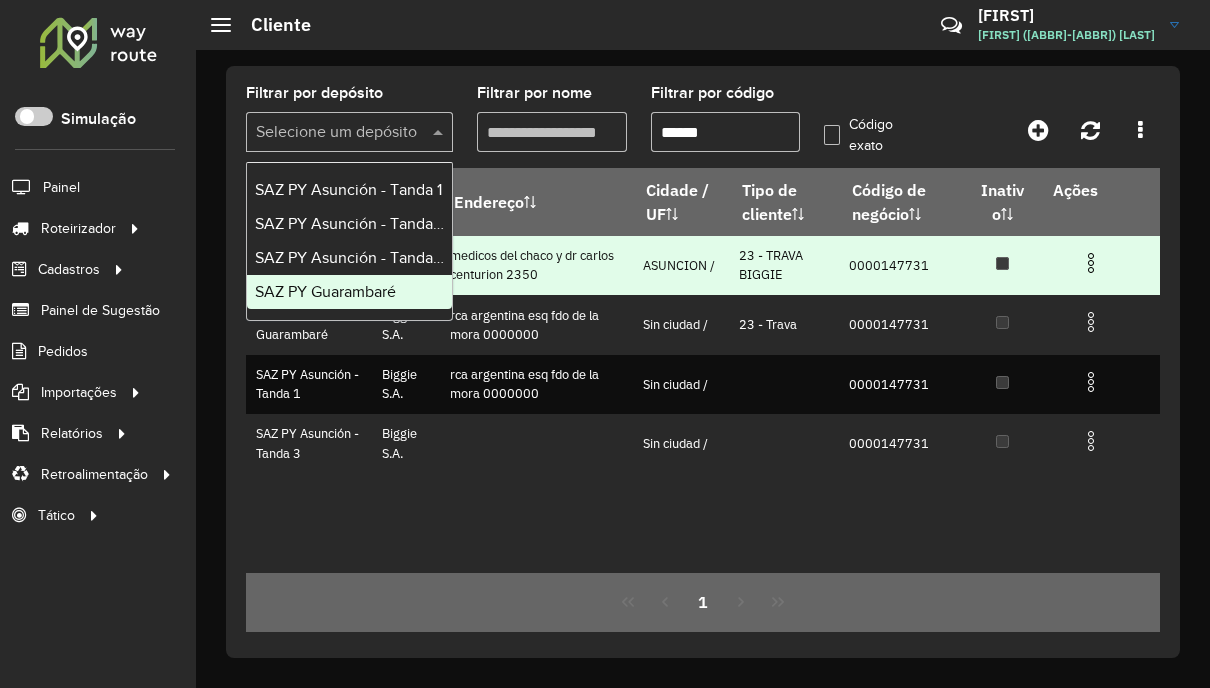 click on "SAZ PY Guarambaré" at bounding box center [325, 291] 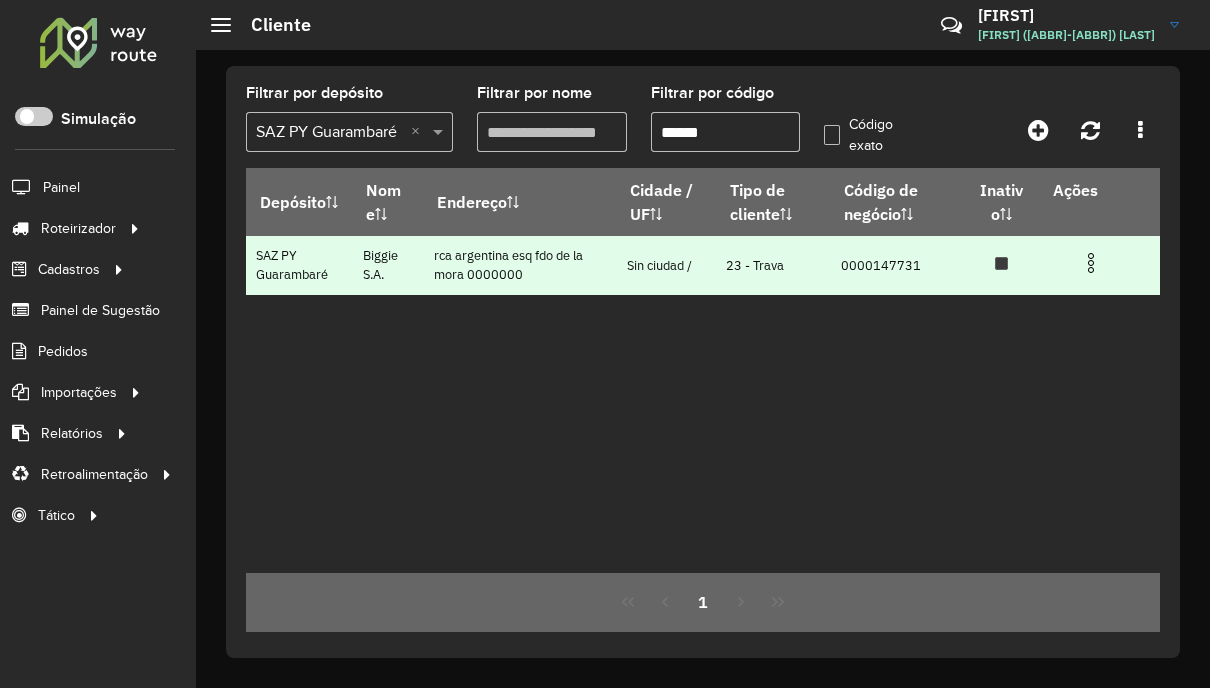click at bounding box center [1099, 261] 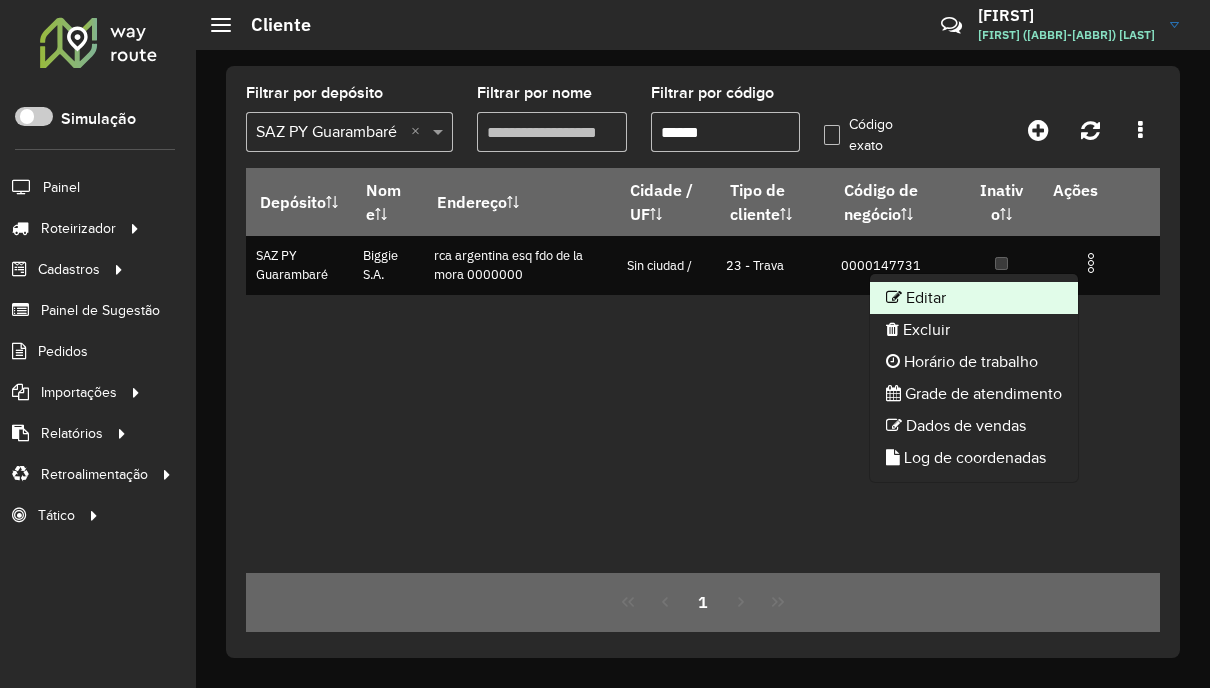 click on "Editar" 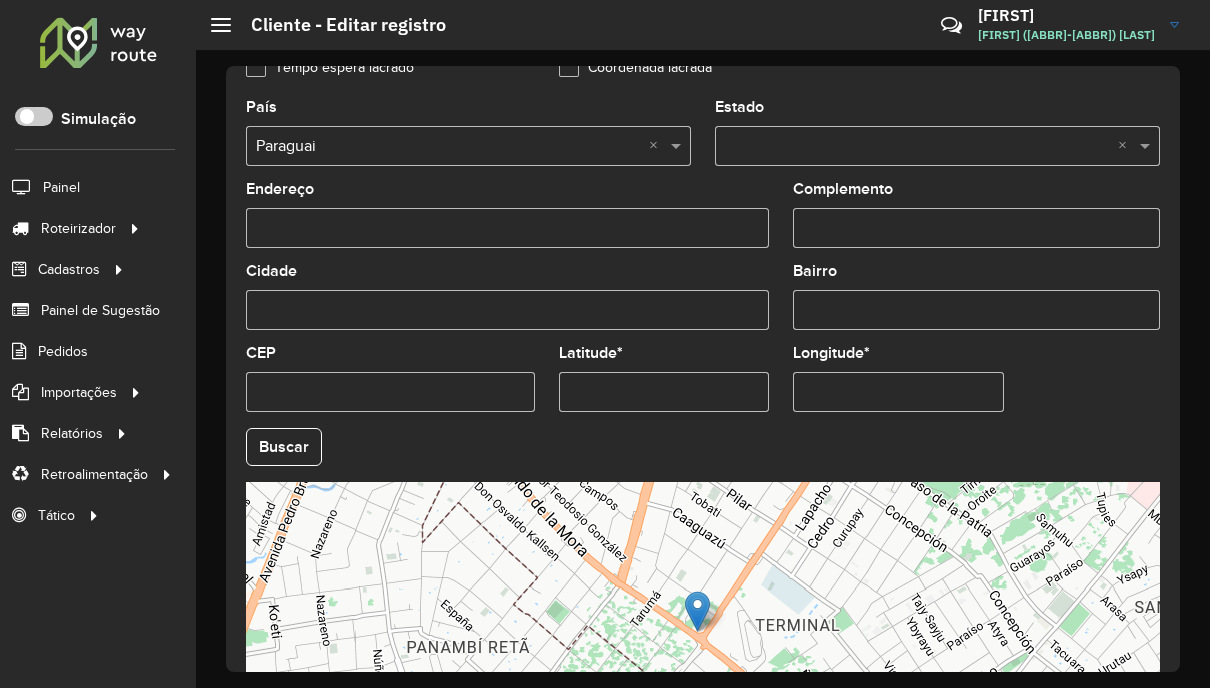 scroll, scrollTop: 795, scrollLeft: 0, axis: vertical 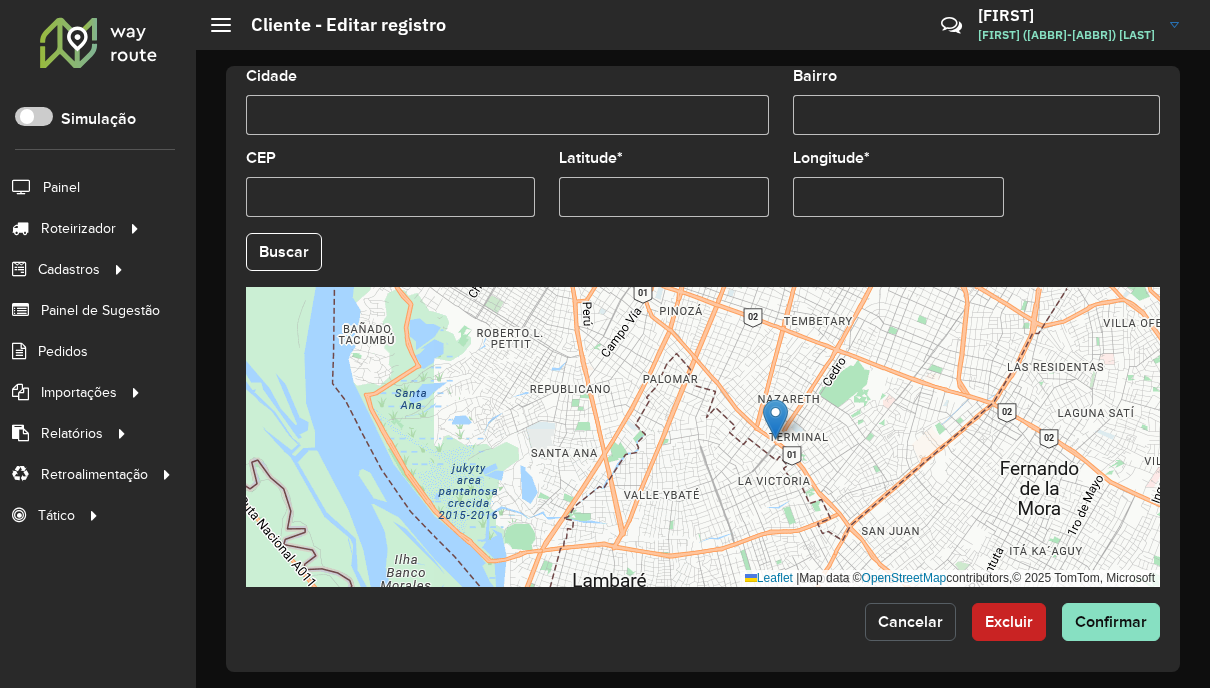click on "Cancelar" 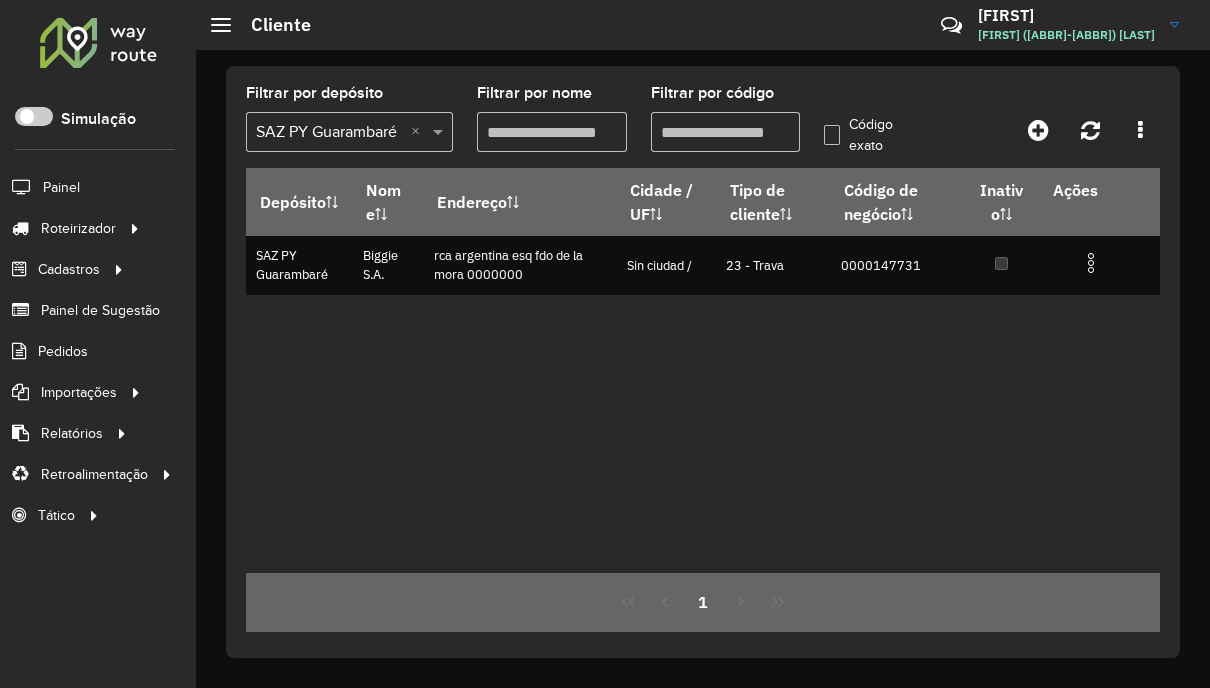 drag, startPoint x: 717, startPoint y: 127, endPoint x: 650, endPoint y: 119, distance: 67.47592 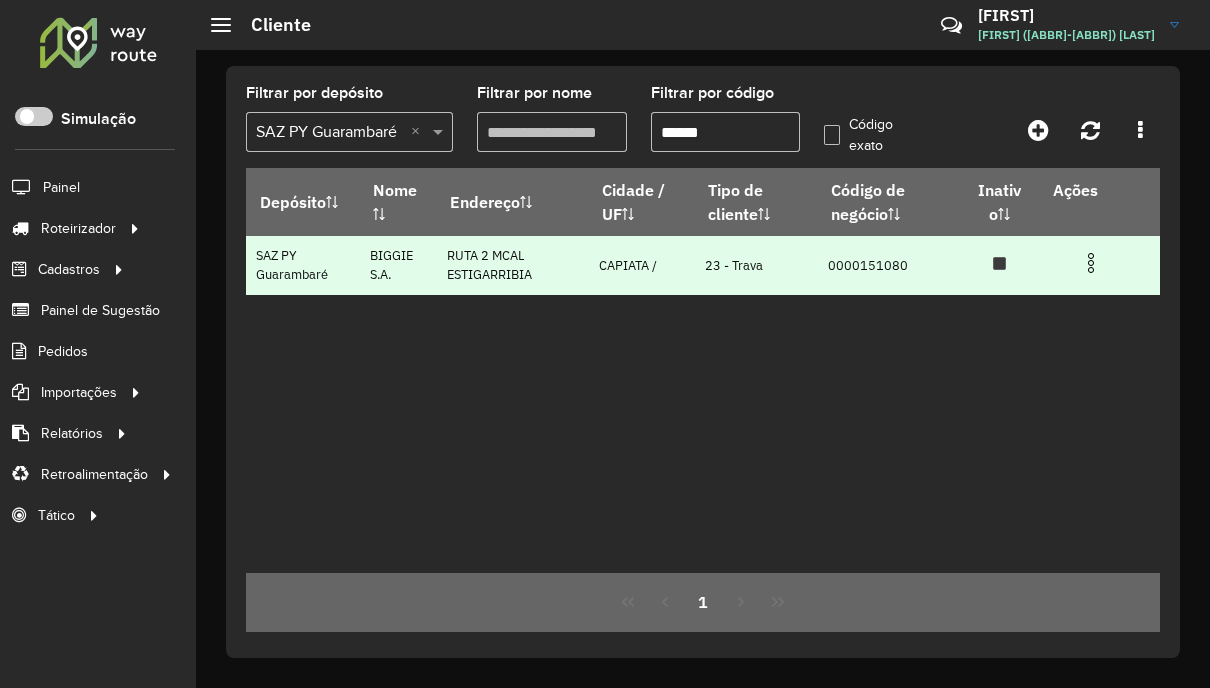 type on "******" 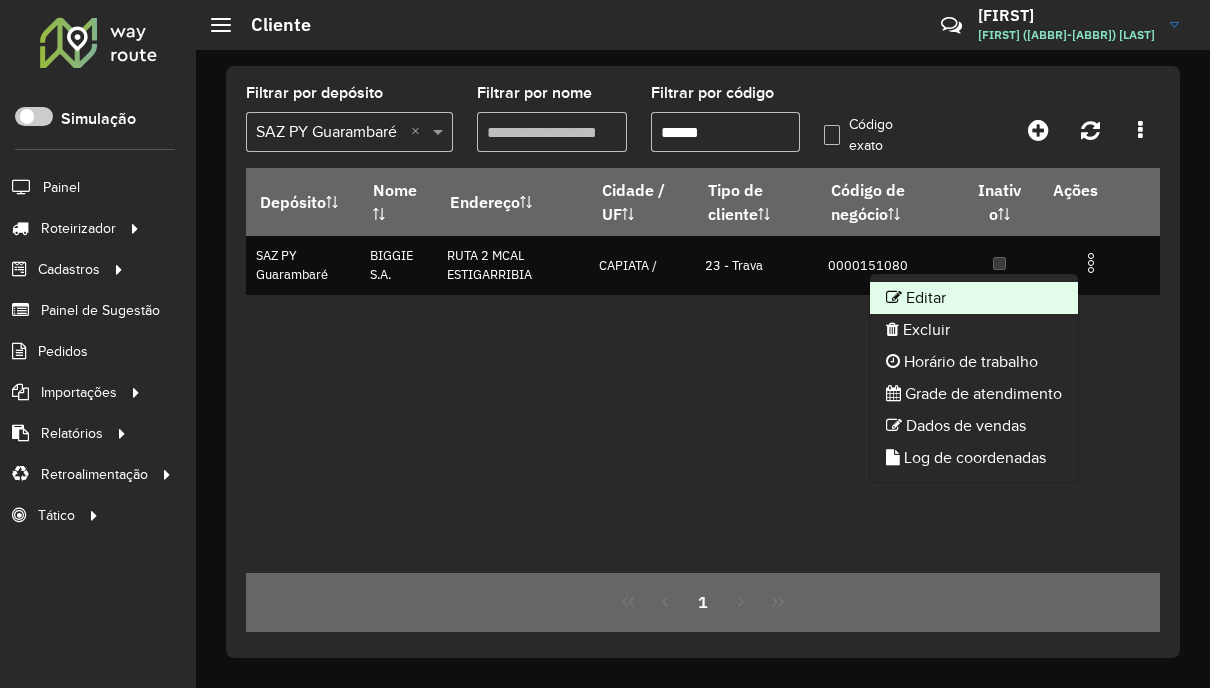 click on "Editar" 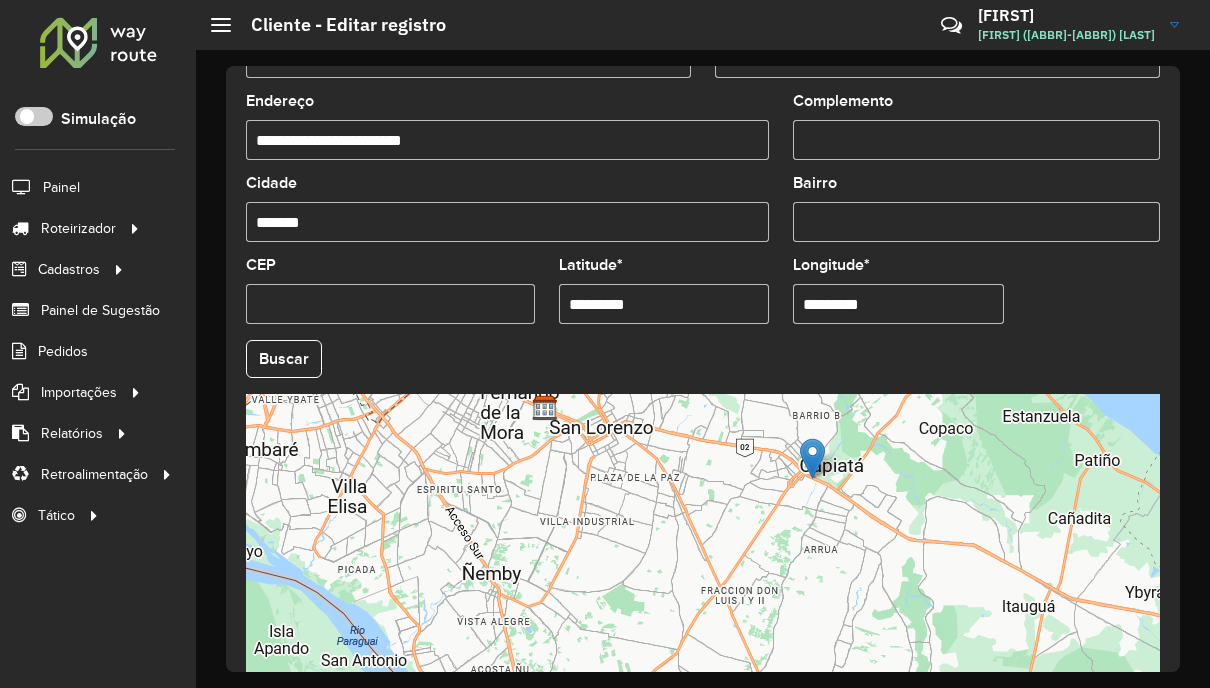 scroll, scrollTop: 795, scrollLeft: 0, axis: vertical 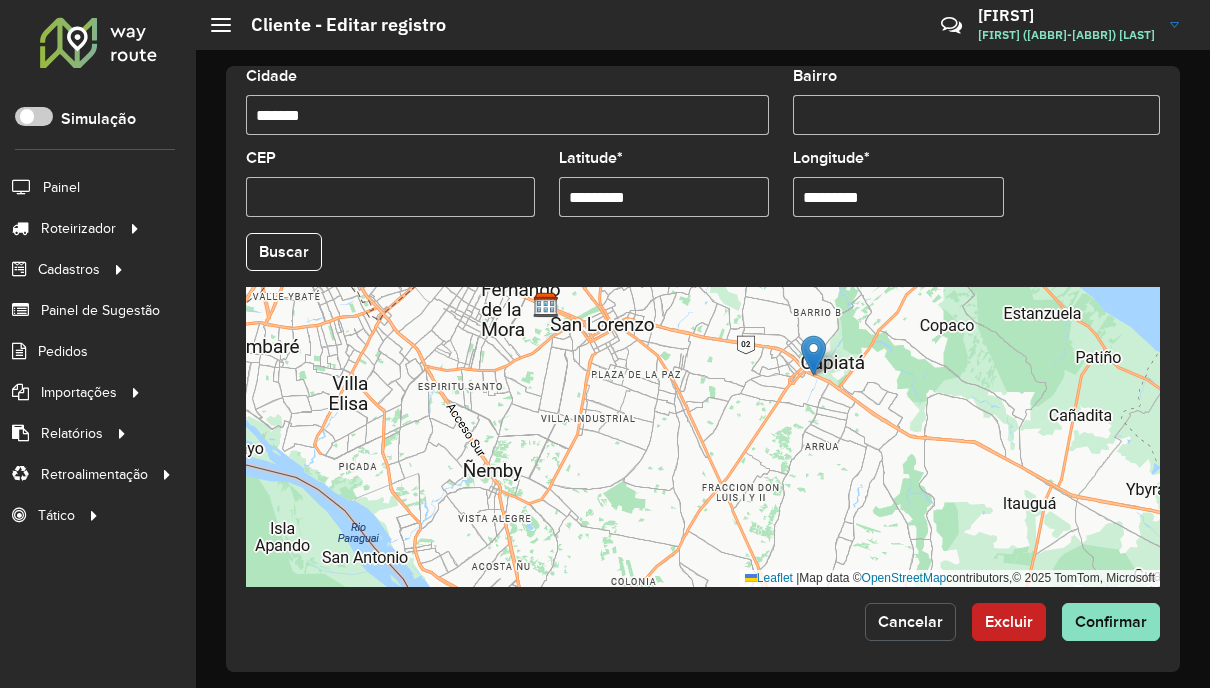 click on "Cancelar" 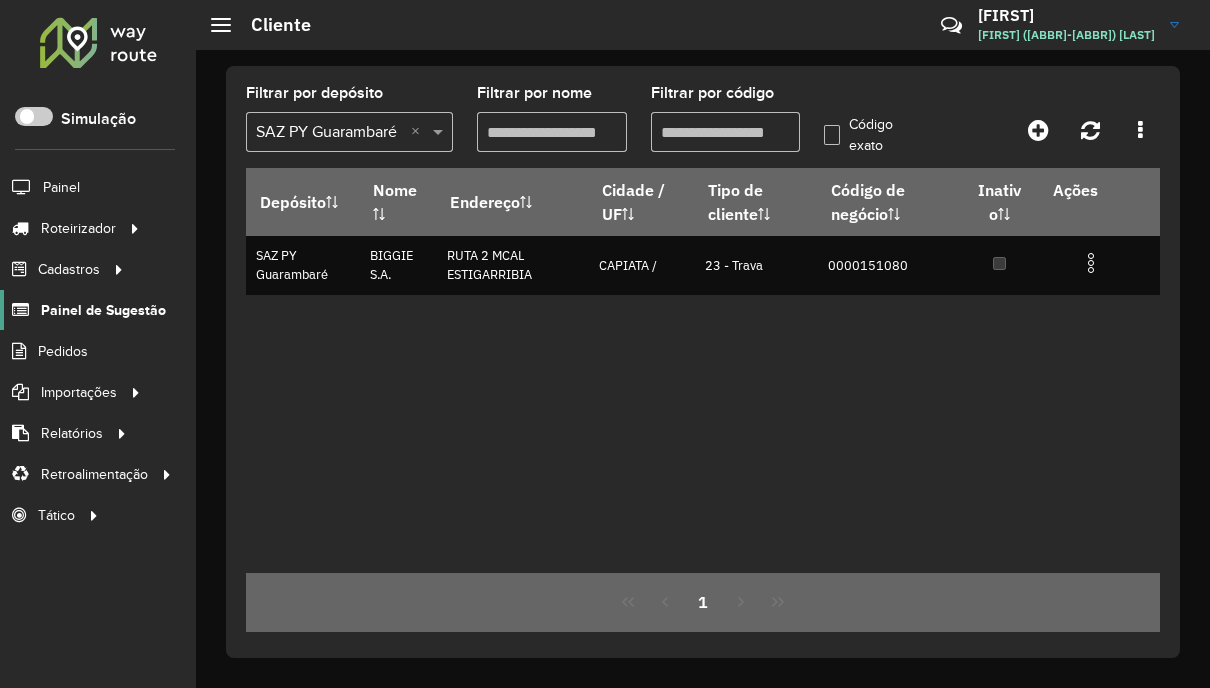 click on "Painel de Sugestão" 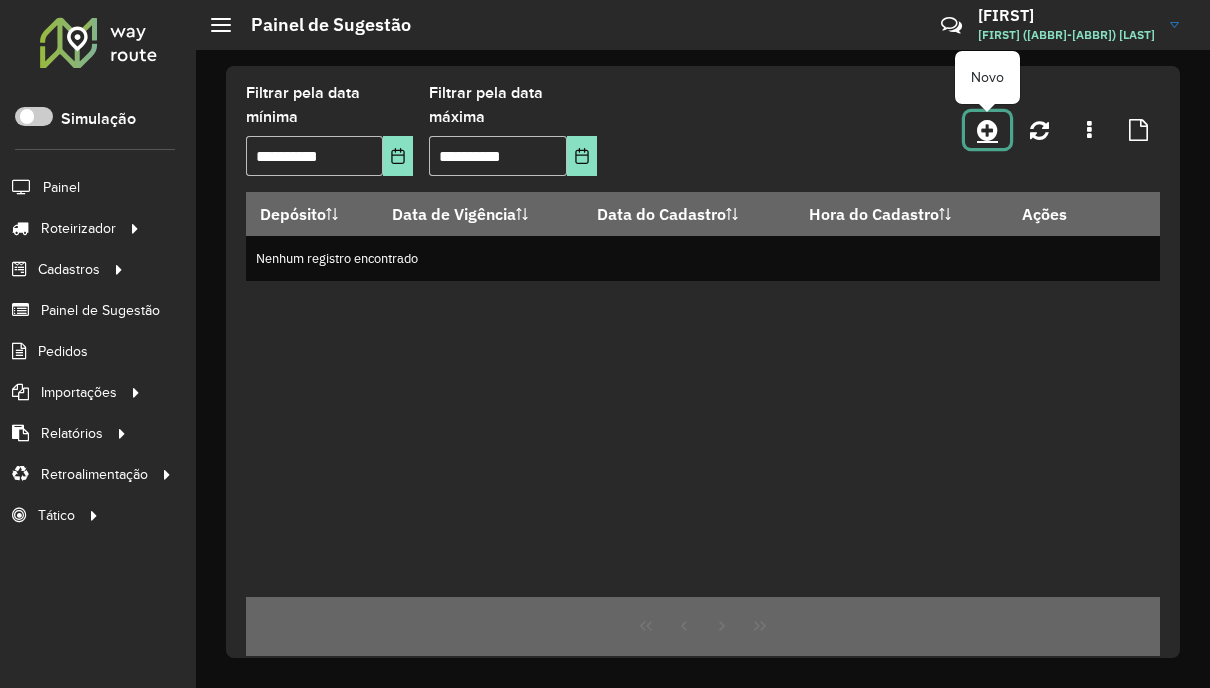 click 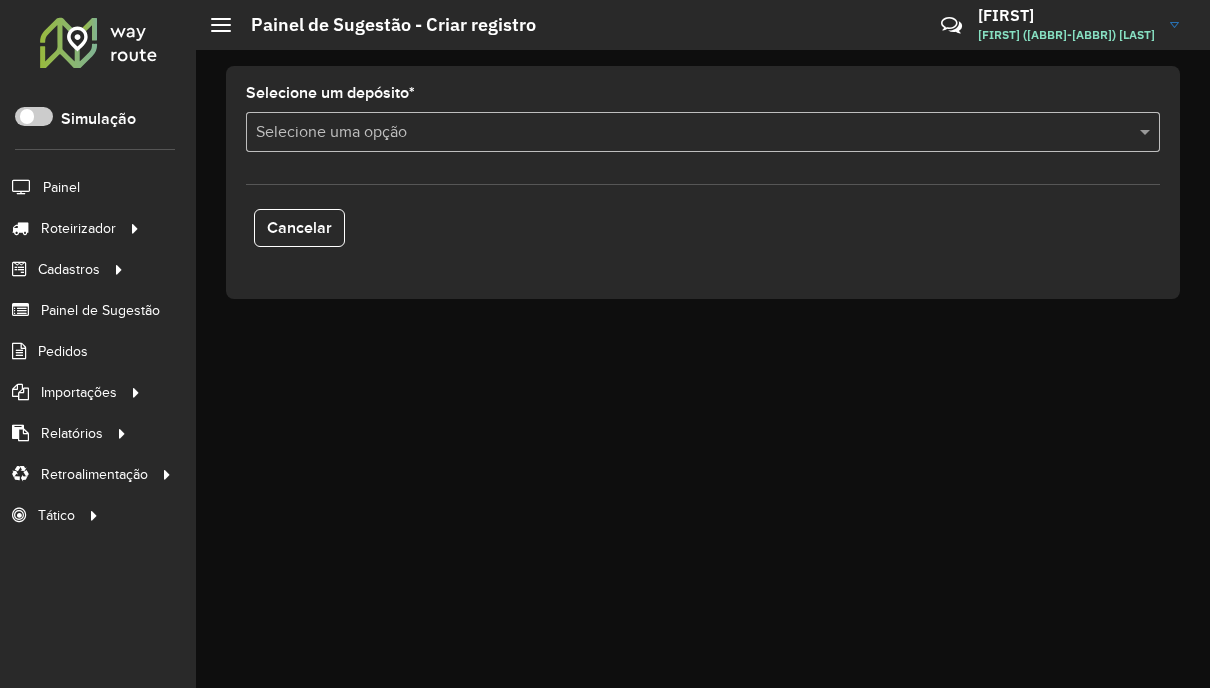 click at bounding box center [683, 133] 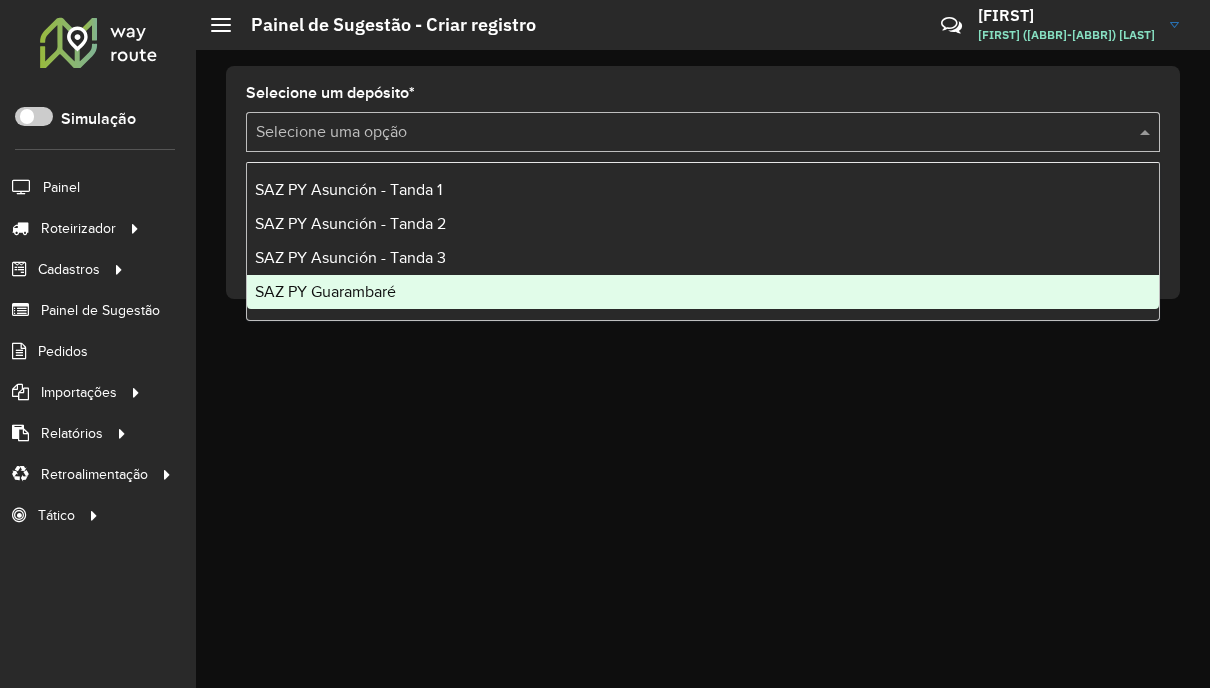 click on "SAZ PY Guarambaré" at bounding box center [703, 292] 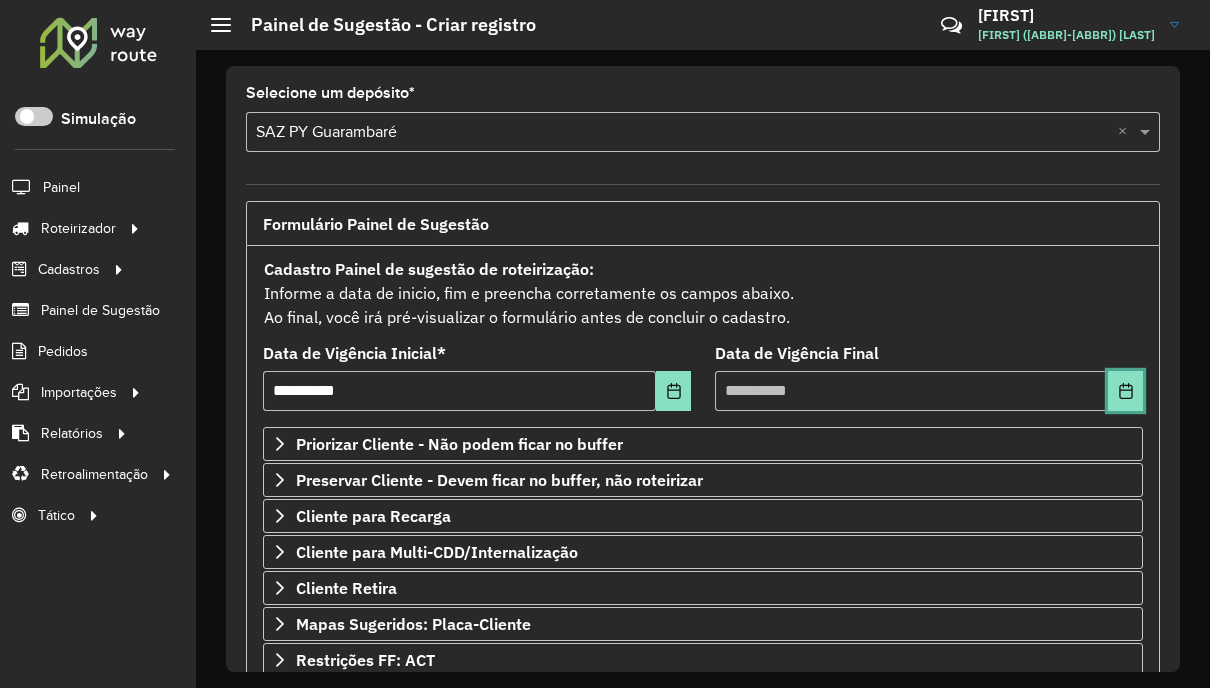 click 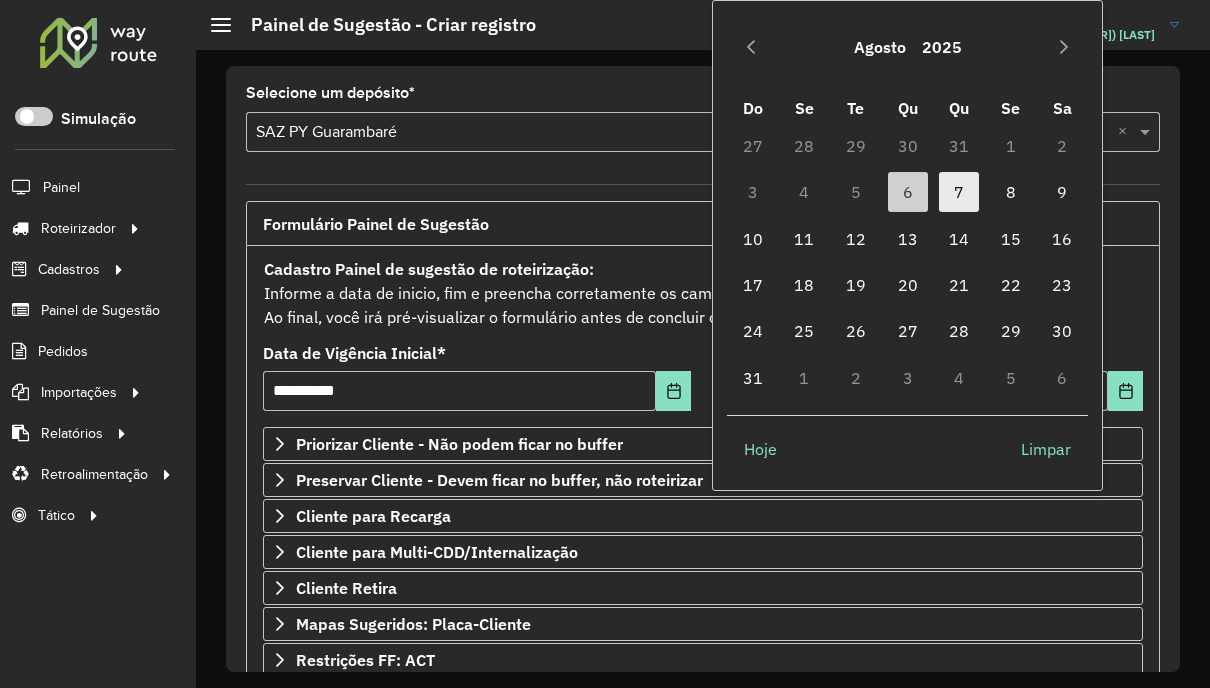 click on "7" at bounding box center (959, 192) 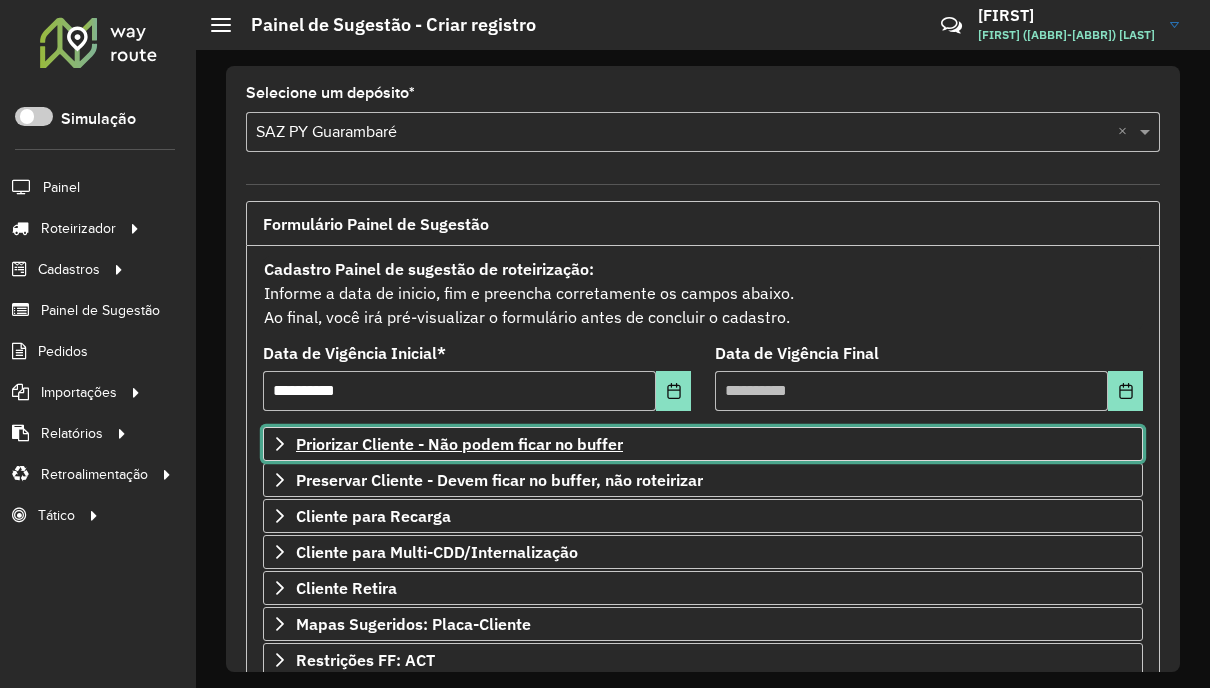 click on "Priorizar Cliente - Não podem ficar no buffer" at bounding box center (459, 444) 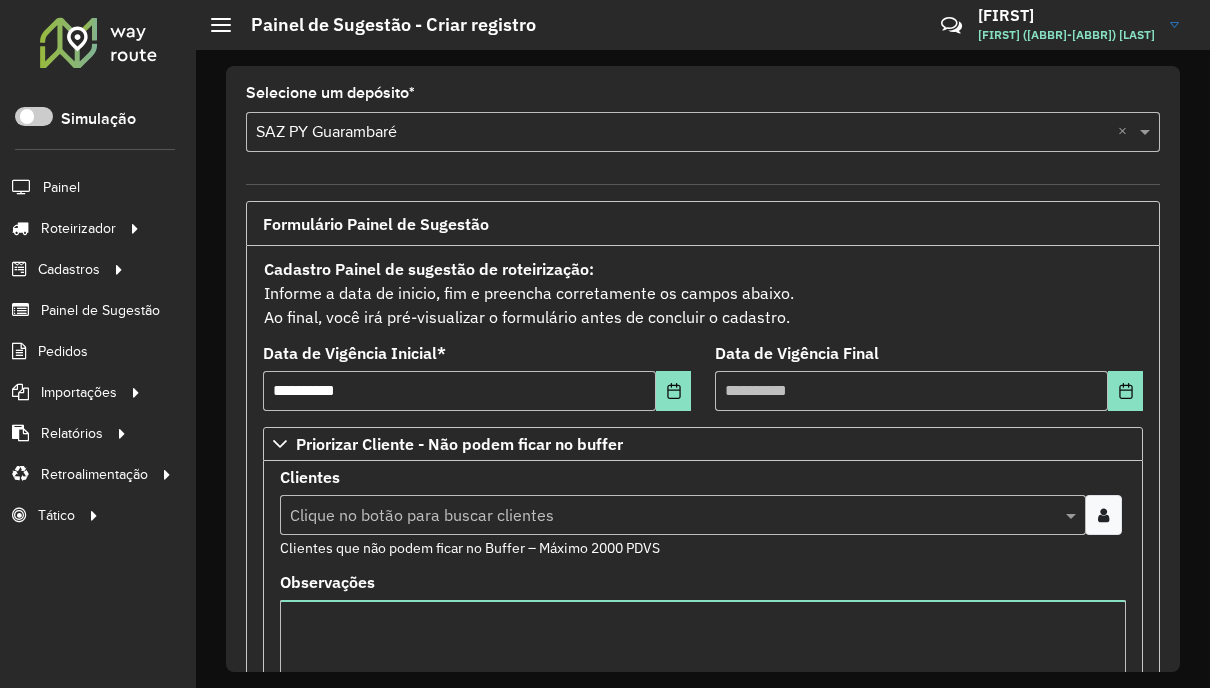 click at bounding box center (1103, 515) 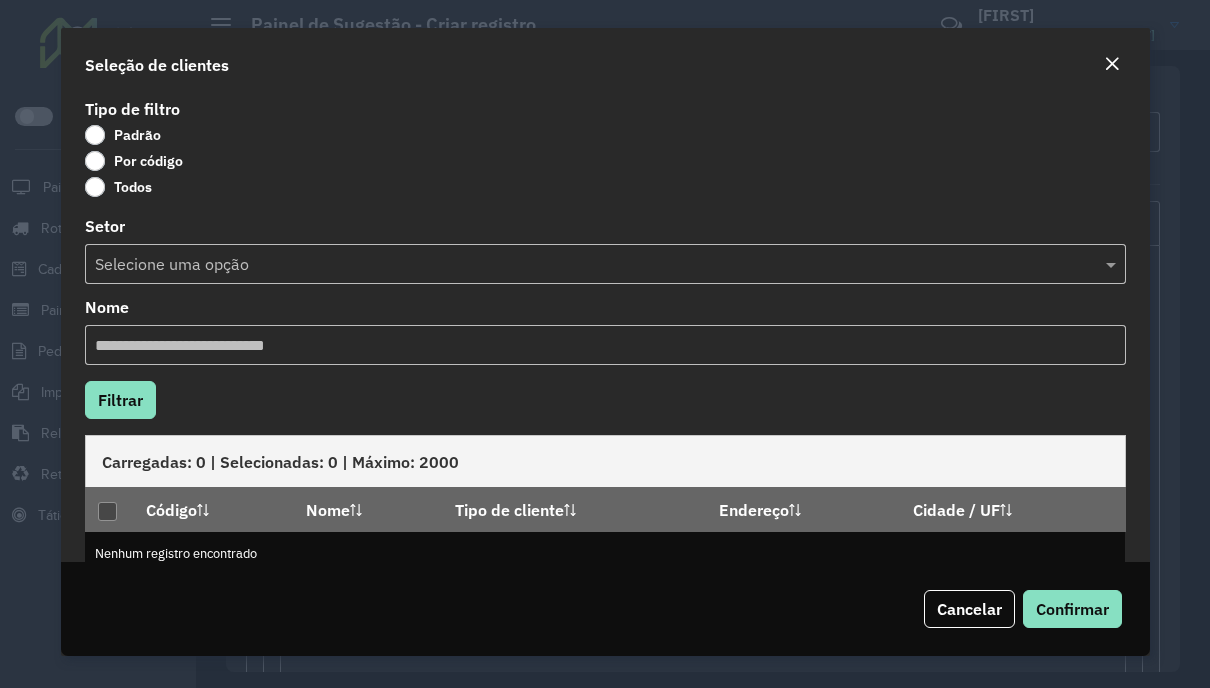 click on "Por código" 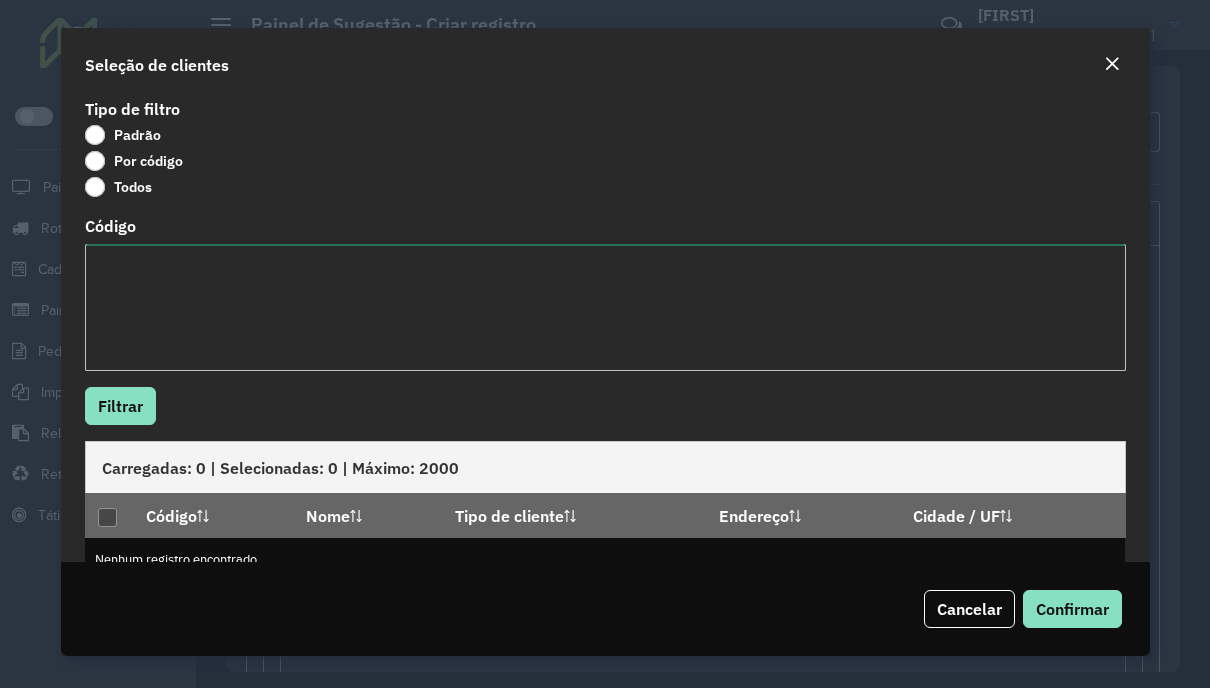 click on "Código" at bounding box center (605, 307) 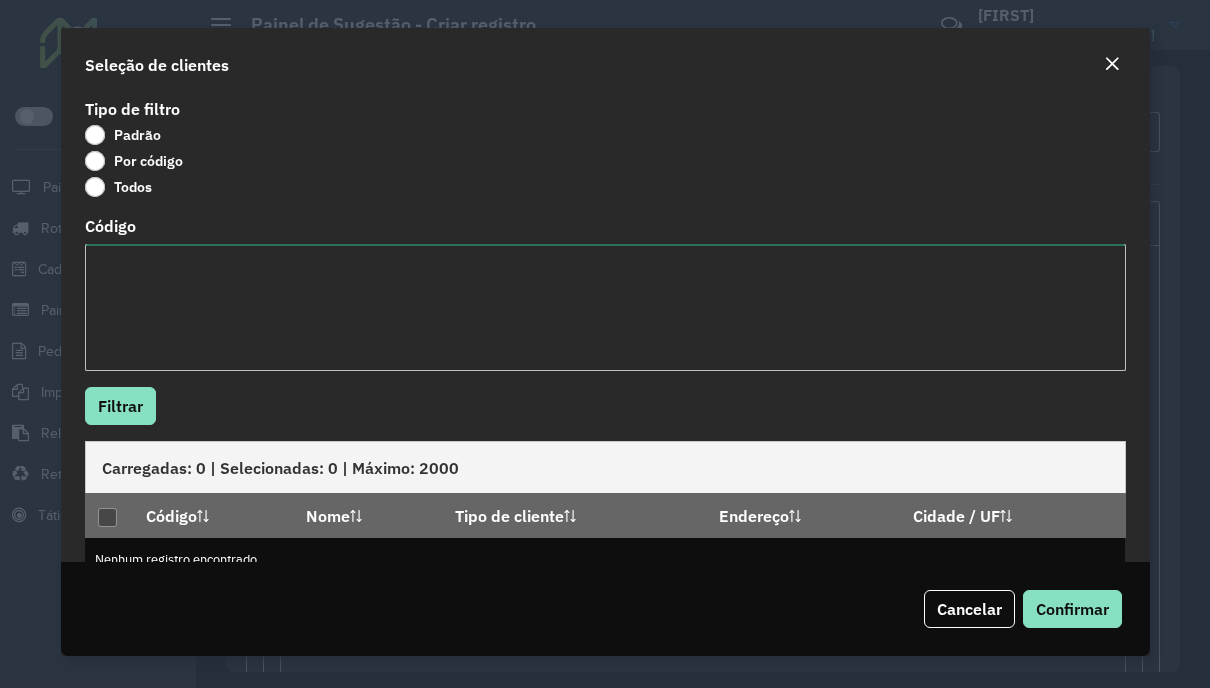 paste on "**********" 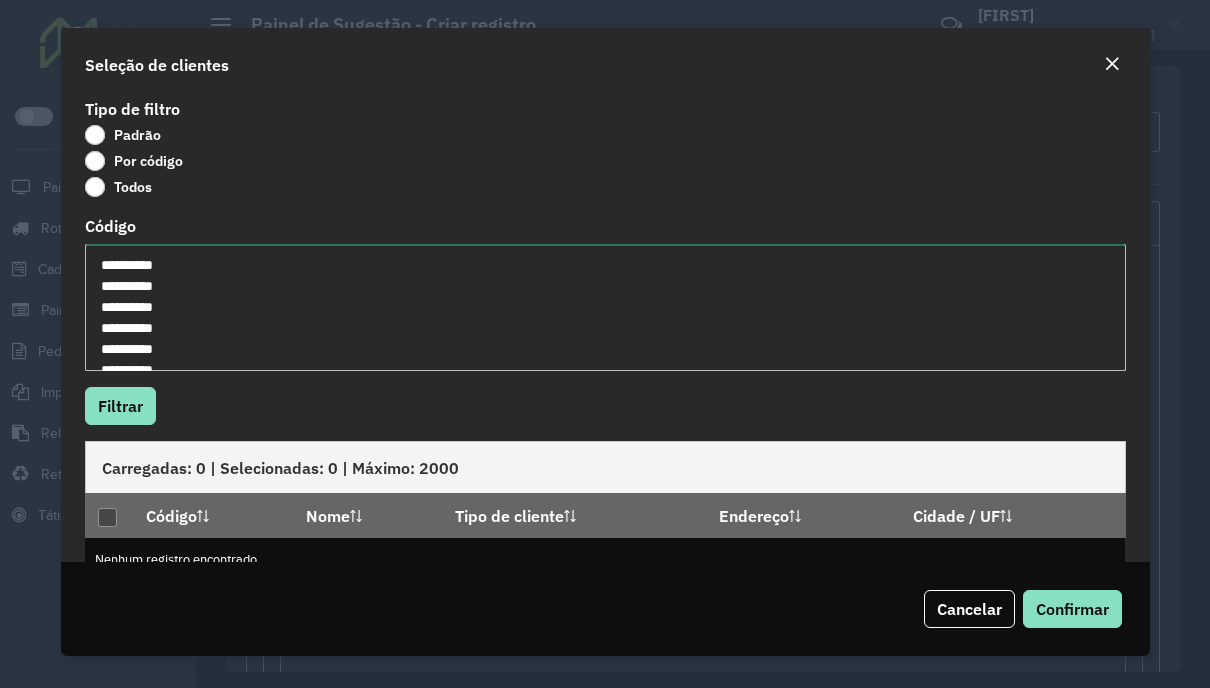 scroll, scrollTop: 50, scrollLeft: 0, axis: vertical 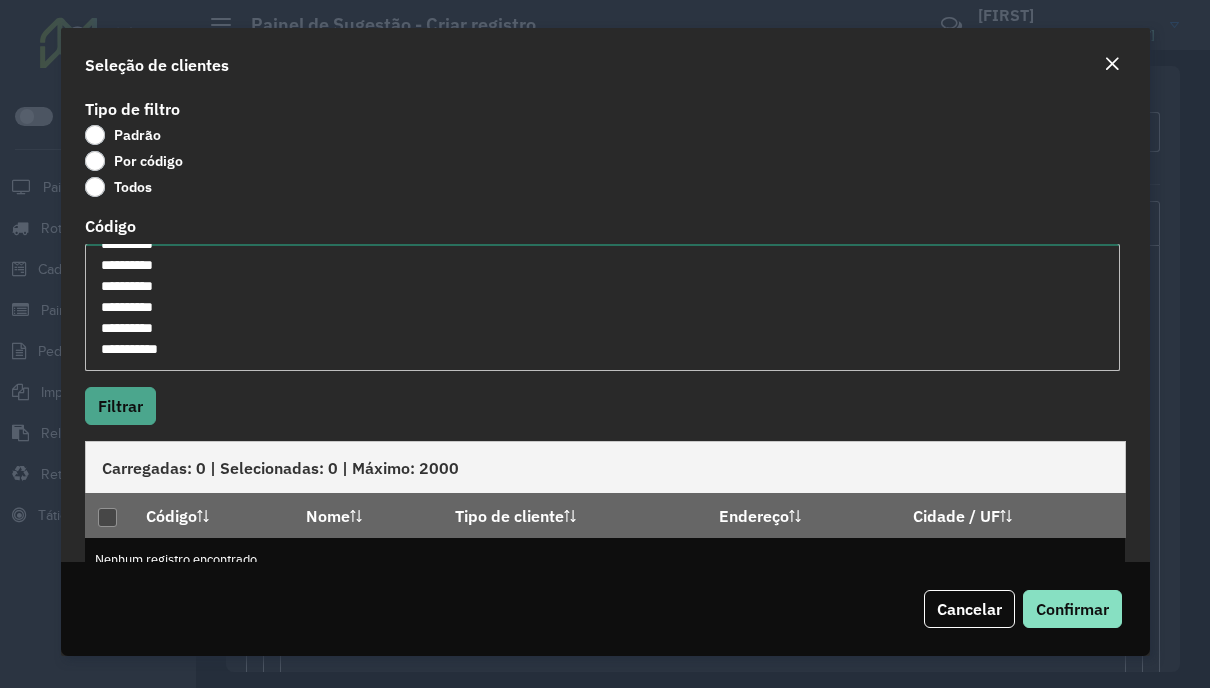type on "**********" 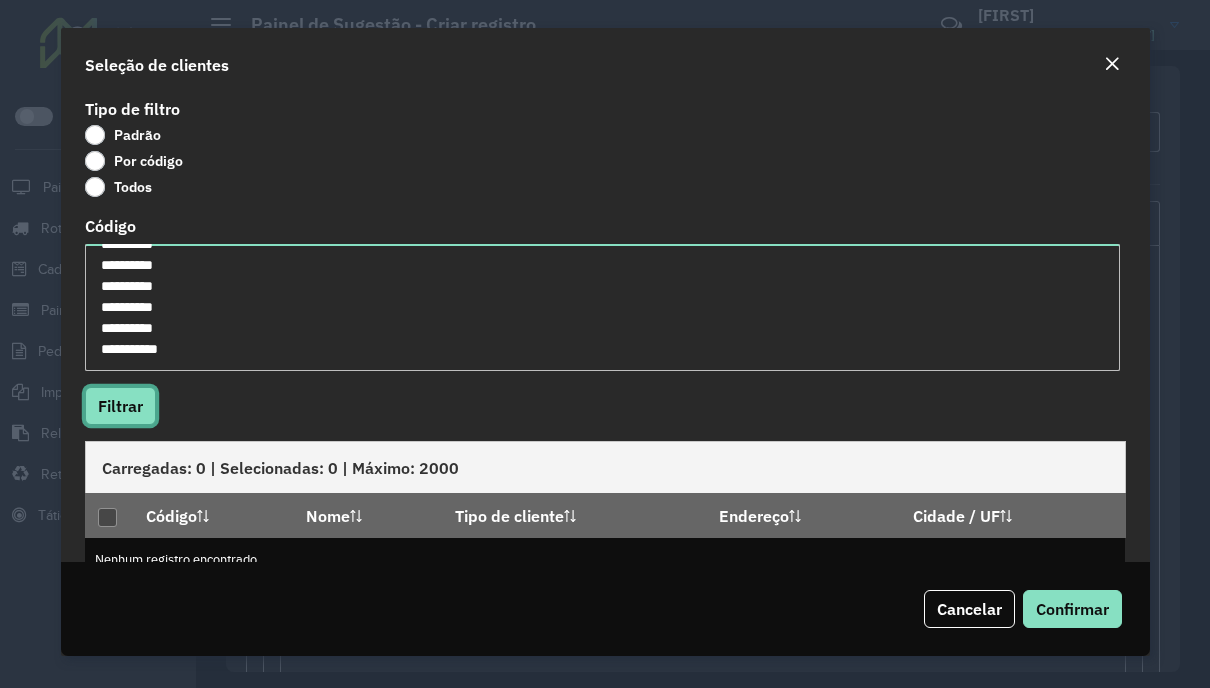 click on "Filtrar" 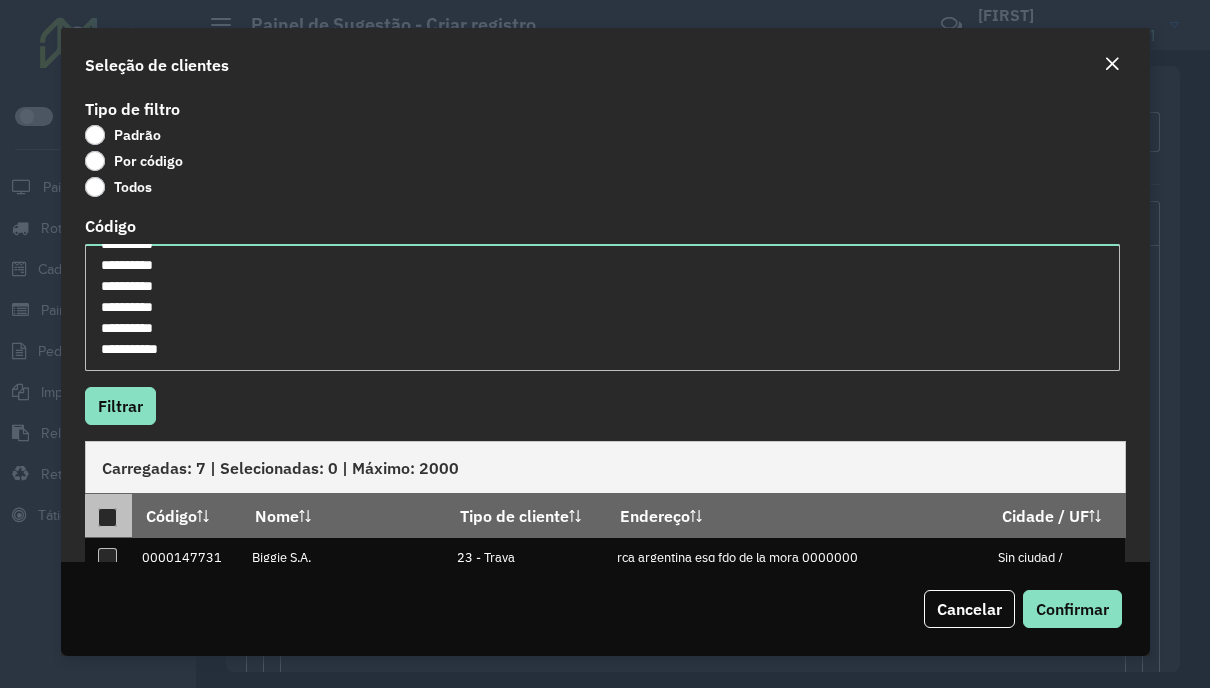 click at bounding box center (107, 517) 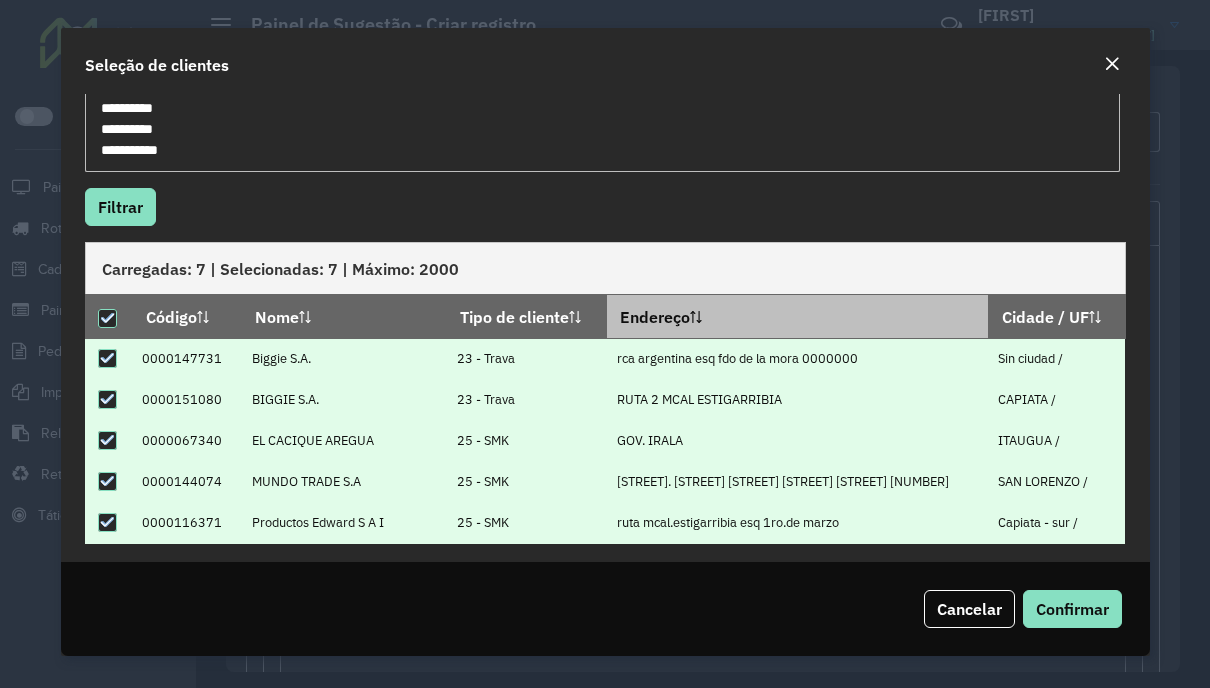 scroll, scrollTop: 204, scrollLeft: 0, axis: vertical 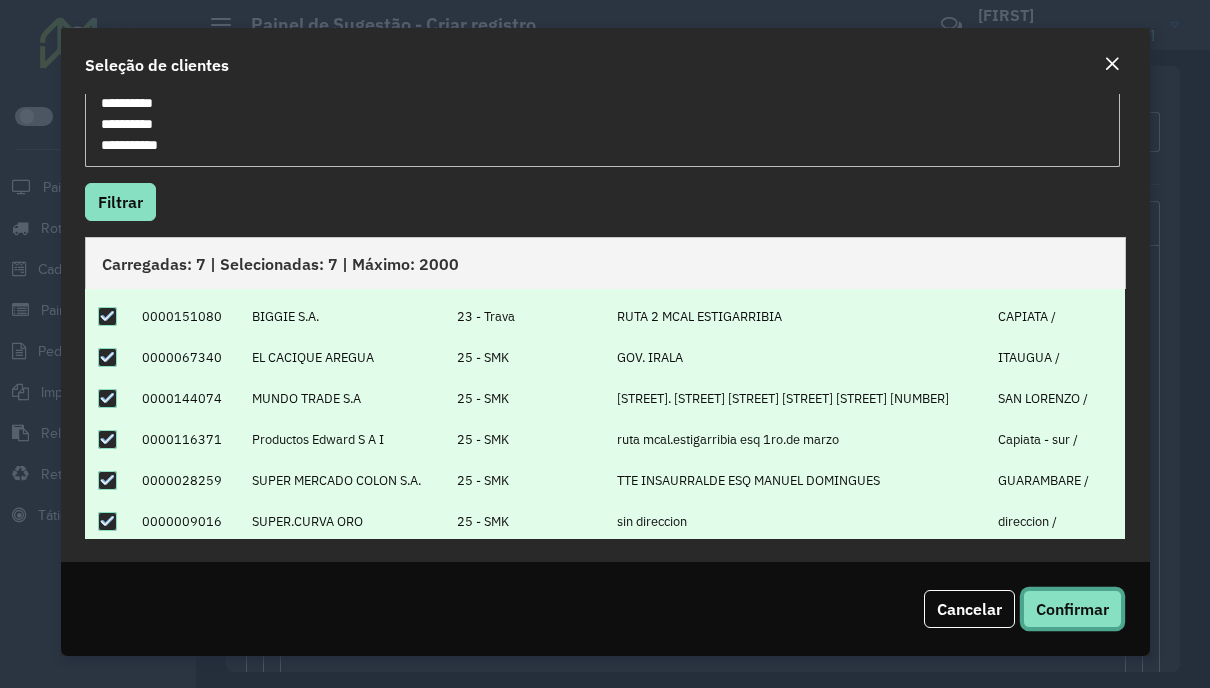 click on "Confirmar" 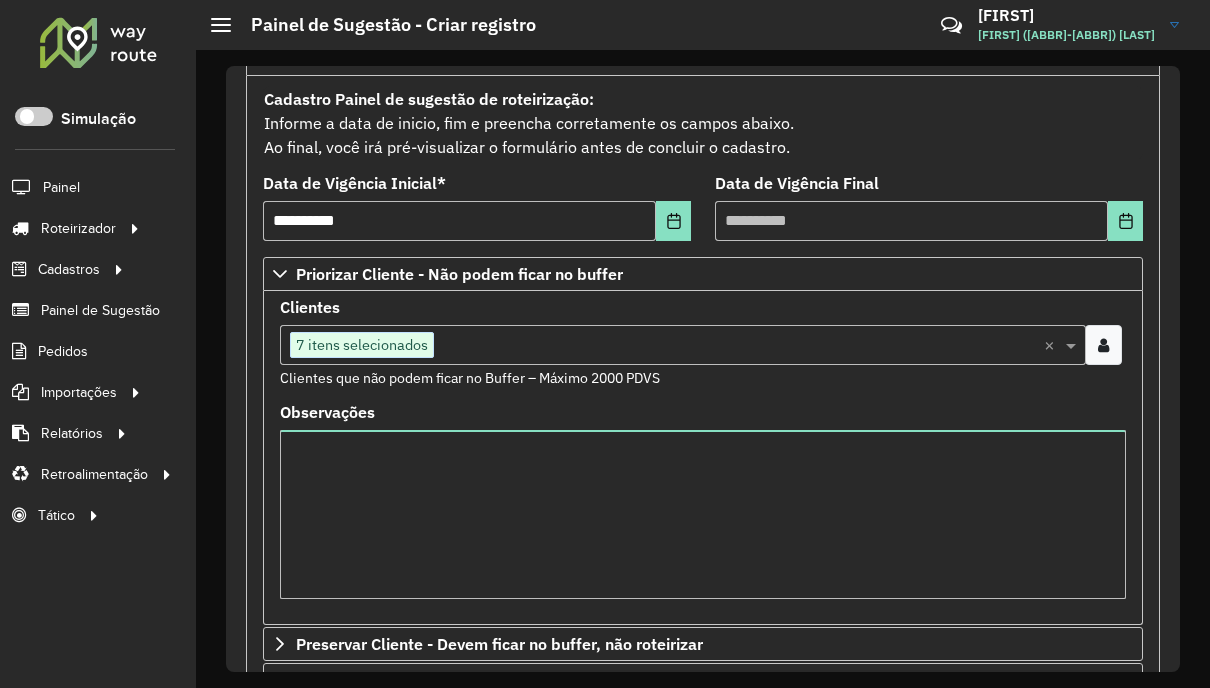 scroll, scrollTop: 500, scrollLeft: 0, axis: vertical 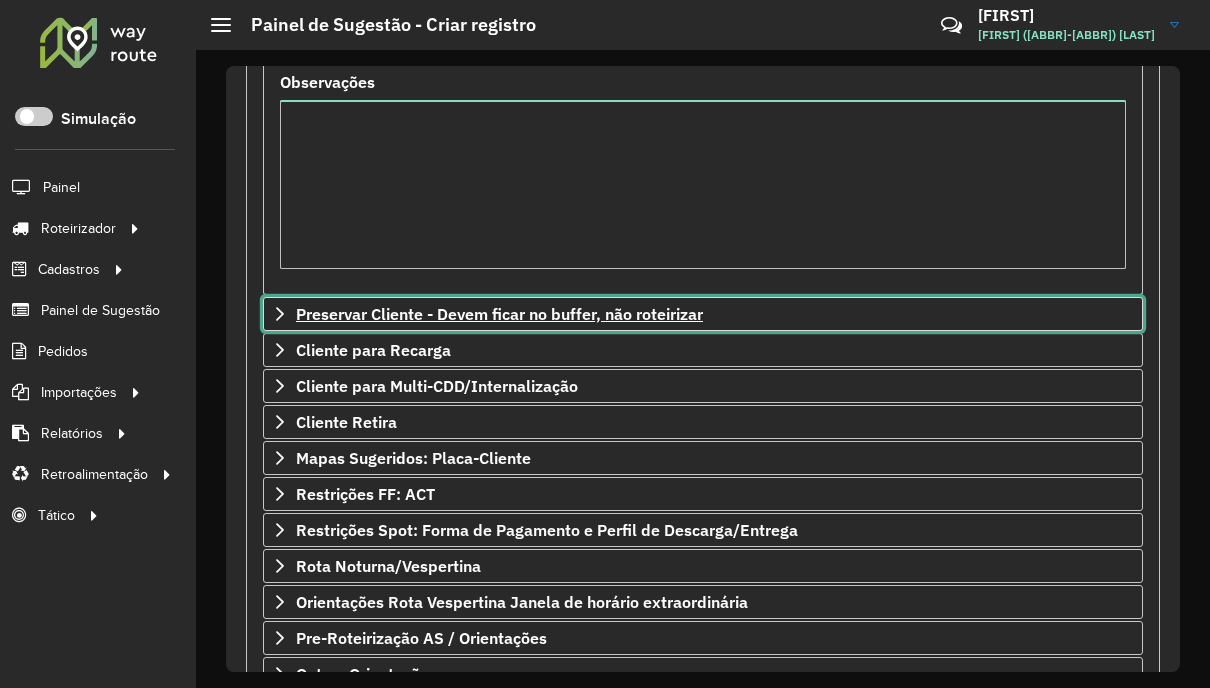 click on "Preservar Cliente - Devem ficar no buffer, não roteirizar" at bounding box center [499, 314] 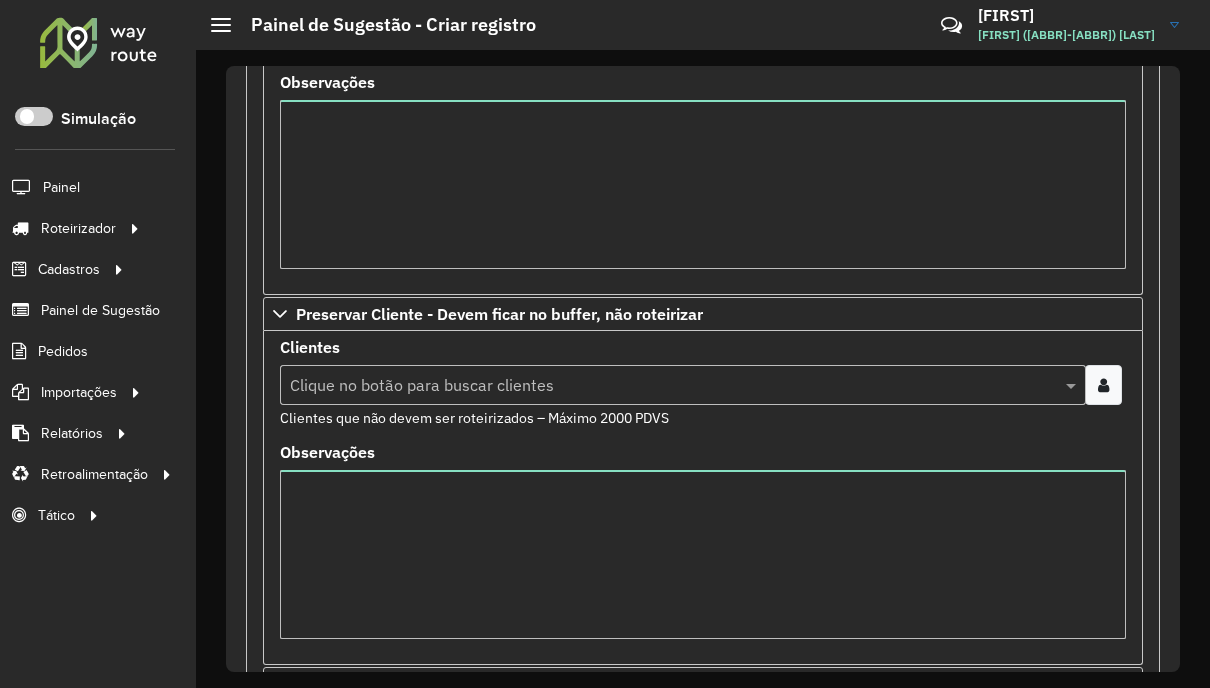 click at bounding box center (1103, 385) 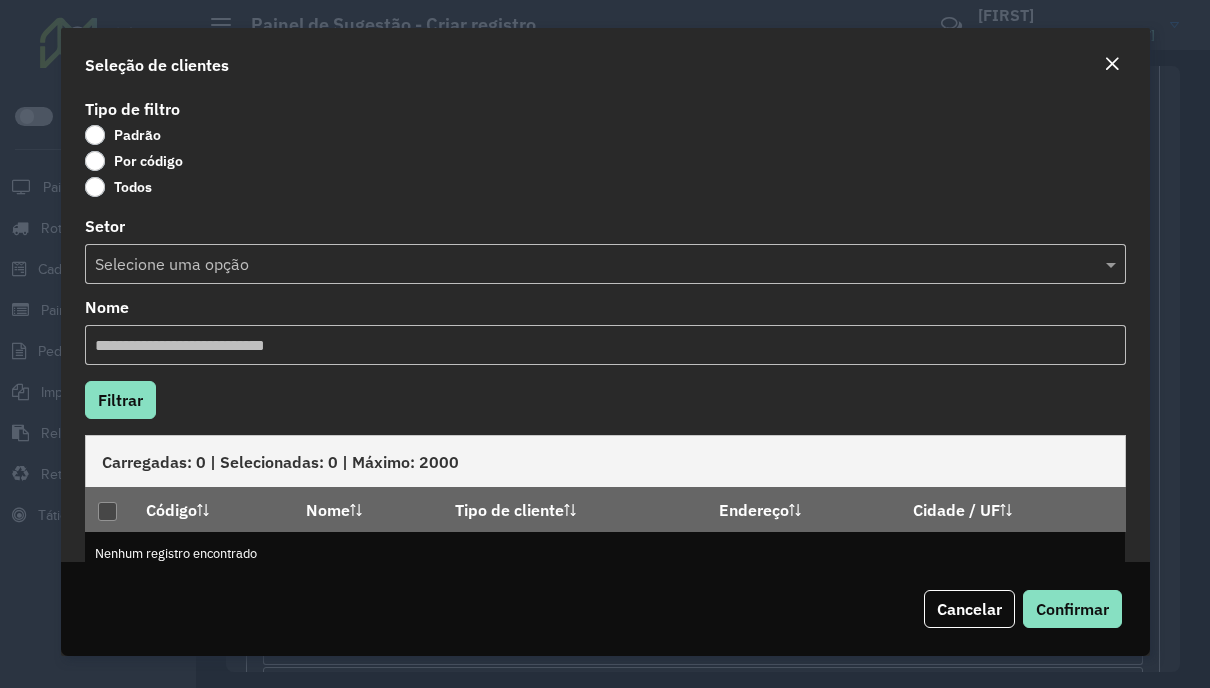 click on "Por código" 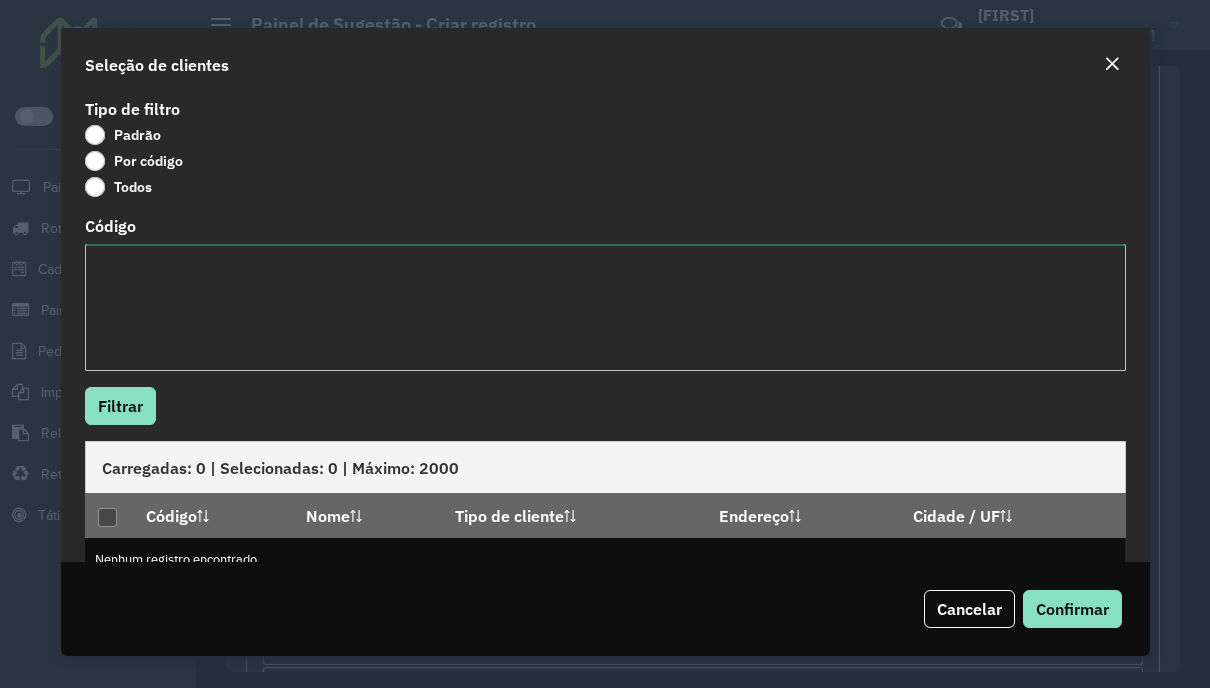 click on "Código" at bounding box center [605, 307] 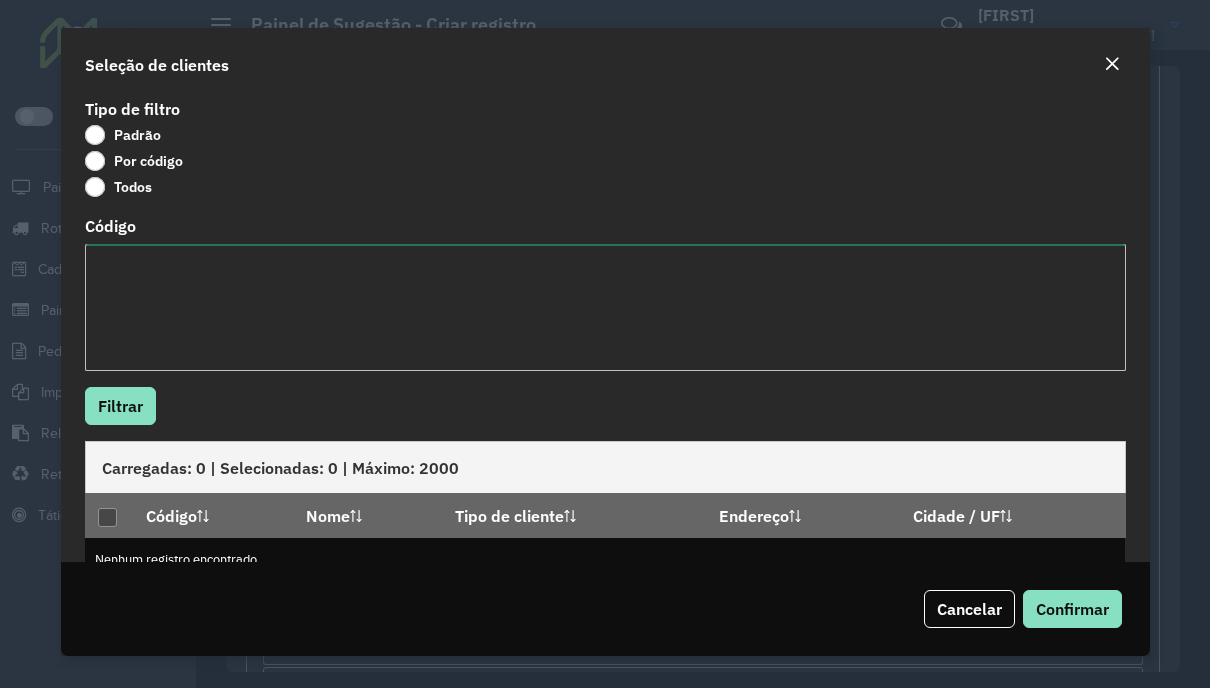 paste on "**********" 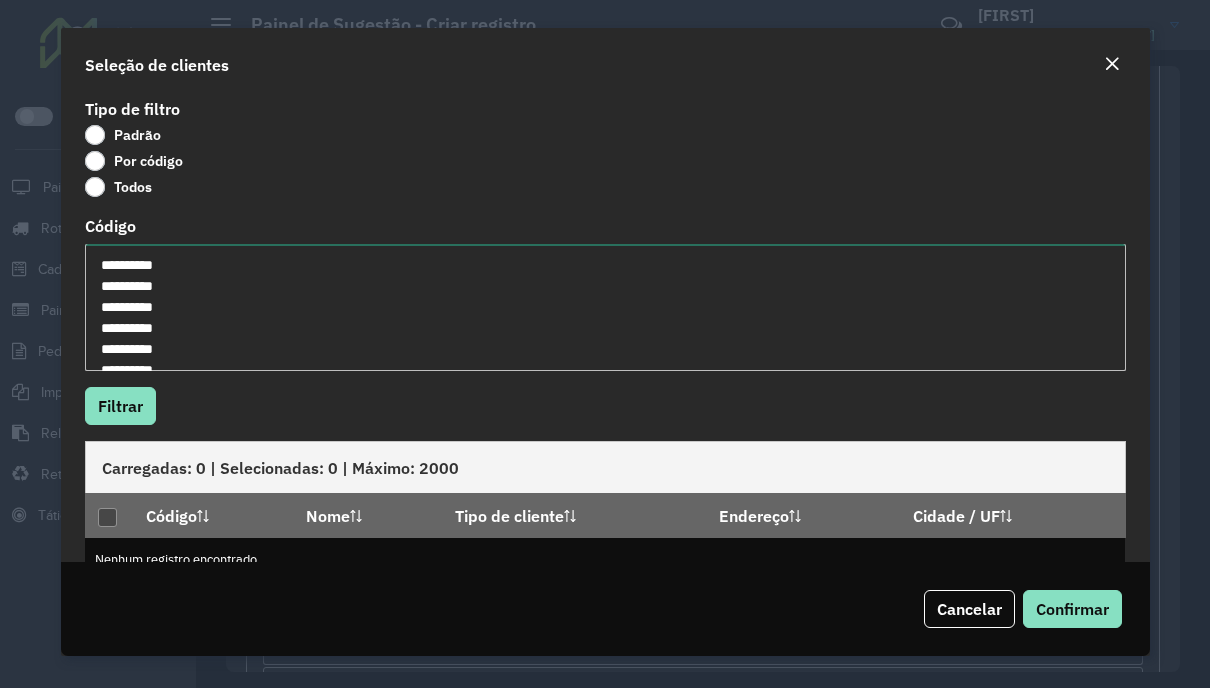 scroll, scrollTop: 492, scrollLeft: 0, axis: vertical 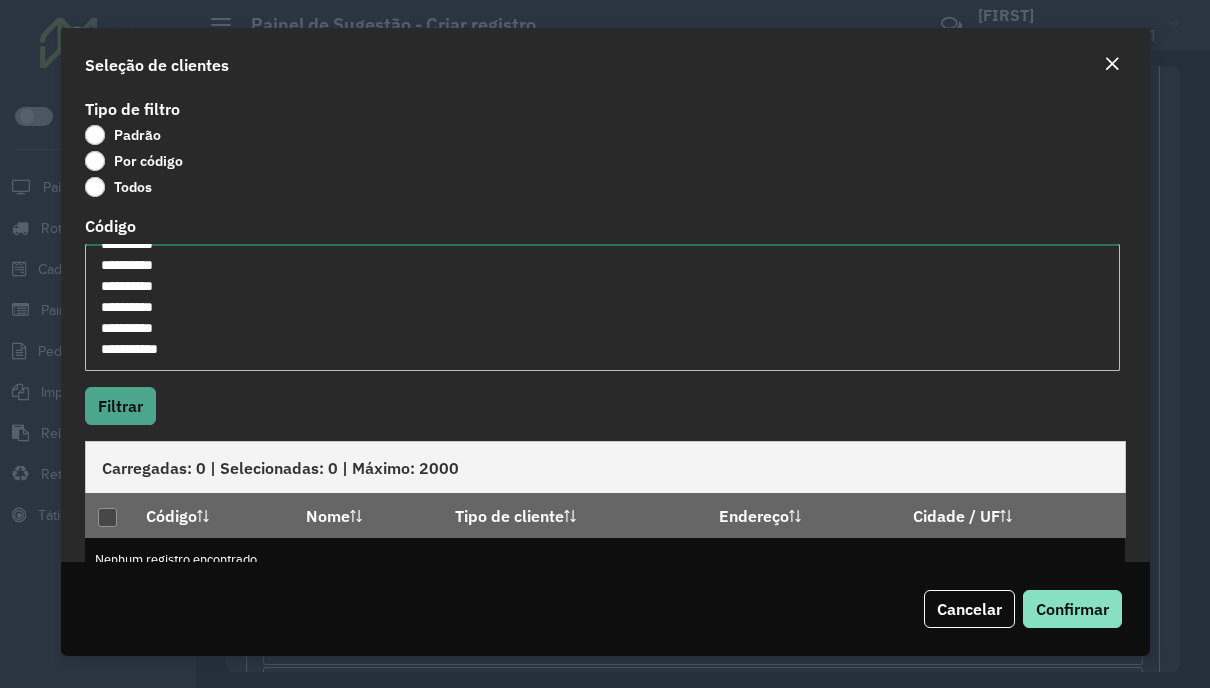 type on "**********" 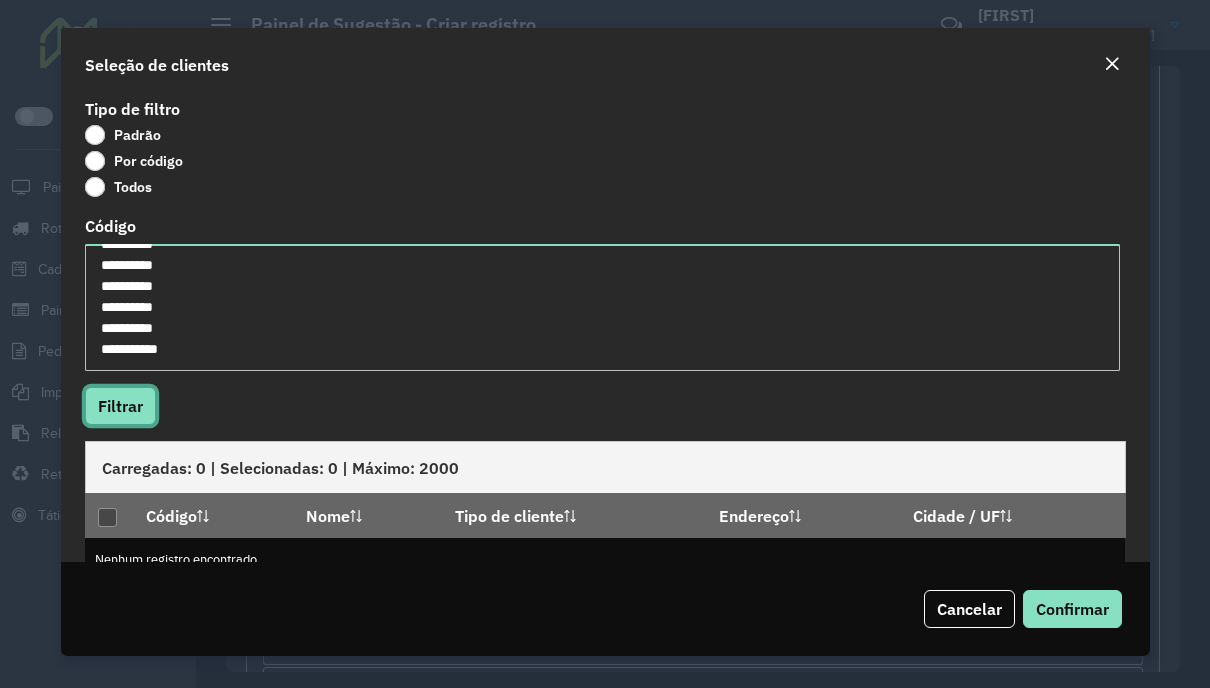 click on "Filtrar" 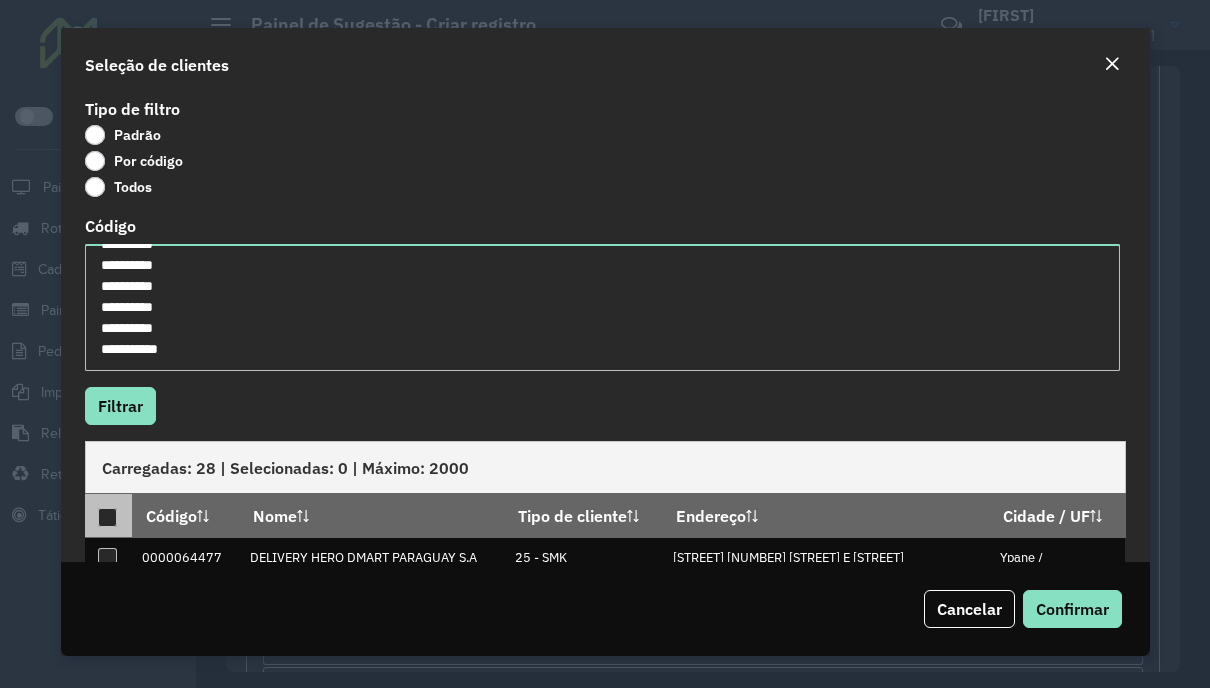 click at bounding box center [107, 517] 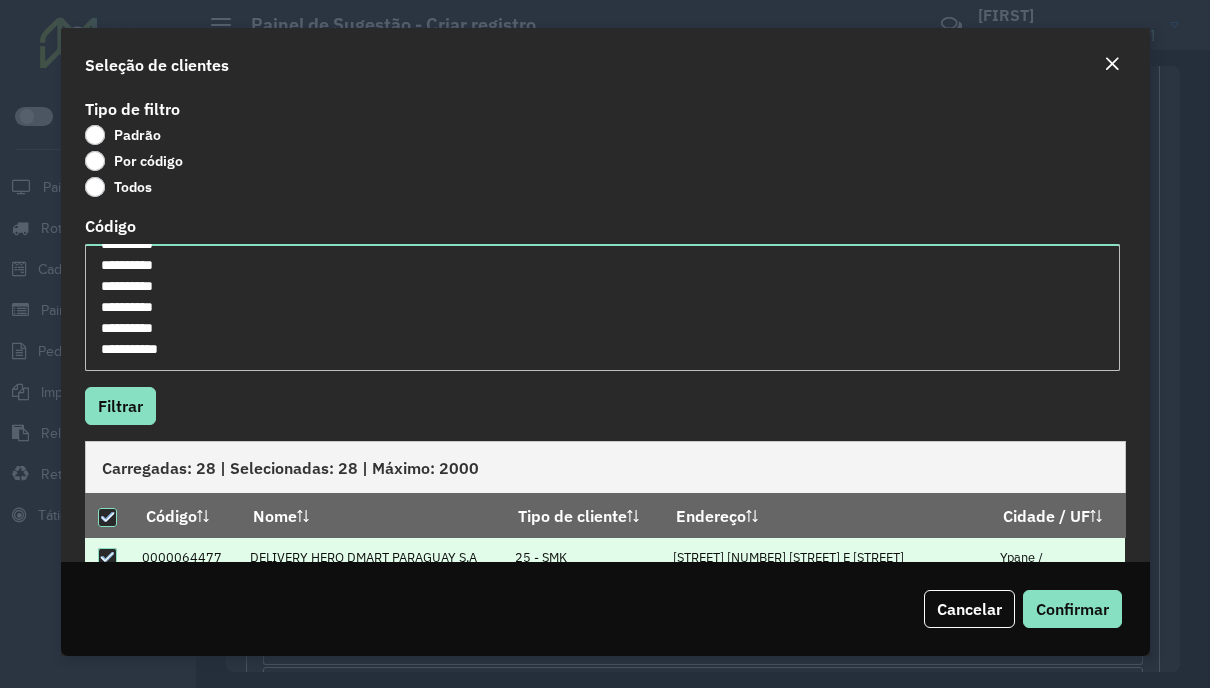 scroll, scrollTop: 262, scrollLeft: 0, axis: vertical 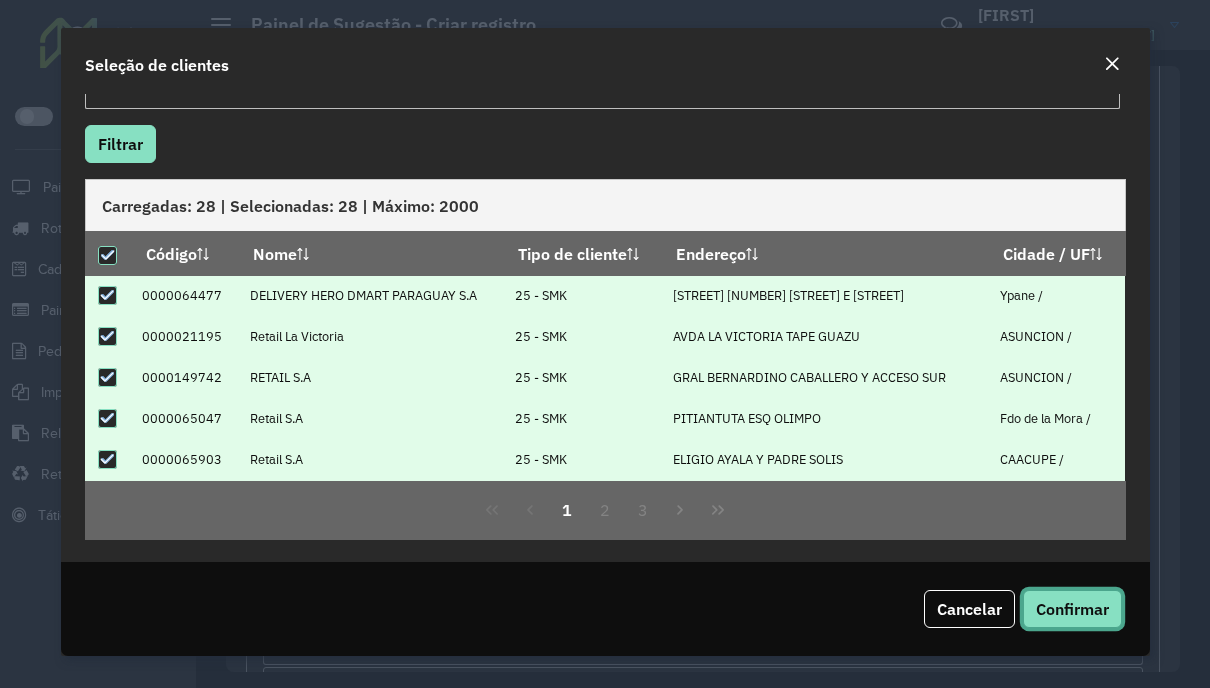 click on "Confirmar" 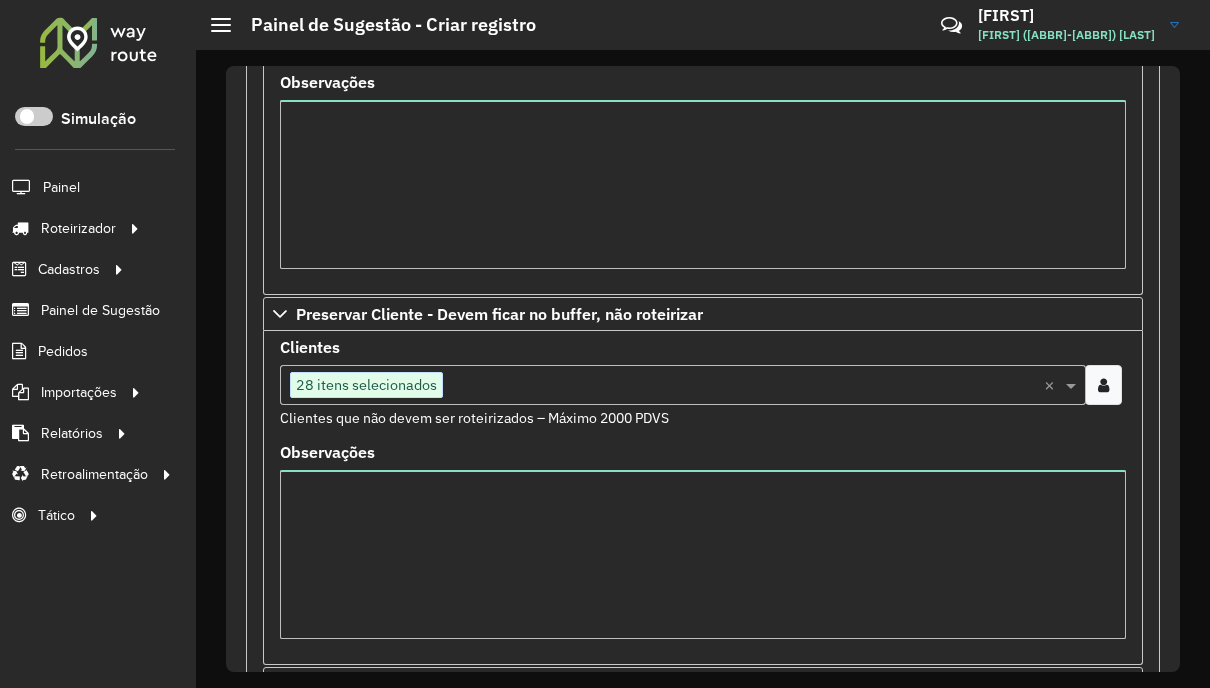 scroll, scrollTop: 965, scrollLeft: 0, axis: vertical 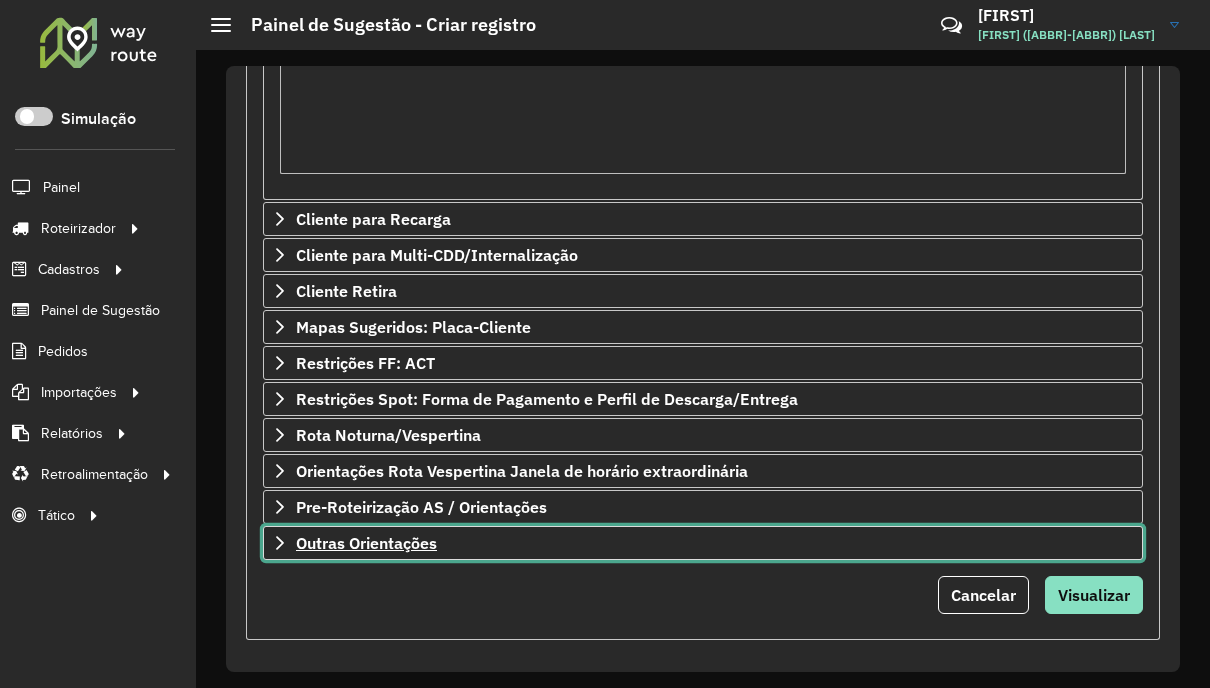 click on "Outras Orientações" at bounding box center (366, 543) 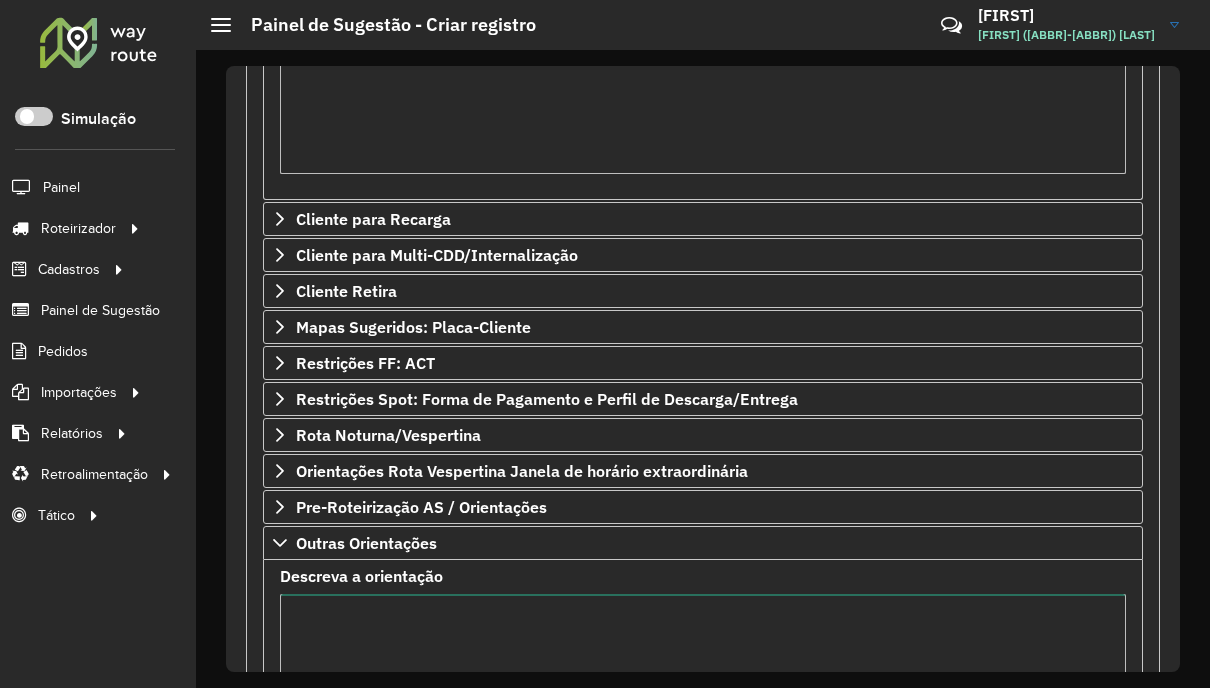 click on "Descreva a orientação" at bounding box center (703, 678) 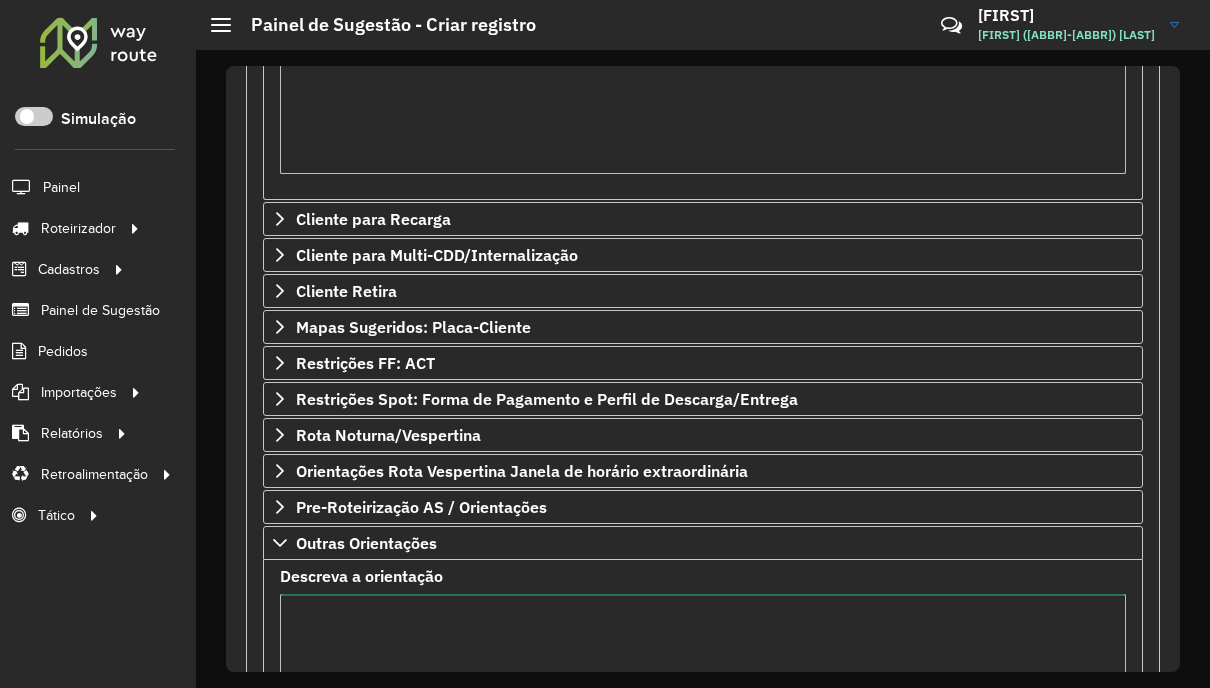paste on "**********" 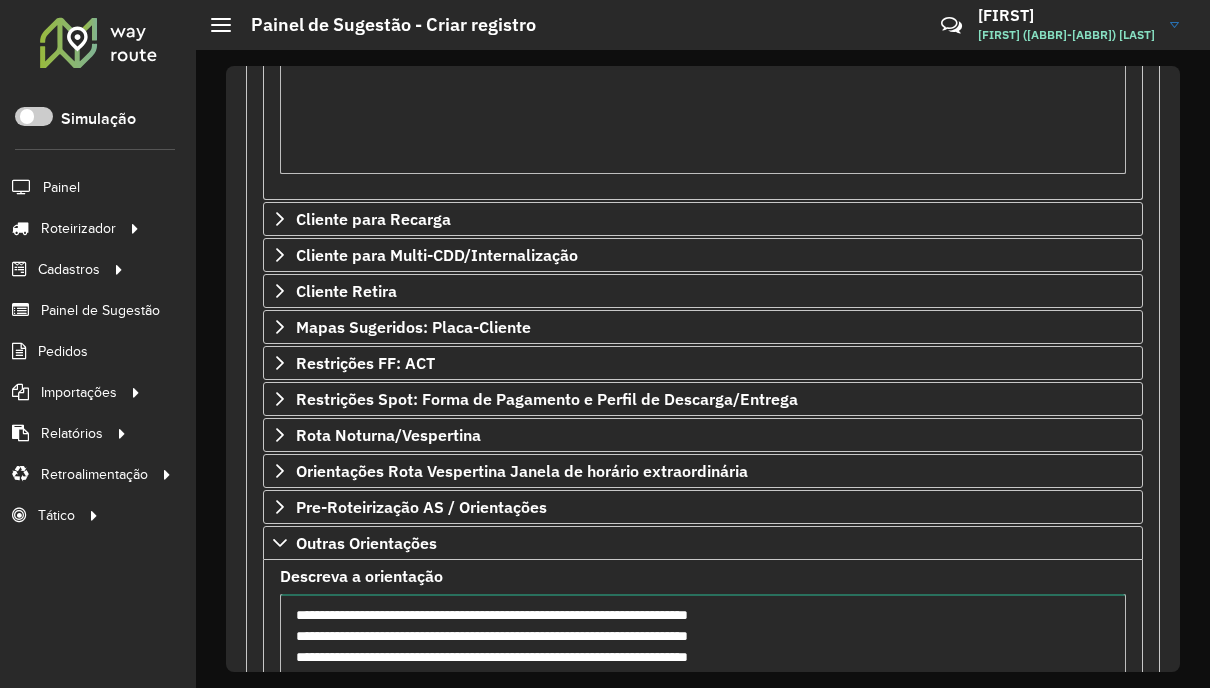 scroll, scrollTop: 1012, scrollLeft: 0, axis: vertical 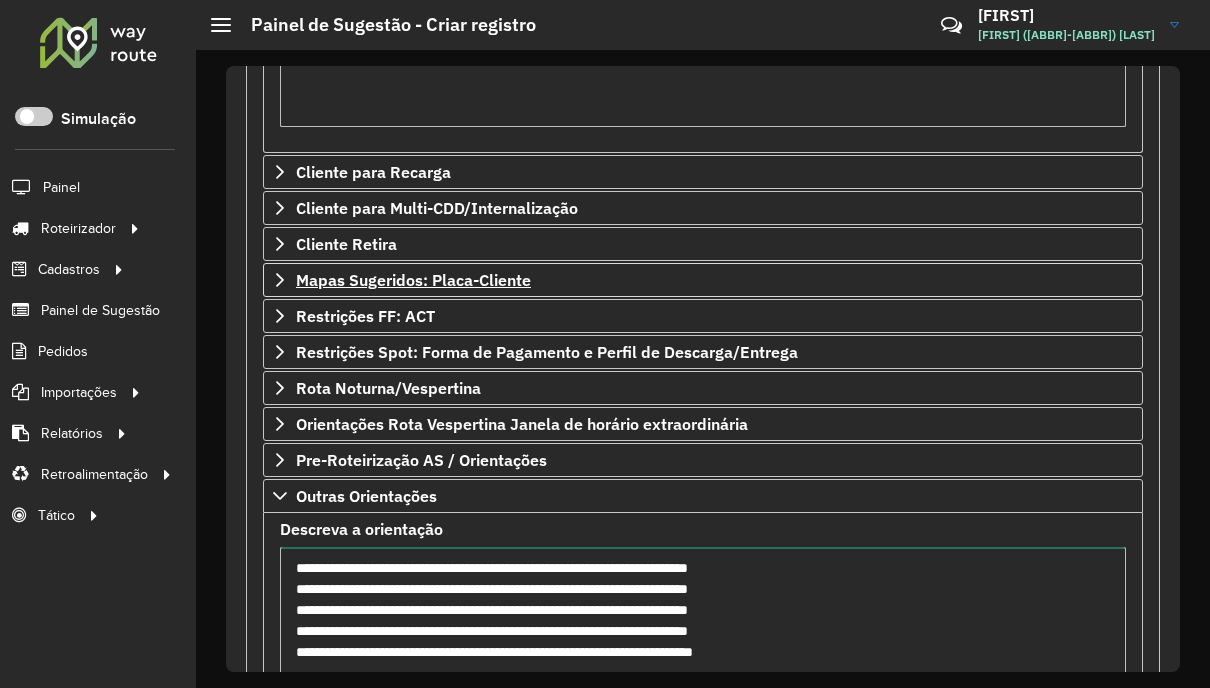type on "**********" 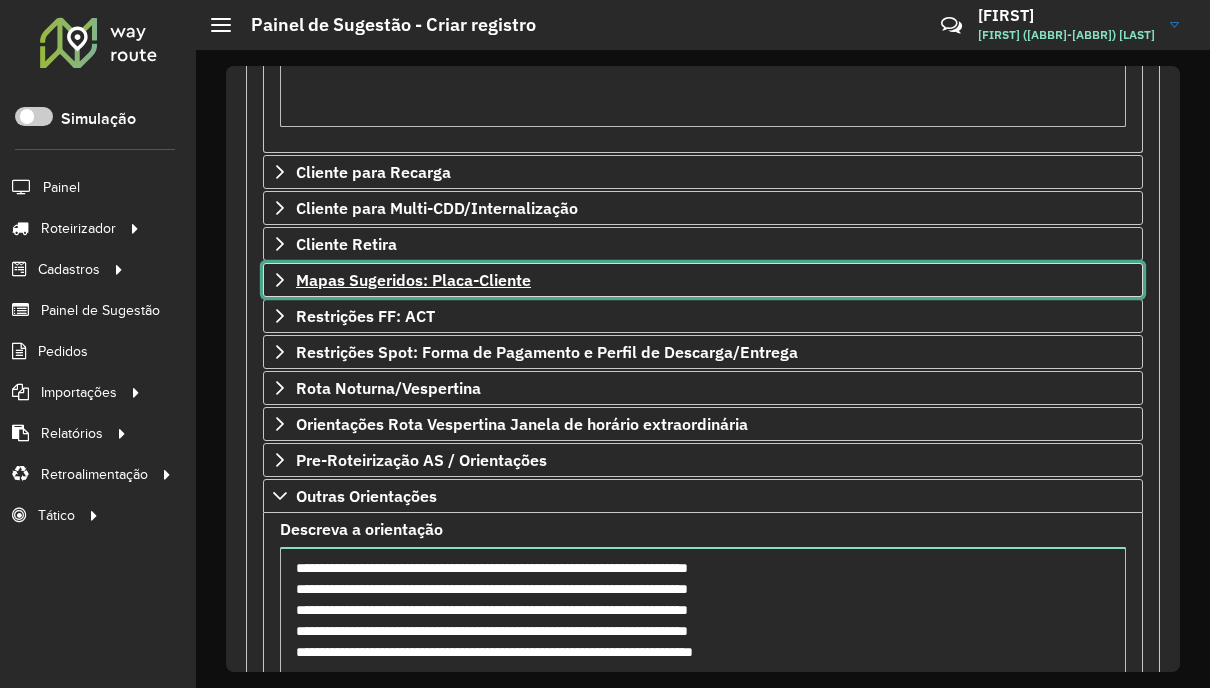 click 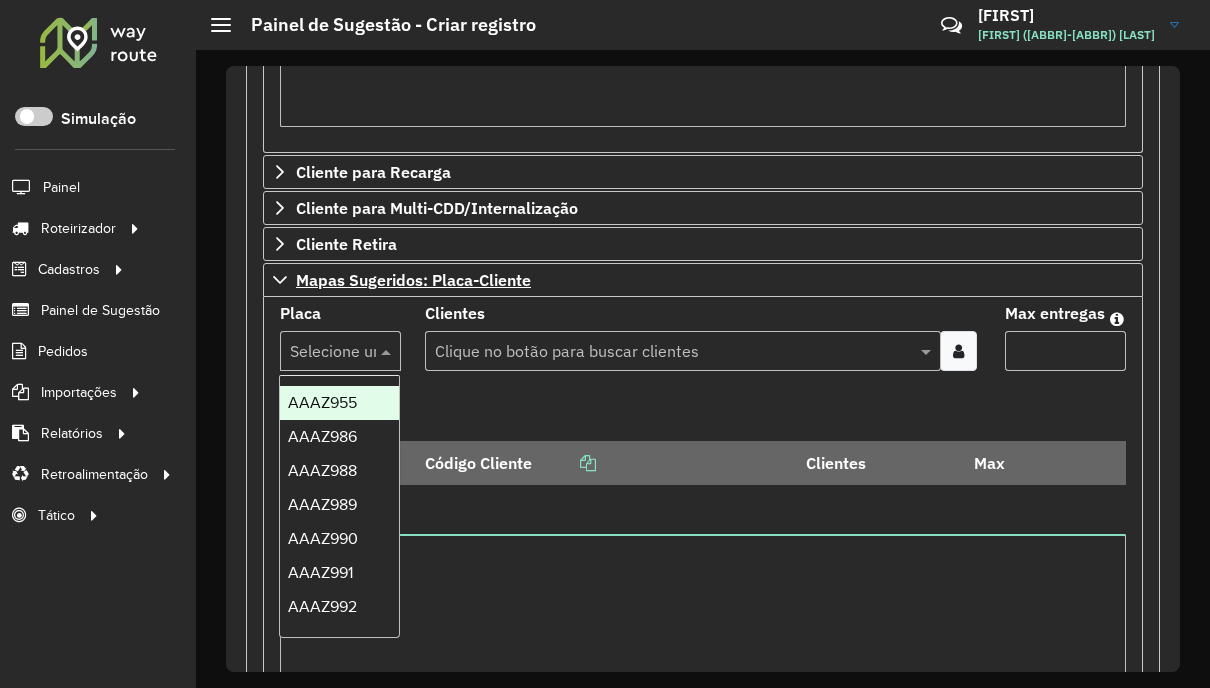 click at bounding box center [388, 351] 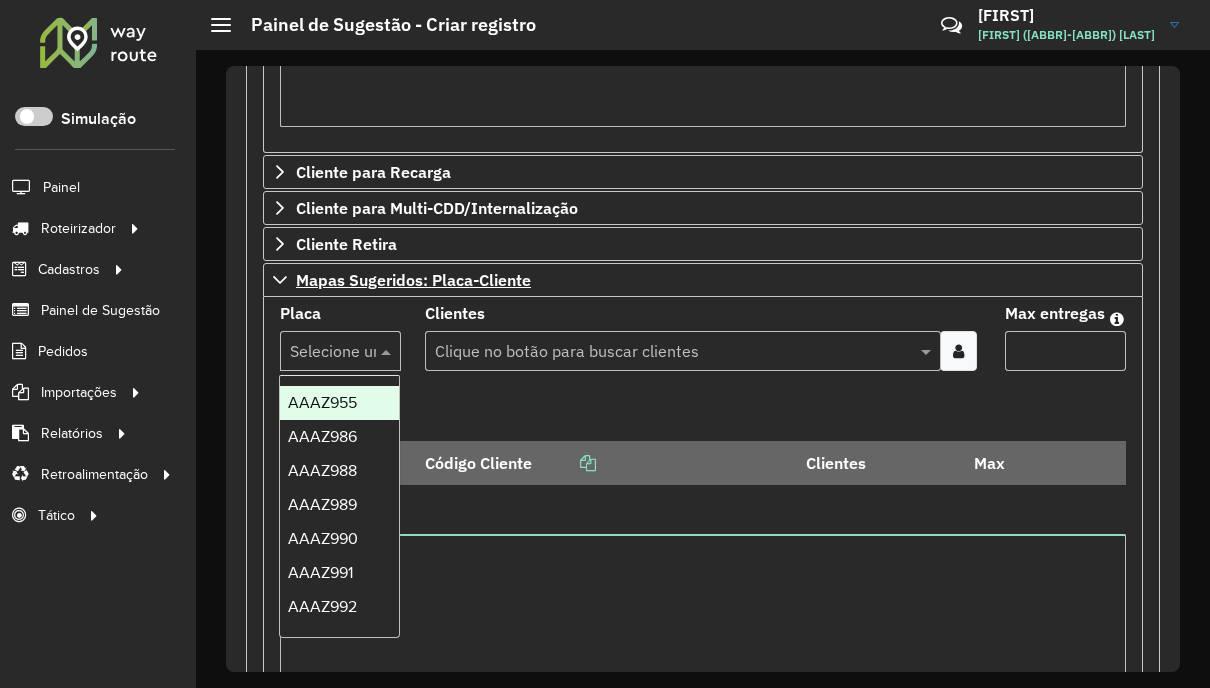 click at bounding box center (388, 351) 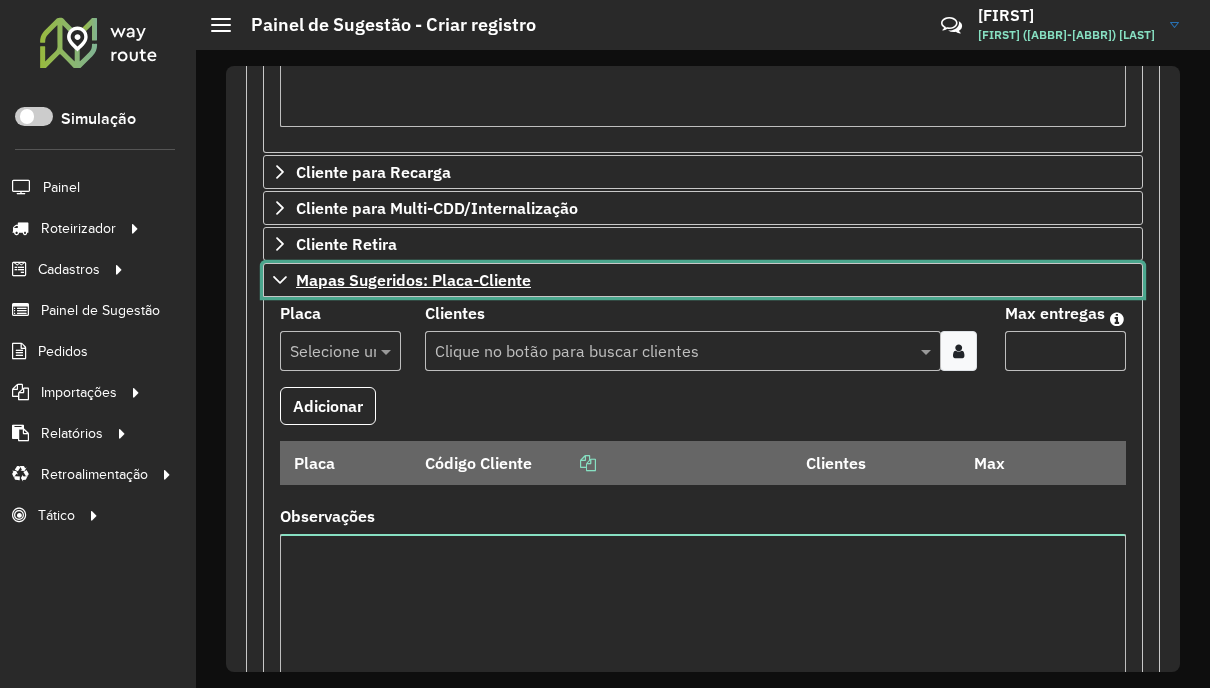 click 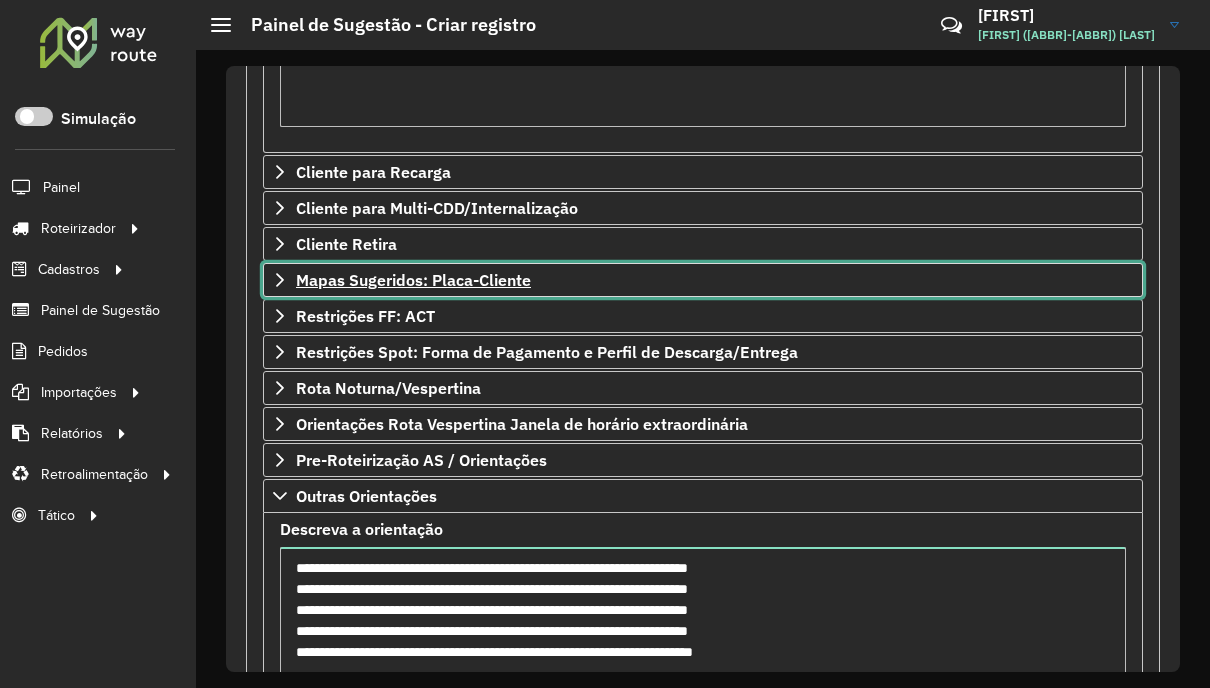 click 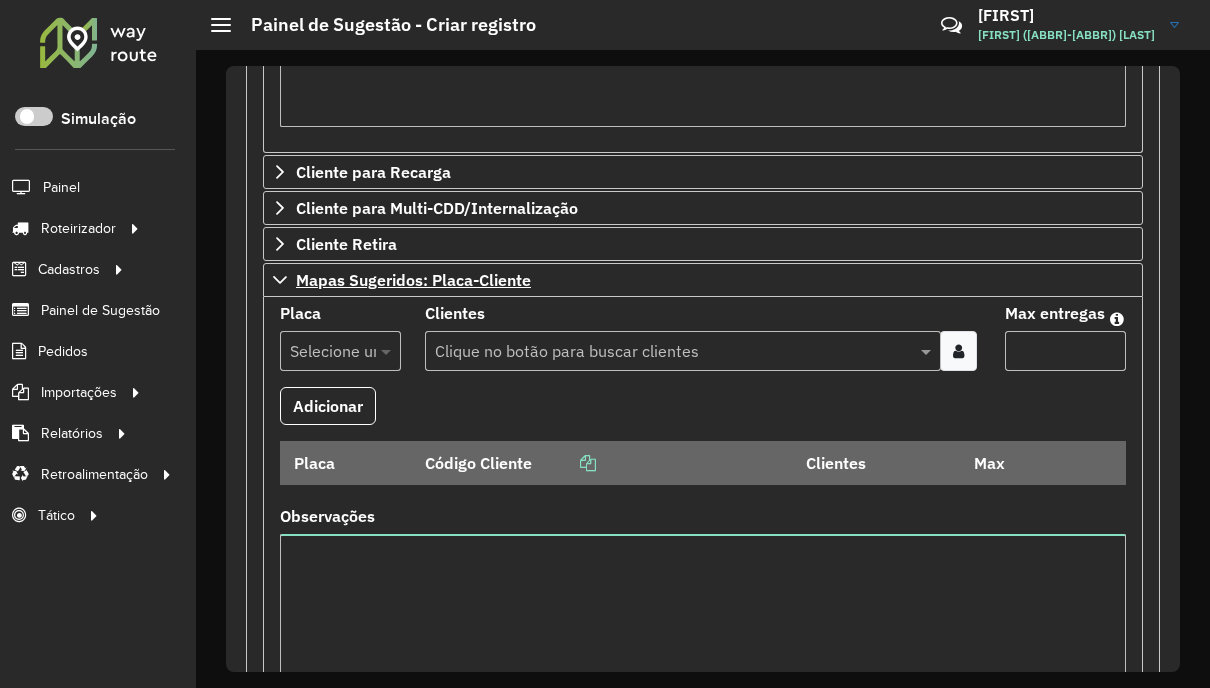 click at bounding box center [388, 351] 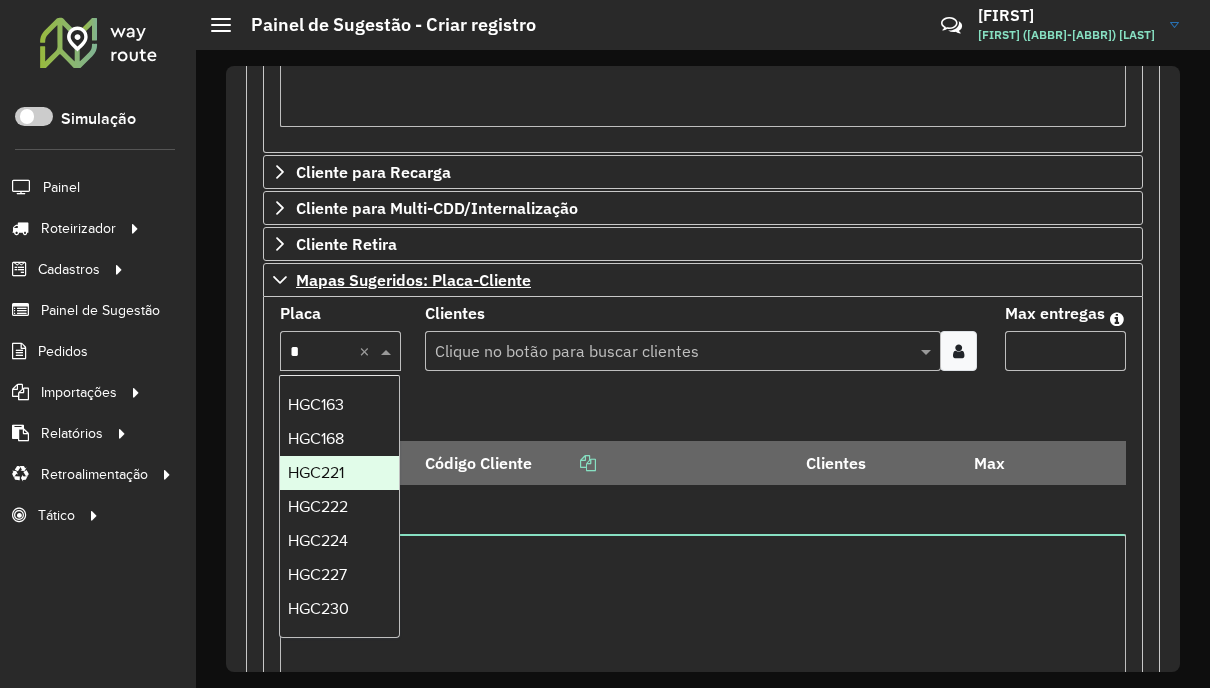 type on "**" 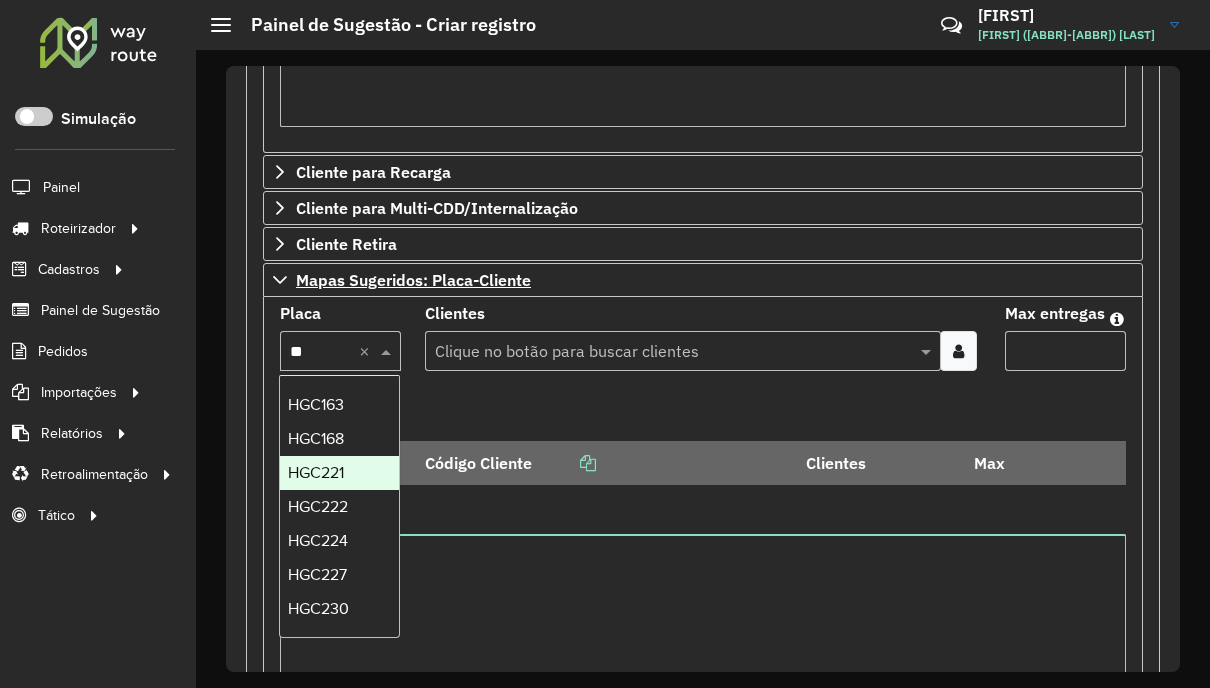 scroll, scrollTop: 406, scrollLeft: 0, axis: vertical 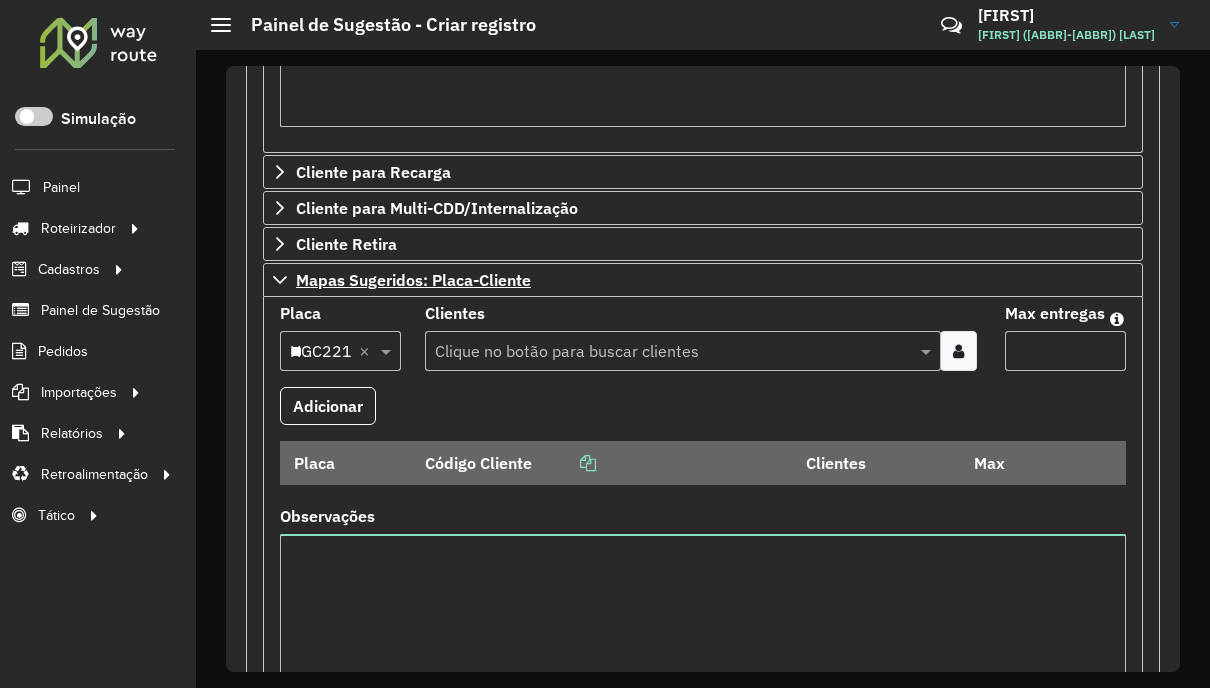 click at bounding box center (673, 352) 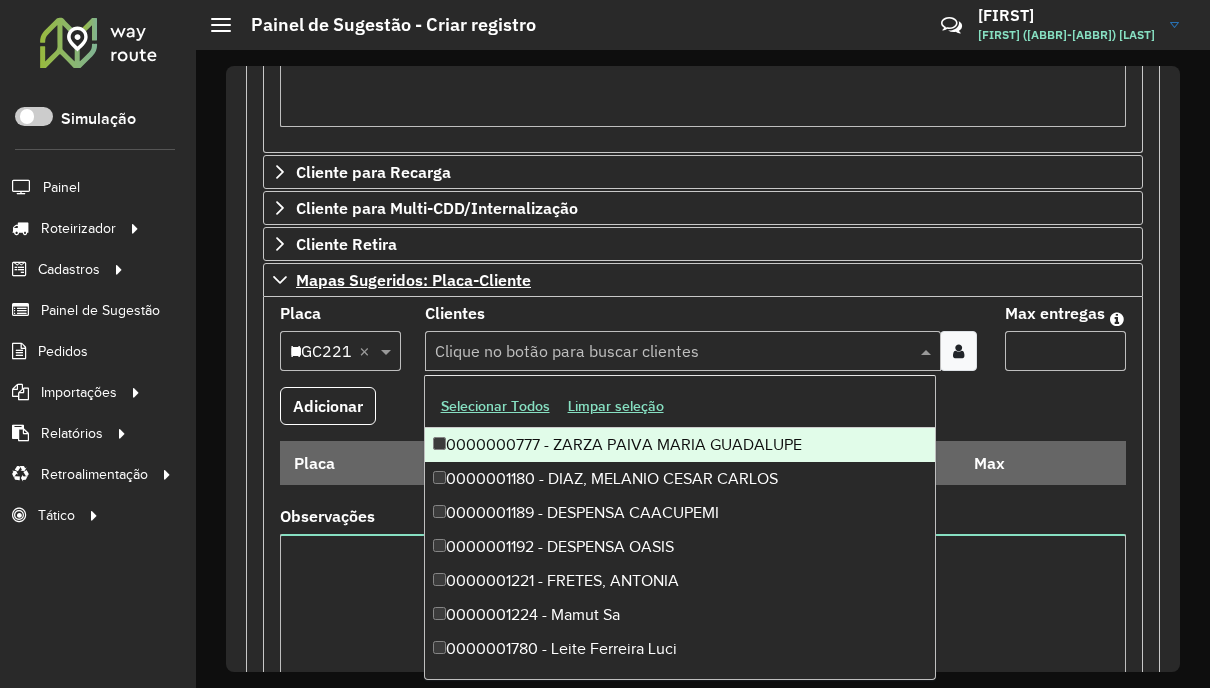 paste on "**********" 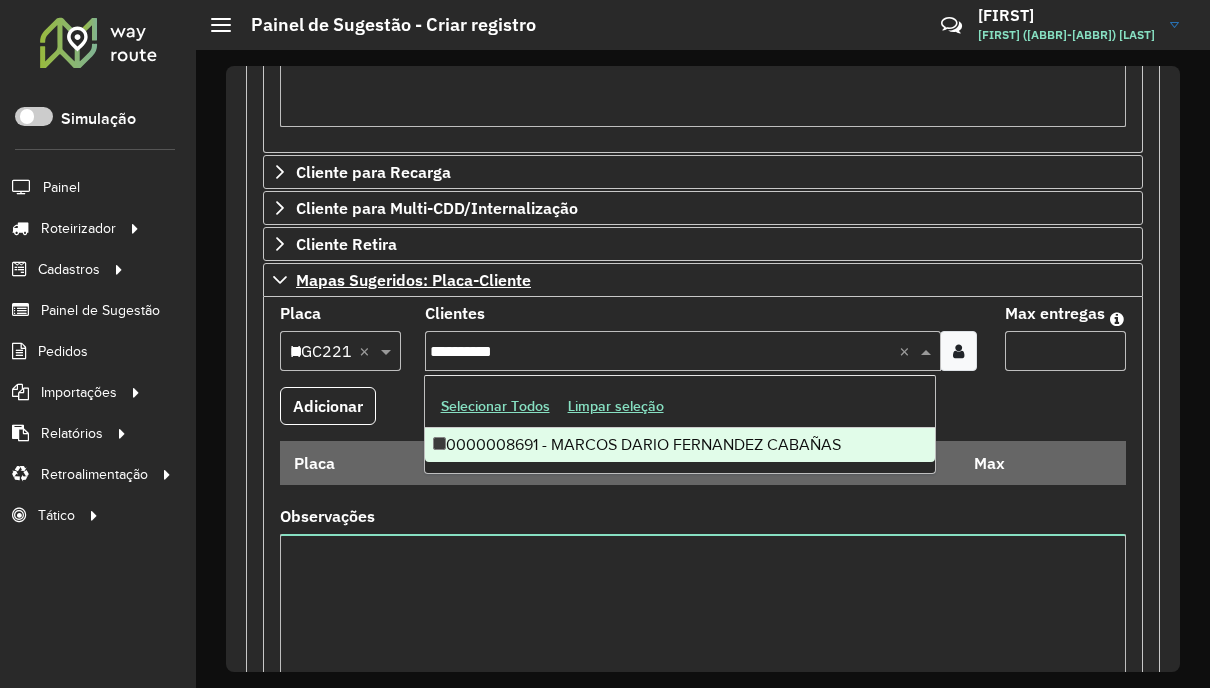 click on "0000008691 - MARCOS DARIO FERNANDEZ CABAÑAS" at bounding box center (680, 445) 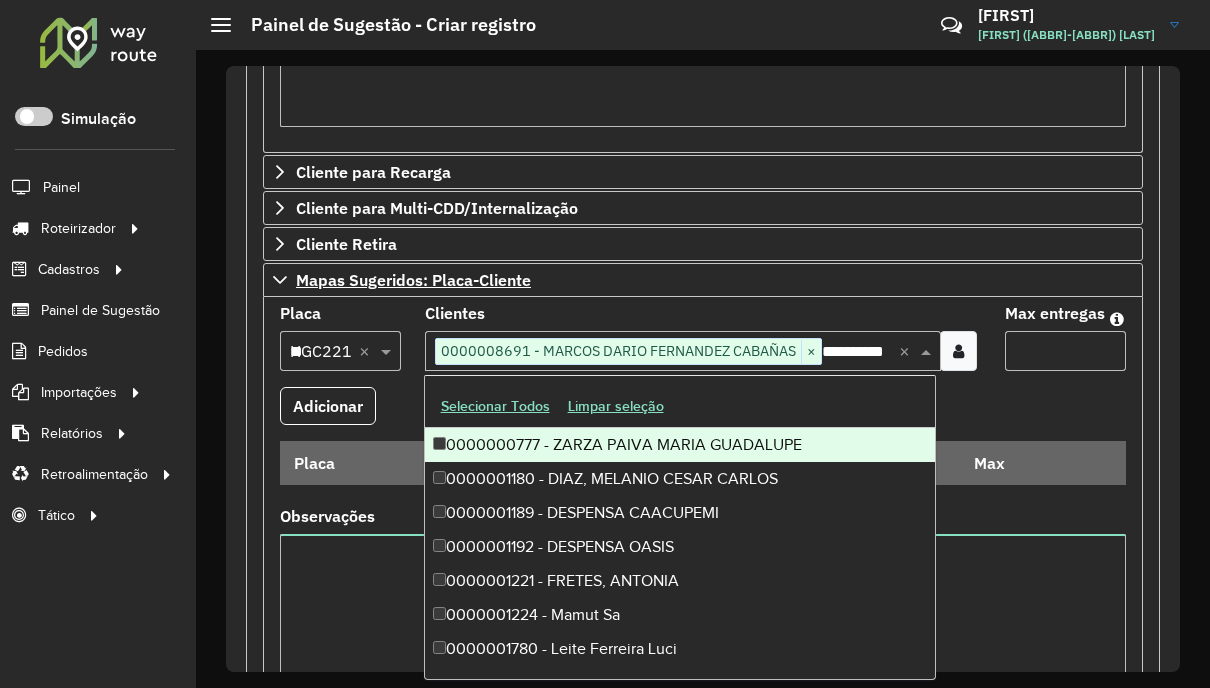 click on "Max entregas" at bounding box center [1065, 351] 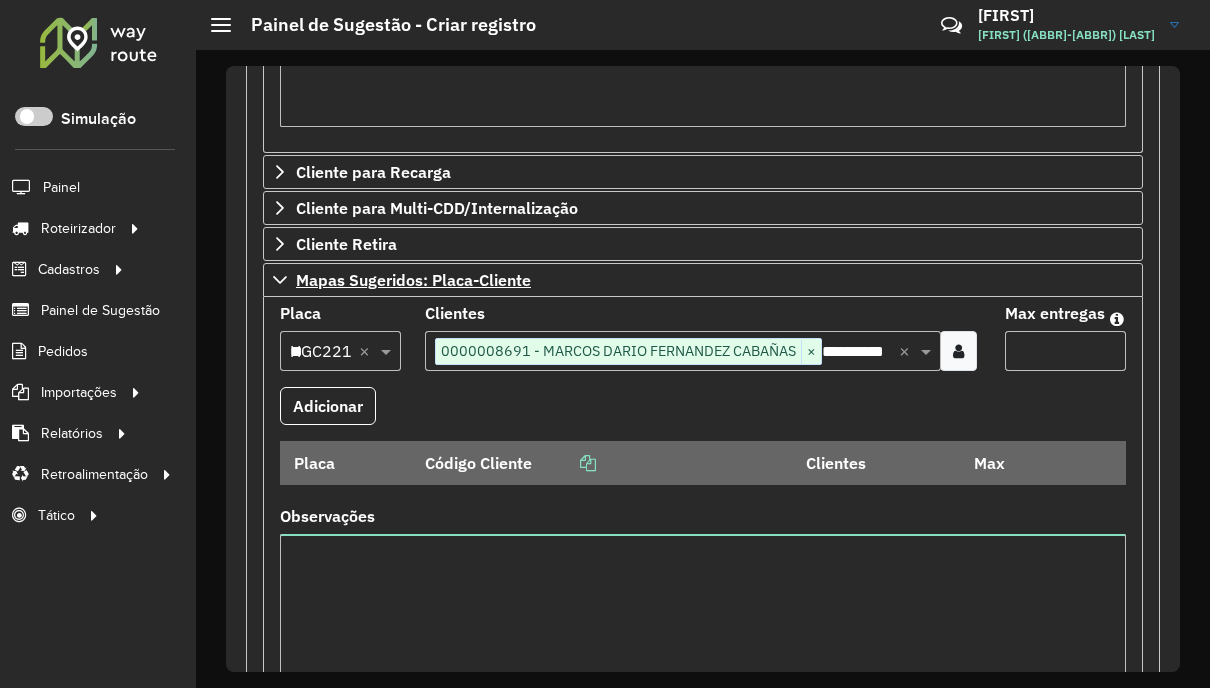 click on "*" at bounding box center [1065, 351] 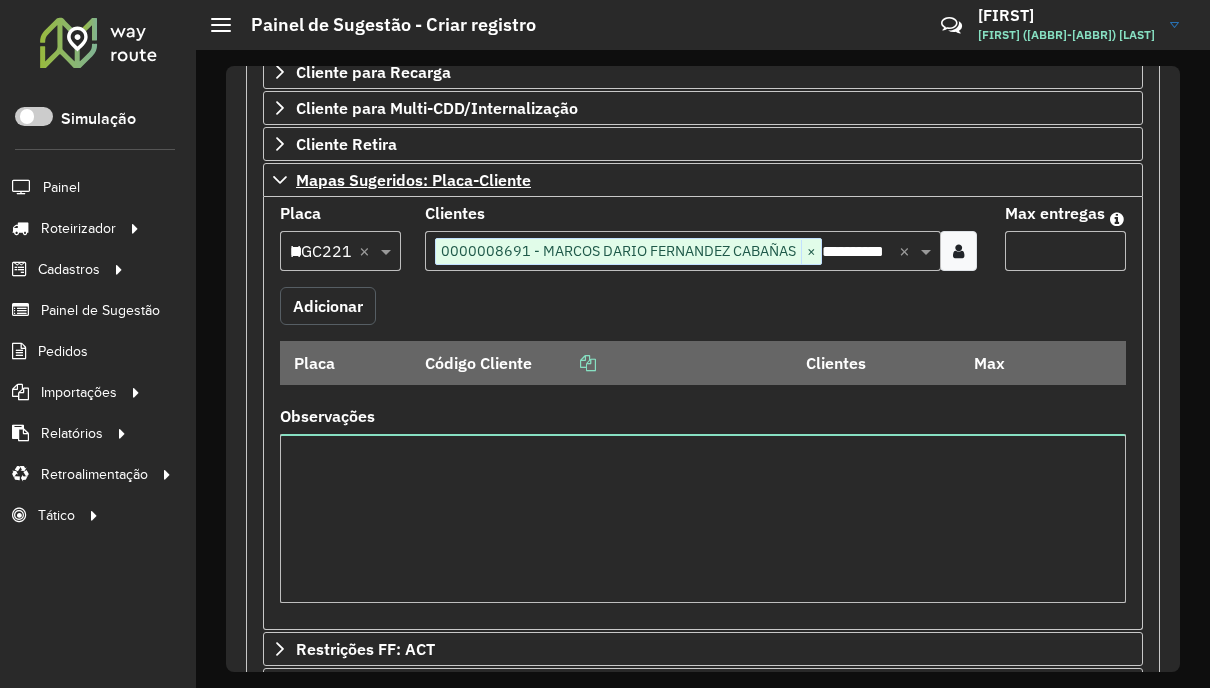click on "Adicionar" at bounding box center [328, 306] 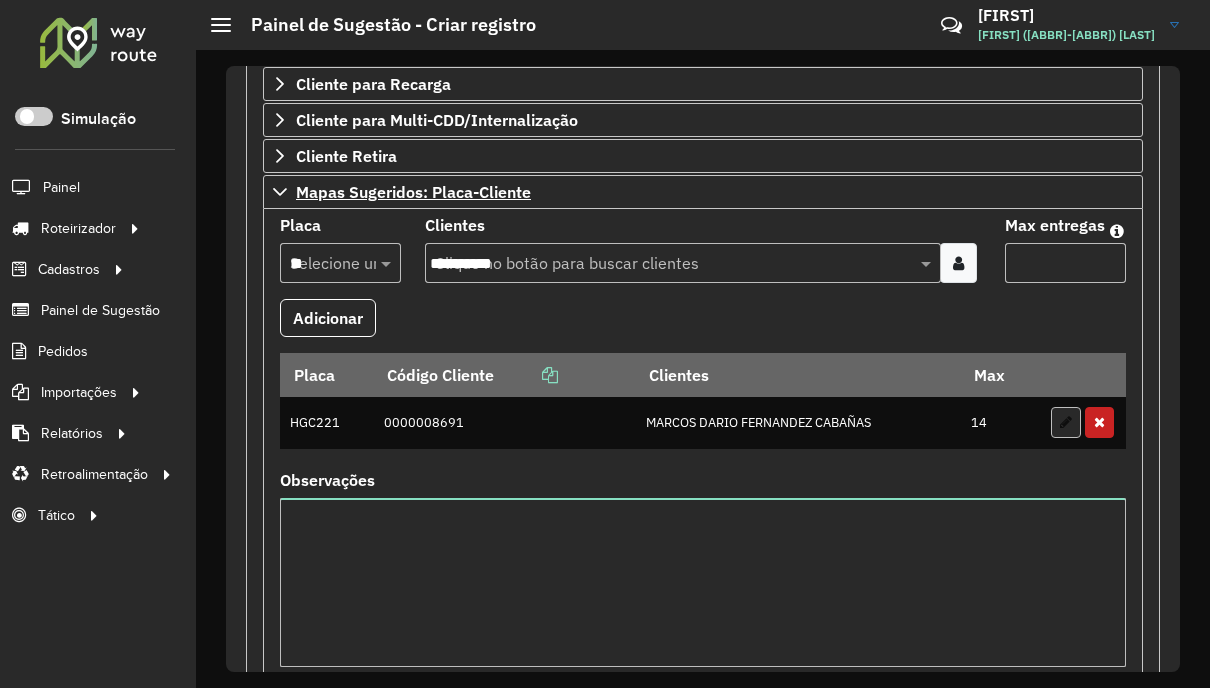 scroll, scrollTop: 1676, scrollLeft: 0, axis: vertical 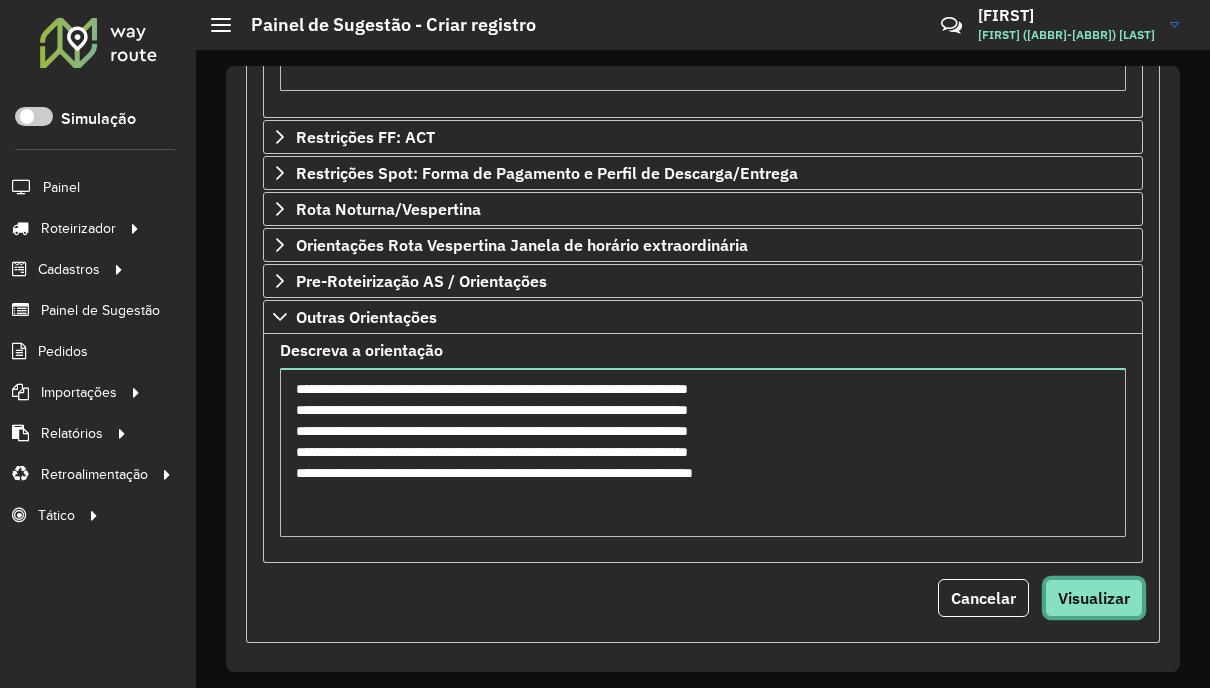 click on "Visualizar" at bounding box center (1094, 598) 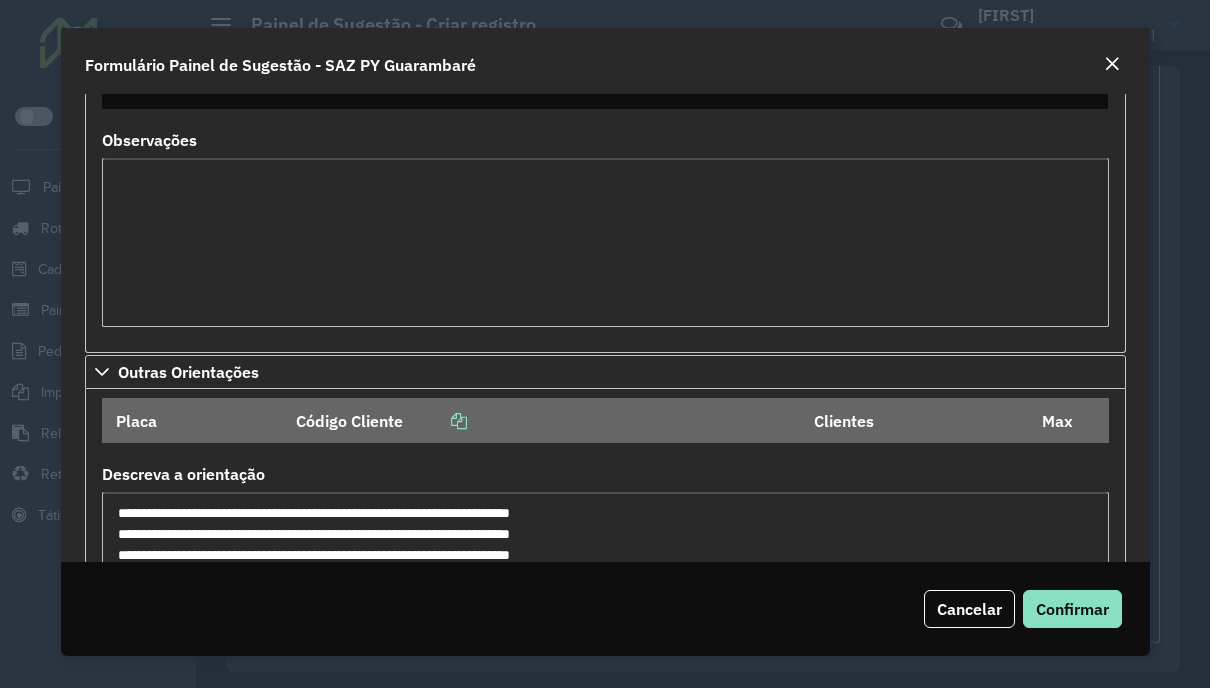 scroll, scrollTop: 2407, scrollLeft: 0, axis: vertical 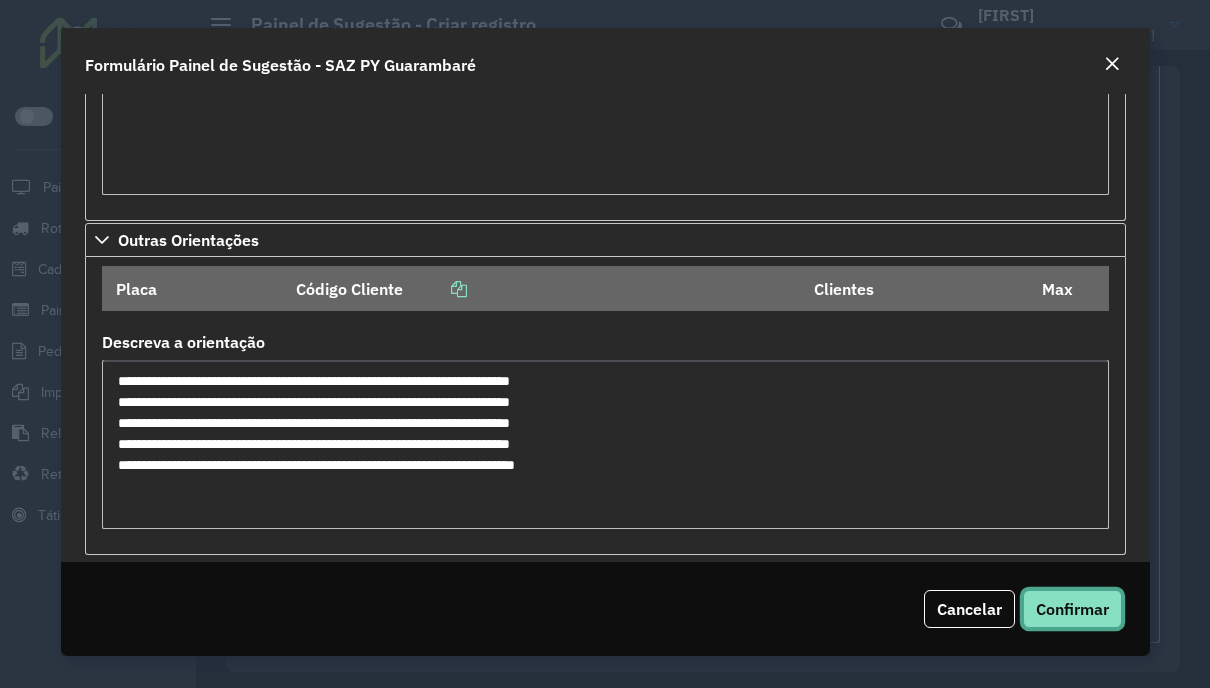 click on "Confirmar" 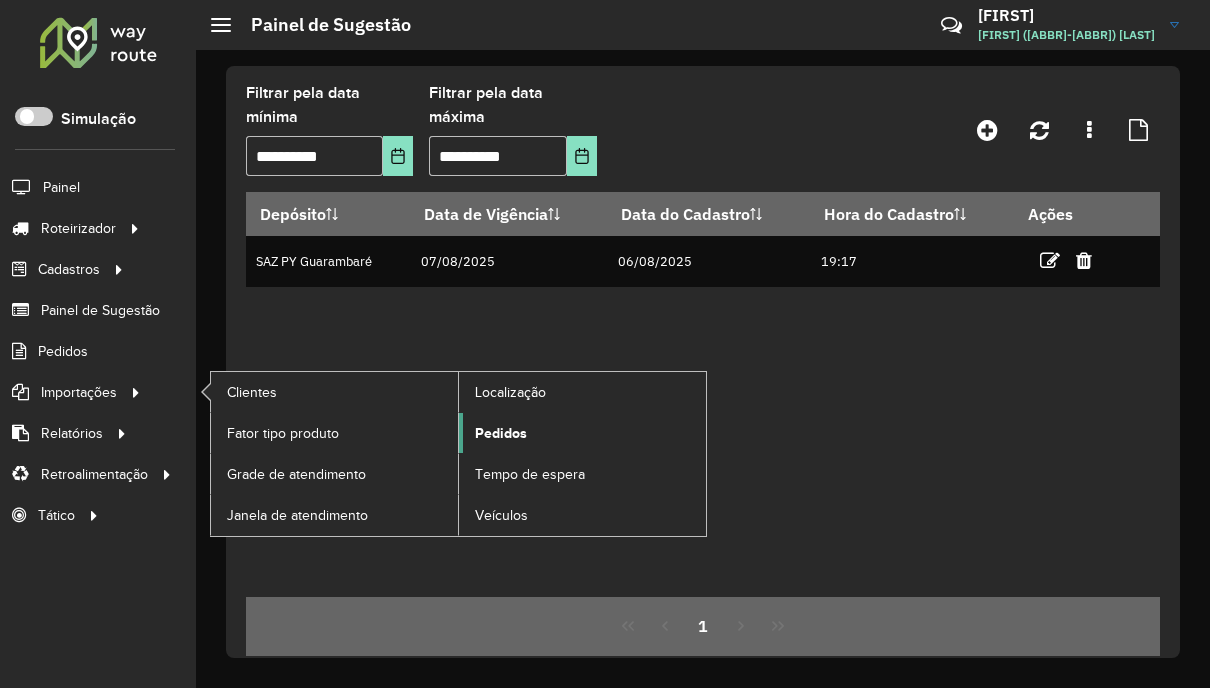 click on "Pedidos" 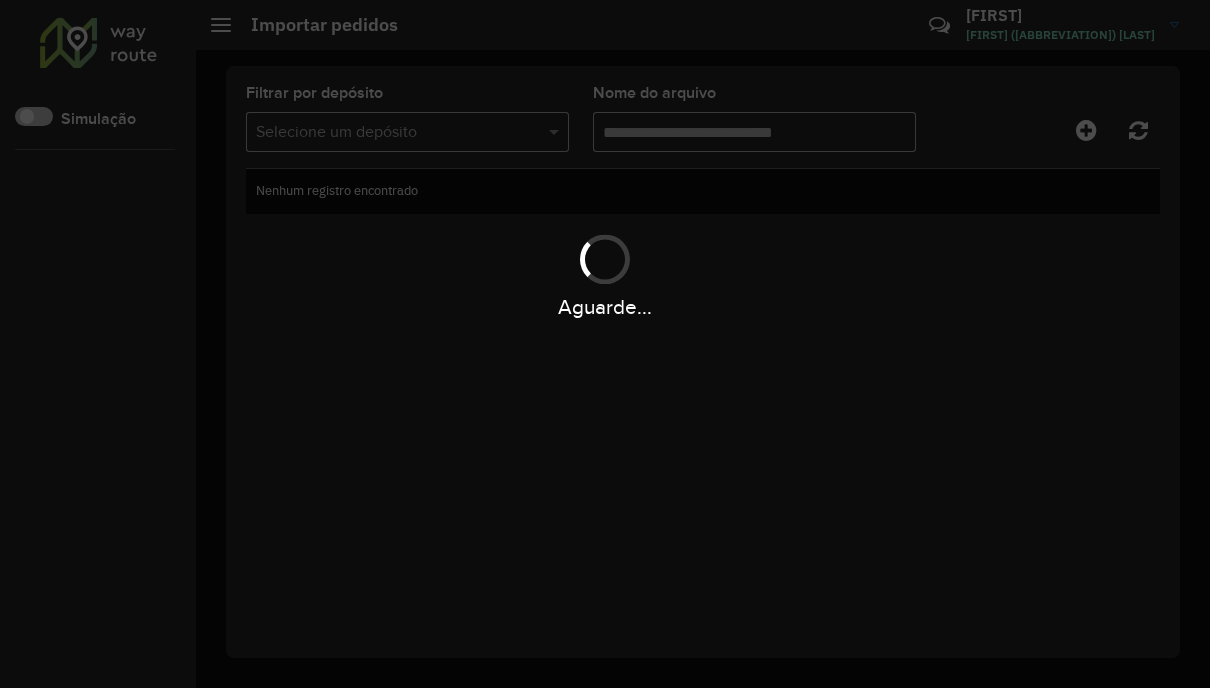 scroll, scrollTop: 0, scrollLeft: 0, axis: both 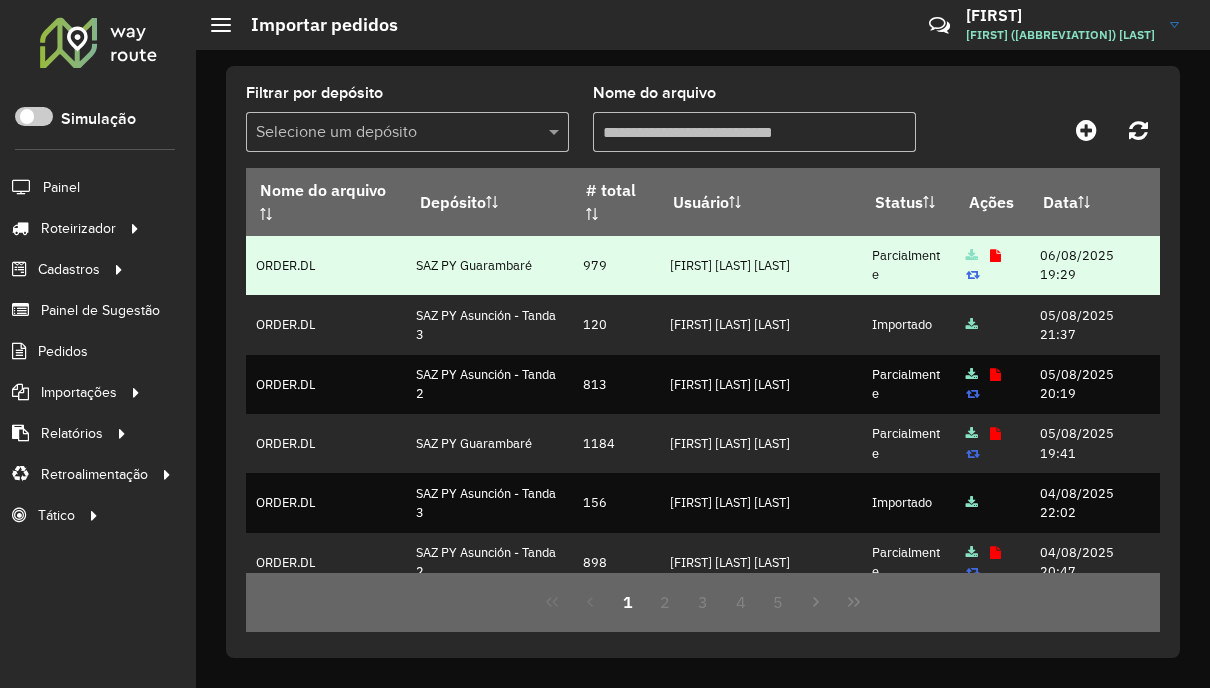 click at bounding box center [995, 256] 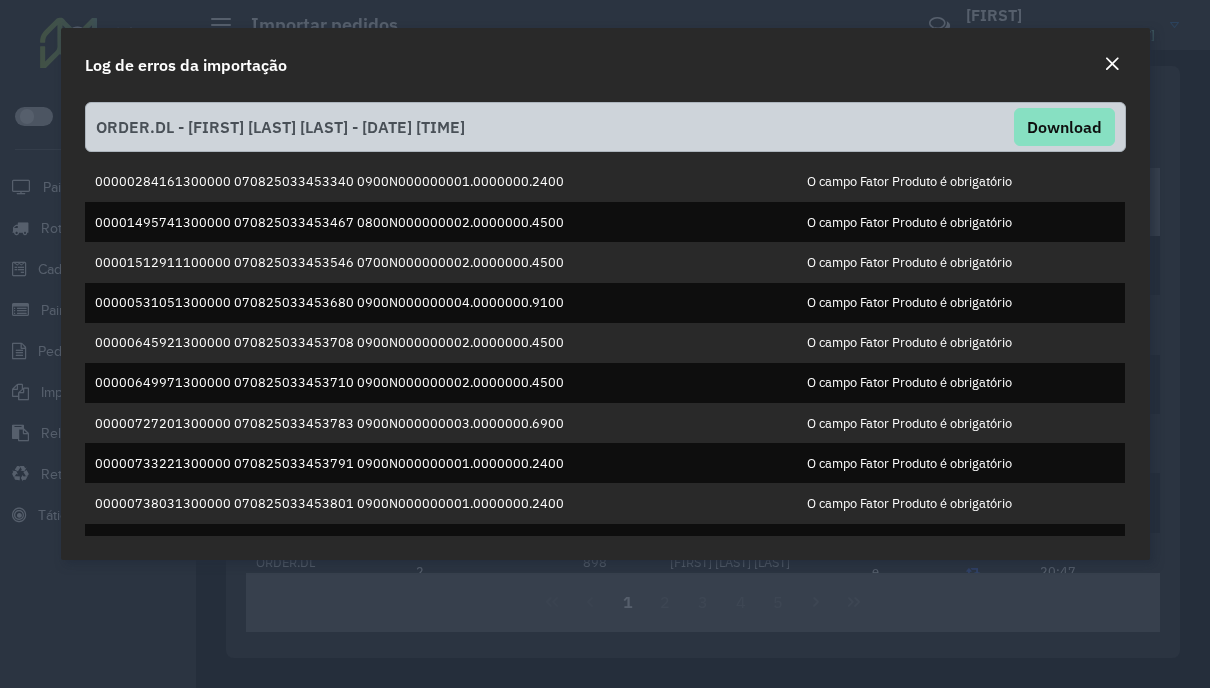 scroll, scrollTop: 0, scrollLeft: 0, axis: both 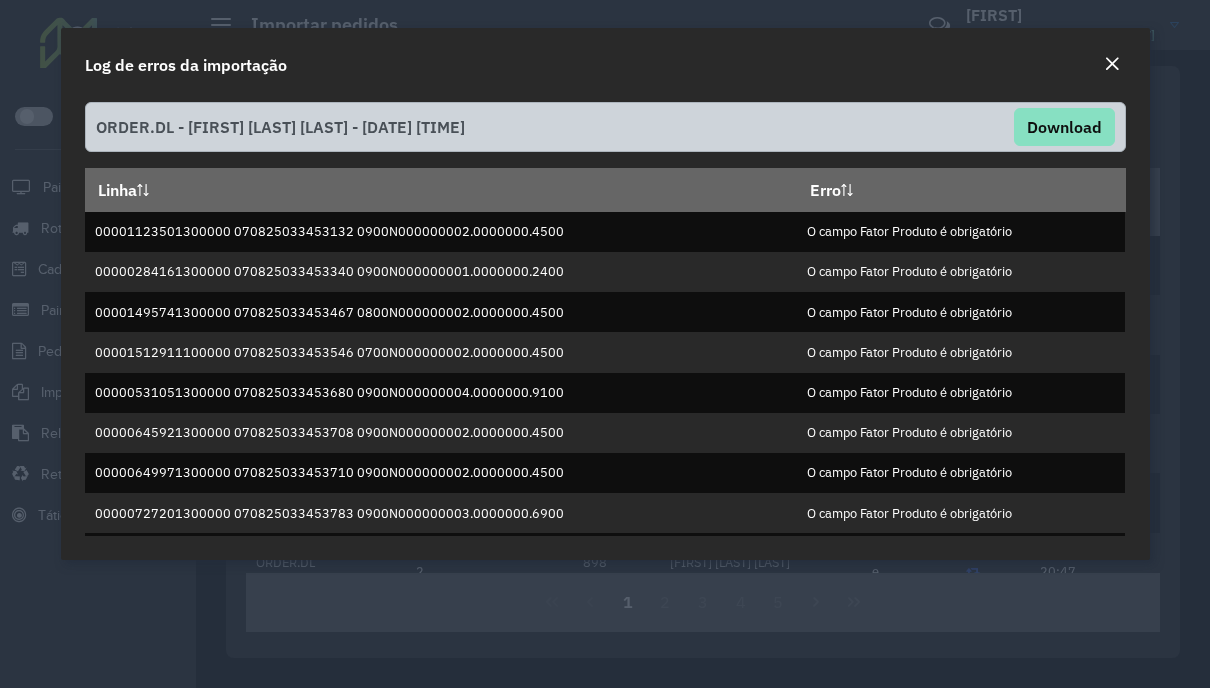 click 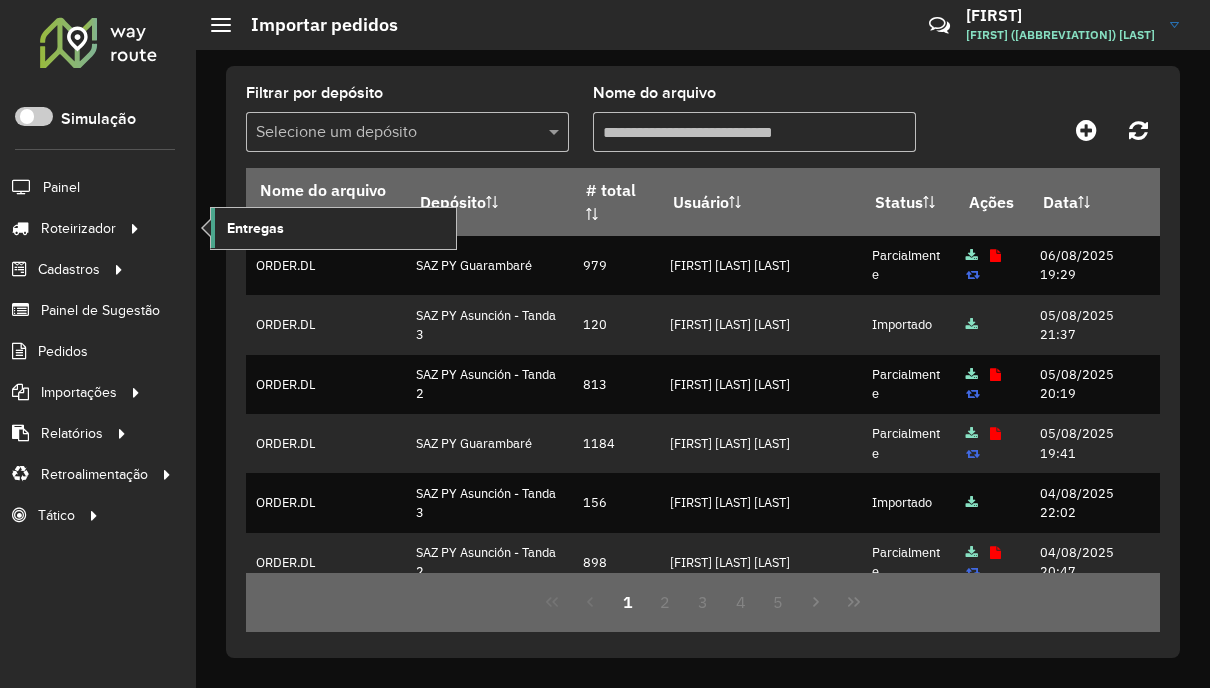 click on "Entregas" 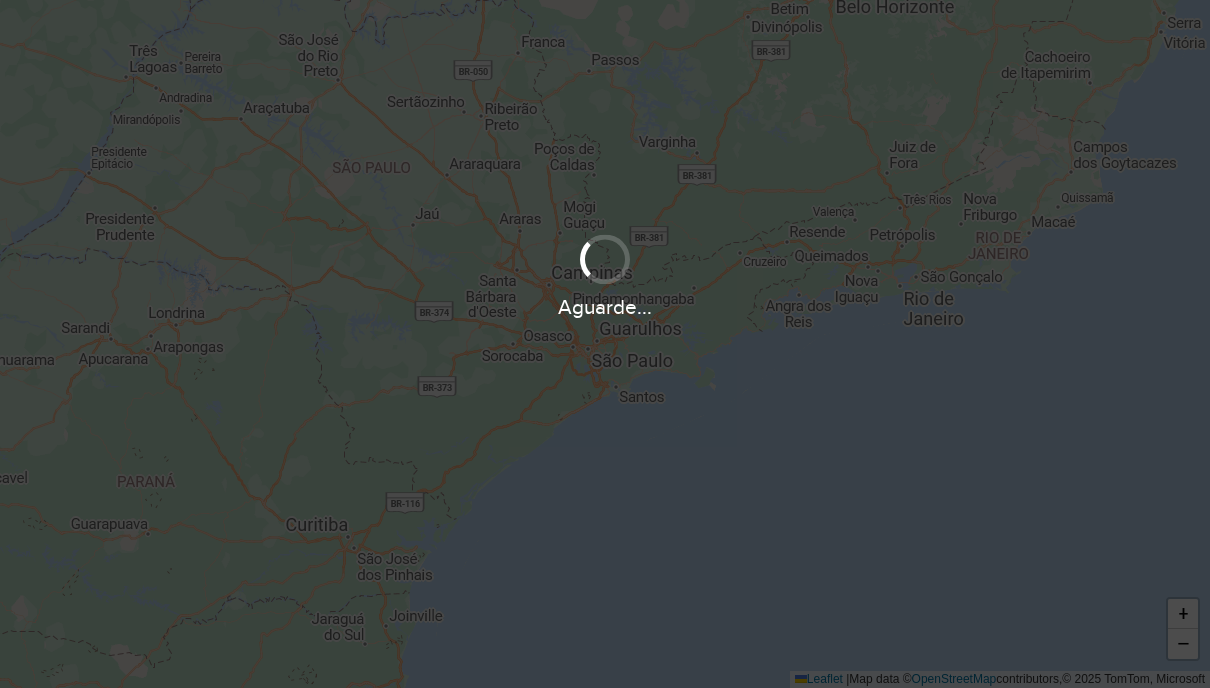 scroll, scrollTop: 0, scrollLeft: 0, axis: both 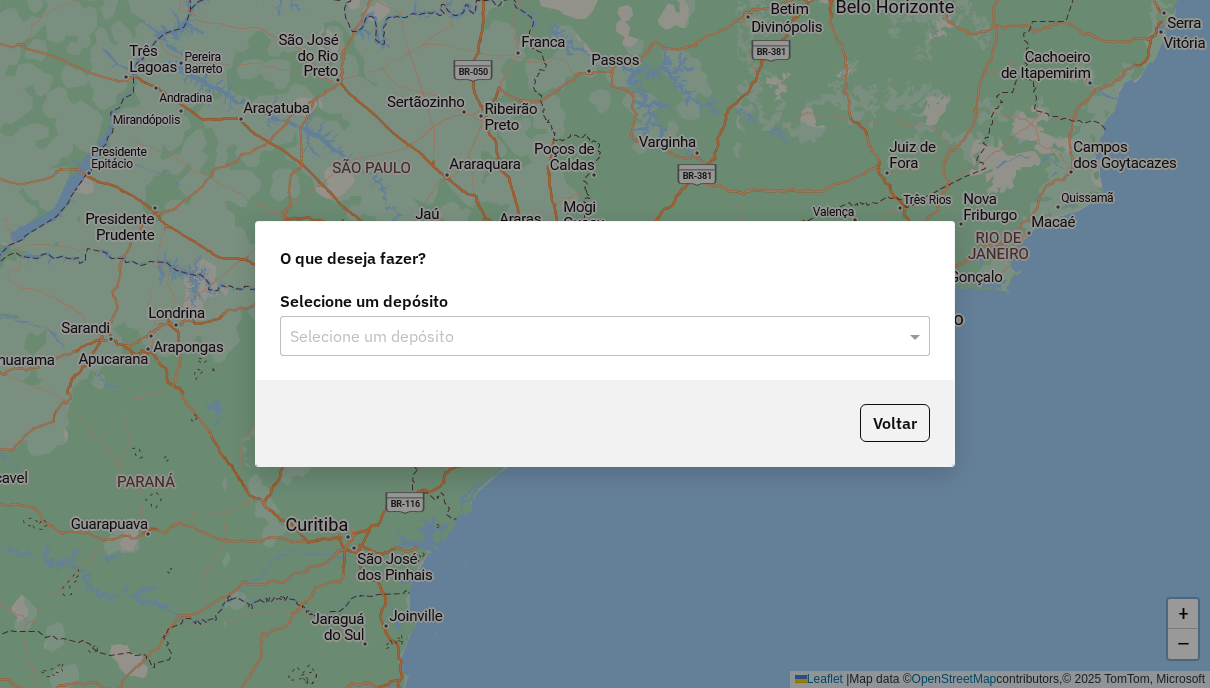 click 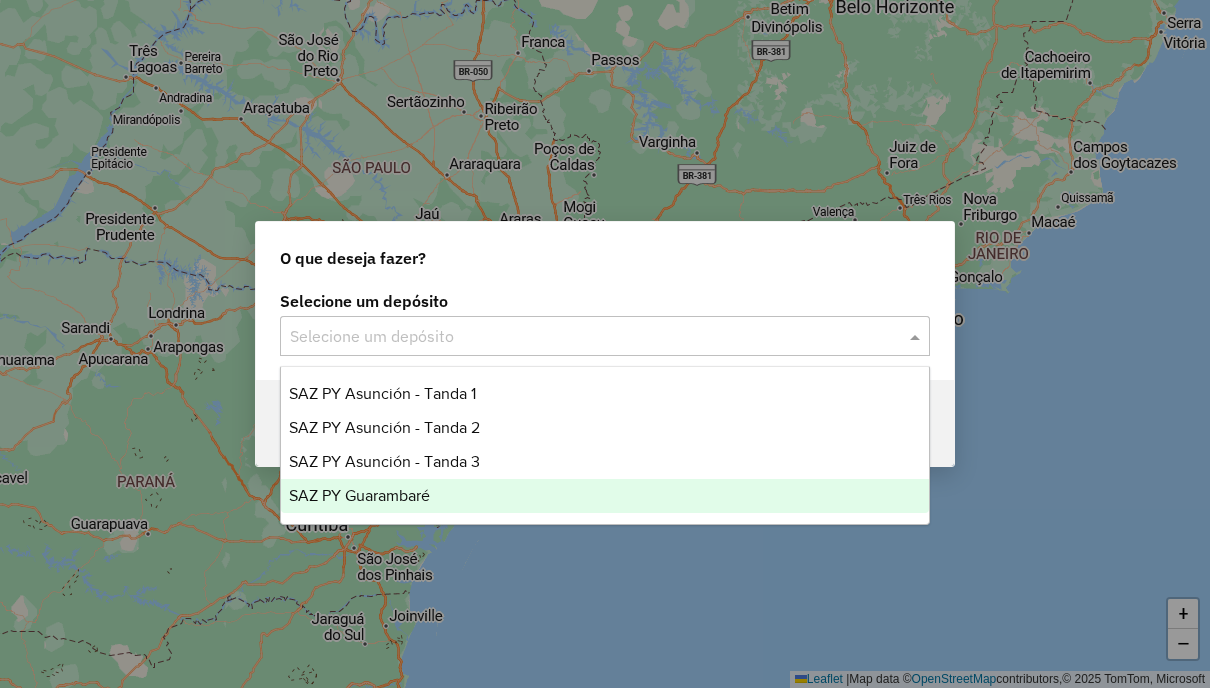 click on "SAZ PY Guarambaré" at bounding box center (604, 496) 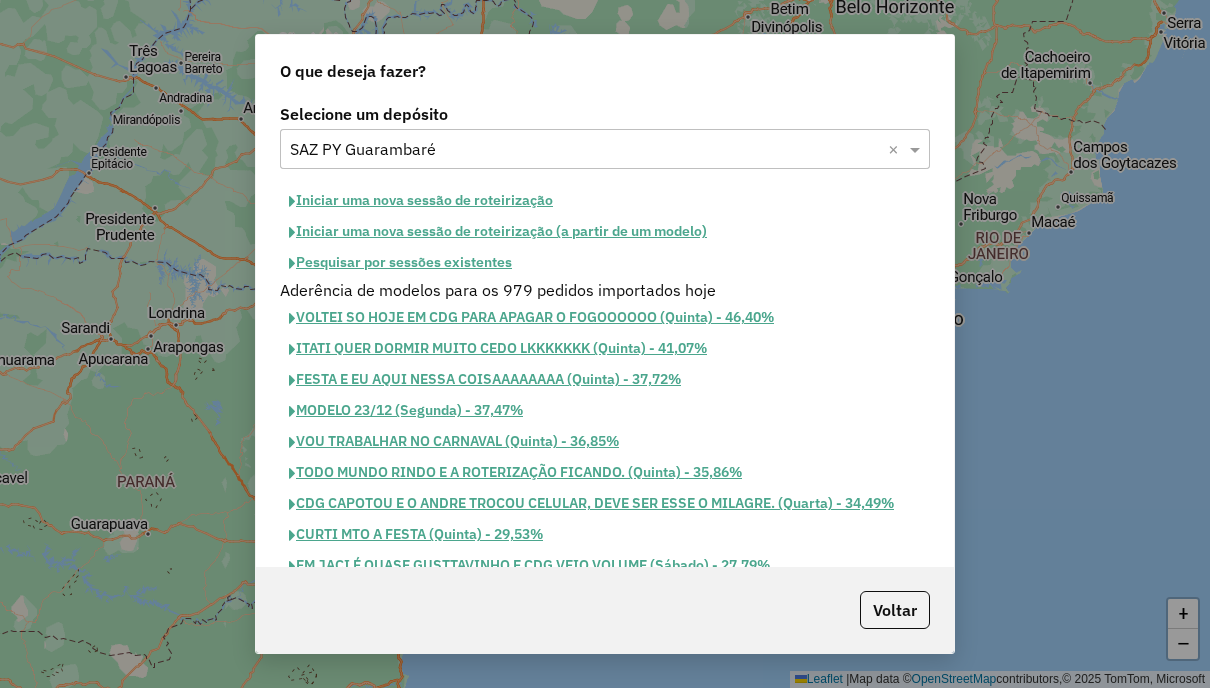 click on "Pesquisar por sessões existentes" 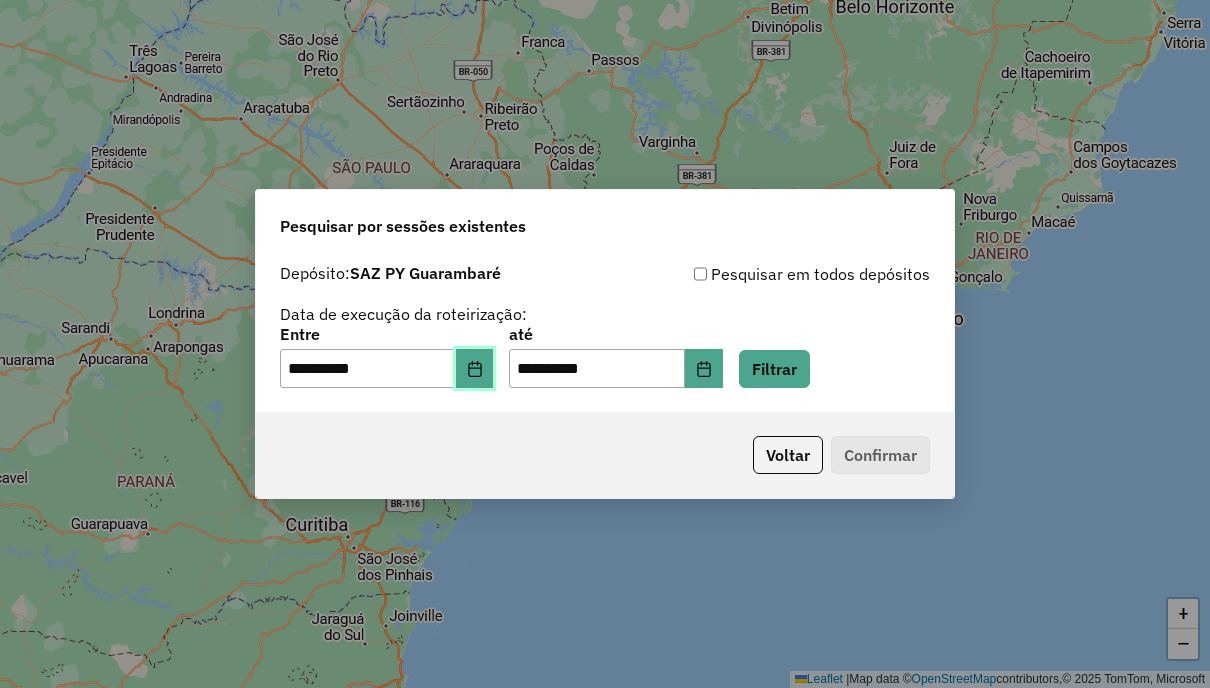 click at bounding box center [475, 369] 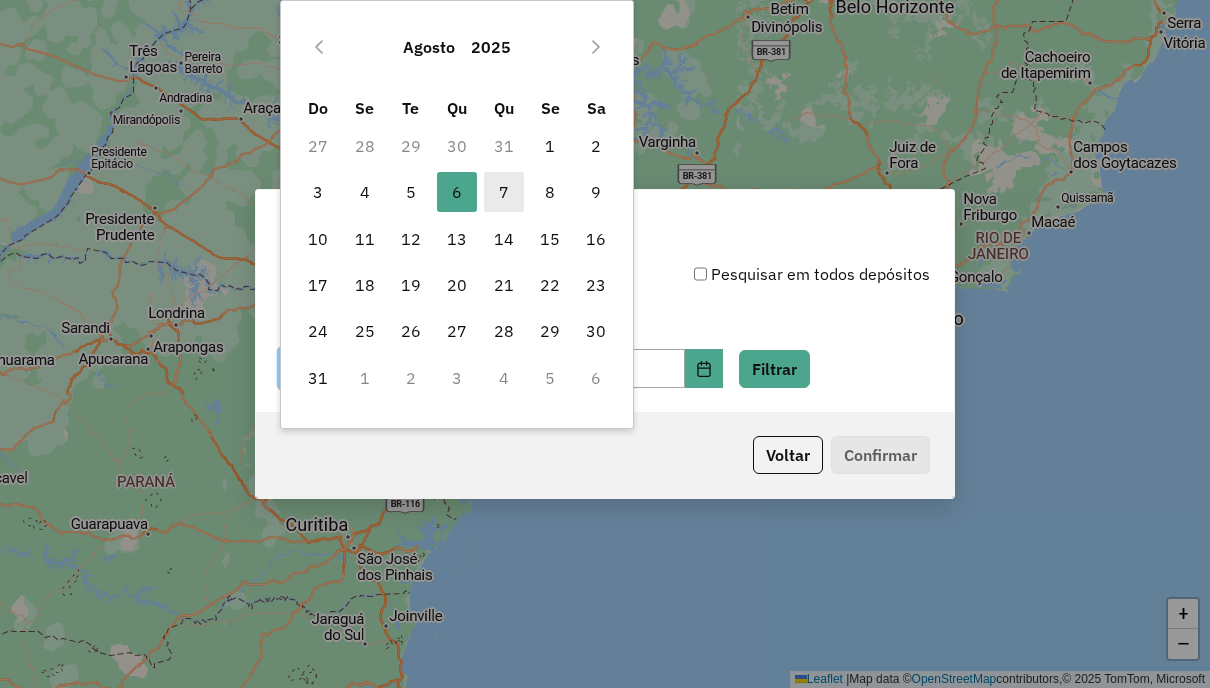 click on "7" at bounding box center [504, 192] 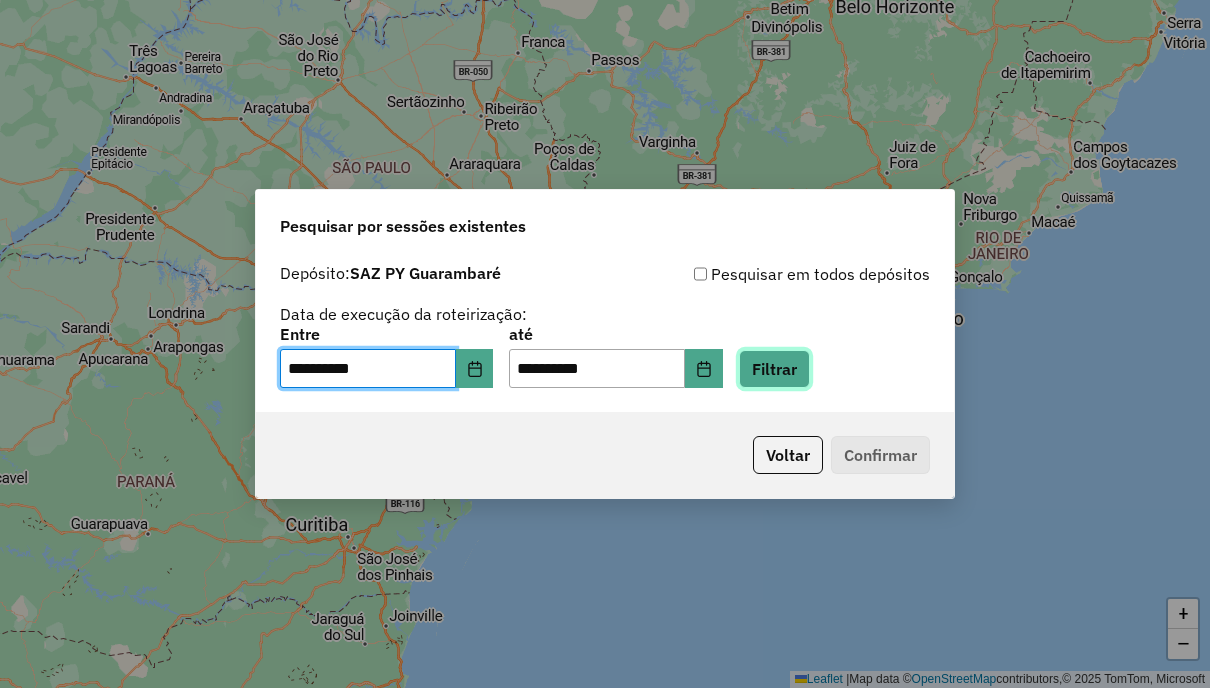click on "Filtrar" 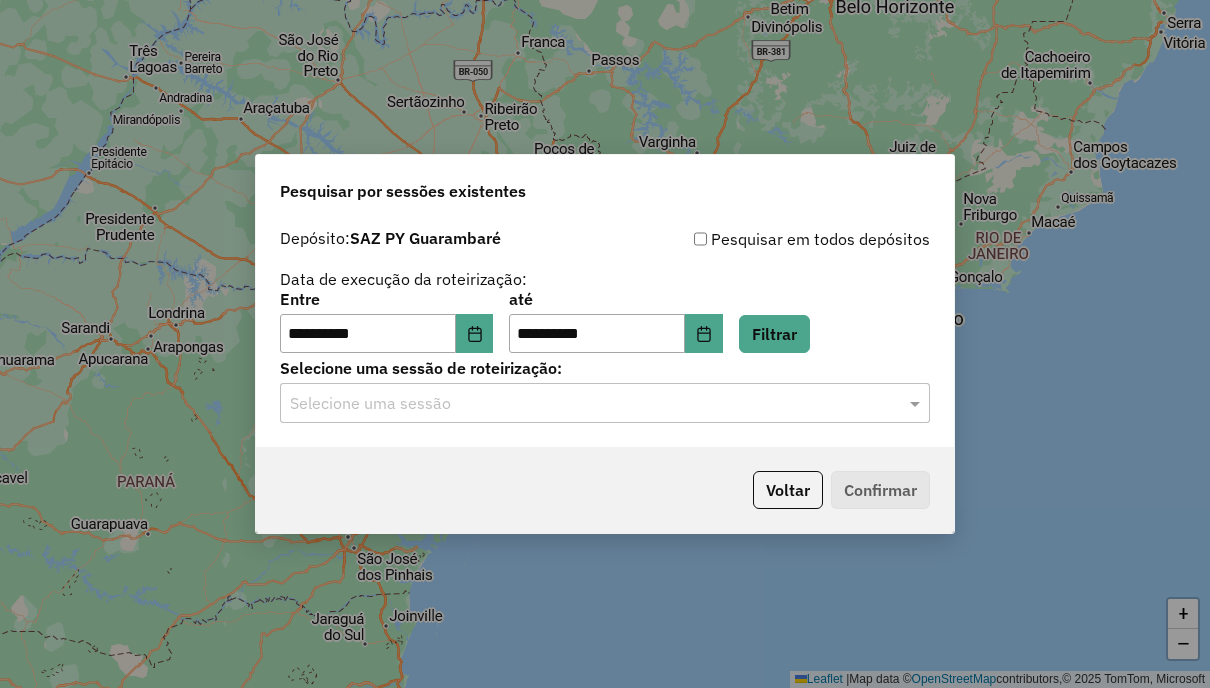 click 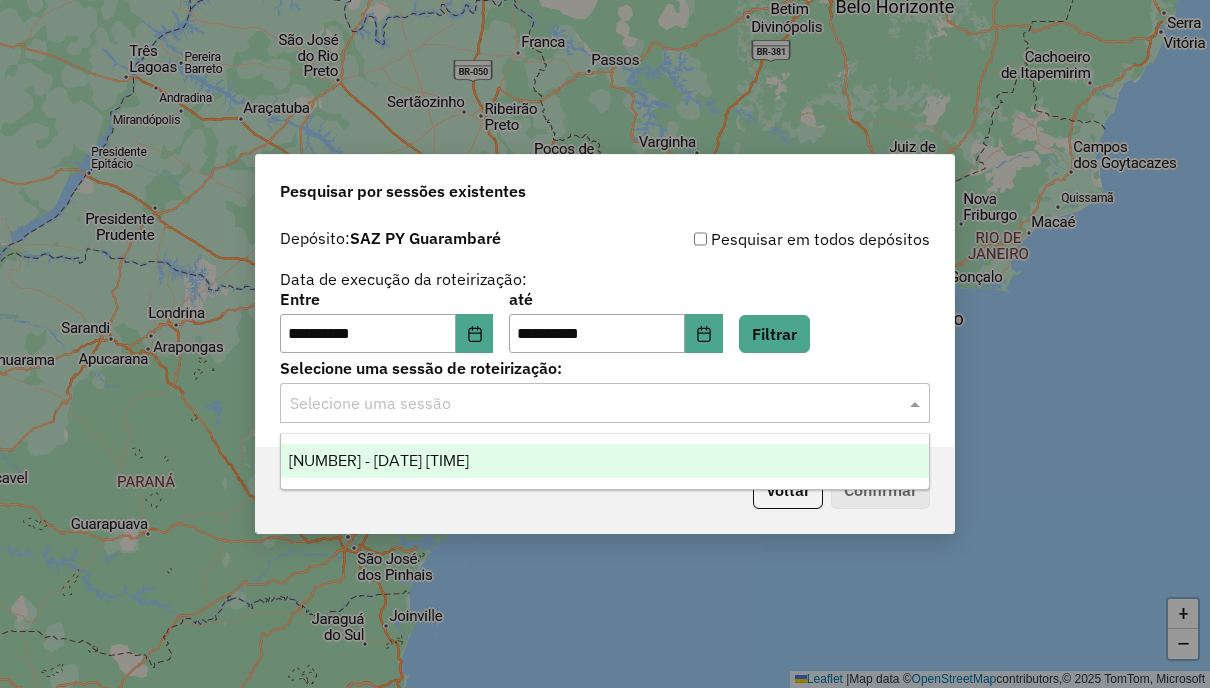 click on "[NUMBER] - [DATE] [TIME]" at bounding box center [604, 461] 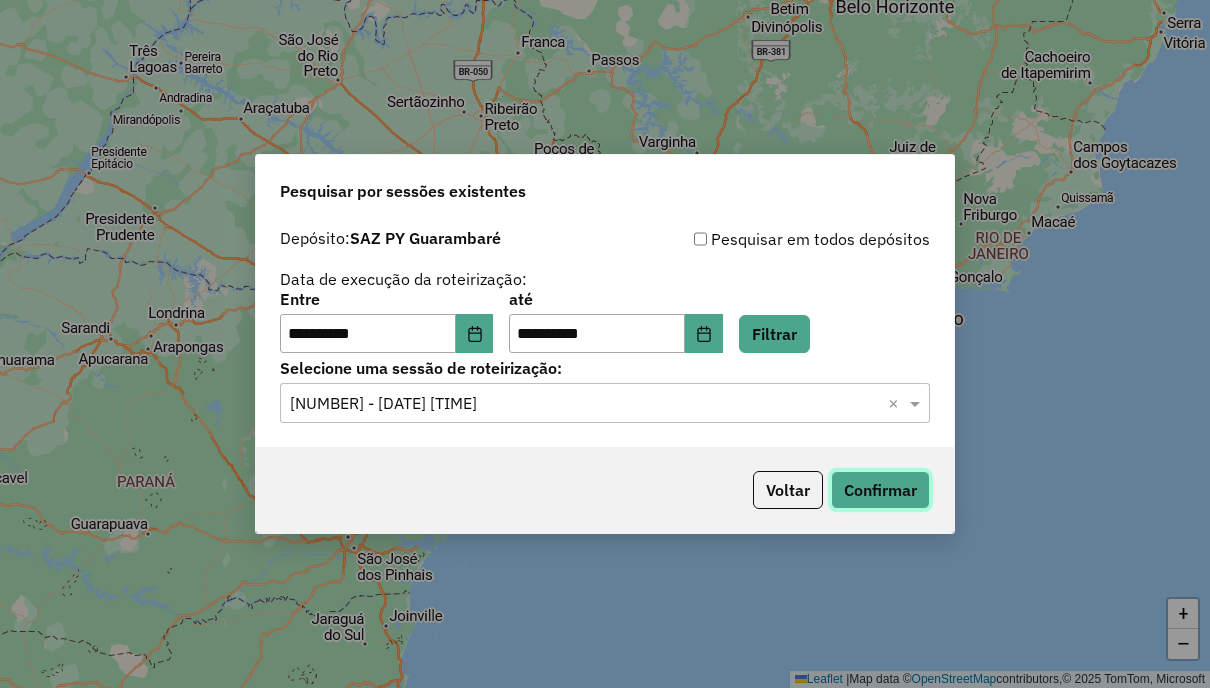 click on "Confirmar" 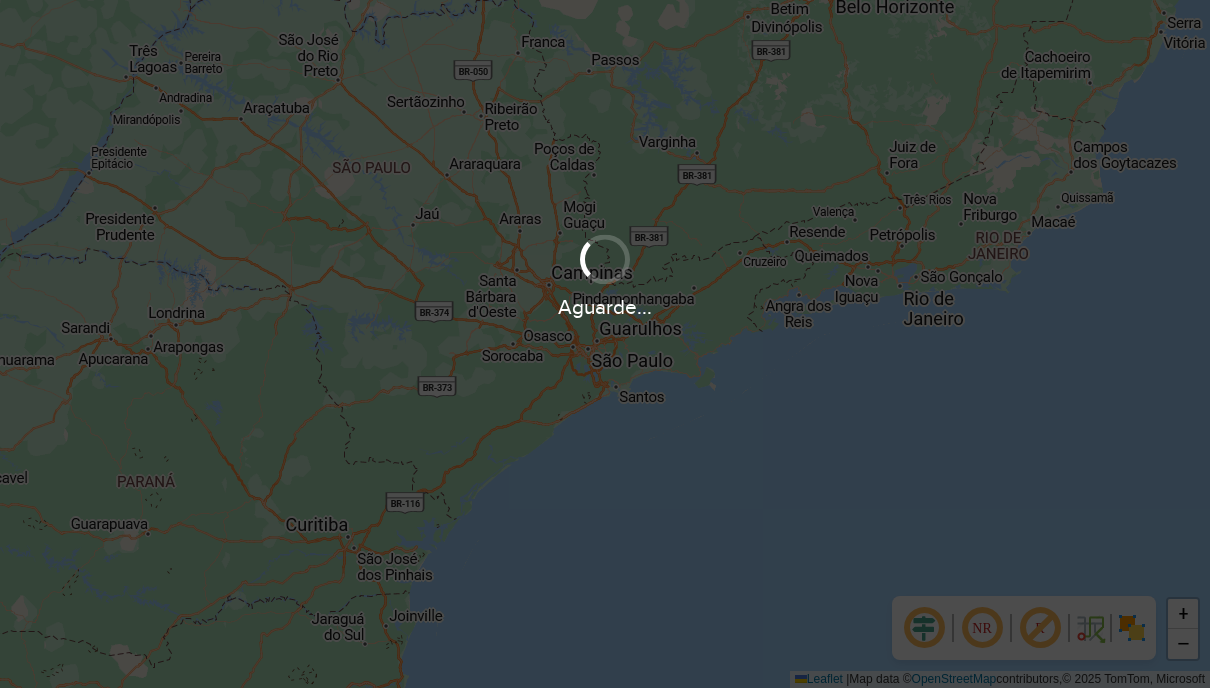 scroll, scrollTop: 0, scrollLeft: 0, axis: both 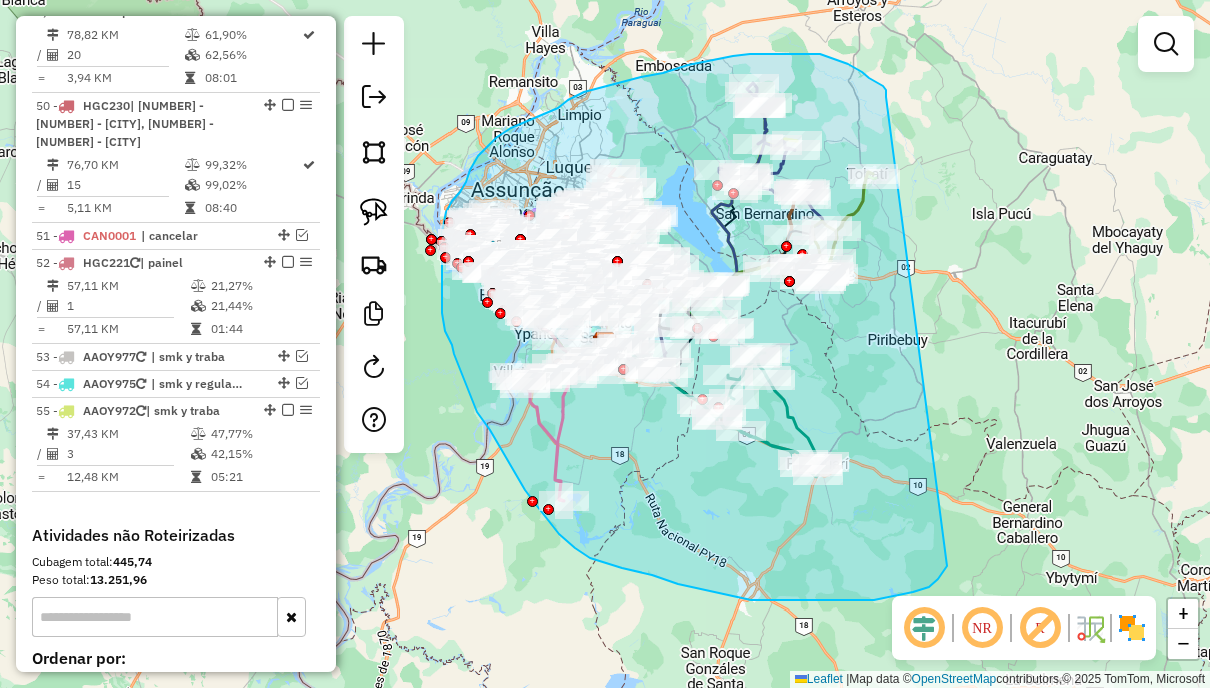 drag, startPoint x: 886, startPoint y: 97, endPoint x: 952, endPoint y: 558, distance: 465.70056 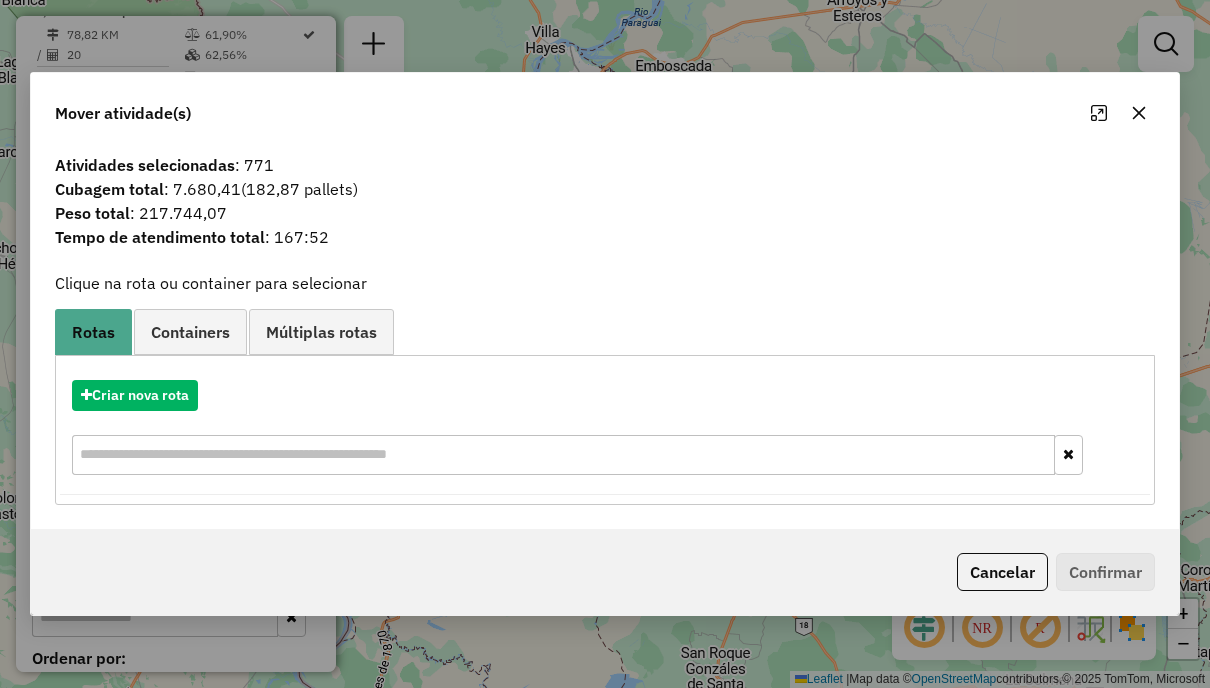 click 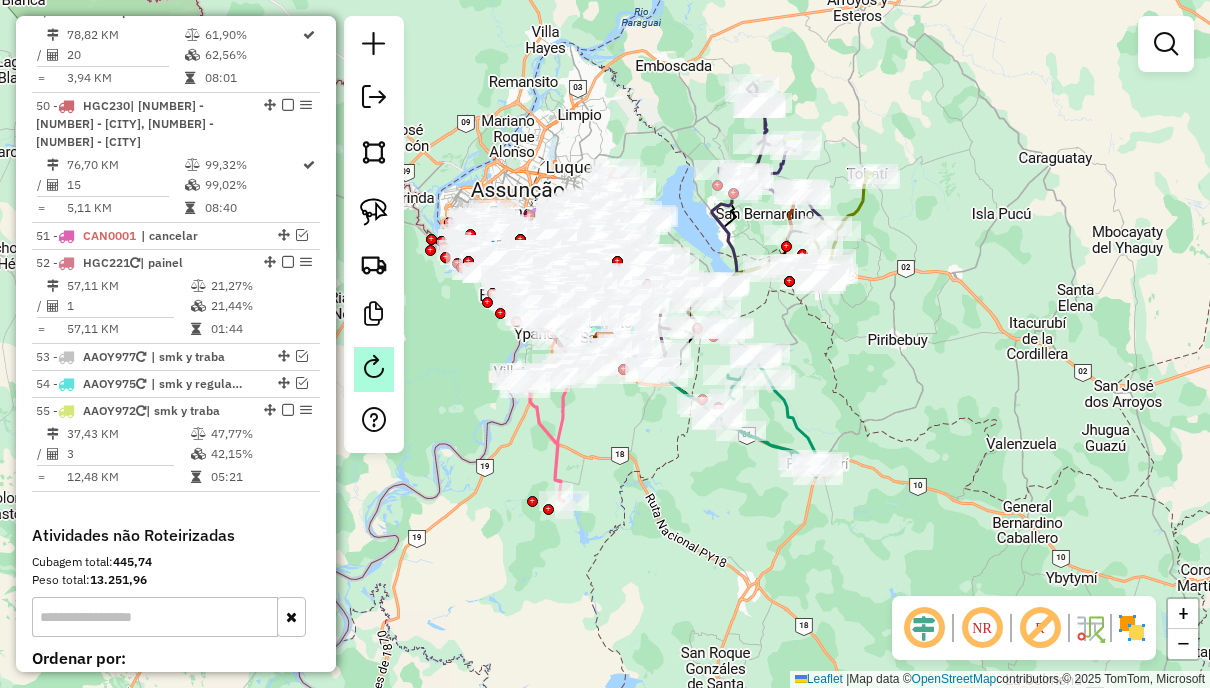 click 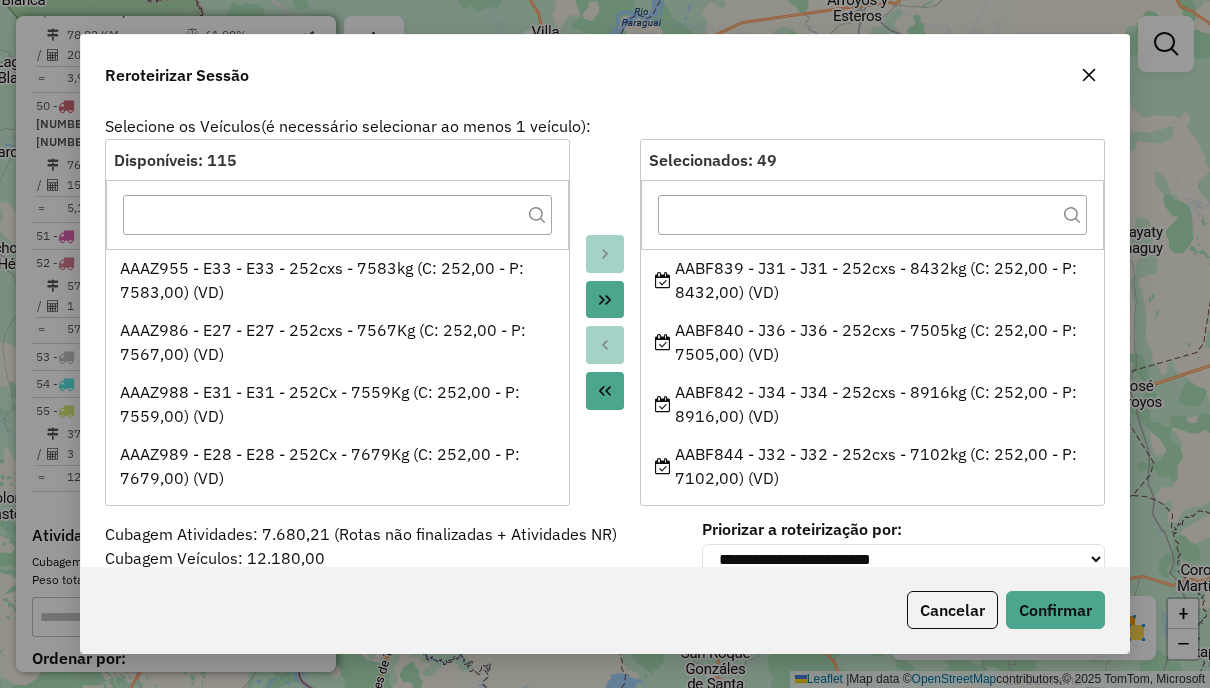 click 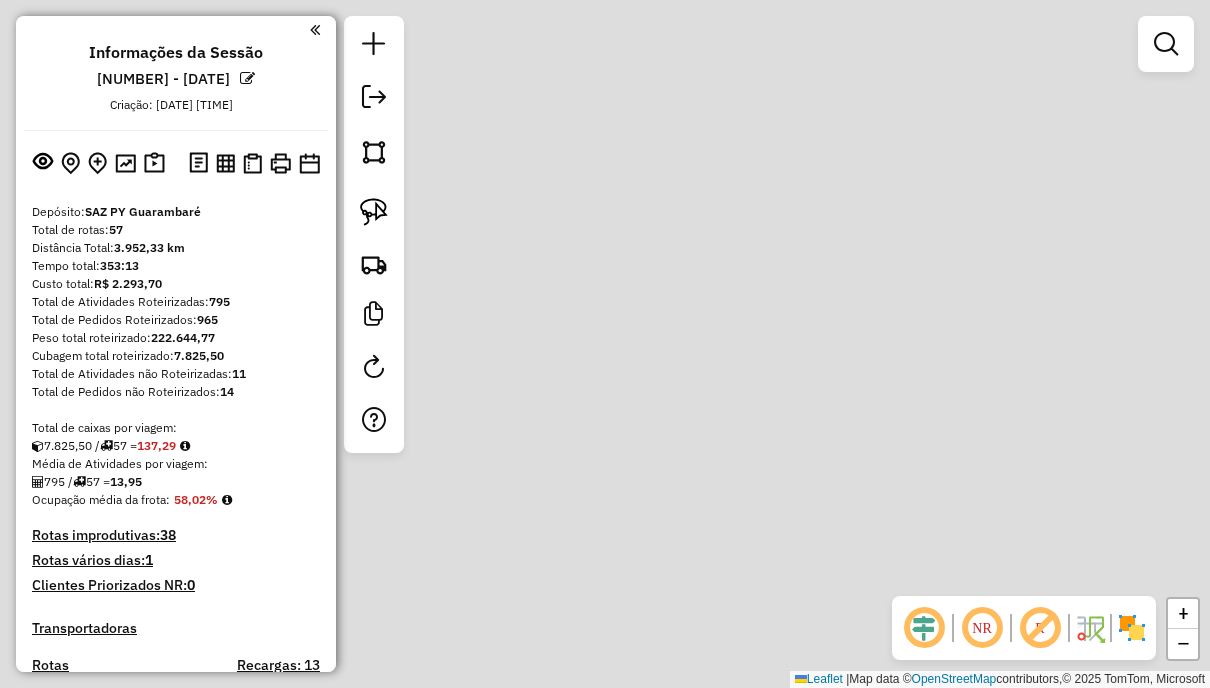scroll, scrollTop: 0, scrollLeft: 0, axis: both 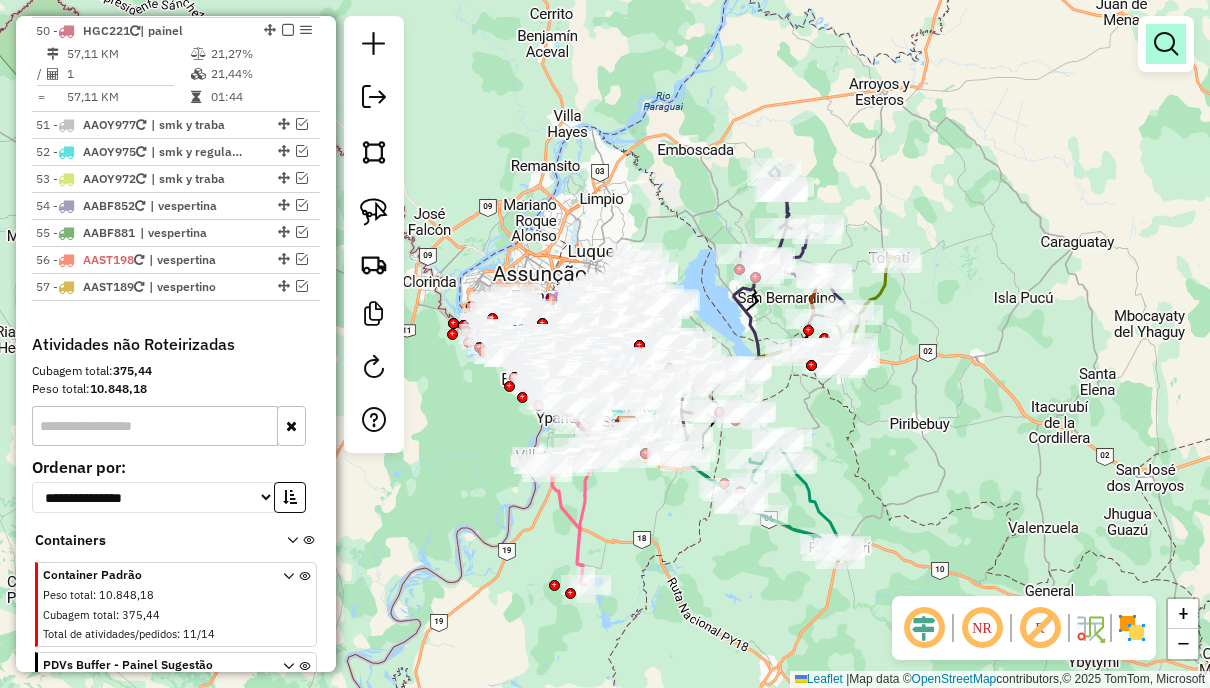 click at bounding box center (1166, 44) 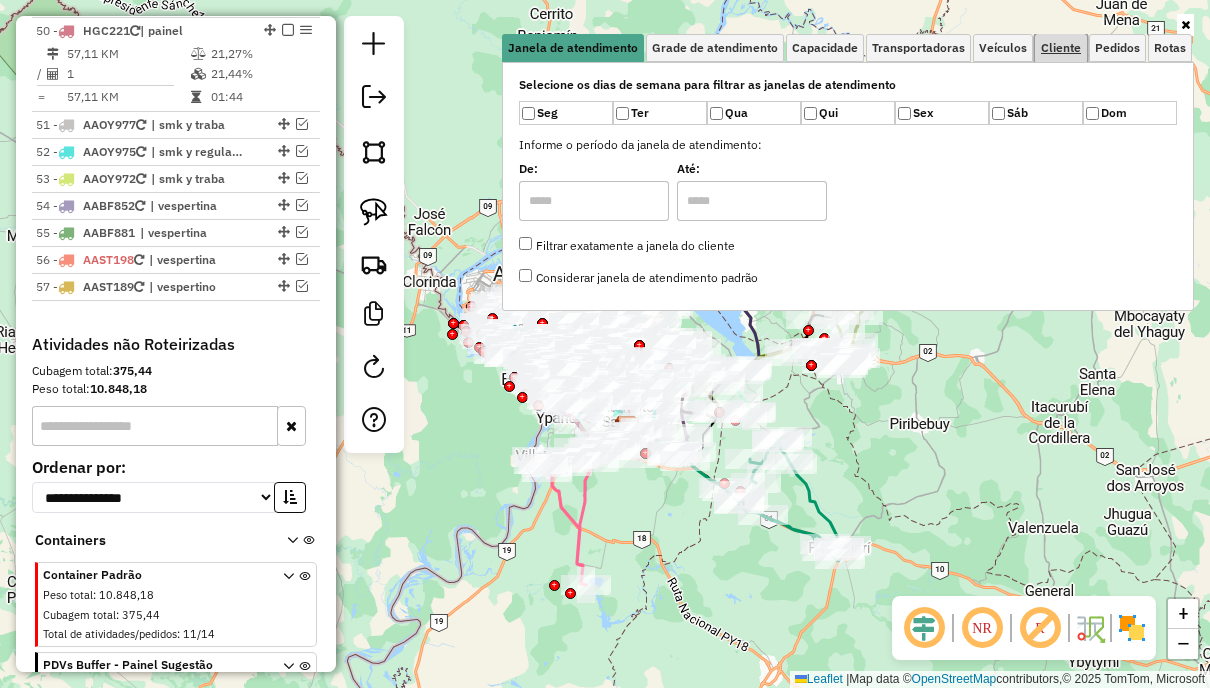 click on "Cliente" at bounding box center (1061, 48) 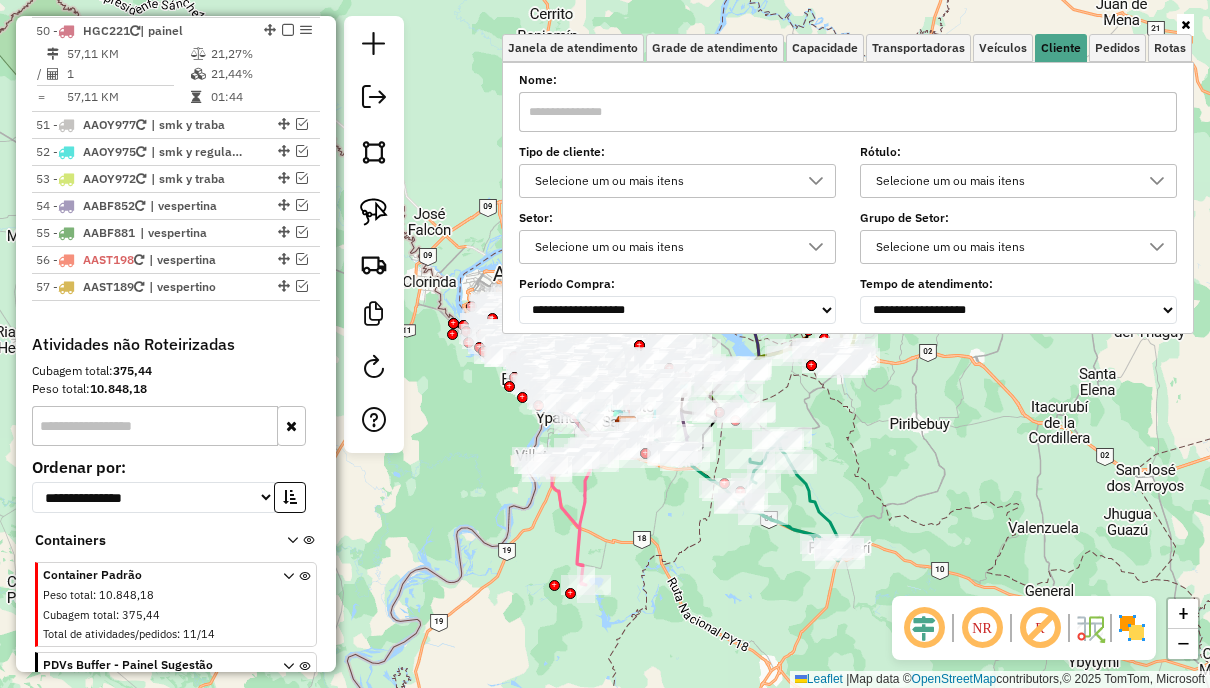 click on "Selecione um ou mais itens" at bounding box center (662, 181) 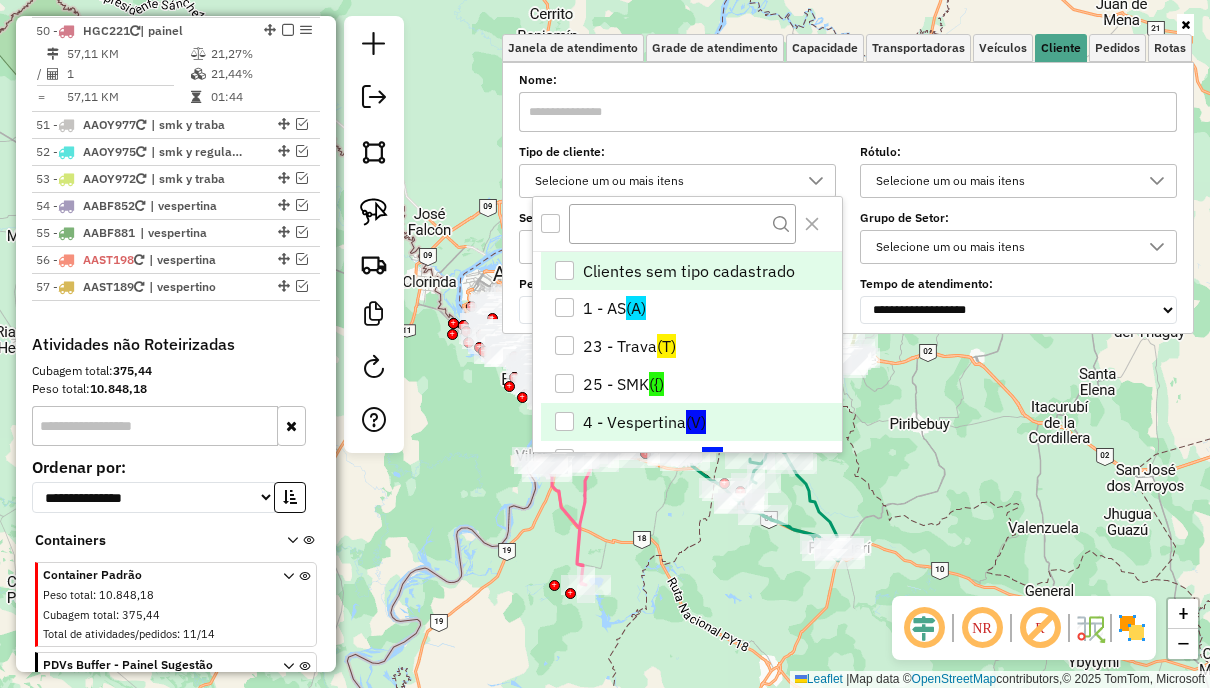 click on "4 - Vespertina  (V)" at bounding box center (691, 422) 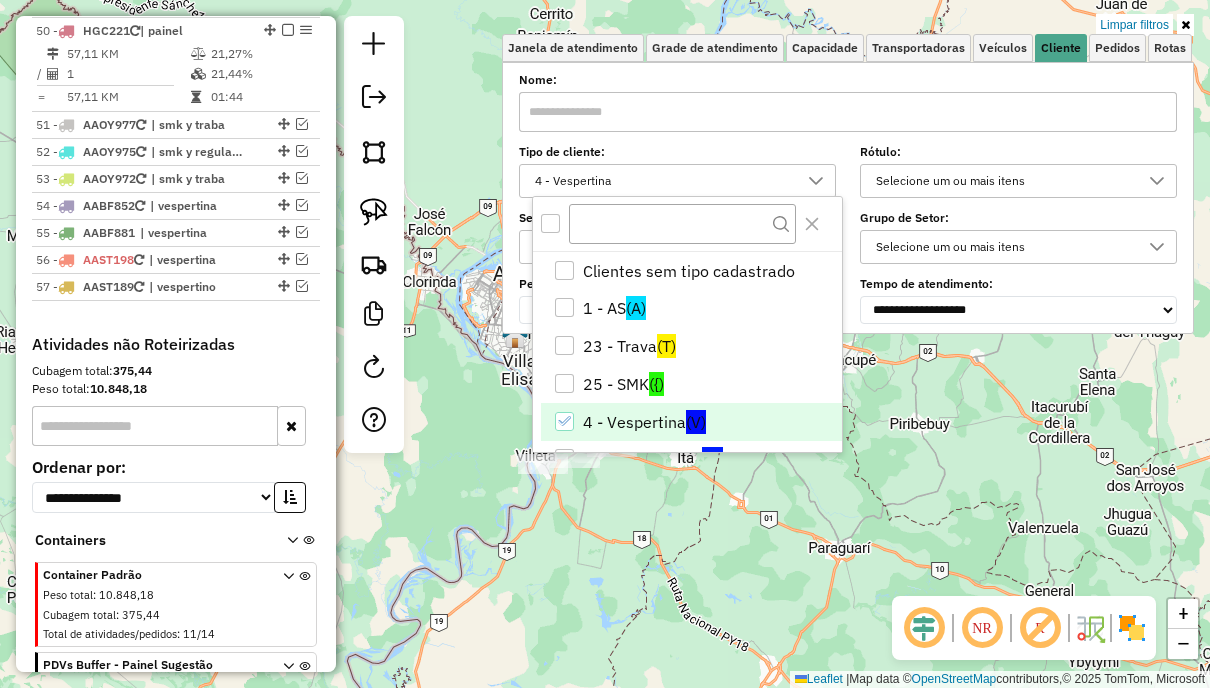 click on "Limpar filtros Janela de atendimento Grade de atendimento Capacidade Transportadoras Veículos Cliente Pedidos  Rotas Selecione os dias de semana para filtrar as janelas de atendimento  Seg   Ter   Qua   Qui   Sex   Sáb   Dom  Informe o período da janela de atendimento: De: Até:  Filtrar exatamente a janela do cliente  Considerar janela de atendimento padrão  Selecione os dias de semana para filtrar as grades de atendimento  Seg   Ter   Qua   Qui   Sex   Sáb   Dom   Considerar clientes sem dia de atendimento cadastrado  Clientes fora do dia de atendimento selecionado Filtrar as atividades entre os valores definidos abaixo:  Peso mínimo:   Peso máximo:   Cubagem mínima:   Cubagem máxima:   De:   Até:  Filtrar as atividades entre o tempo de atendimento definido abaixo:  De:   Até:   Considerar capacidade total dos clientes não roteirizados Transportadora: Selecione um ou mais itens Tipo de veículo: Selecione um ou mais itens Veículo: Selecione um ou mais itens Motorista: Selecione um ou mais itens" 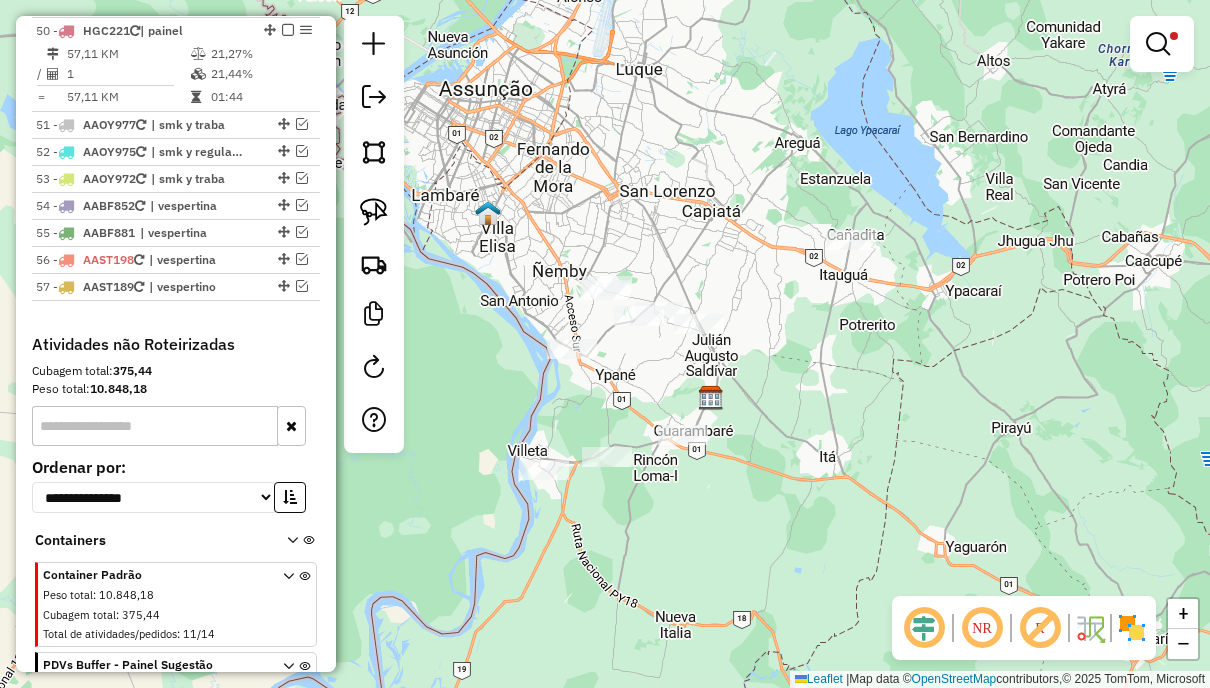 drag, startPoint x: 712, startPoint y: 384, endPoint x: 776, endPoint y: 372, distance: 65.11528 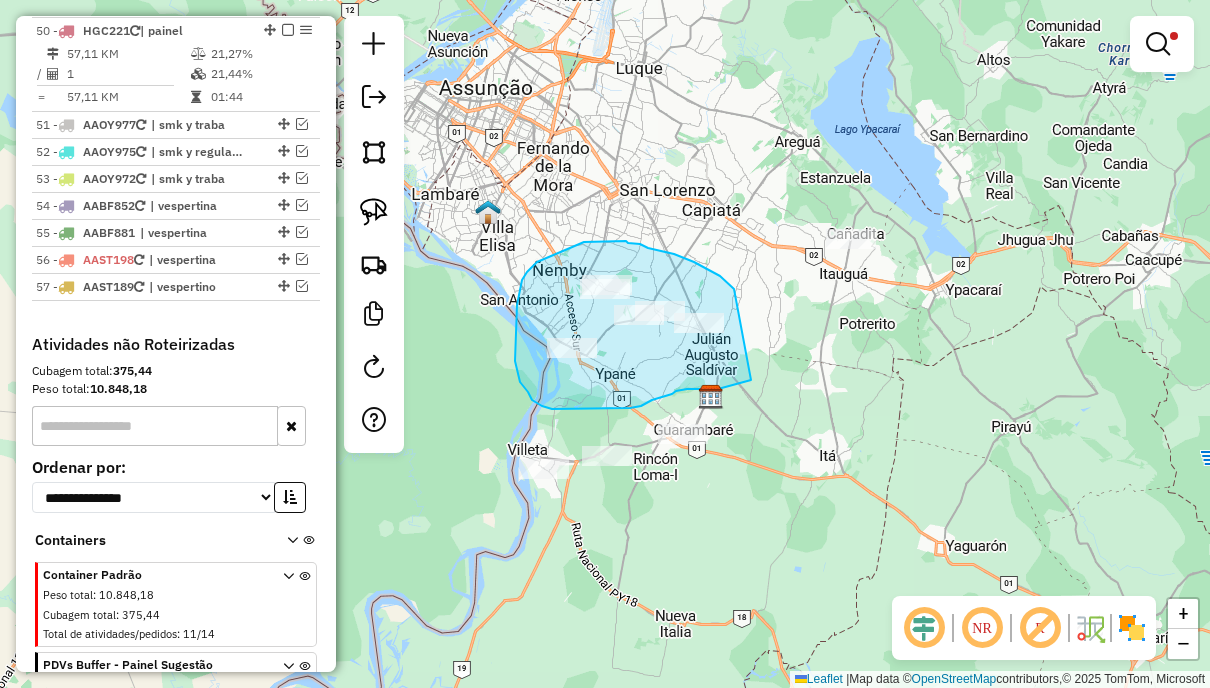 drag, startPoint x: 730, startPoint y: 285, endPoint x: 762, endPoint y: 373, distance: 93.637596 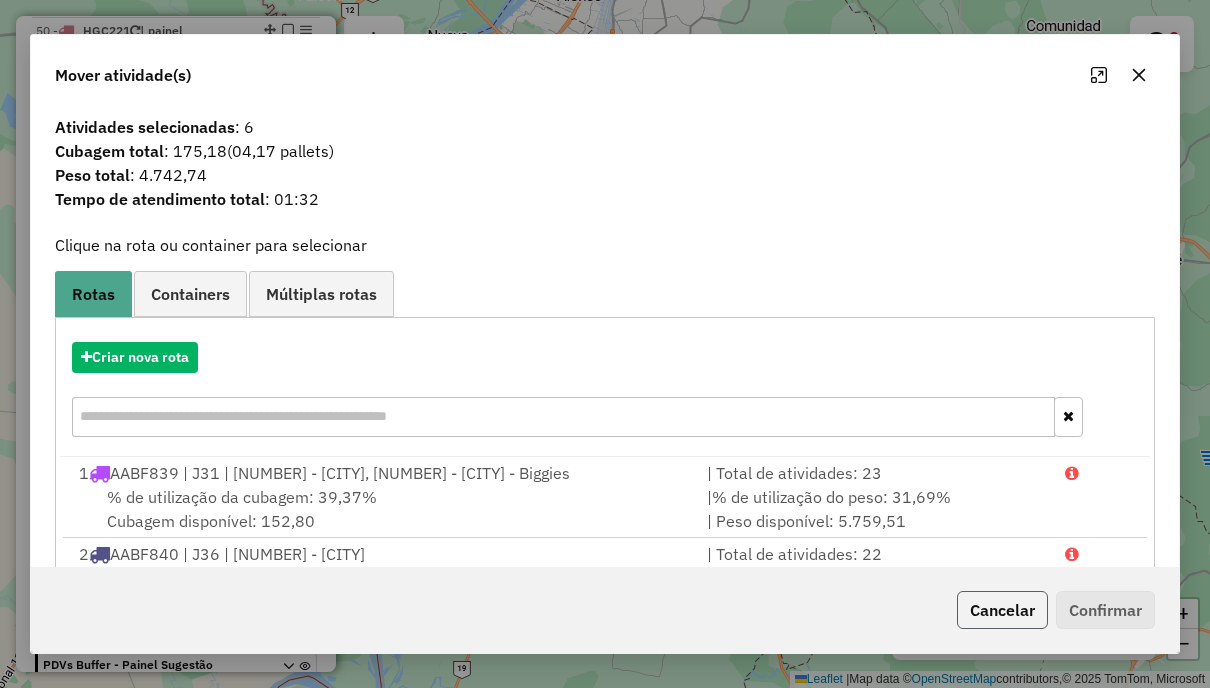click on "Cancelar" 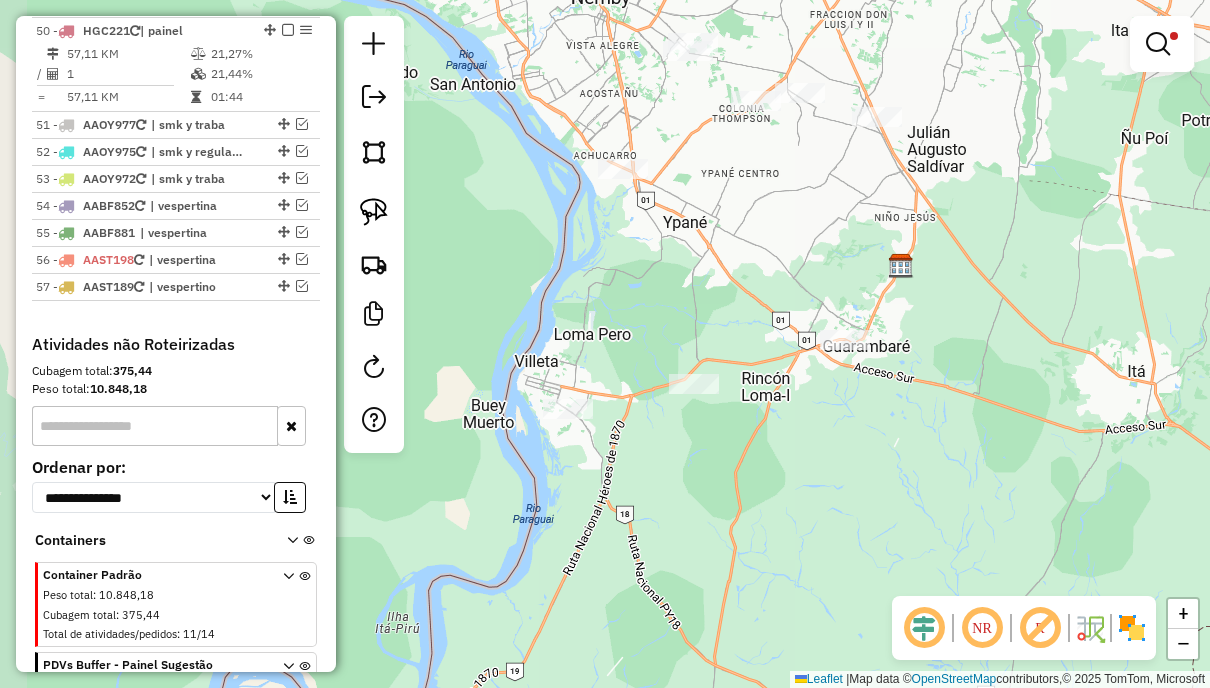 drag, startPoint x: 603, startPoint y: 412, endPoint x: 690, endPoint y: 294, distance: 146.6049 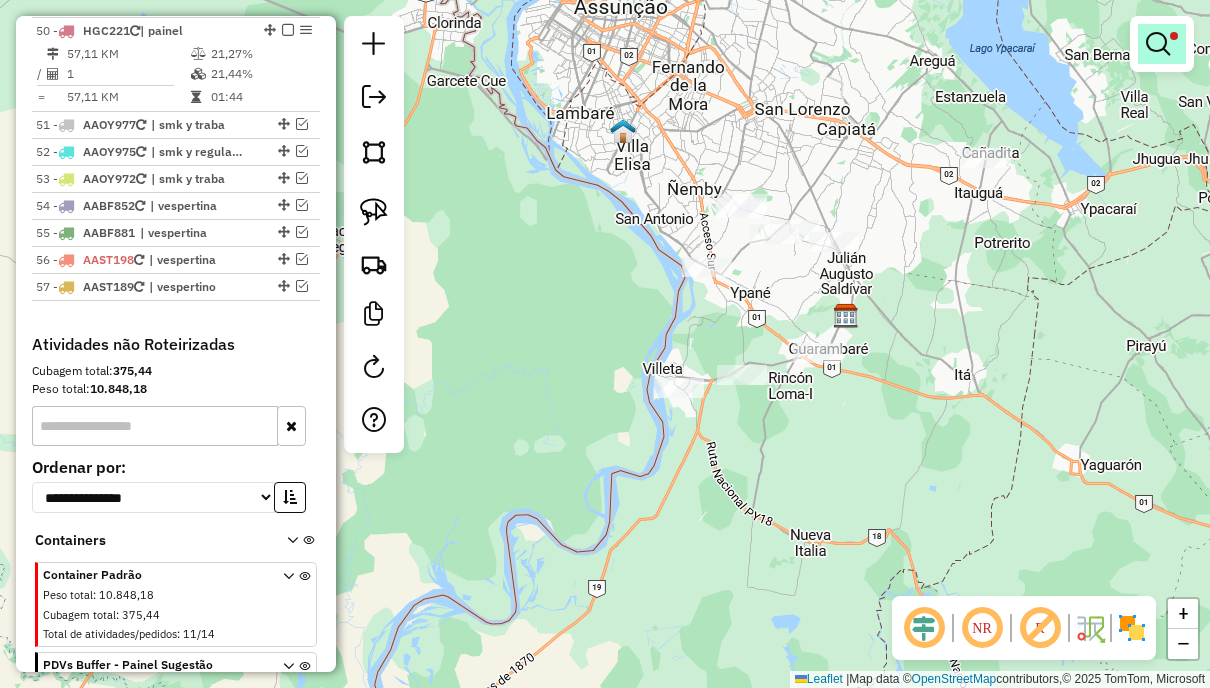 click at bounding box center (1162, 44) 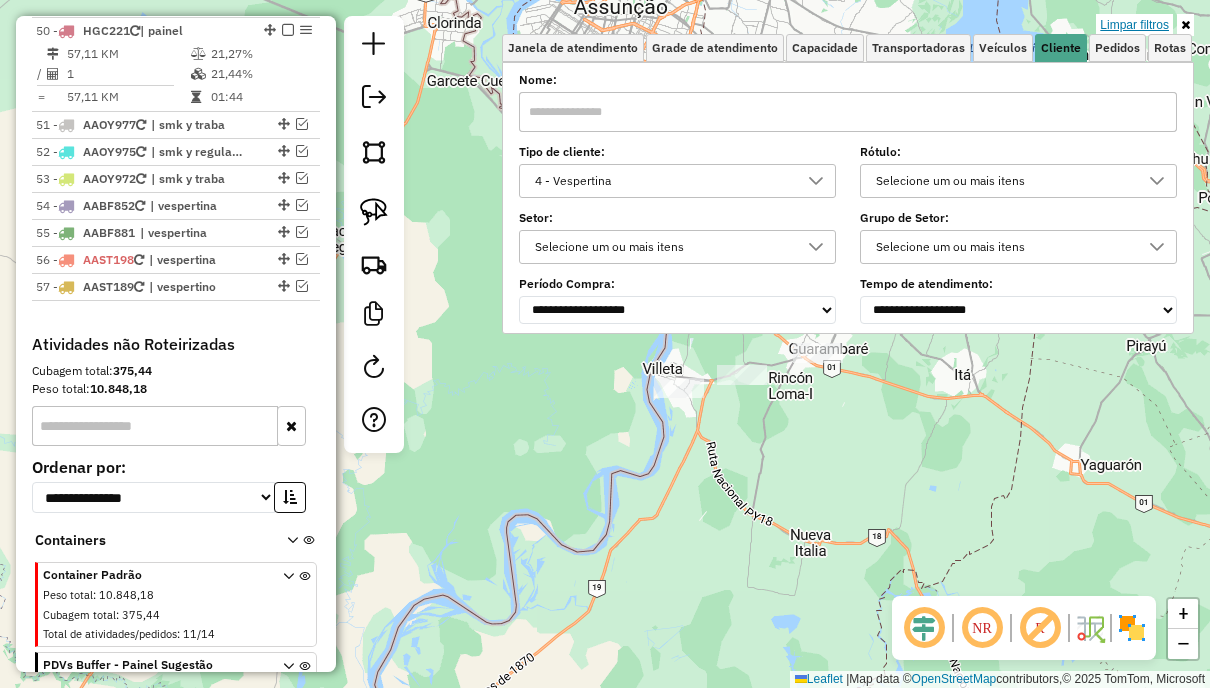 click on "Limpar filtros" at bounding box center (1134, 25) 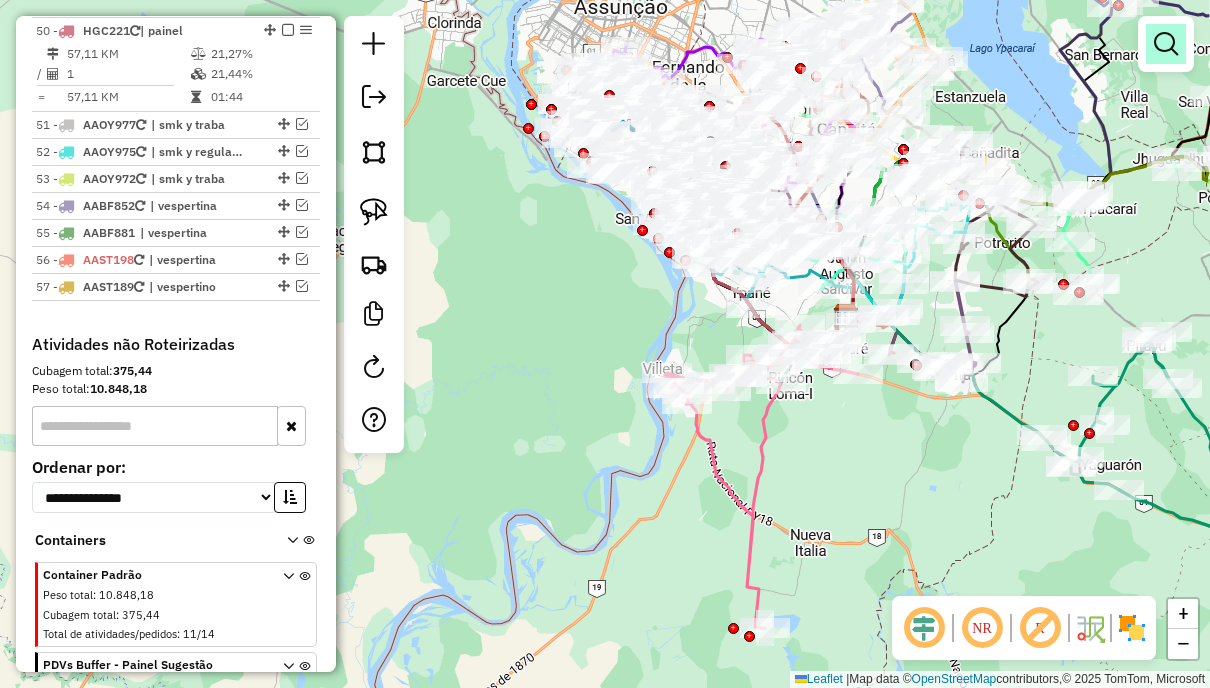 click at bounding box center (1166, 44) 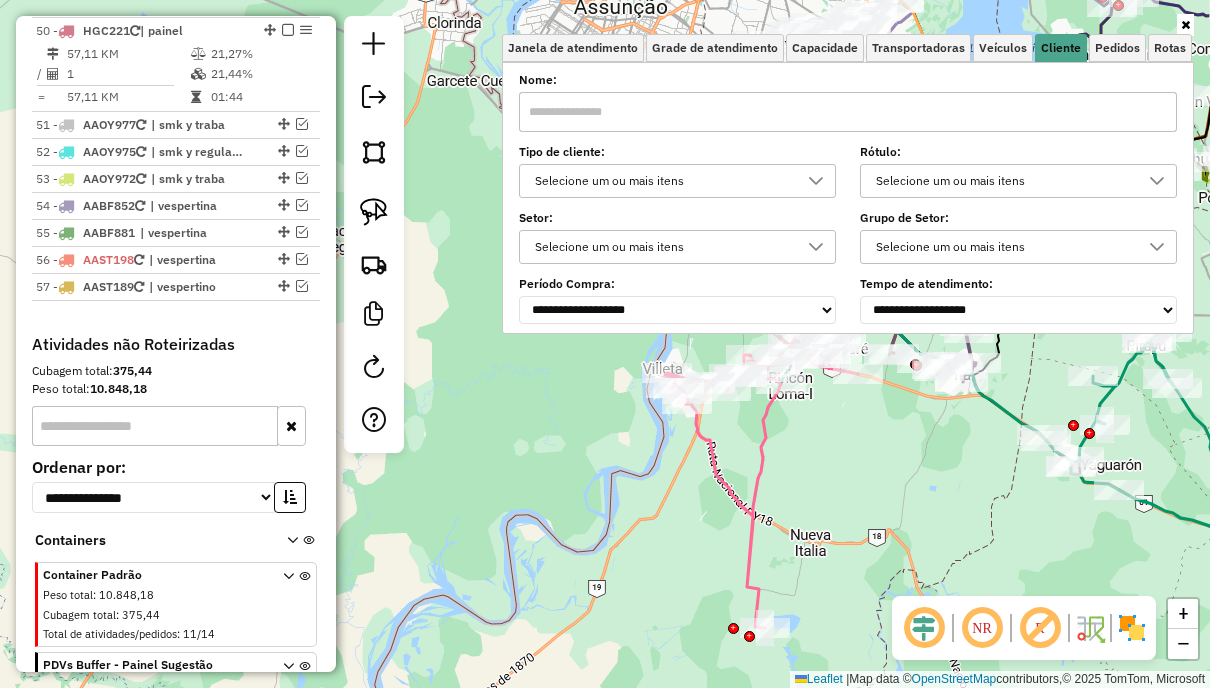 click 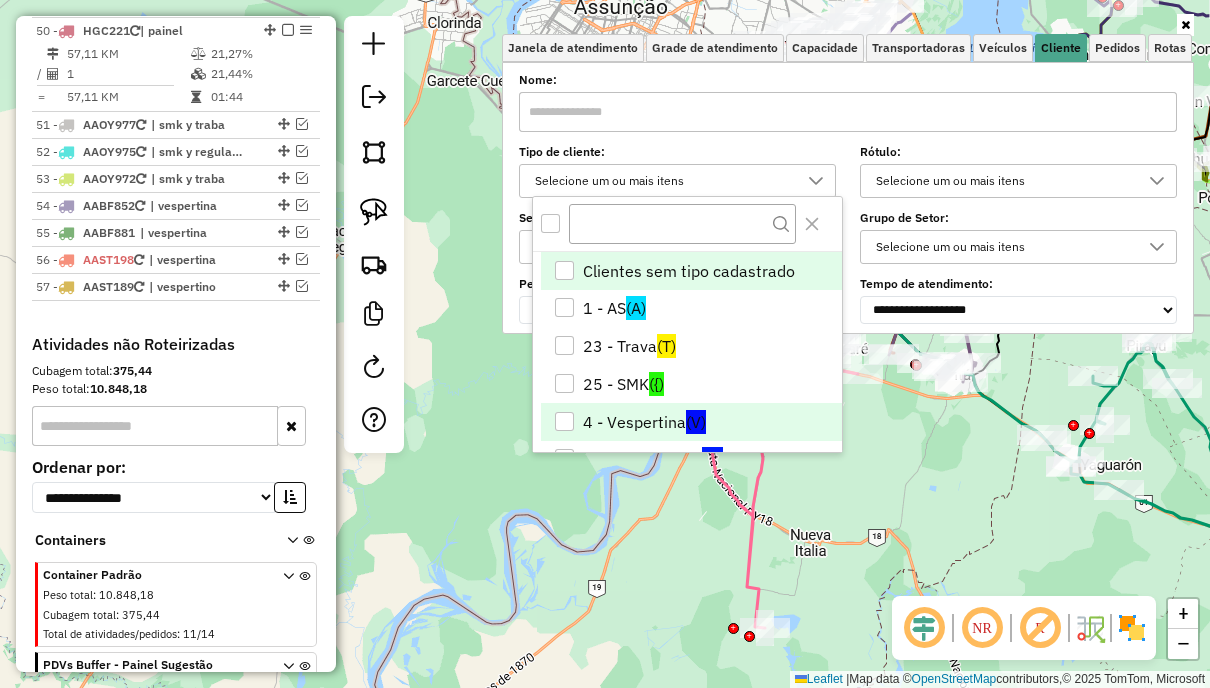 click on "(V)" at bounding box center [696, 422] 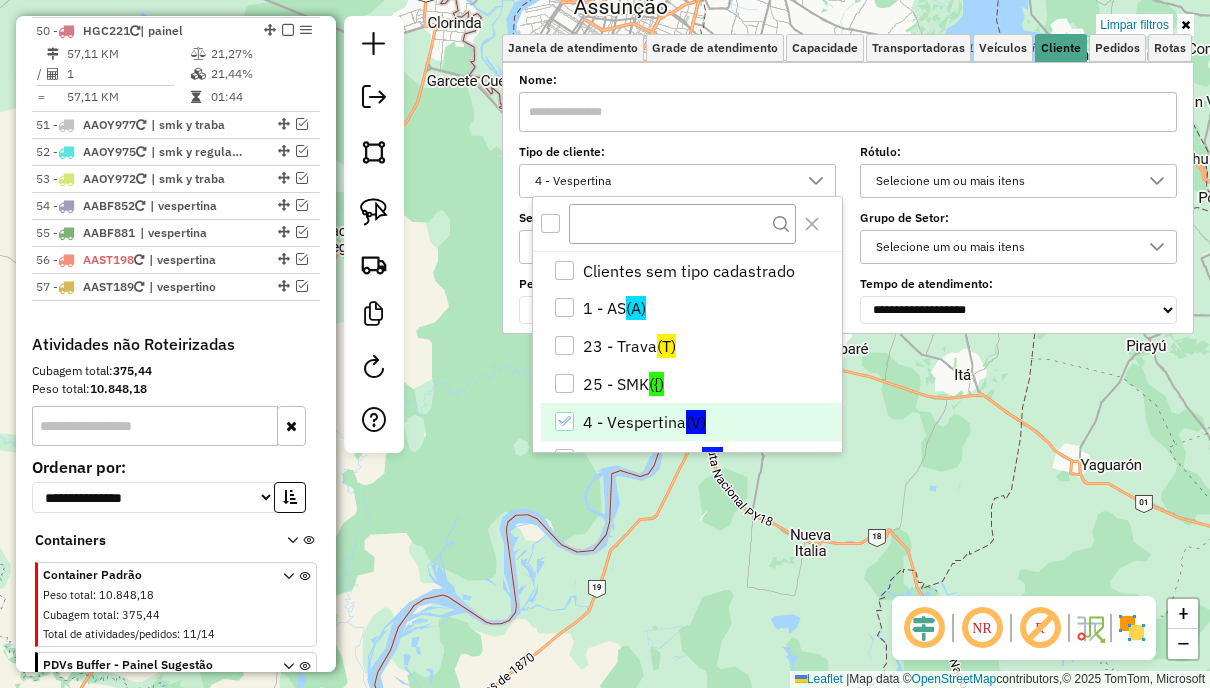click on "Limpar filtros Janela de atendimento Grade de atendimento Capacidade Transportadoras Veículos Cliente Pedidos  Rotas Selecione os dias de semana para filtrar as janelas de atendimento  Seg   Ter   Qua   Qui   Sex   Sáb   Dom  Informe o período da janela de atendimento: De: Até:  Filtrar exatamente a janela do cliente  Considerar janela de atendimento padrão  Selecione os dias de semana para filtrar as grades de atendimento  Seg   Ter   Qua   Qui   Sex   Sáb   Dom   Considerar clientes sem dia de atendimento cadastrado  Clientes fora do dia de atendimento selecionado Filtrar as atividades entre os valores definidos abaixo:  Peso mínimo:   Peso máximo:   Cubagem mínima:   Cubagem máxima:   De:   Até:  Filtrar as atividades entre o tempo de atendimento definido abaixo:  De:   Até:   Considerar capacidade total dos clientes não roteirizados Transportadora: Selecione um ou mais itens Tipo de veículo: Selecione um ou mais itens Veículo: Selecione um ou mais itens Motorista: Selecione um ou mais itens" 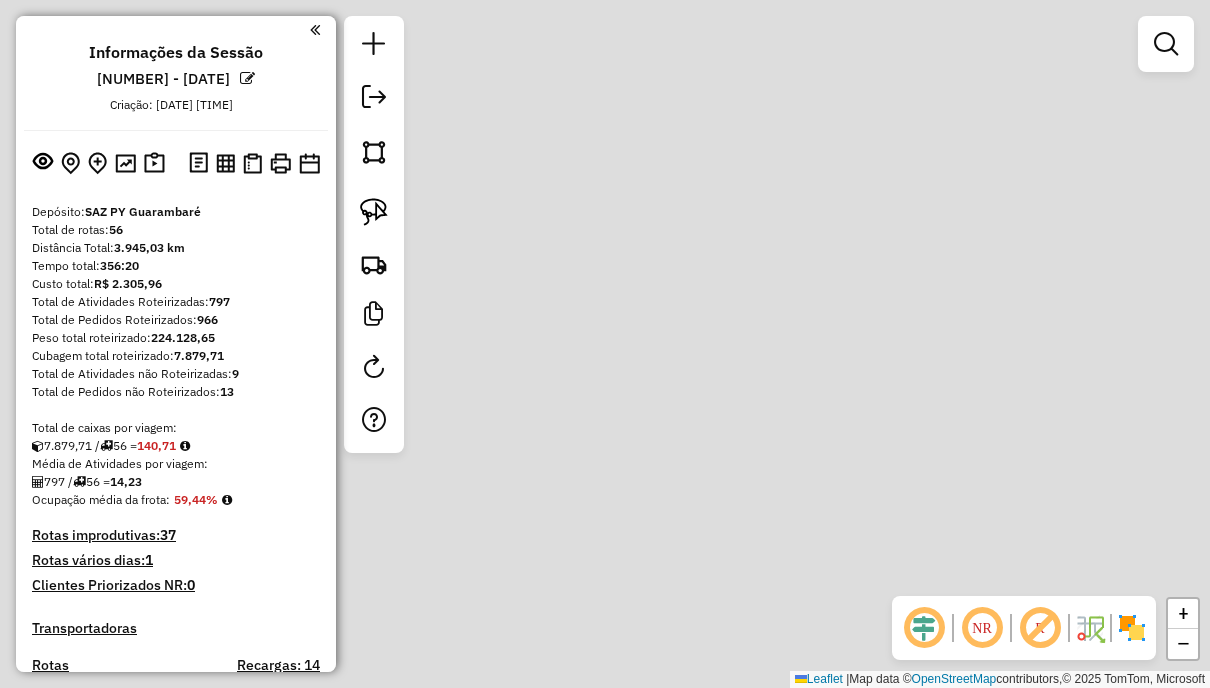 scroll, scrollTop: 0, scrollLeft: 0, axis: both 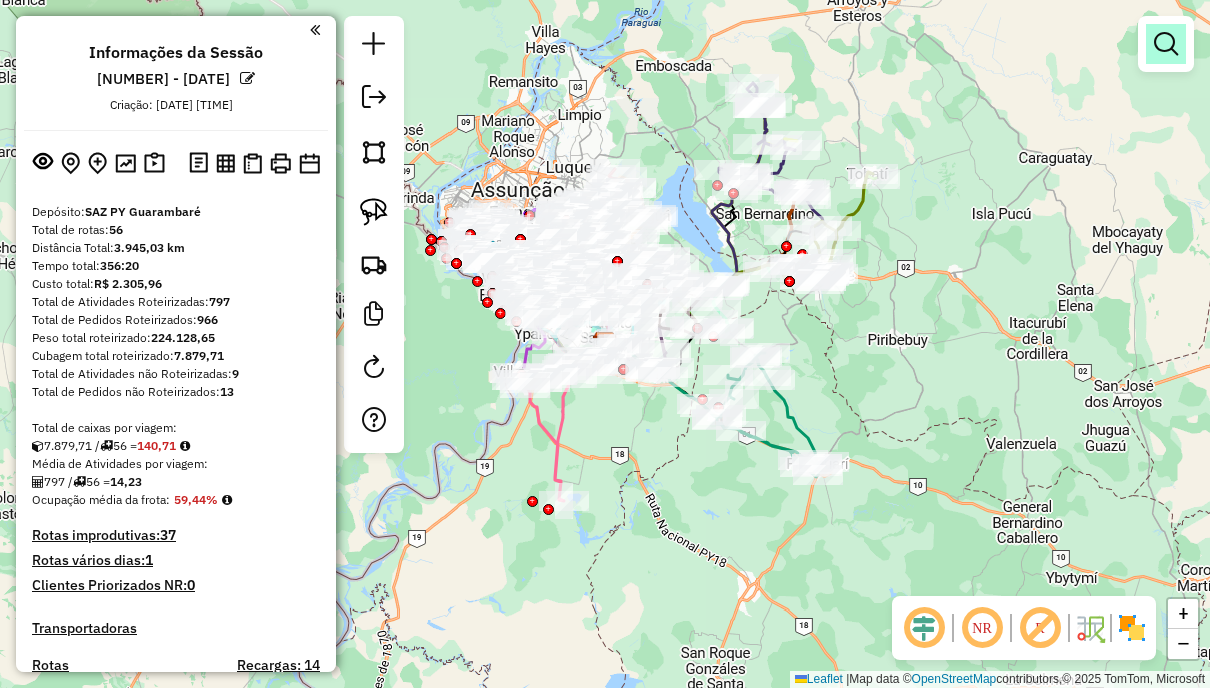 click at bounding box center [1166, 44] 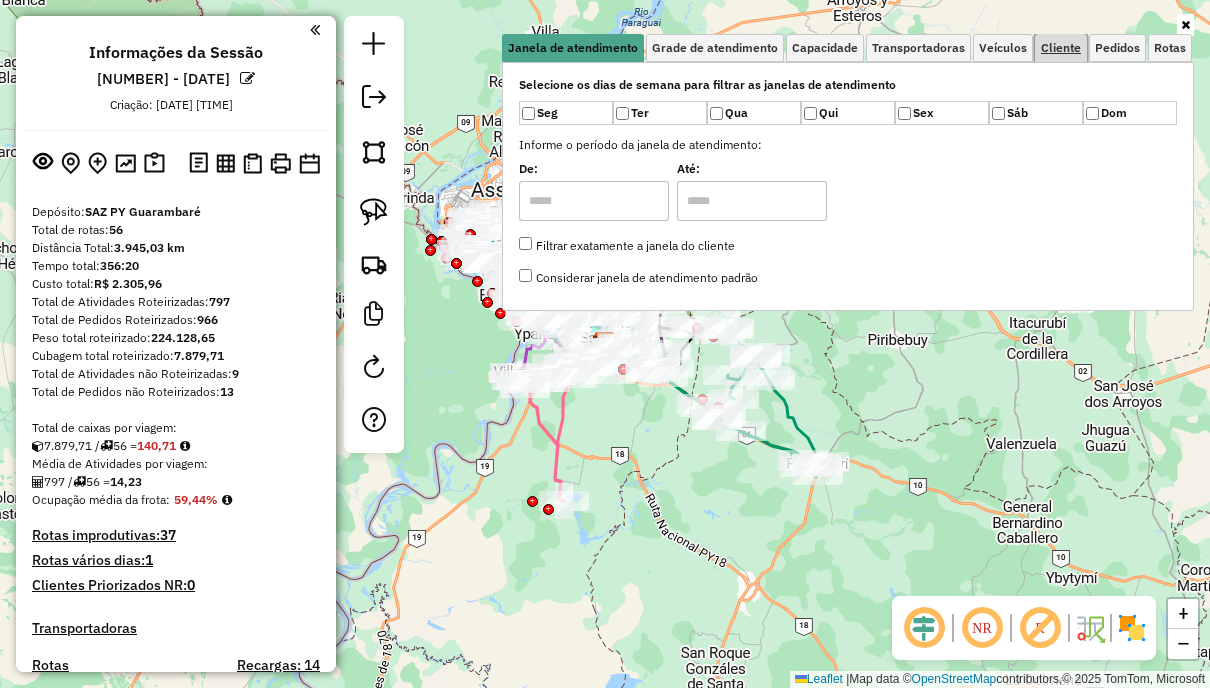 click on "Cliente" at bounding box center (1061, 48) 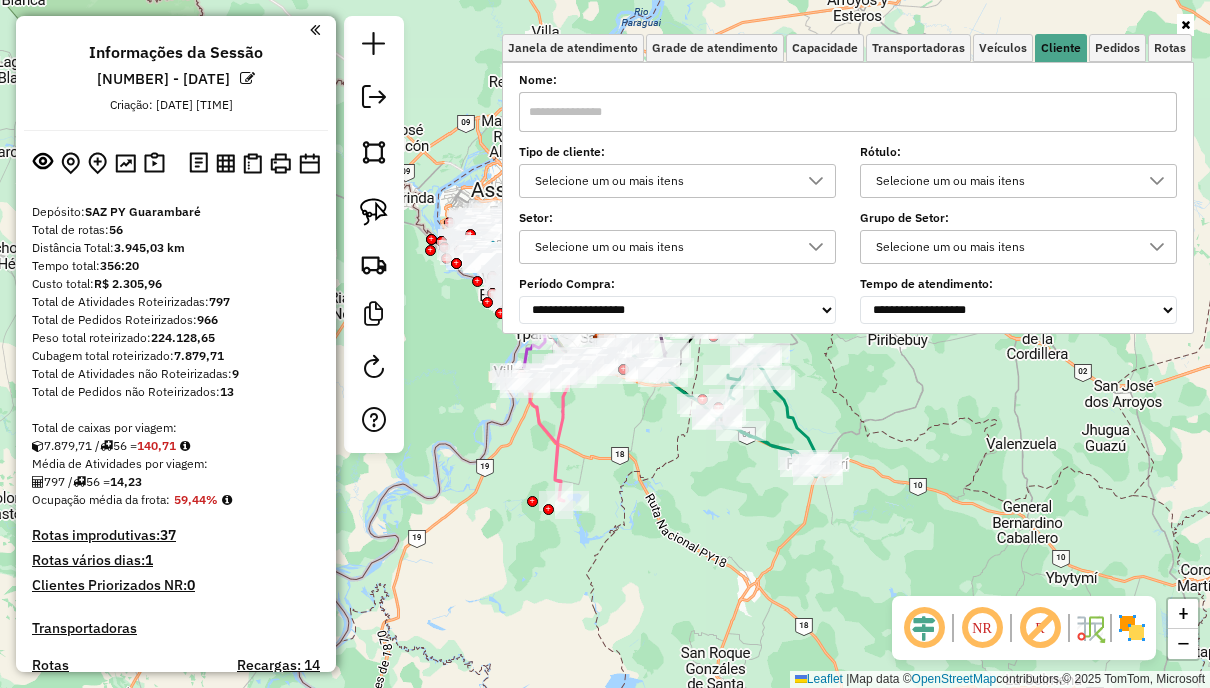 click 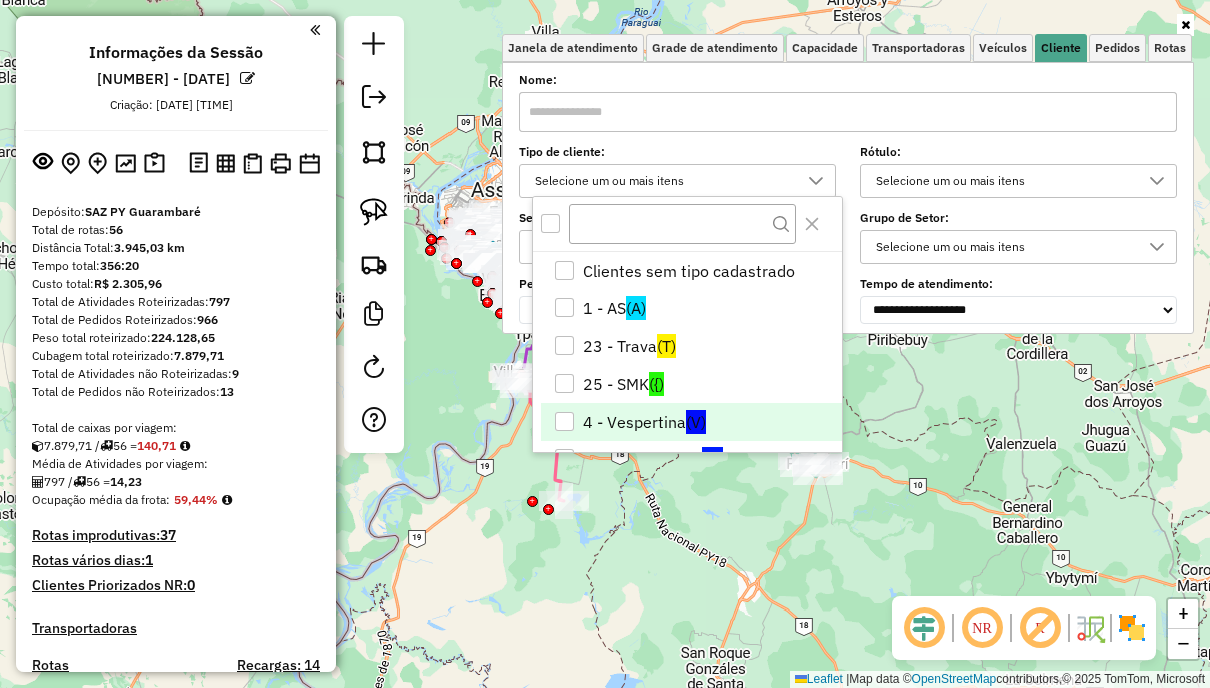 click on "4 - Vespertina  (V)" at bounding box center [691, 422] 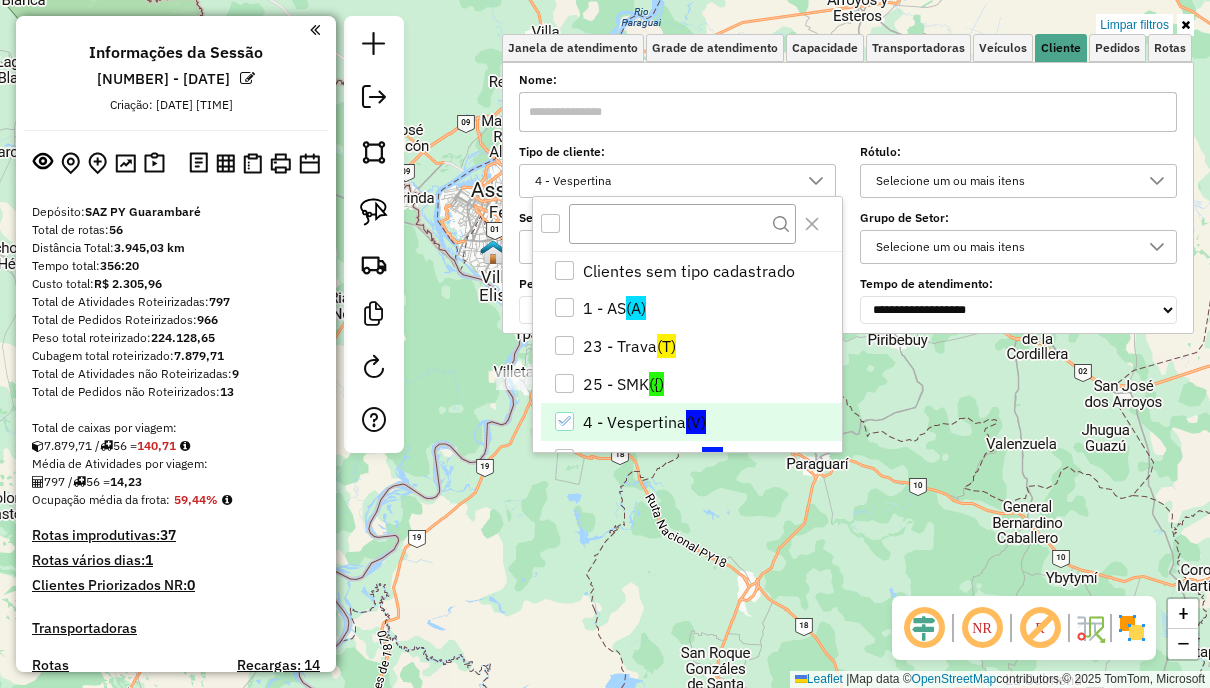 click on "Limpar filtros Janela de atendimento Grade de atendimento Capacidade Transportadoras Veículos Cliente Pedidos  Rotas Selecione os dias de semana para filtrar as janelas de atendimento  Seg   Ter   Qua   Qui   Sex   Sáb   Dom  Informe o período da janela de atendimento: De: Até:  Filtrar exatamente a janela do cliente  Considerar janela de atendimento padrão  Selecione os dias de semana para filtrar as grades de atendimento  Seg   Ter   Qua   Qui   Sex   Sáb   Dom   Considerar clientes sem dia de atendimento cadastrado  Clientes fora do dia de atendimento selecionado Filtrar as atividades entre os valores definidos abaixo:  Peso mínimo:   Peso máximo:   Cubagem mínima:   Cubagem máxima:   De:   Até:  Filtrar as atividades entre o tempo de atendimento definido abaixo:  De:   Até:   Considerar capacidade total dos clientes não roteirizados Transportadora: Selecione um ou mais itens Tipo de veículo: Selecione um ou mais itens Veículo: Selecione um ou mais itens Motorista: Selecione um ou mais itens" 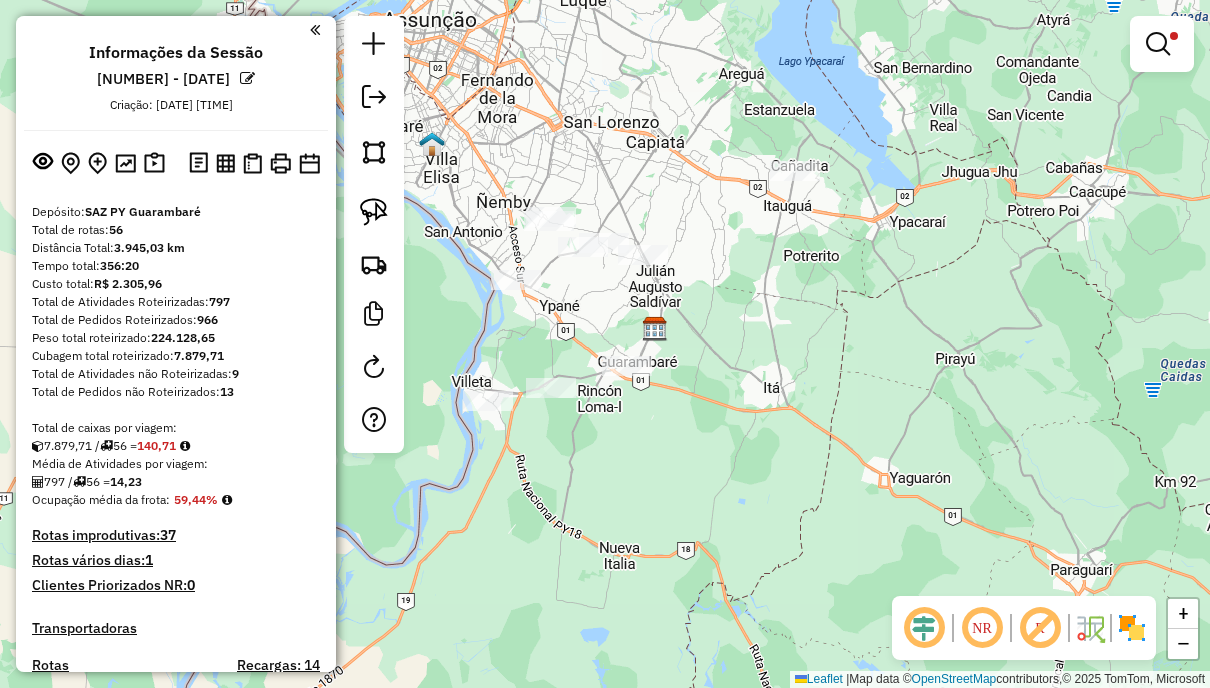 drag, startPoint x: 1150, startPoint y: 46, endPoint x: 1162, endPoint y: 45, distance: 12.0415945 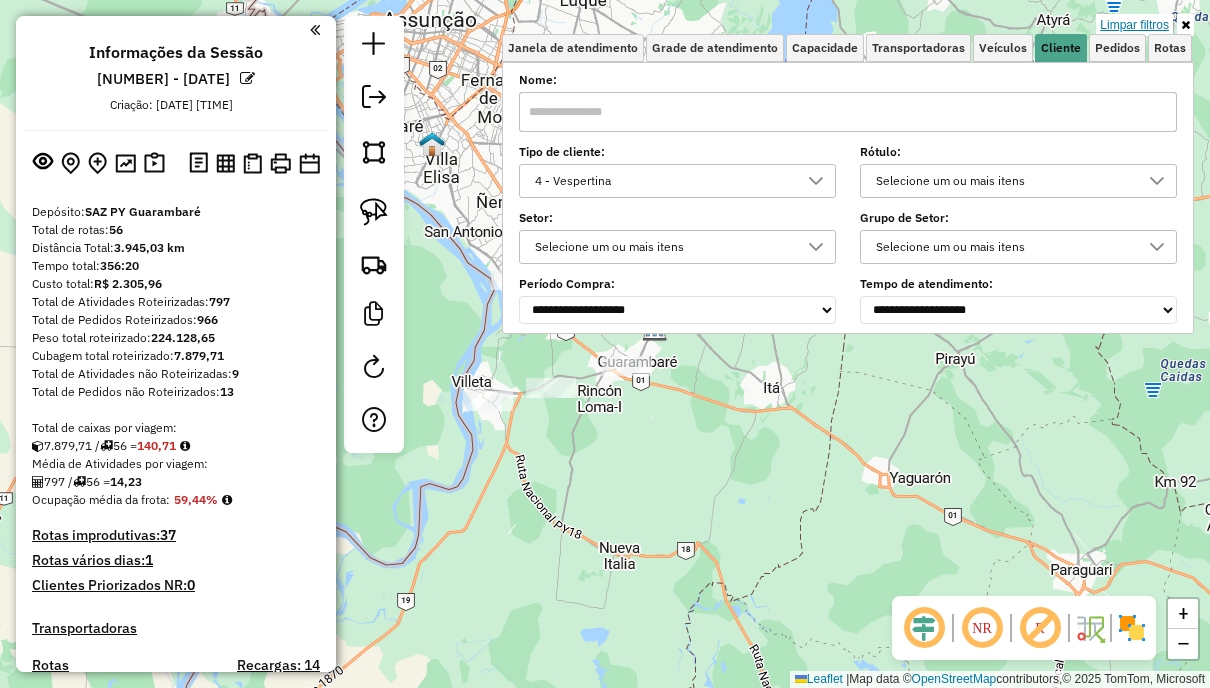 click on "Limpar filtros" at bounding box center (1134, 25) 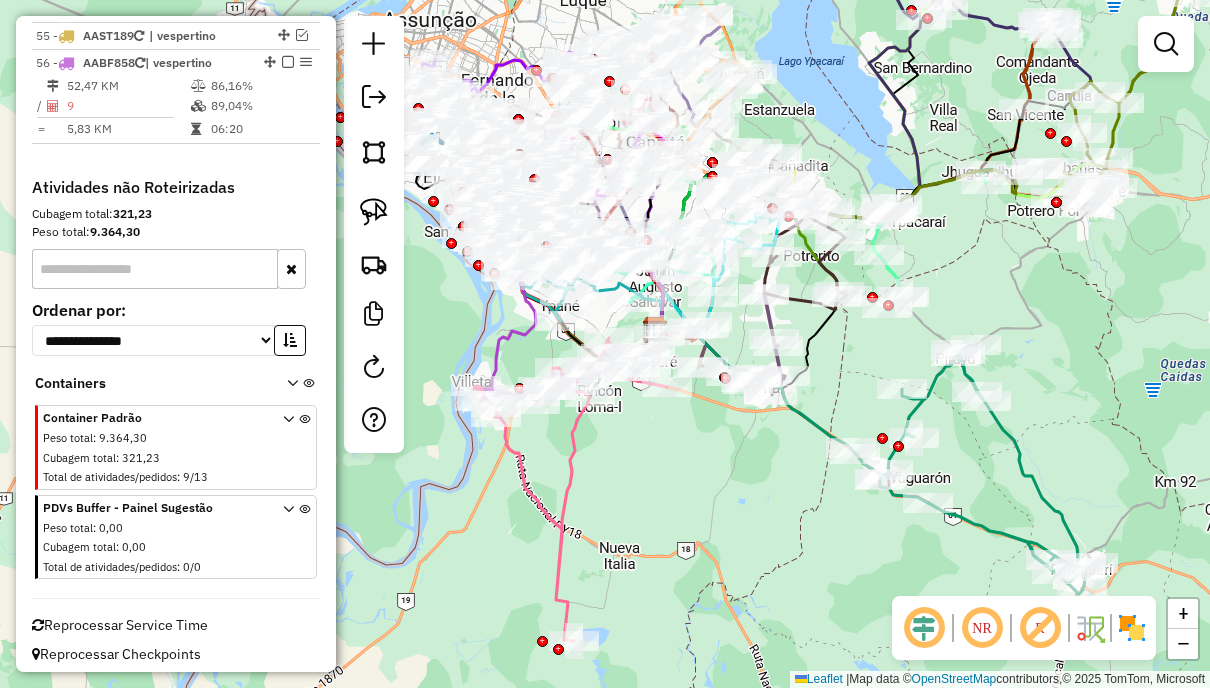 scroll, scrollTop: 6066, scrollLeft: 0, axis: vertical 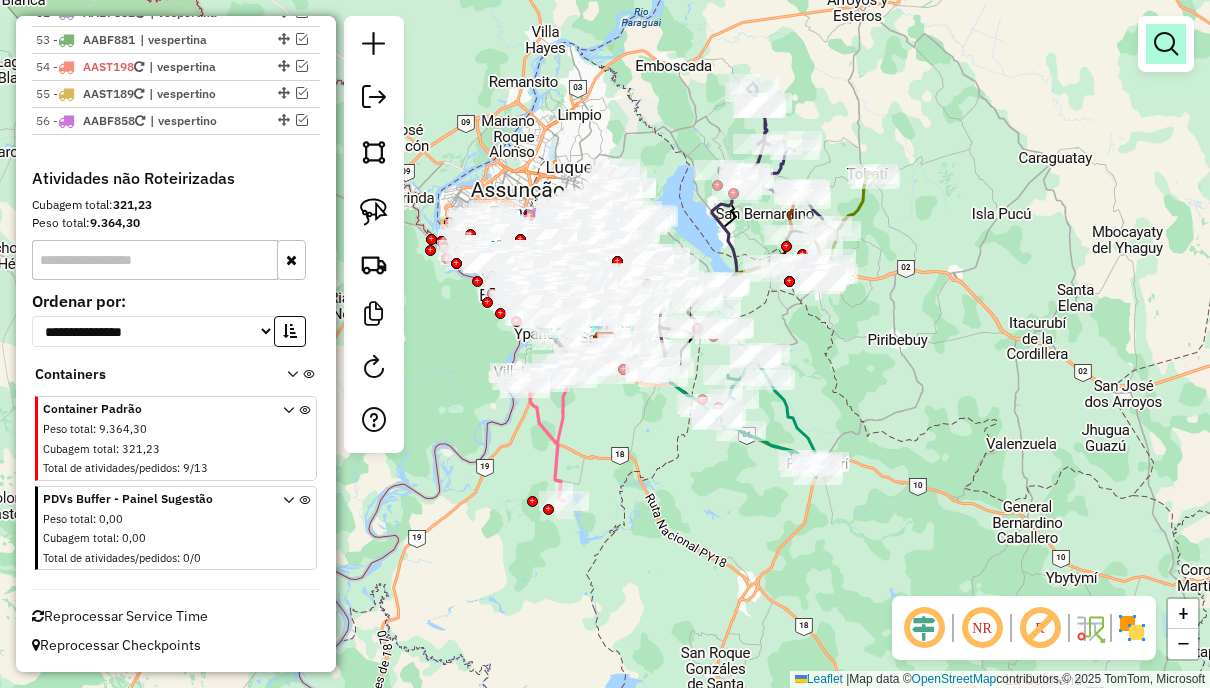 click at bounding box center [1166, 44] 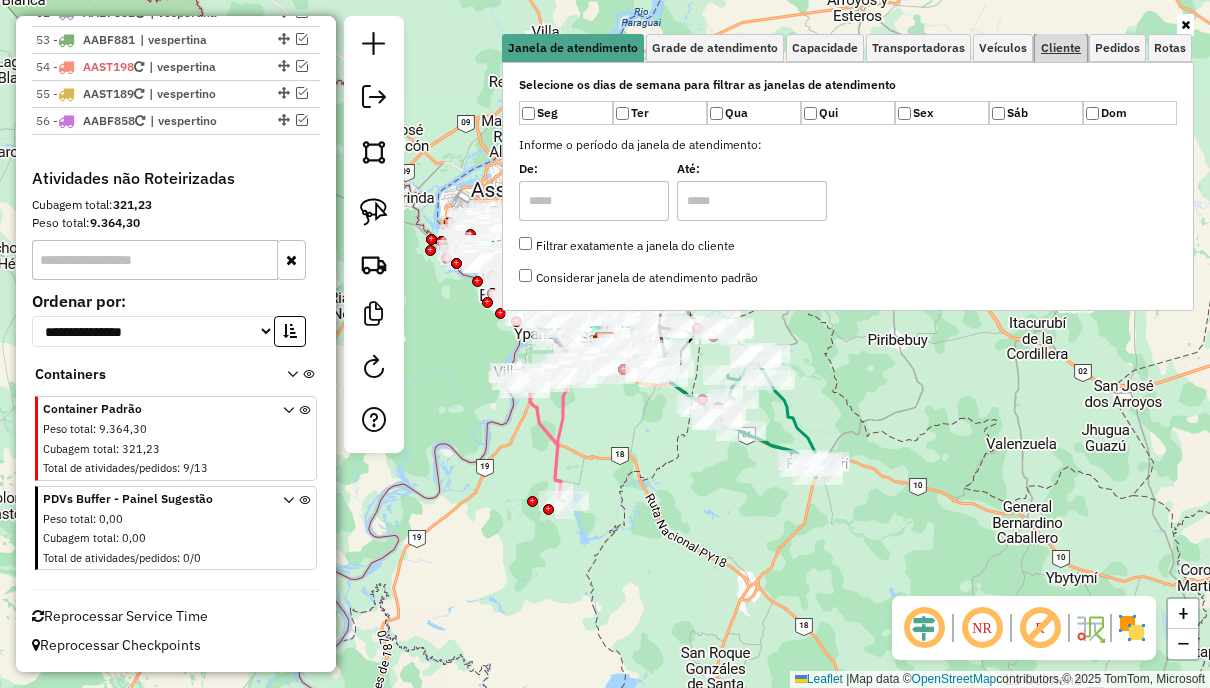 click on "Cliente" at bounding box center (1061, 48) 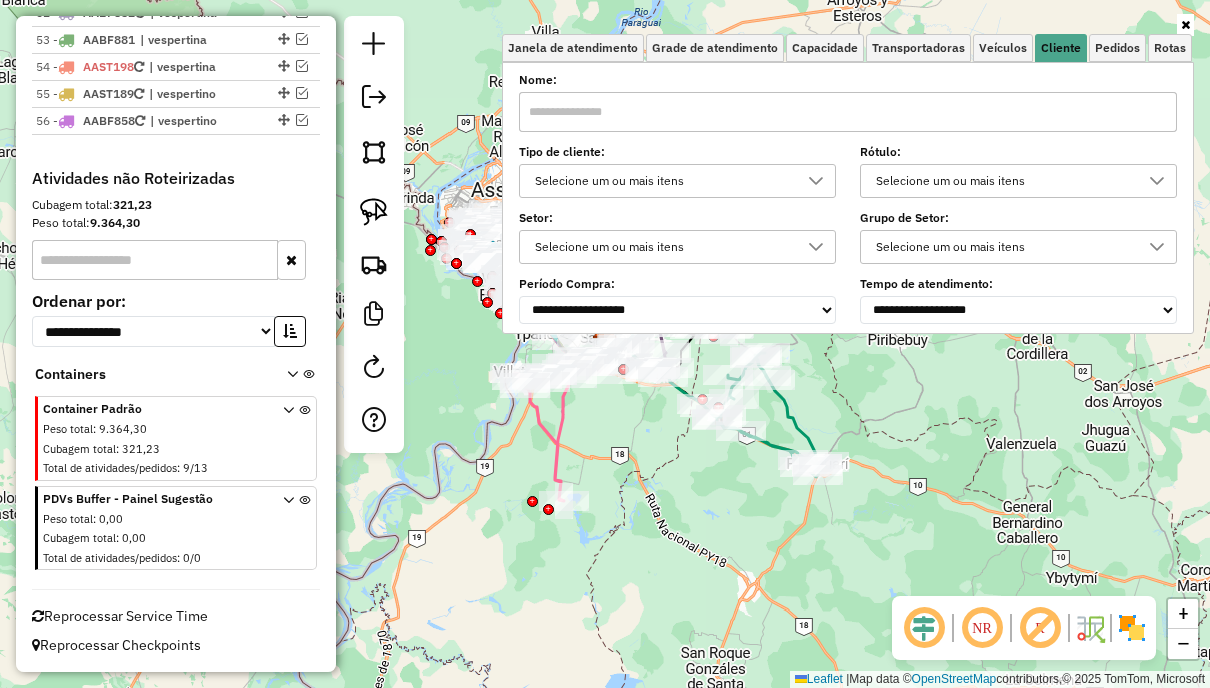 click on "Selecione um ou mais itens" at bounding box center (662, 181) 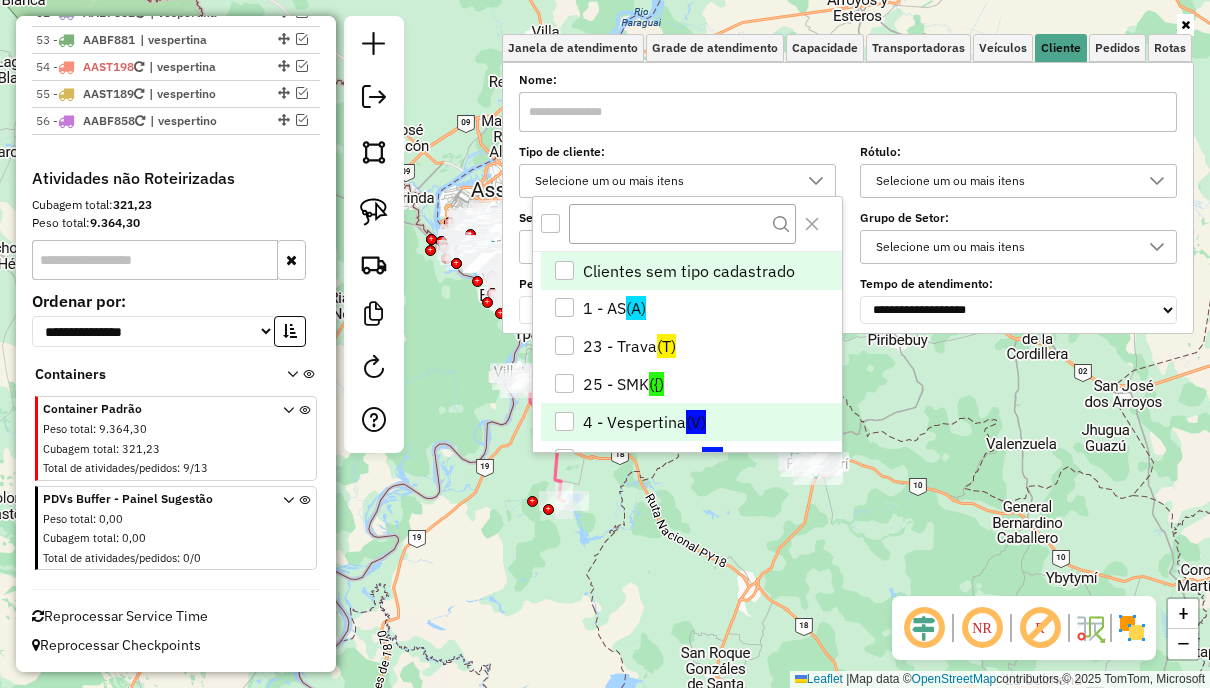 click on "4 - Vespertina  (V)" at bounding box center (691, 422) 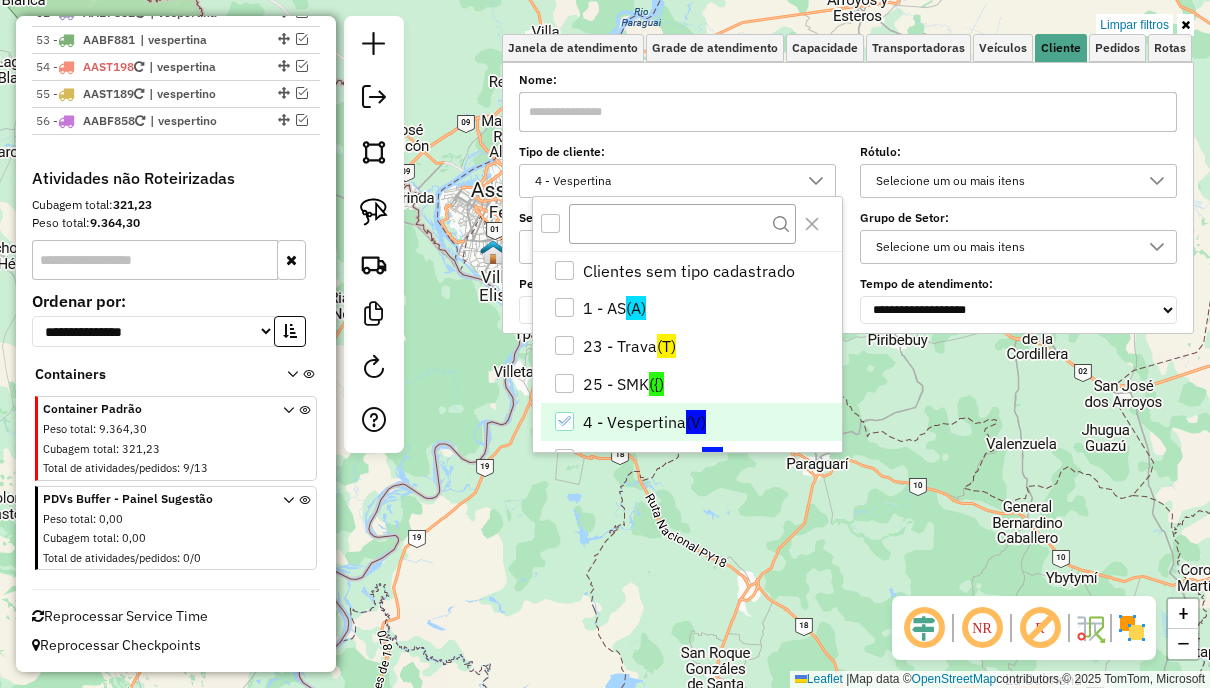 click on "Limpar filtros Janela de atendimento Grade de atendimento Capacidade Transportadoras Veículos Cliente Pedidos  Rotas Selecione os dias de semana para filtrar as janelas de atendimento  Seg   Ter   Qua   Qui   Sex   Sáb   Dom  Informe o período da janela de atendimento: De: Até:  Filtrar exatamente a janela do cliente  Considerar janela de atendimento padrão  Selecione os dias de semana para filtrar as grades de atendimento  Seg   Ter   Qua   Qui   Sex   Sáb   Dom   Considerar clientes sem dia de atendimento cadastrado  Clientes fora do dia de atendimento selecionado Filtrar as atividades entre os valores definidos abaixo:  Peso mínimo:   Peso máximo:   Cubagem mínima:   Cubagem máxima:   De:   Até:  Filtrar as atividades entre o tempo de atendimento definido abaixo:  De:   Até:   Considerar capacidade total dos clientes não roteirizados Transportadora: Selecione um ou mais itens Tipo de veículo: Selecione um ou mais itens Veículo: Selecione um ou mais itens Motorista: Selecione um ou mais itens" 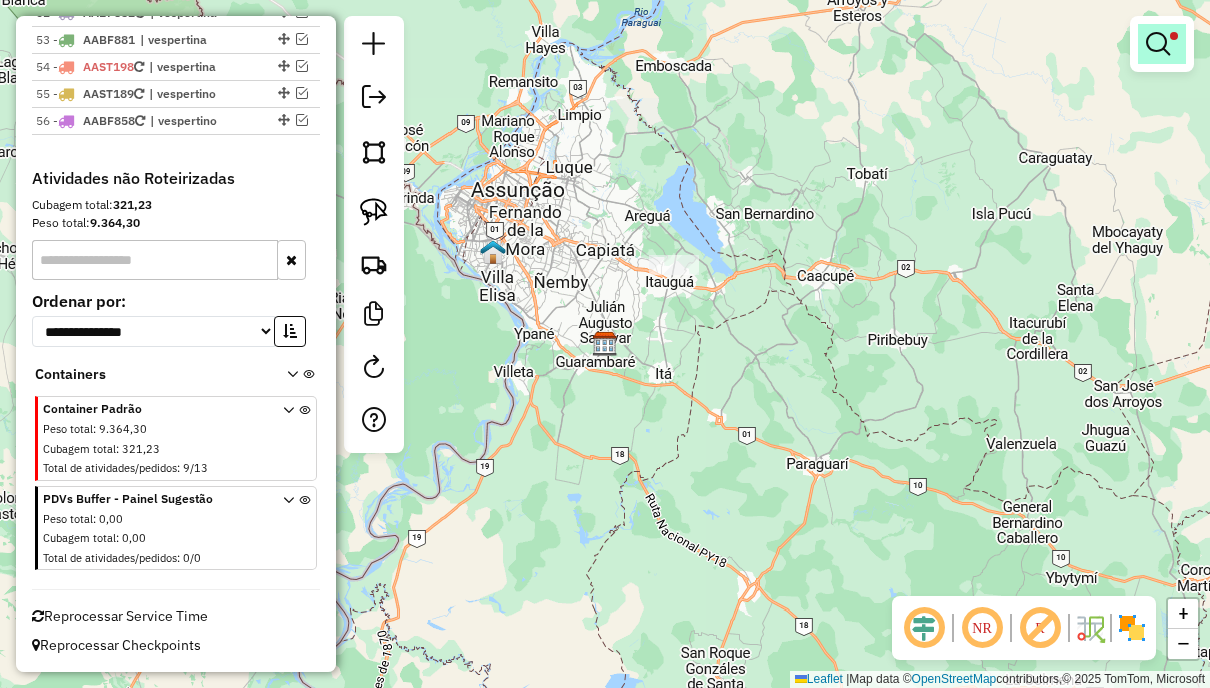 click at bounding box center (1158, 44) 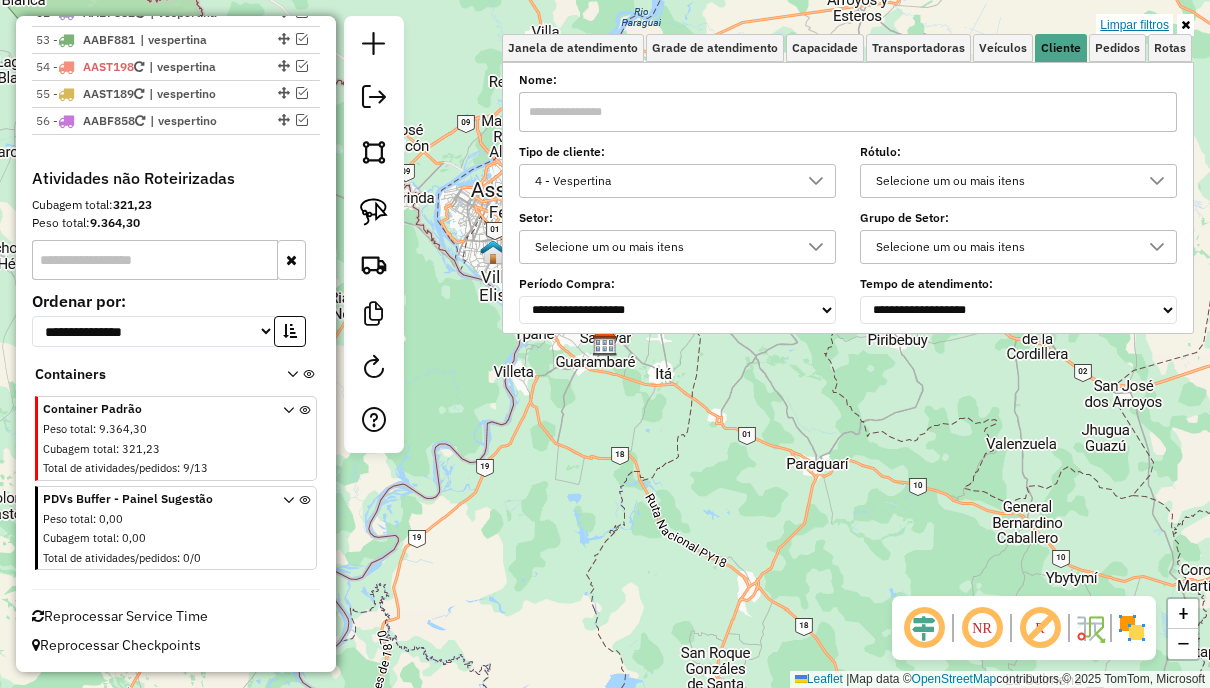 click on "Limpar filtros" at bounding box center [1134, 25] 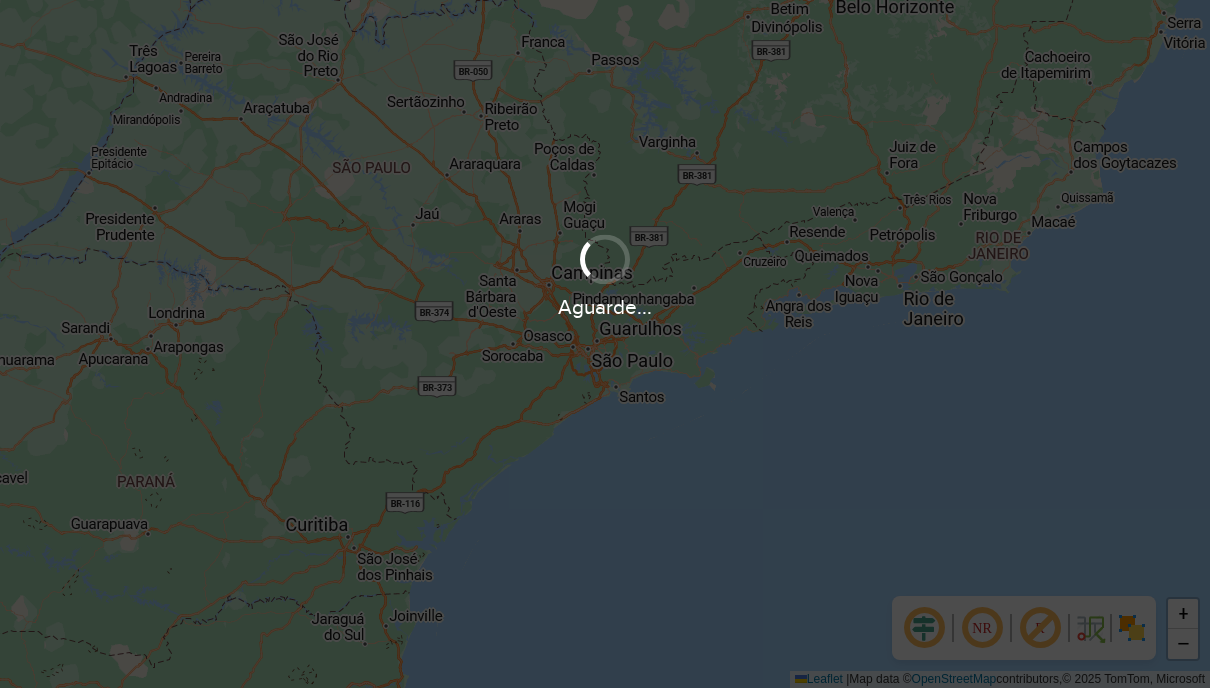scroll, scrollTop: 0, scrollLeft: 0, axis: both 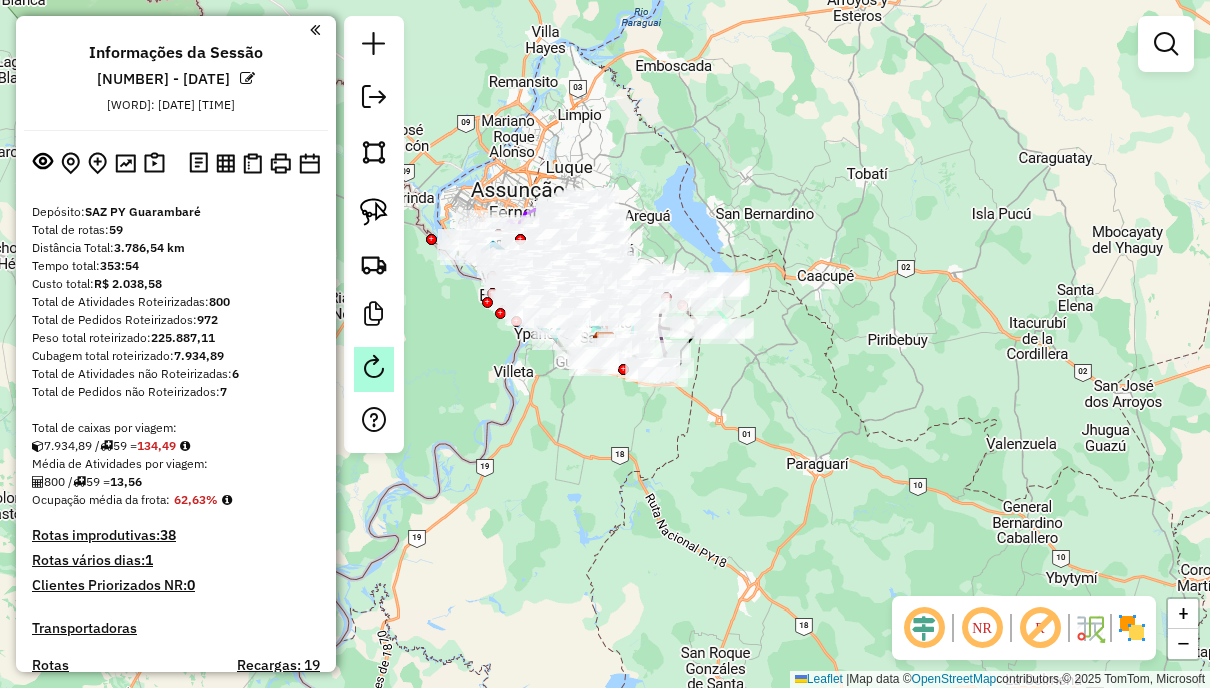 click 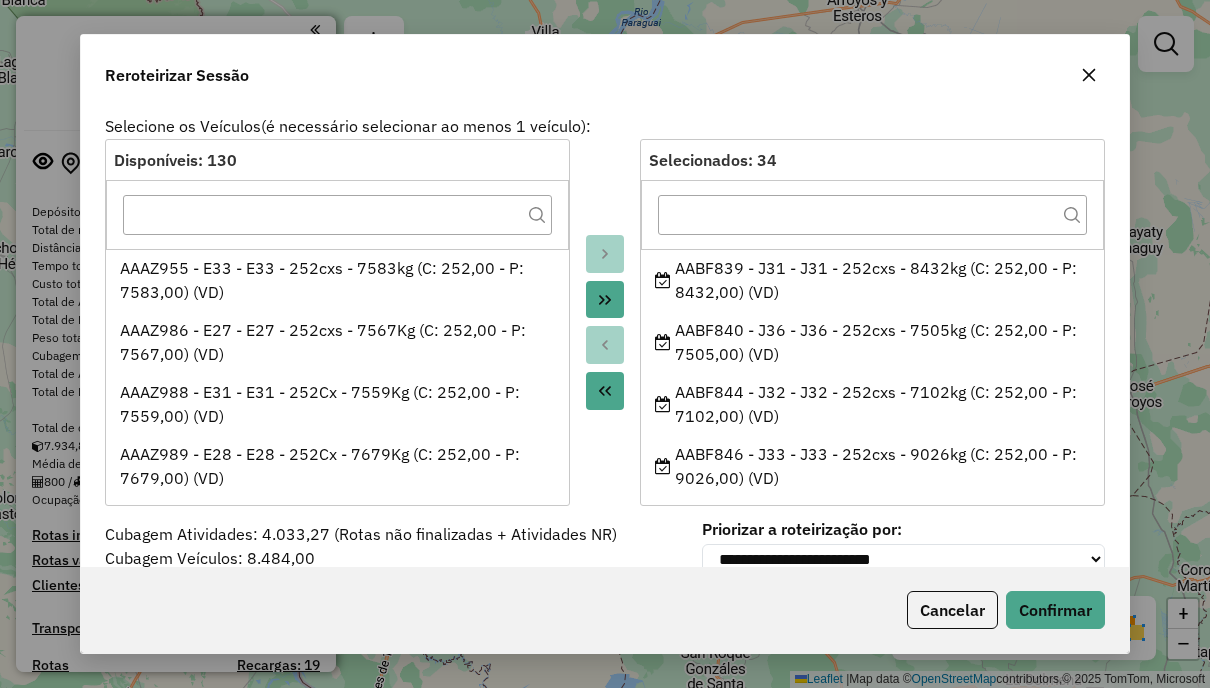 click 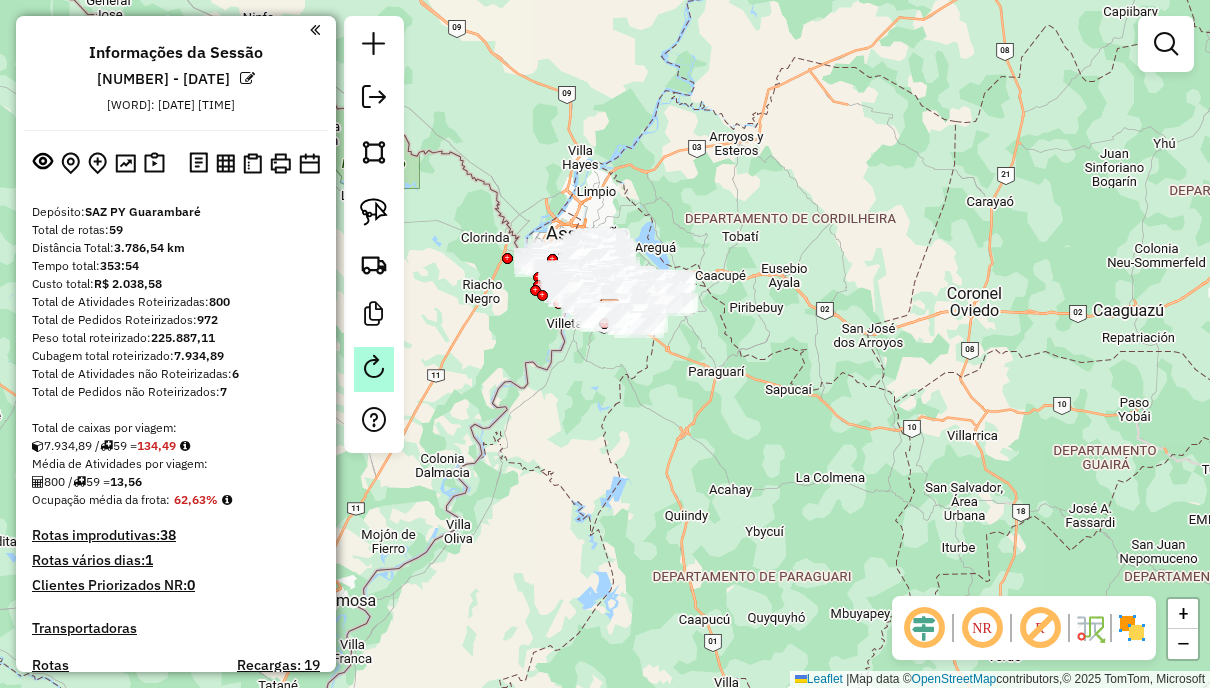 click 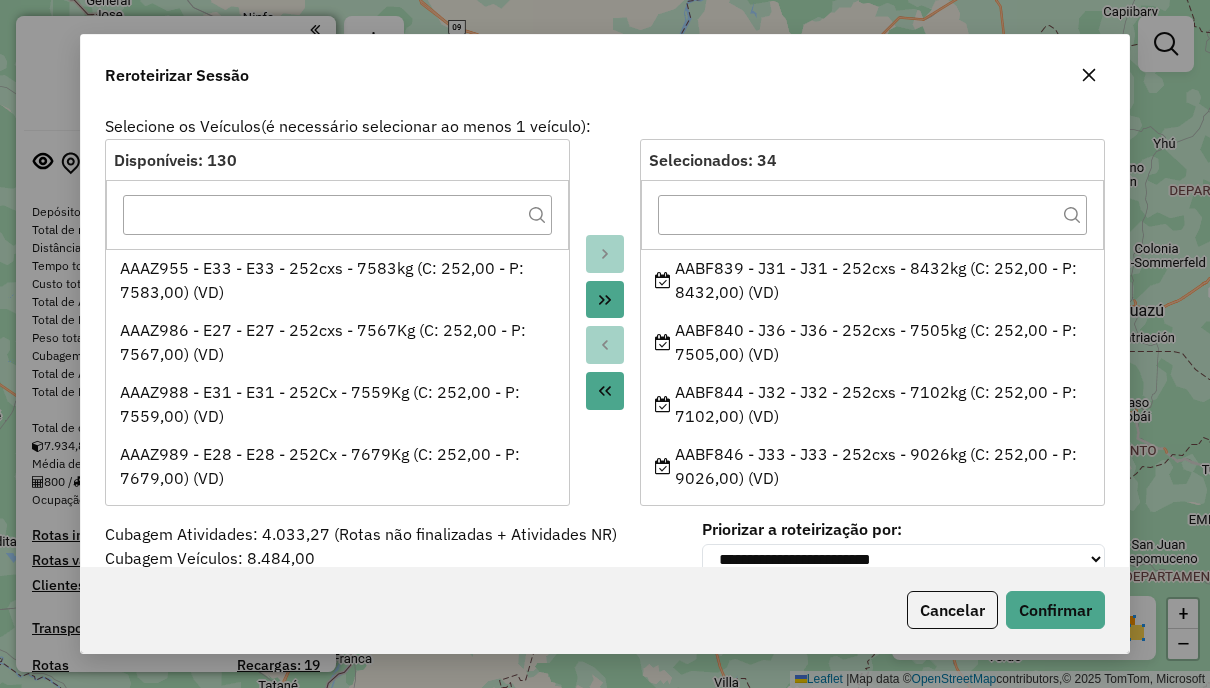 click 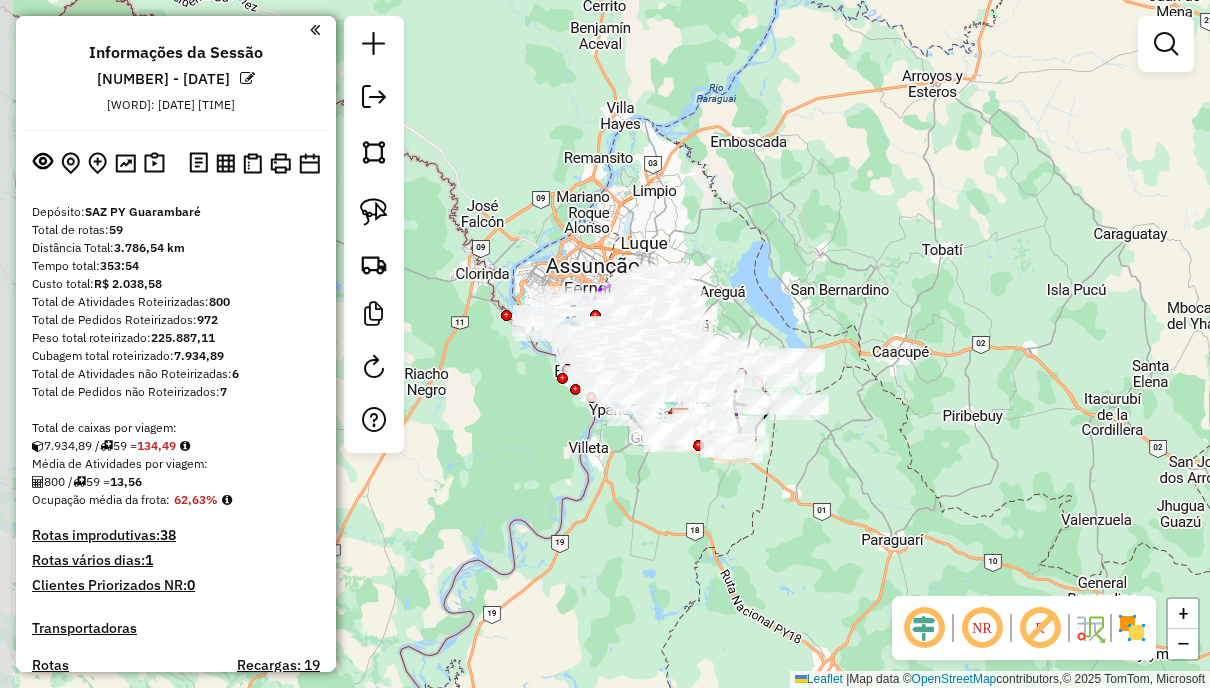 drag, startPoint x: 679, startPoint y: 375, endPoint x: 739, endPoint y: 539, distance: 174.63104 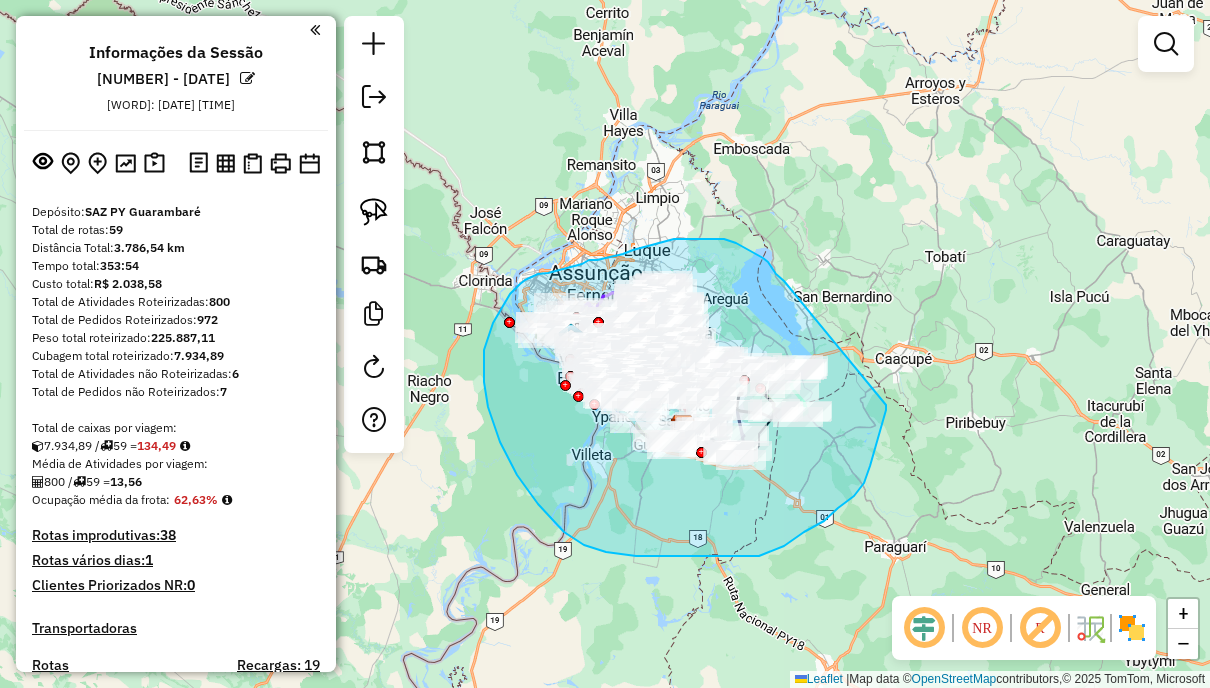 drag, startPoint x: 763, startPoint y: 258, endPoint x: 886, endPoint y: 403, distance: 190.14206 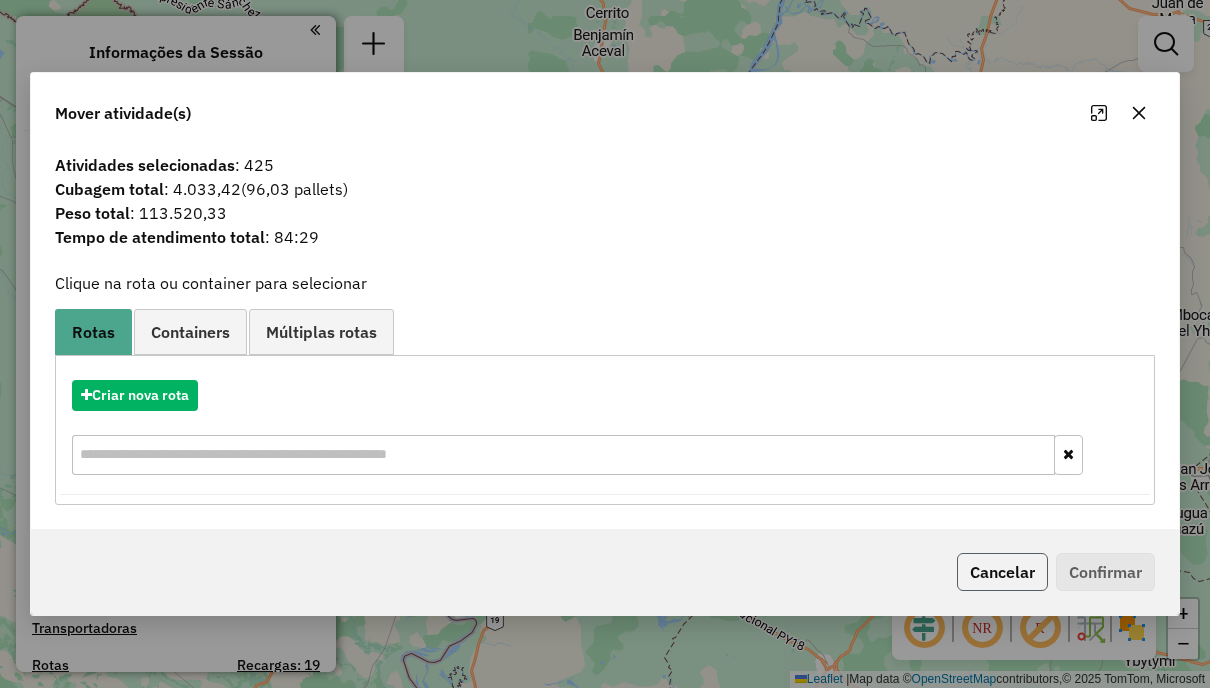 click on "Cancelar" 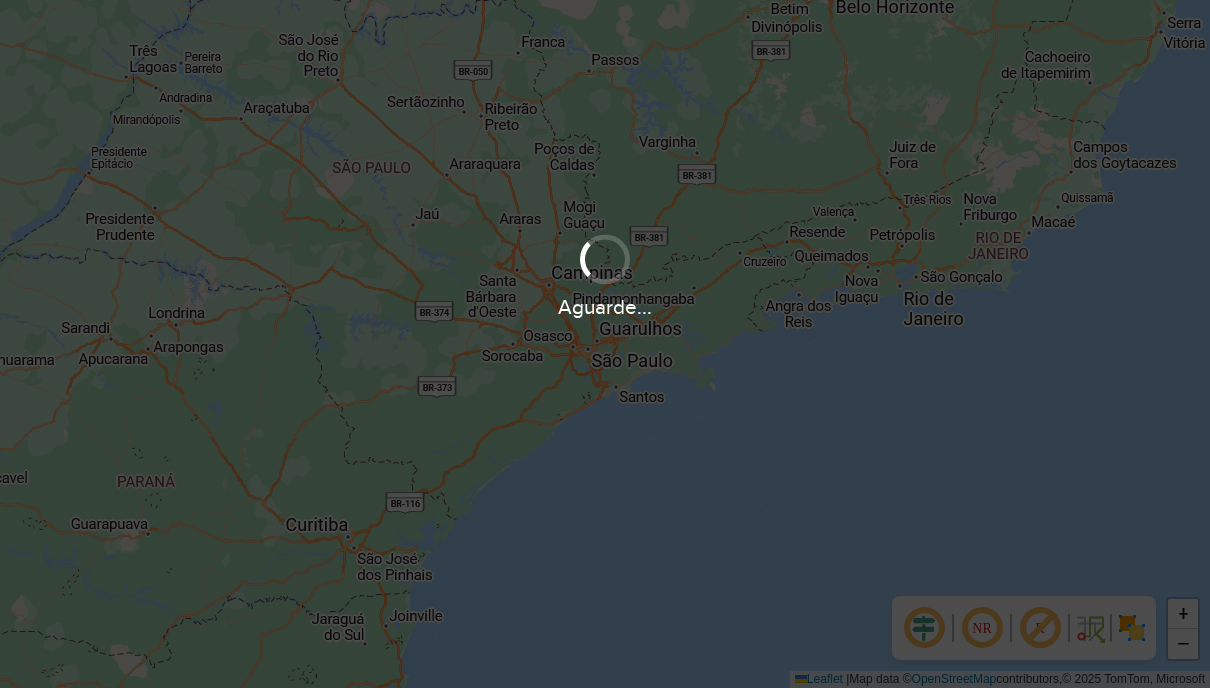 scroll, scrollTop: 0, scrollLeft: 0, axis: both 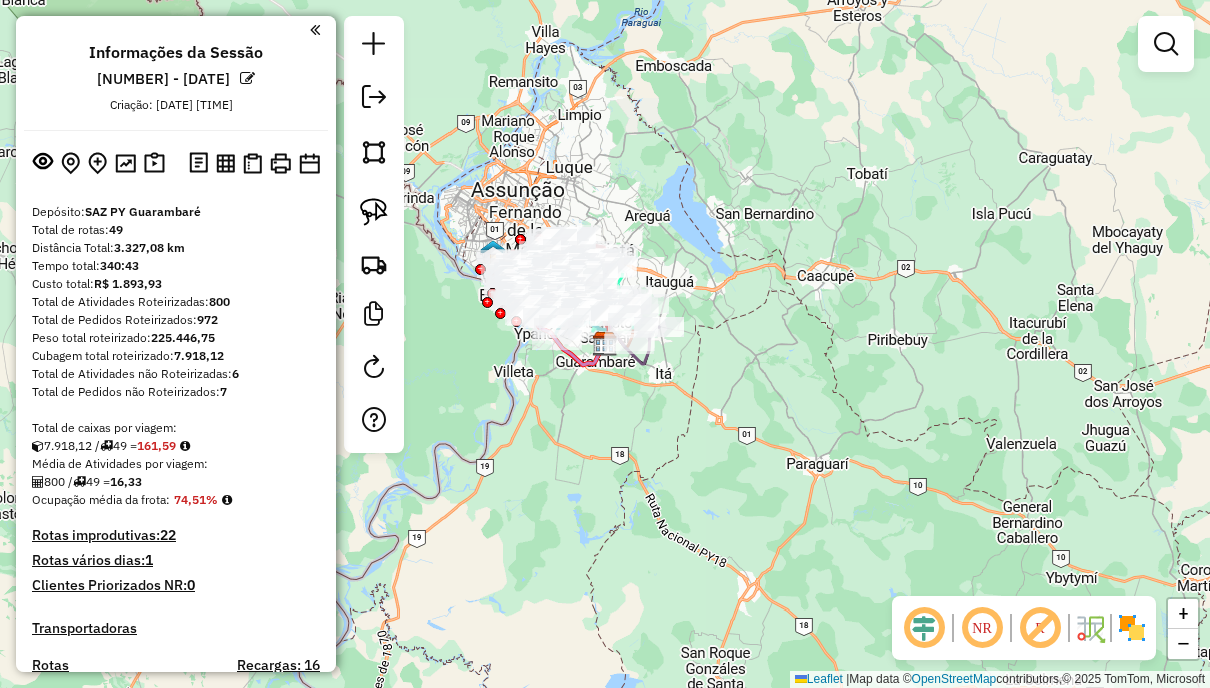 click at bounding box center (225, 163) 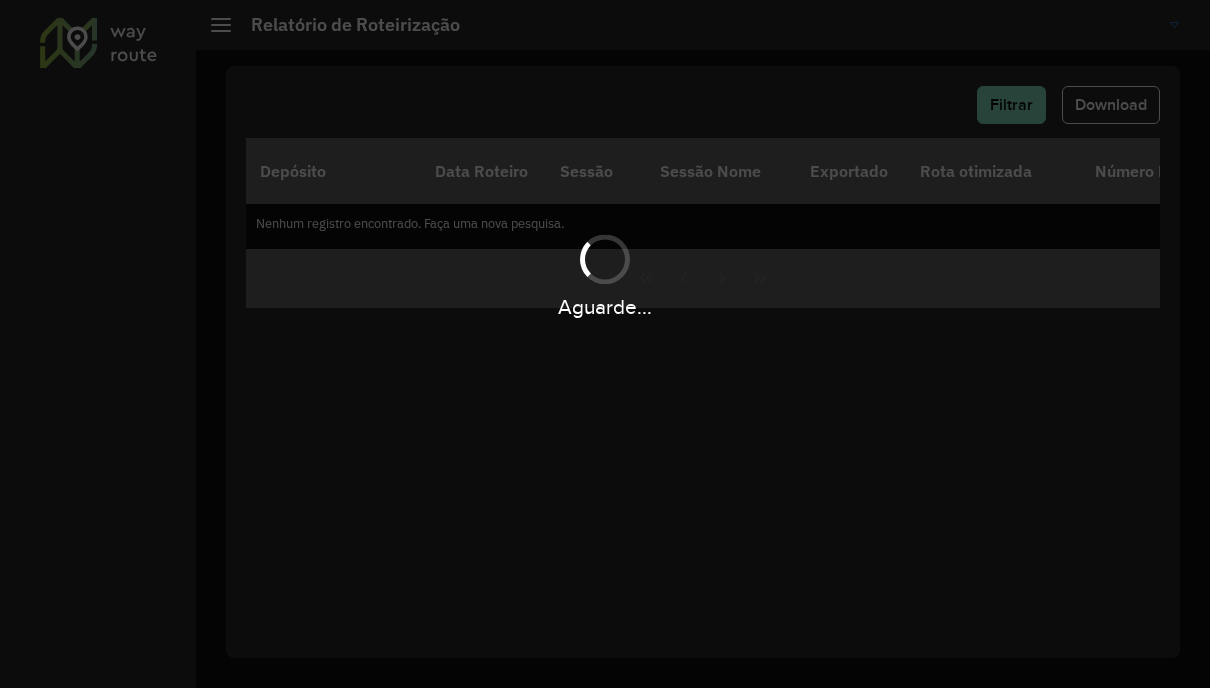 scroll, scrollTop: 0, scrollLeft: 0, axis: both 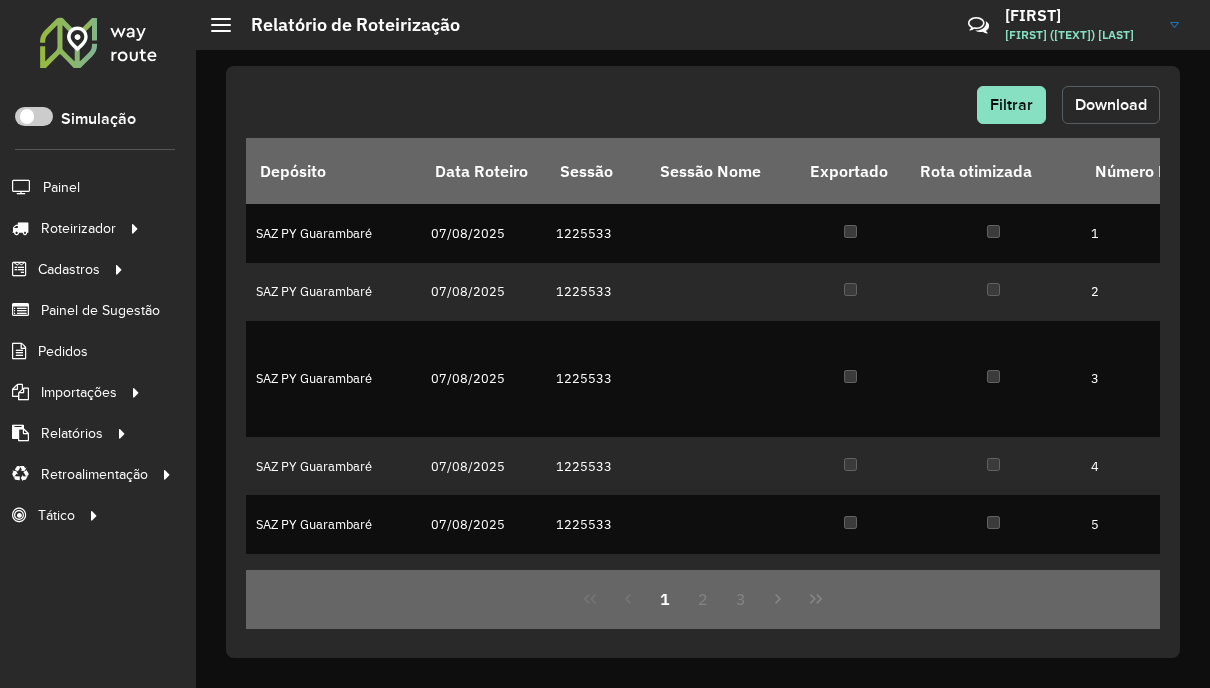 click on "Download" 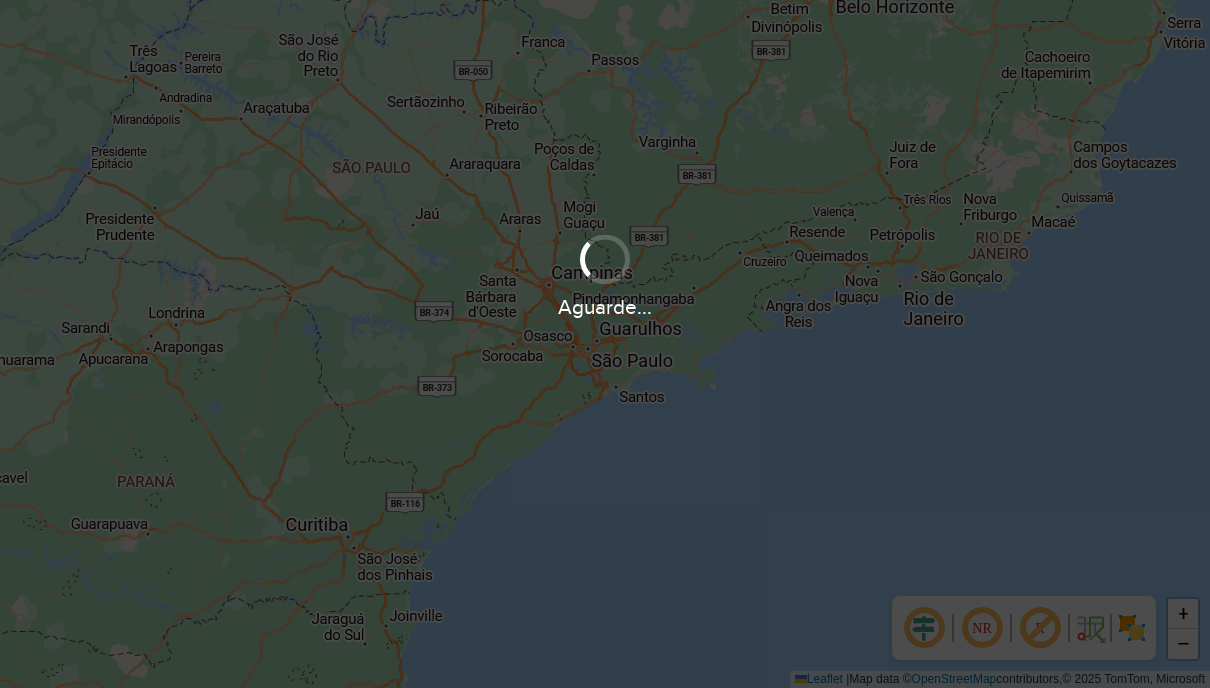 scroll, scrollTop: 0, scrollLeft: 0, axis: both 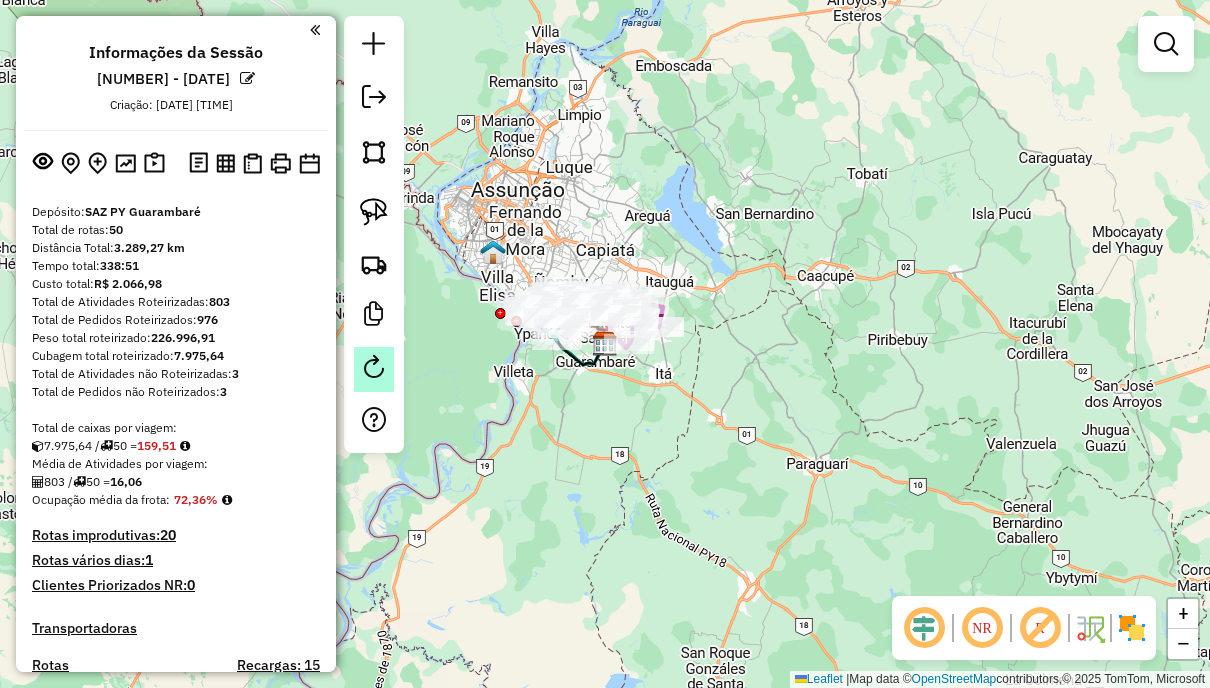 click 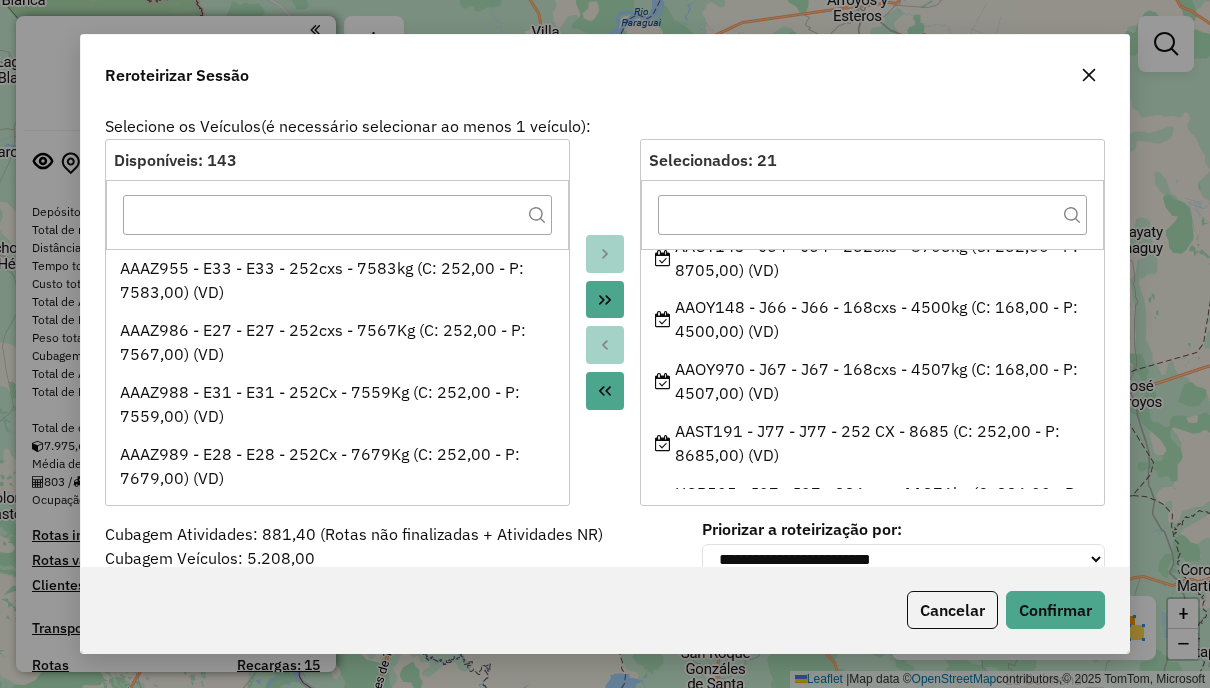 scroll, scrollTop: 1056, scrollLeft: 0, axis: vertical 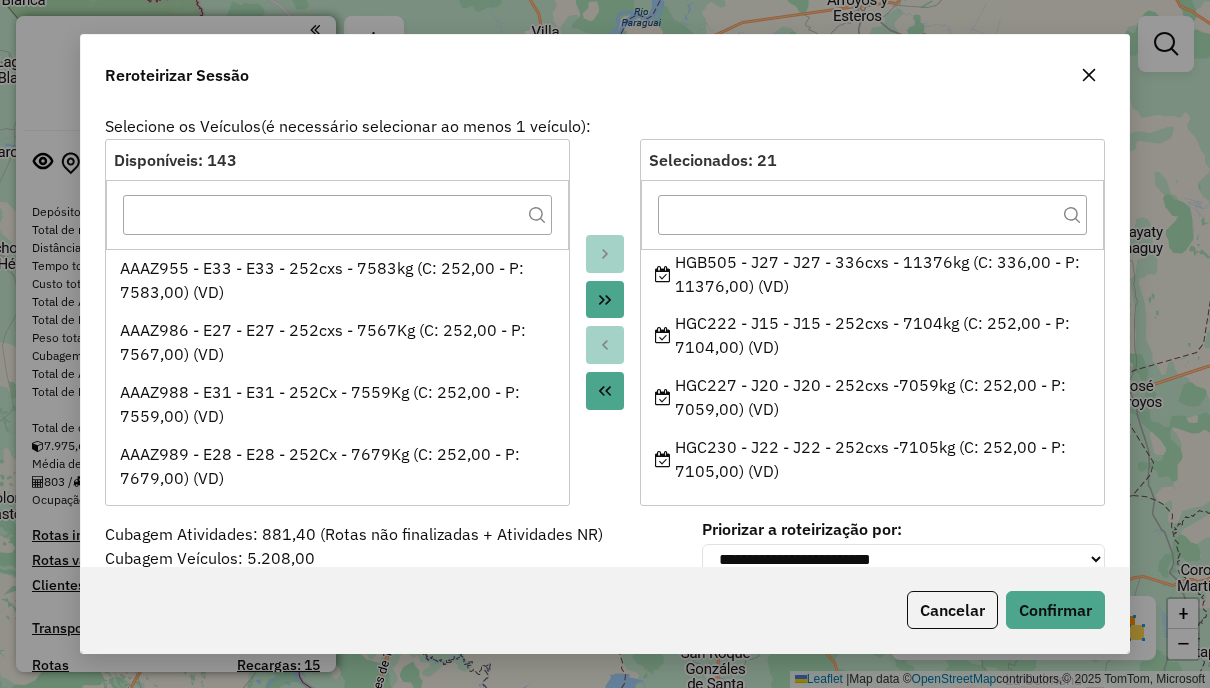 click 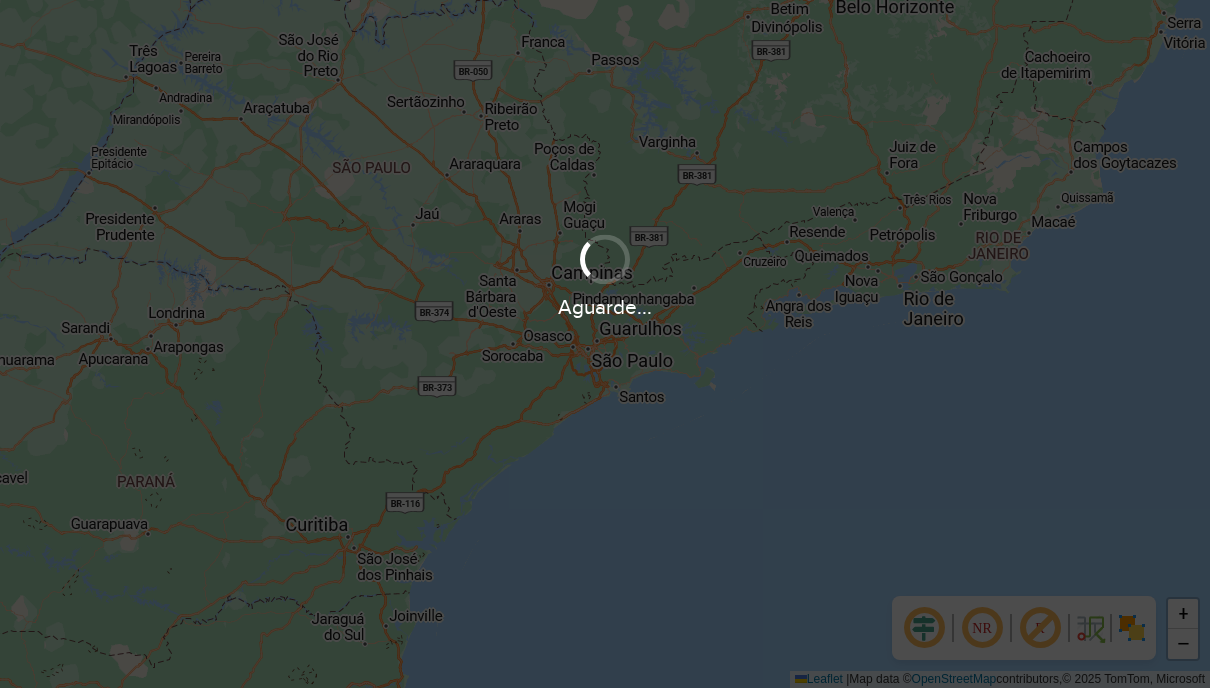 scroll, scrollTop: 0, scrollLeft: 0, axis: both 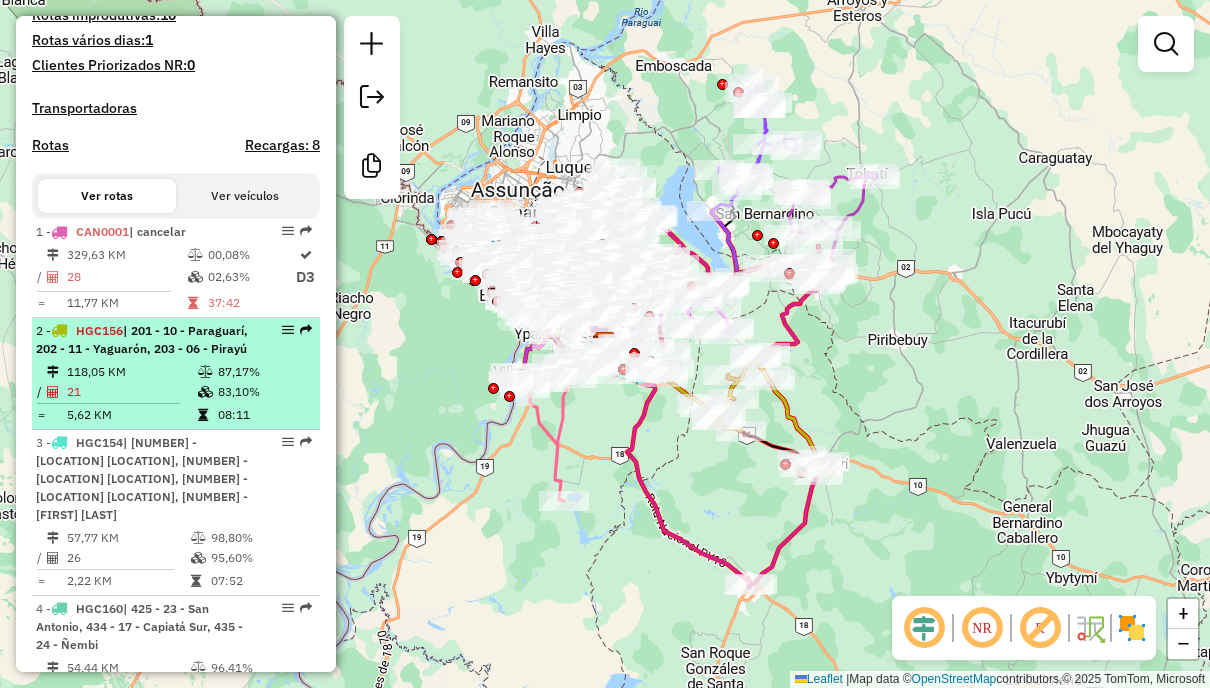 click on "2 -       HGC156   | 201 - 10 - Paraguarí, 202 - 11 - Yaguarón, 203 - 06 - Pirayú" at bounding box center [142, 340] 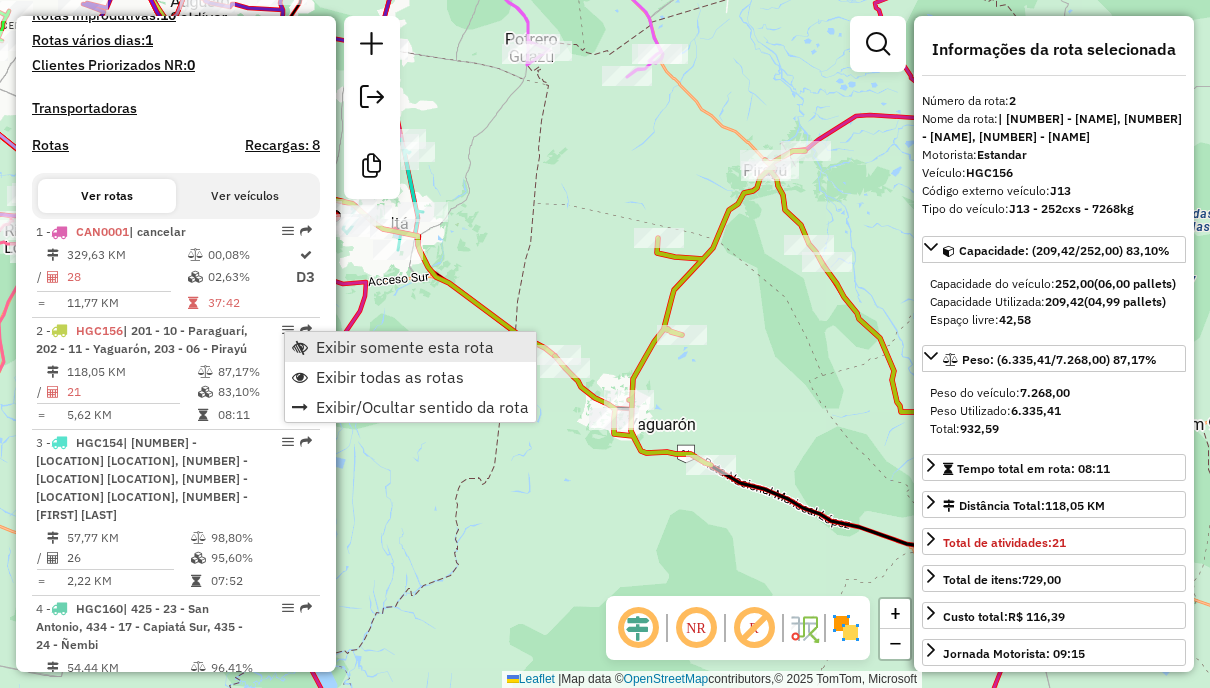 click on "Exibir somente esta rota" at bounding box center (410, 347) 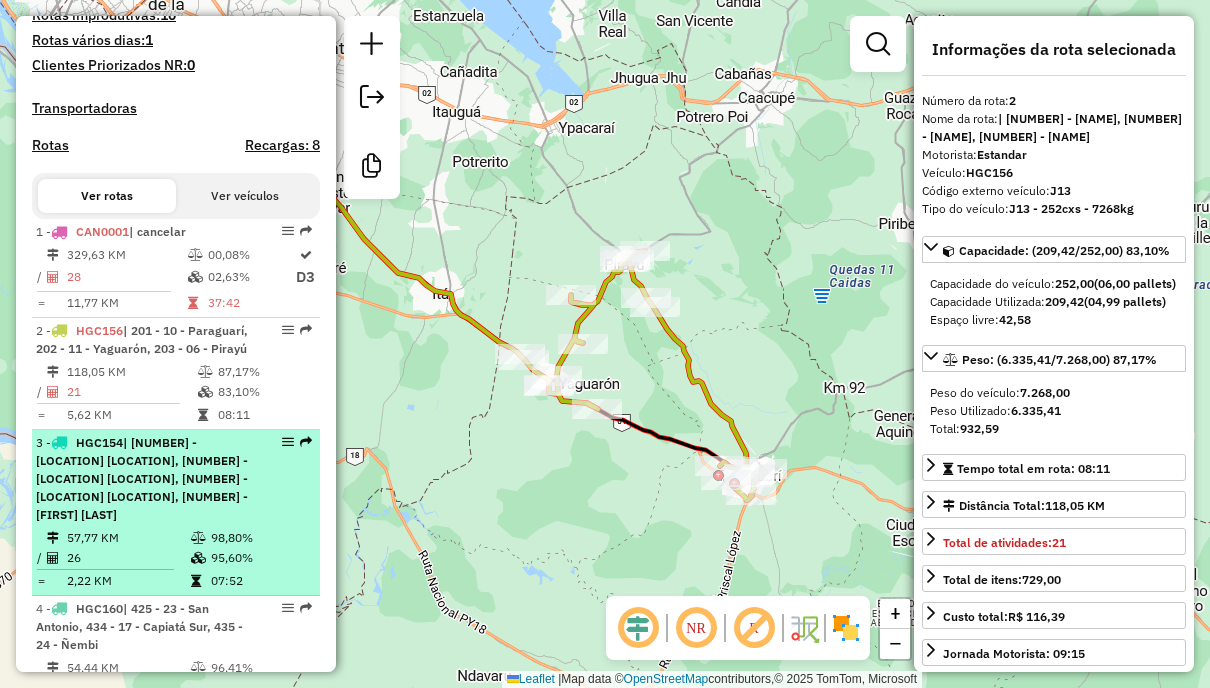 click on "3 -       HGC154   | 211 - 14 - Itá Norte, 212 - 12 - Itá Sur, 213 - 11 - Itá Centro, 226 - 16 - Julian Saldivar" at bounding box center (142, 479) 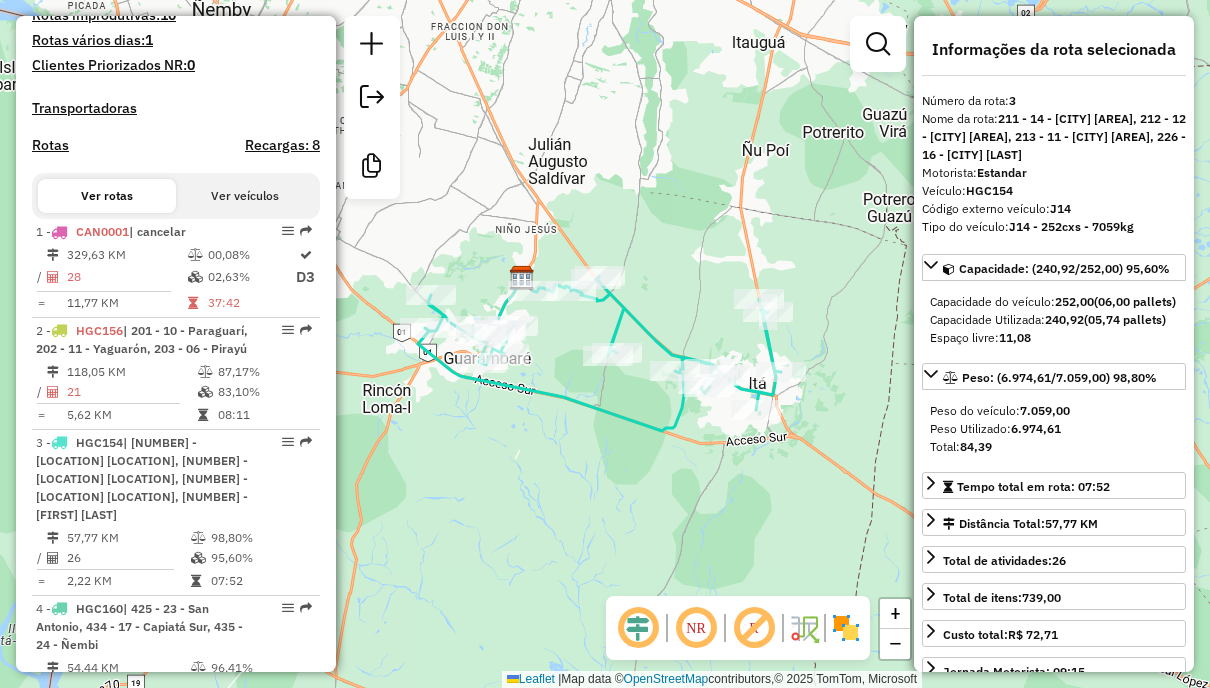 drag, startPoint x: 630, startPoint y: 298, endPoint x: 664, endPoint y: 280, distance: 38.470768 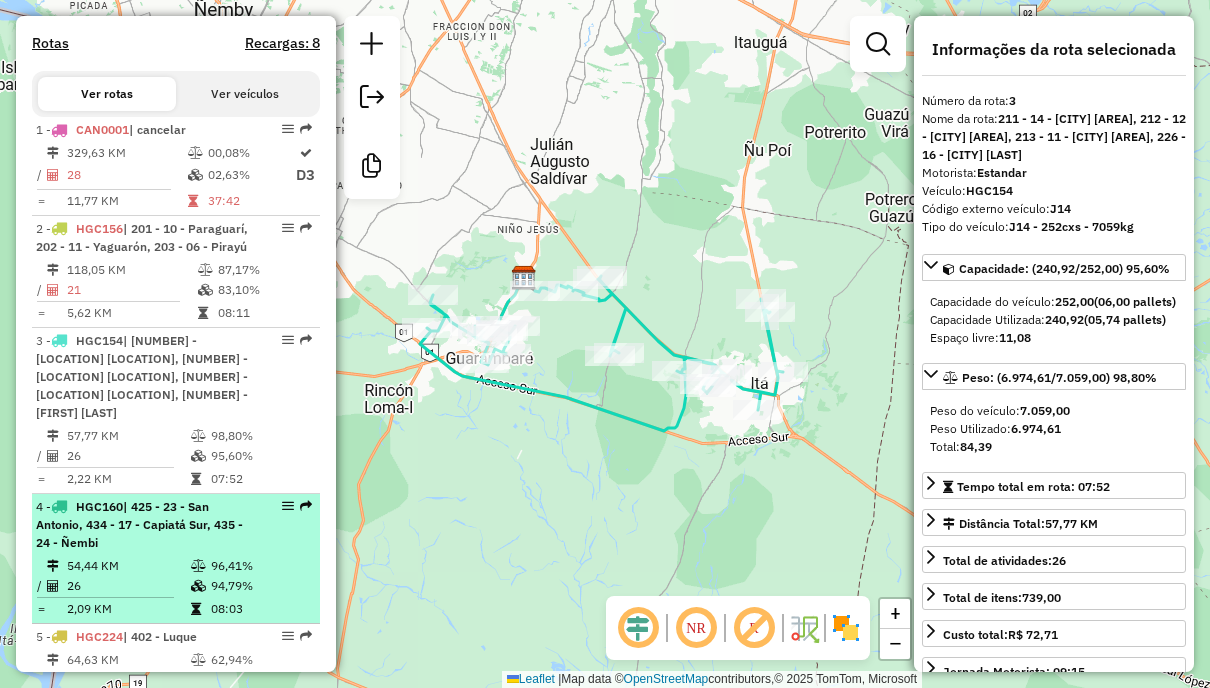 scroll, scrollTop: 774, scrollLeft: 0, axis: vertical 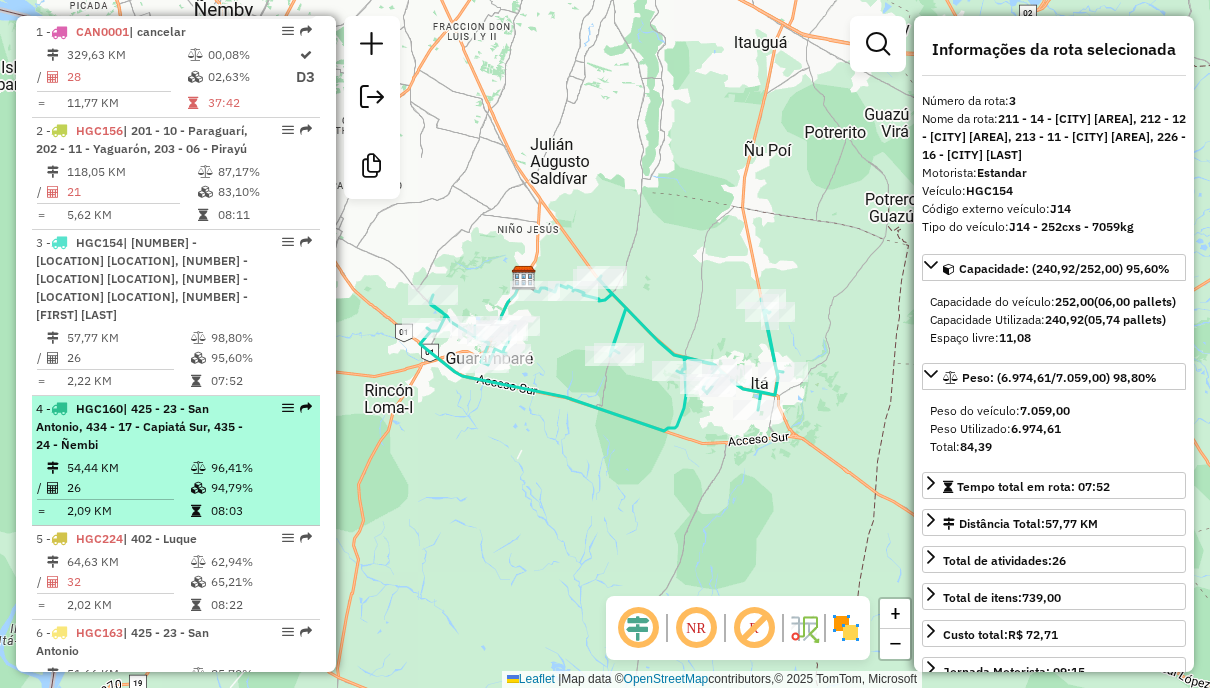 click on "| 425 - 23 - San Antonio, 434 - 17 - Capiatá Sur, 435 - 24 - Ñembi" at bounding box center [139, 426] 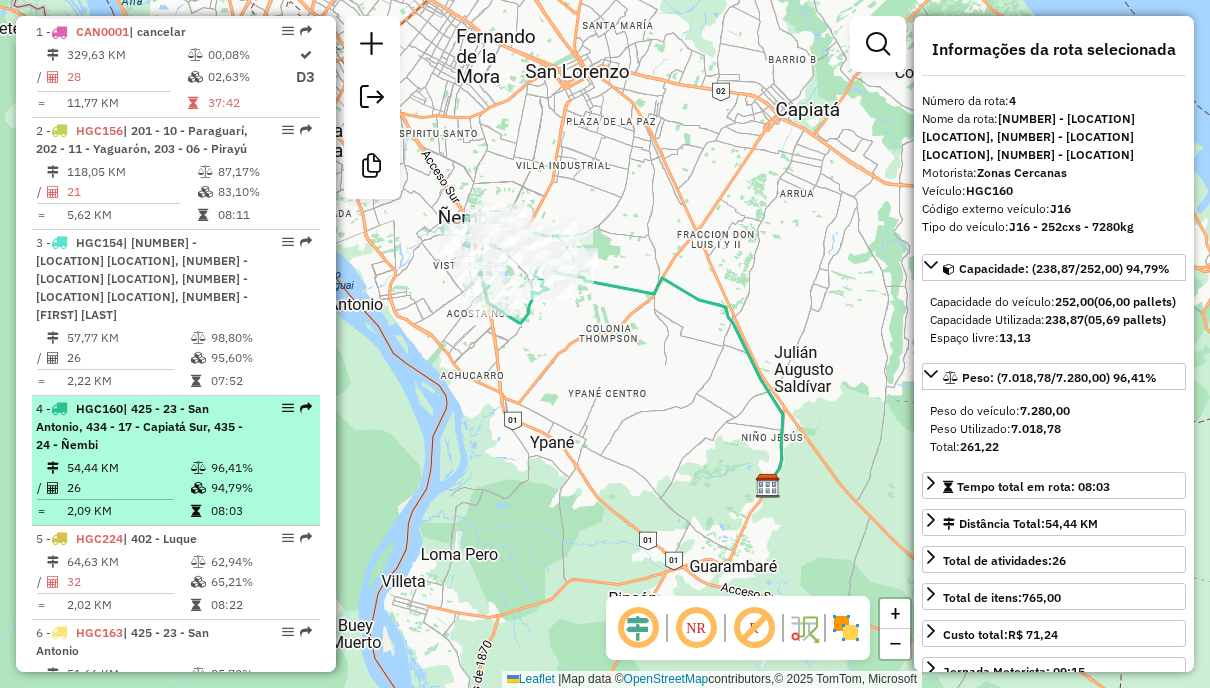 click on "4 -       HGC160   | 425 - 23 - San Antonio, 434 - 17 - Capiatá Sur, 435 - 24 - Ñembi" at bounding box center (142, 427) 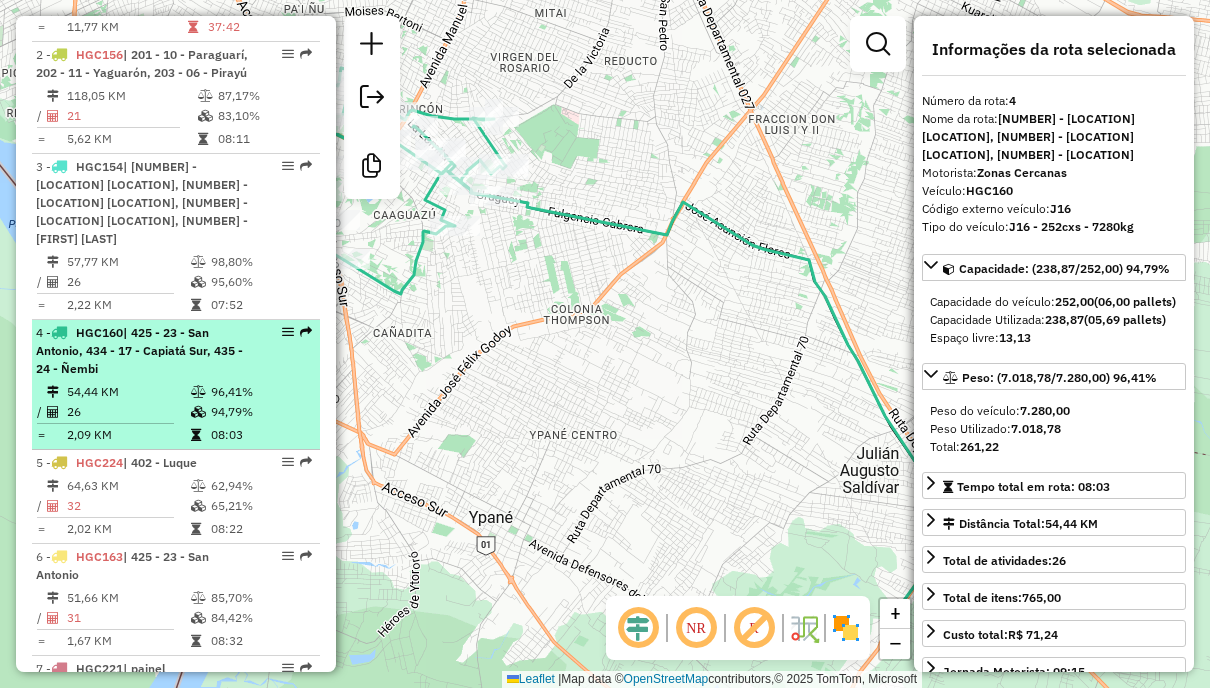 scroll, scrollTop: 874, scrollLeft: 0, axis: vertical 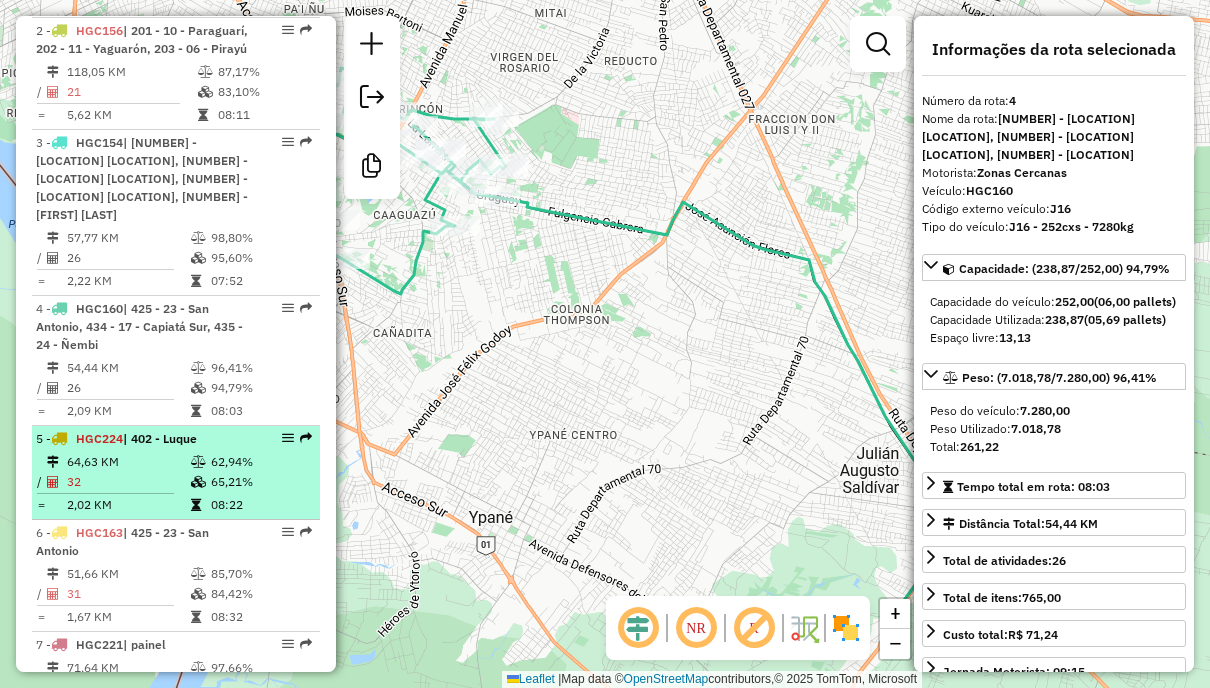 click on "62,94%" at bounding box center [260, 462] 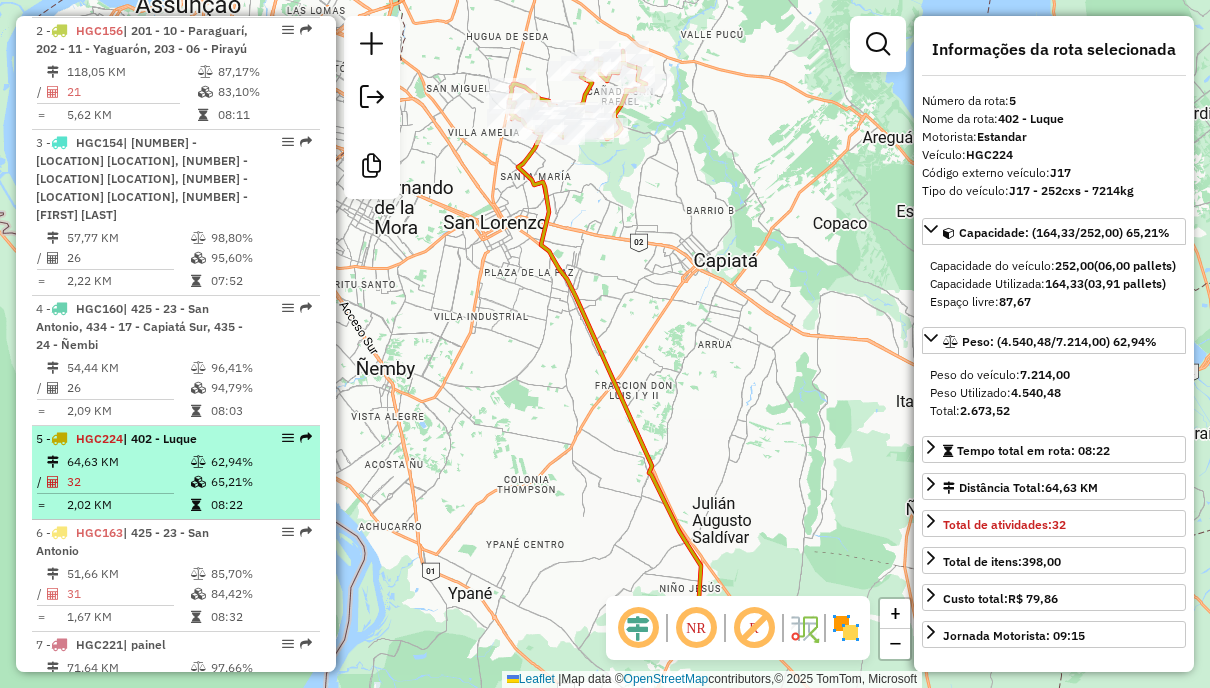 scroll, scrollTop: 974, scrollLeft: 0, axis: vertical 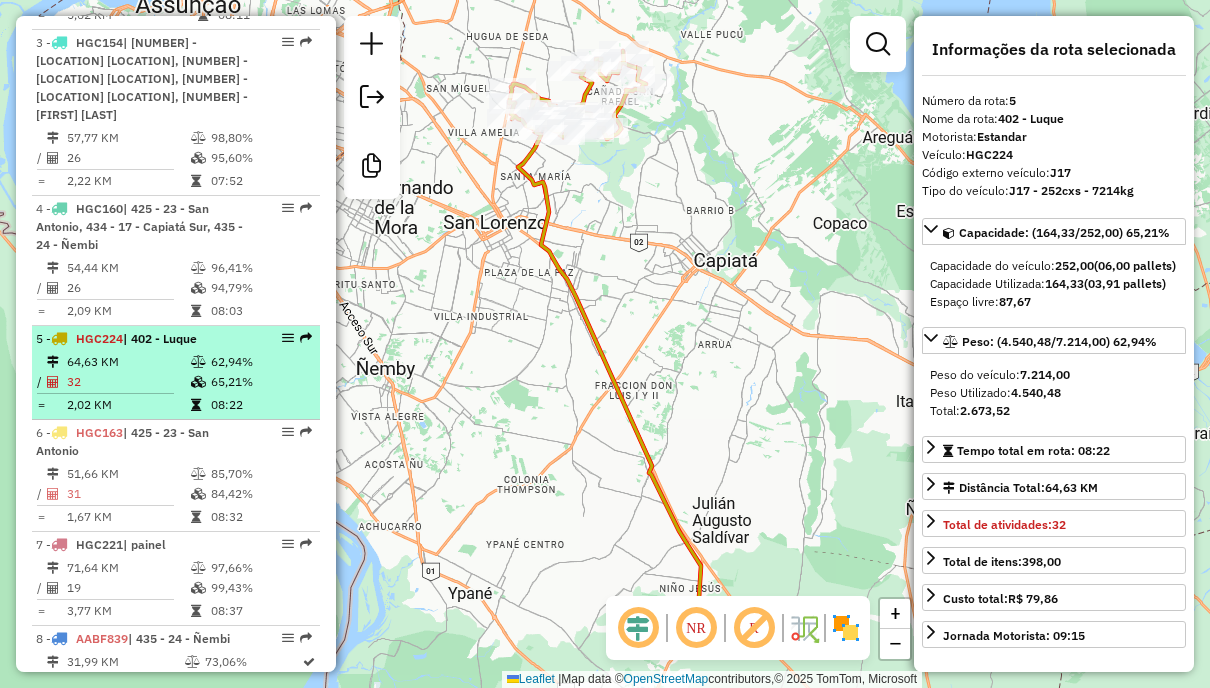 click on "6 -       HGC163   | 425 - 23 - San Antonio" at bounding box center (142, 442) 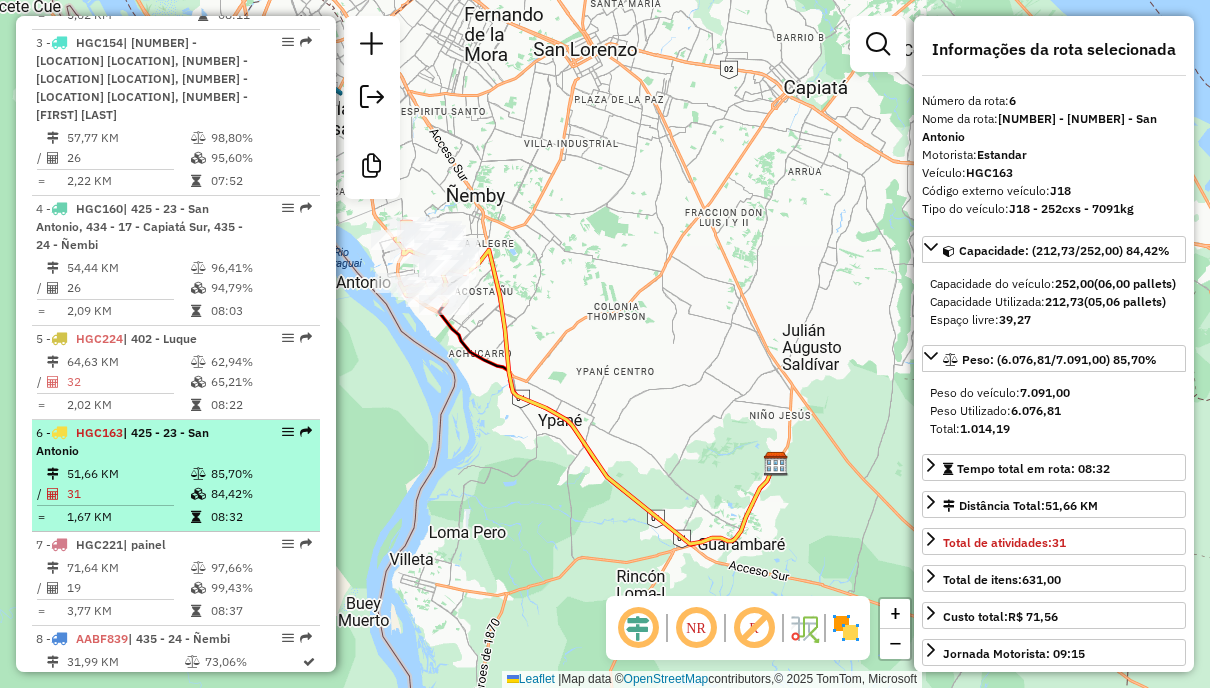scroll, scrollTop: 1074, scrollLeft: 0, axis: vertical 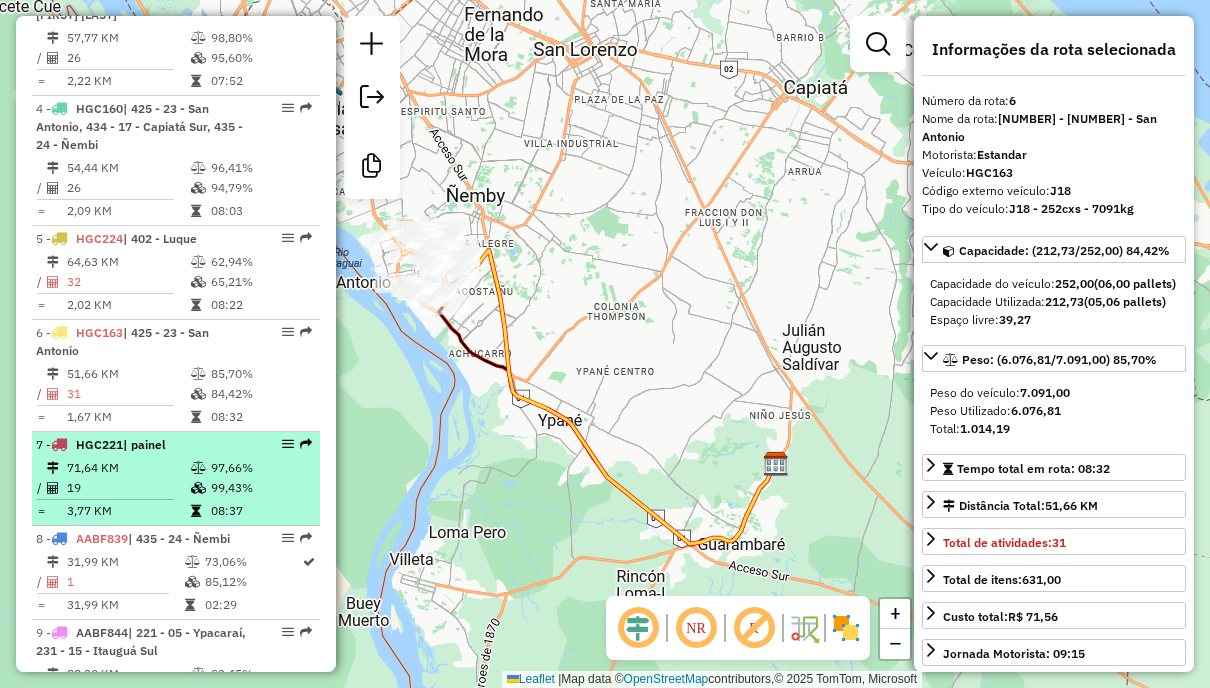 click on "7 -       HGC221   | painel" at bounding box center (142, 445) 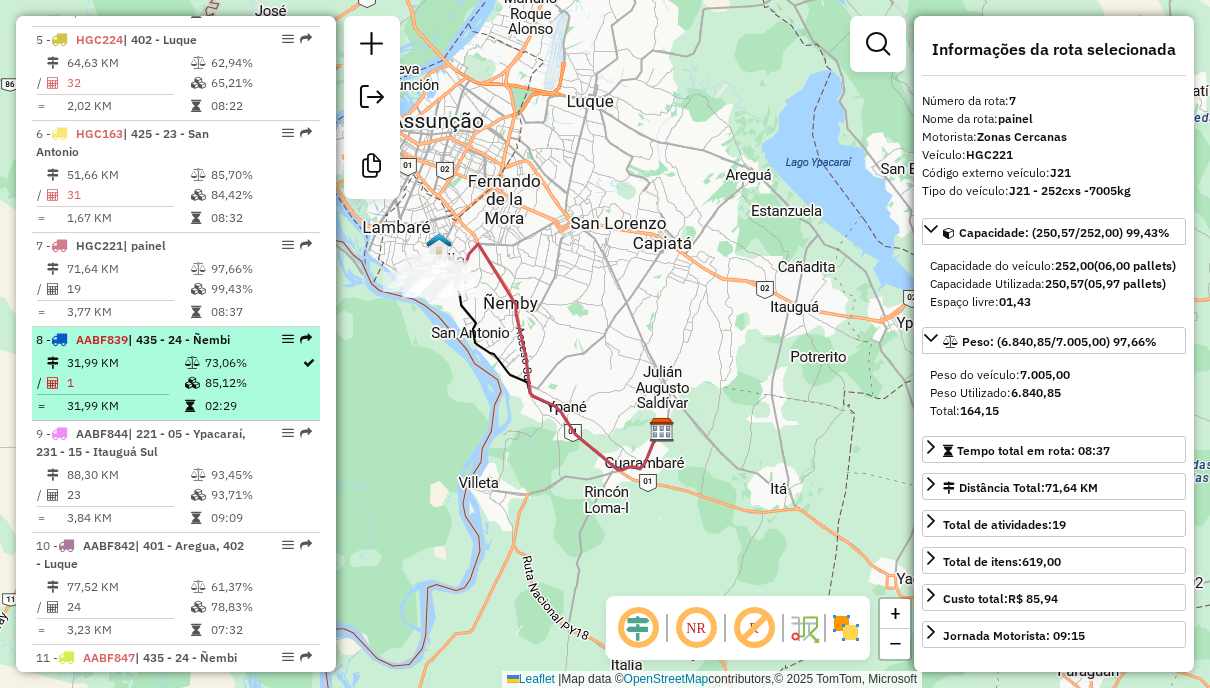 scroll, scrollTop: 1274, scrollLeft: 0, axis: vertical 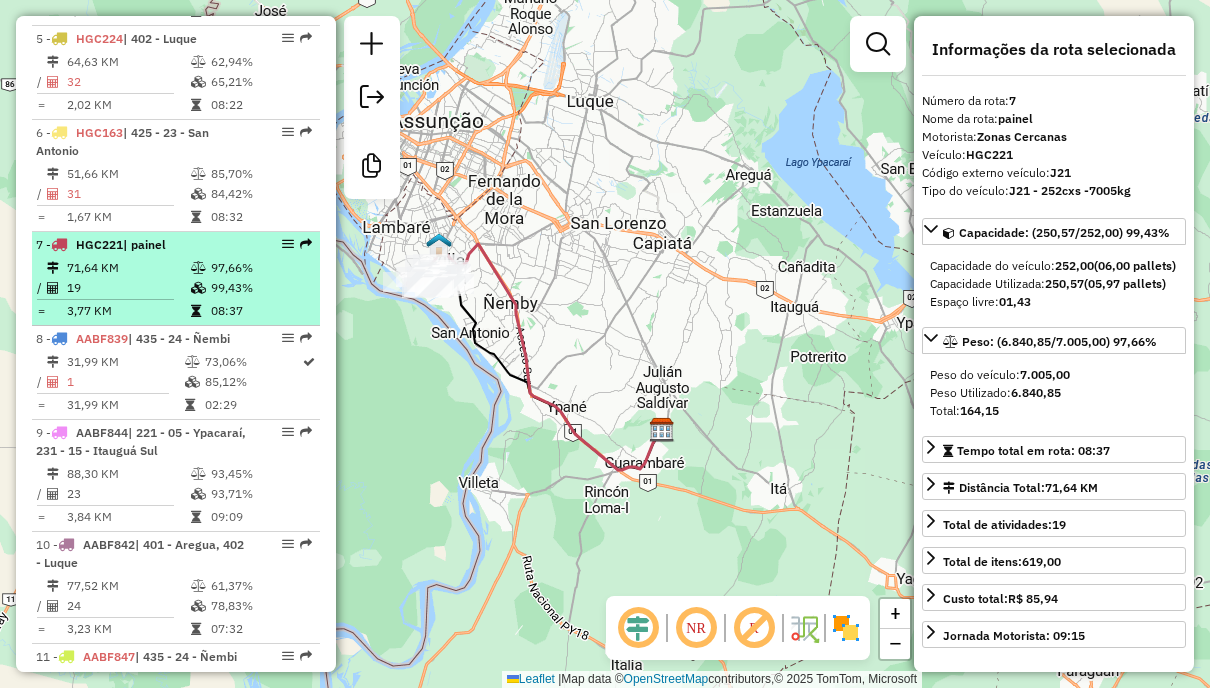 click on "97,66%" at bounding box center [260, 268] 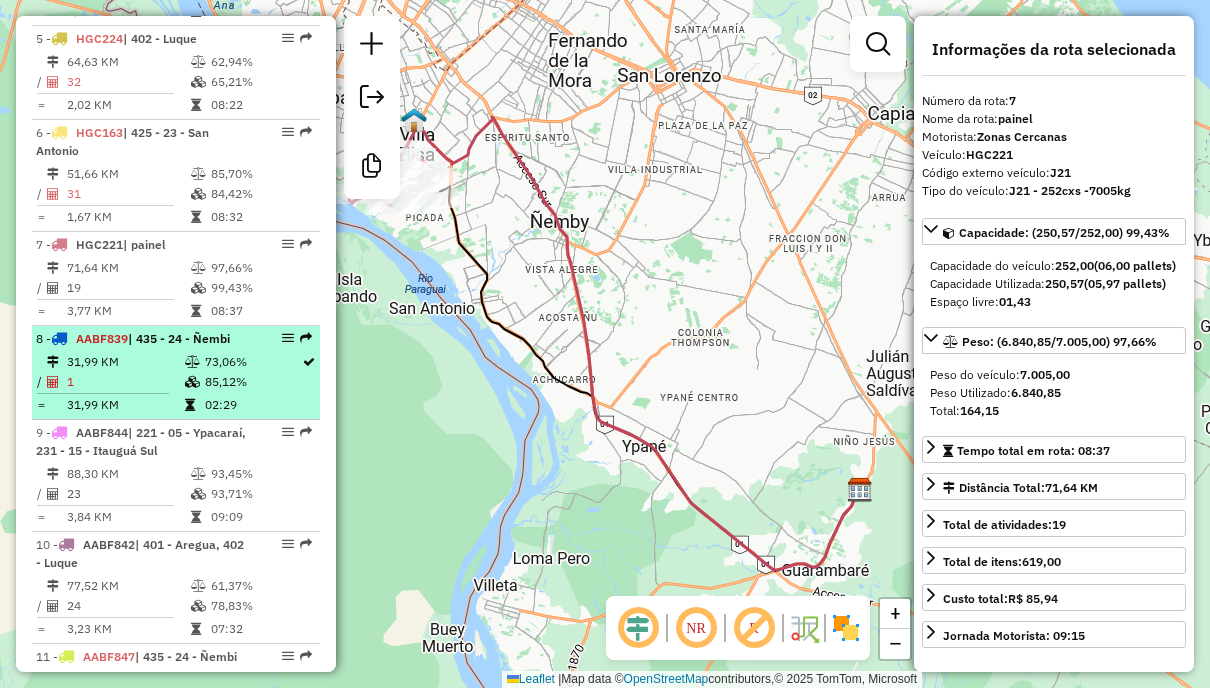 click on "8 -       AABF839   | 435 - 24 - Ñembi" at bounding box center (142, 339) 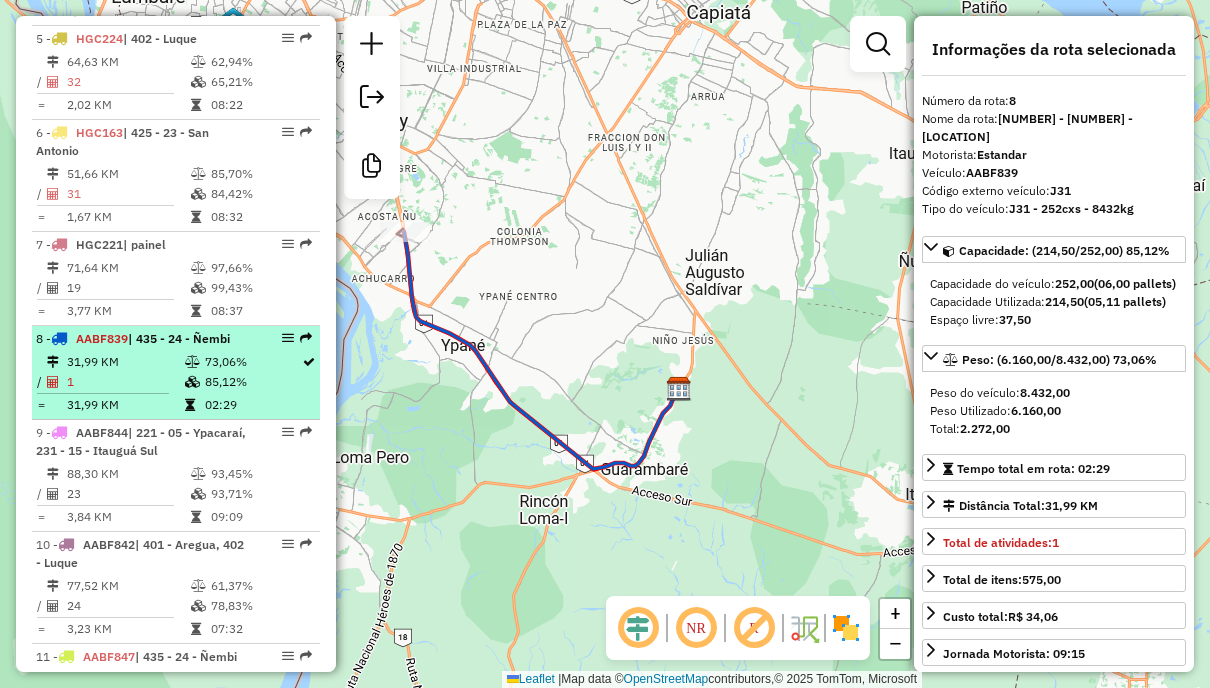 click on "85,12%" at bounding box center [252, 382] 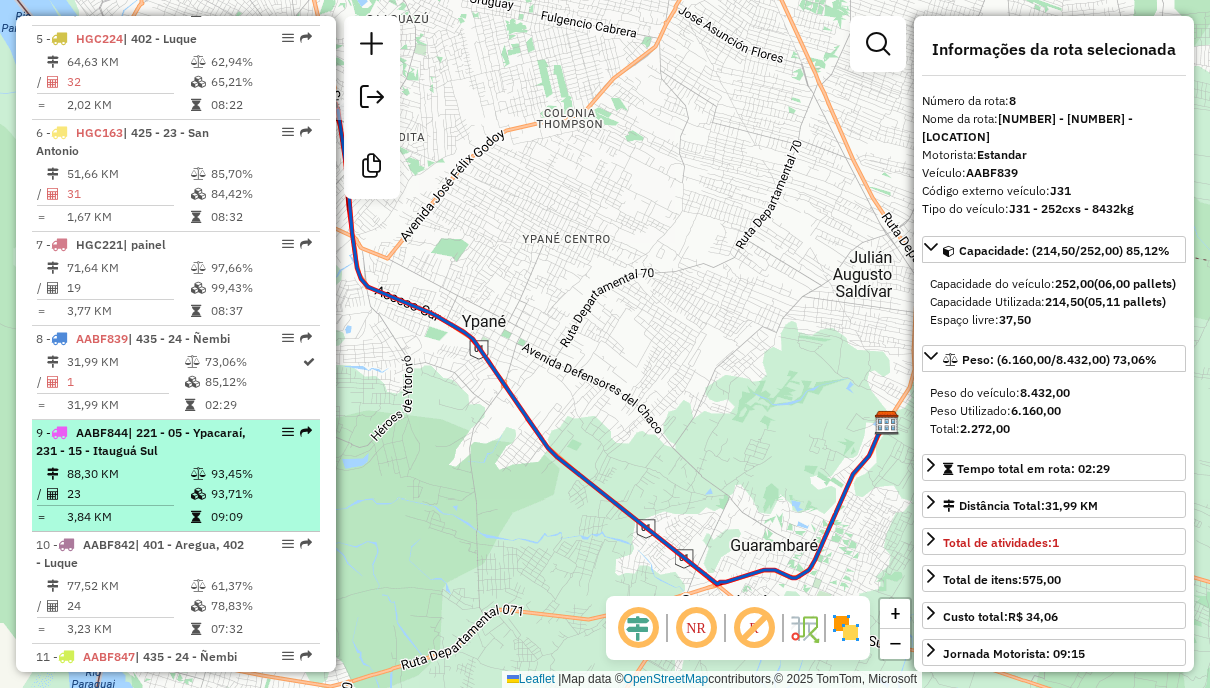 click on "9 -       AABF844   | 221 - 05 - Ypacaraí, 231 - 15 - Itauguá Sul" at bounding box center (142, 442) 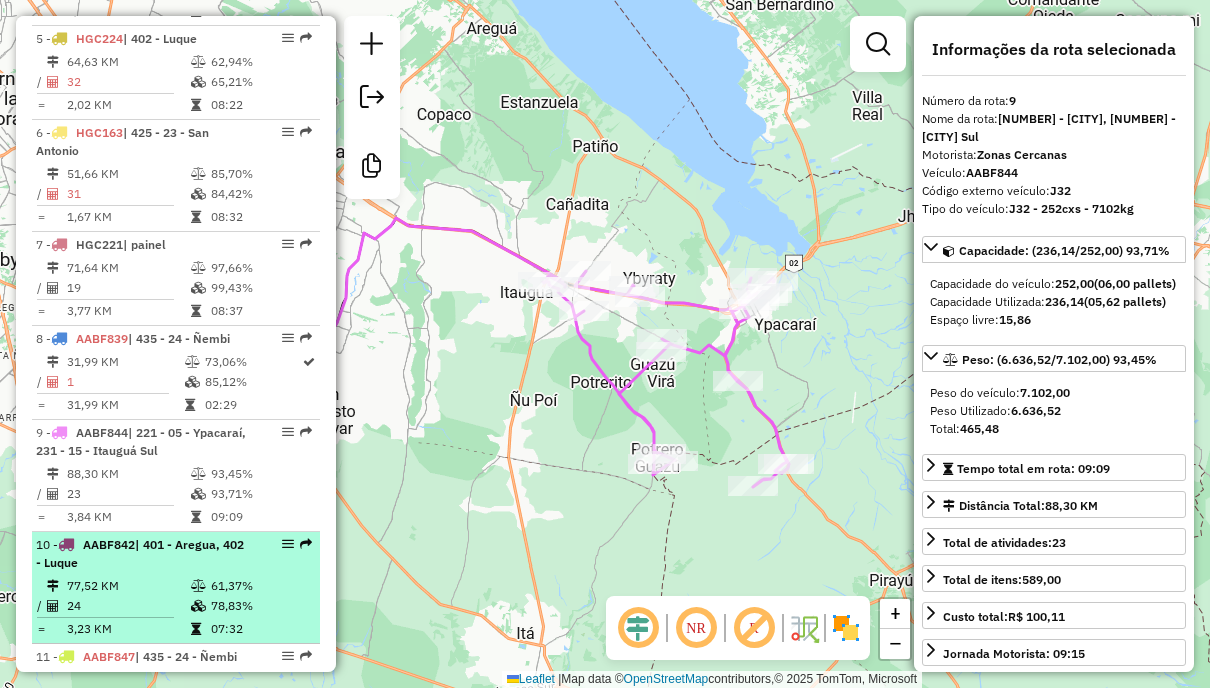 click on "10 -       AABF842   | 401 - Aregua, 402 - Luque  77,52 KM   61,37%  /  24   78,83%     =  3,23 KM   07:32" at bounding box center [176, 588] 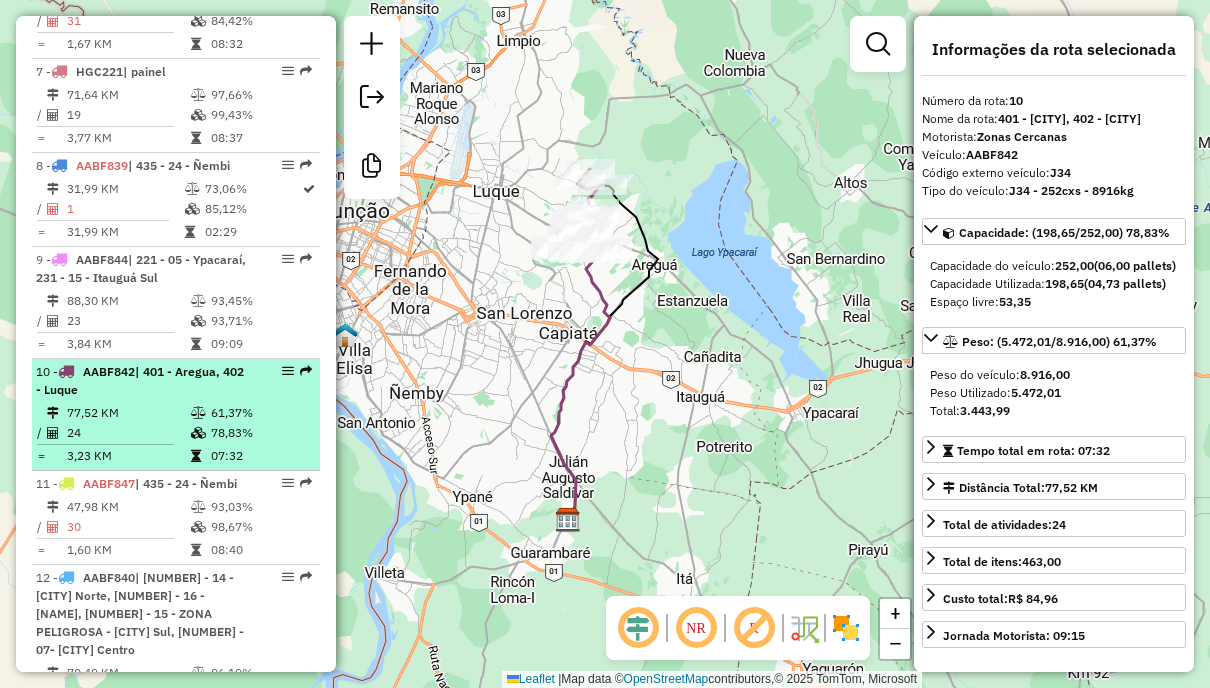 scroll, scrollTop: 1474, scrollLeft: 0, axis: vertical 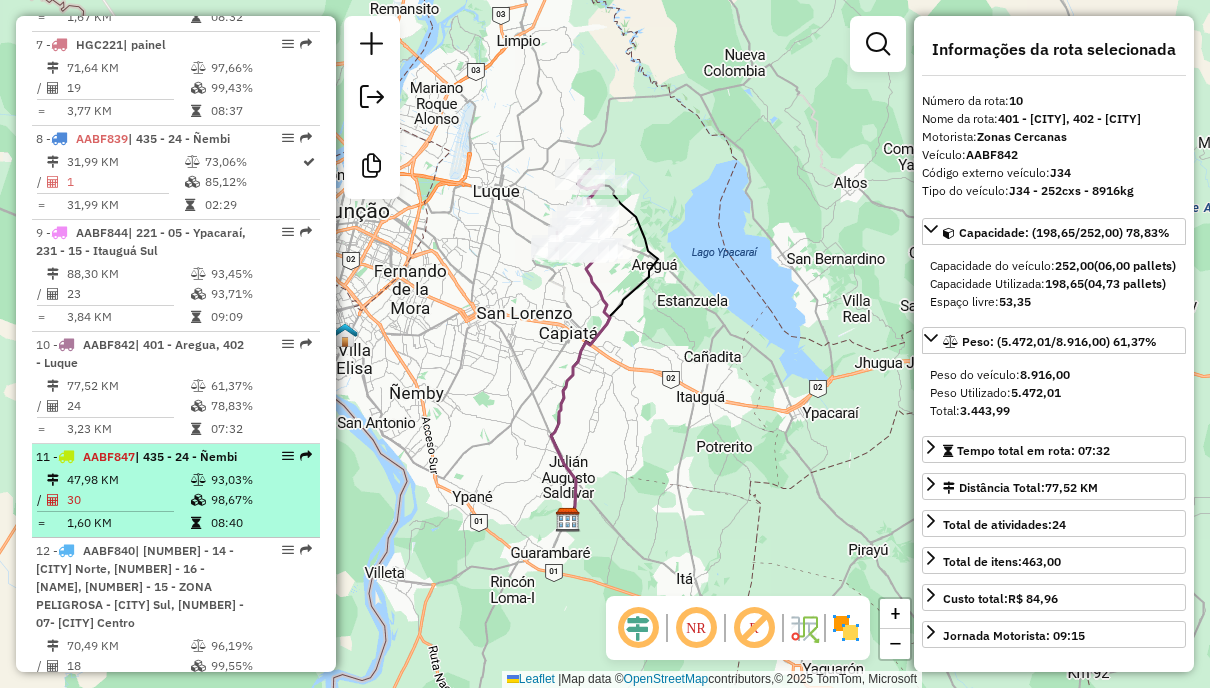 click on "98,67%" at bounding box center [260, 500] 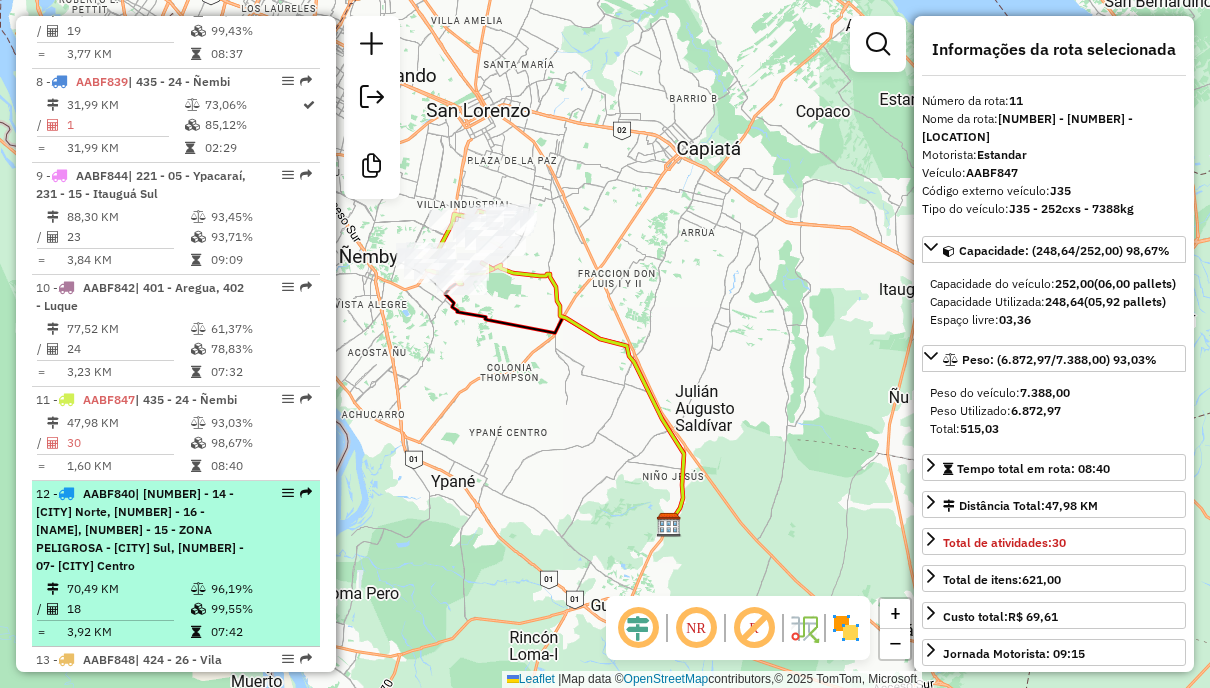 scroll, scrollTop: 1574, scrollLeft: 0, axis: vertical 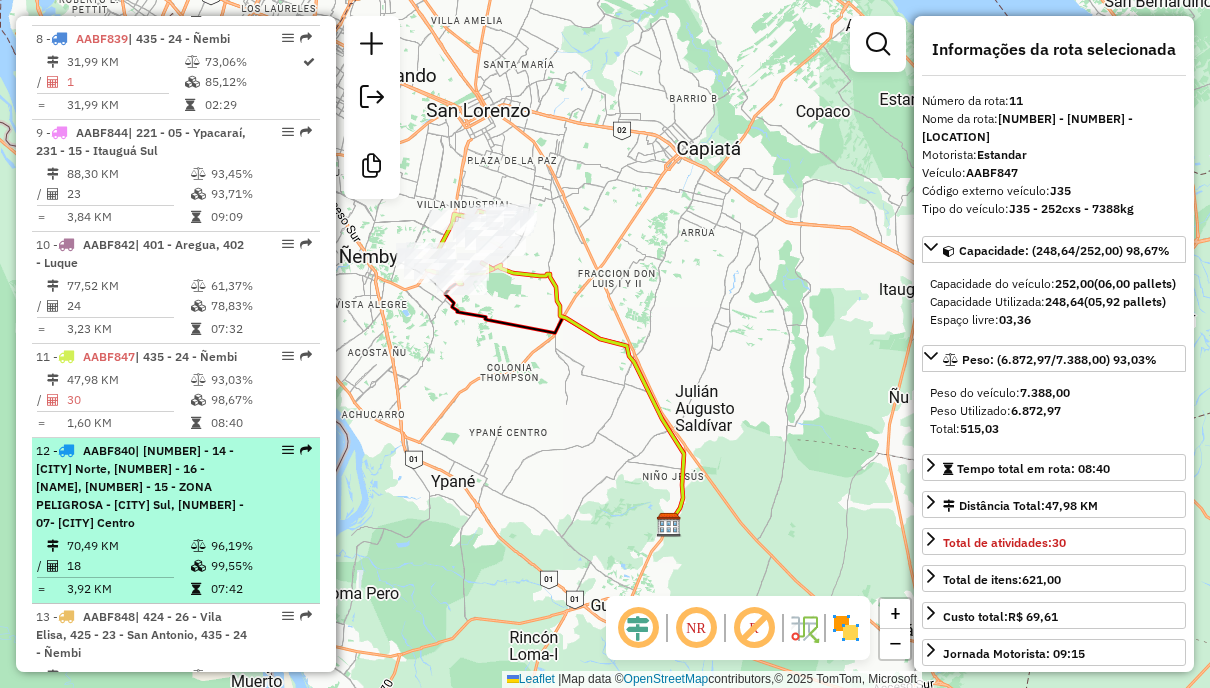click on "12 -       AABF840   | 226 - 16 - Julian Saldivar, 231 - 15 - Itauguá Sul, 232 - 15 - ZONA PELIGROSA - Itauguá Sul, 233 - 07- Itauguá Centro" at bounding box center [176, 487] 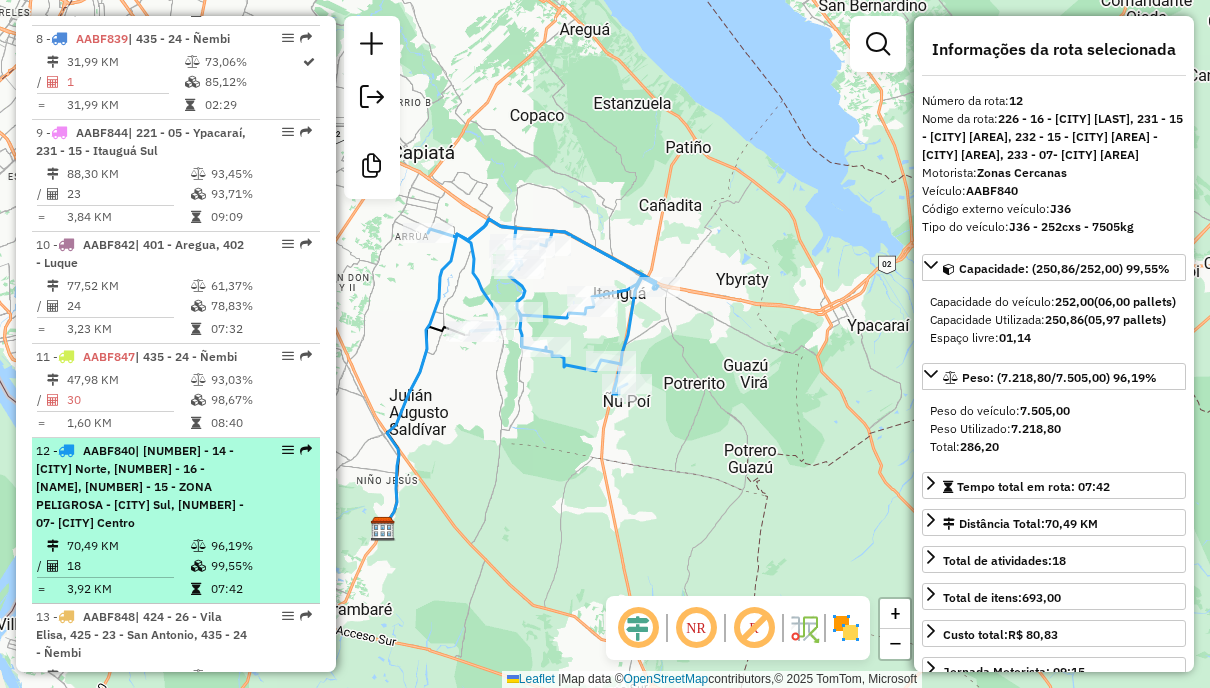 scroll, scrollTop: 1774, scrollLeft: 0, axis: vertical 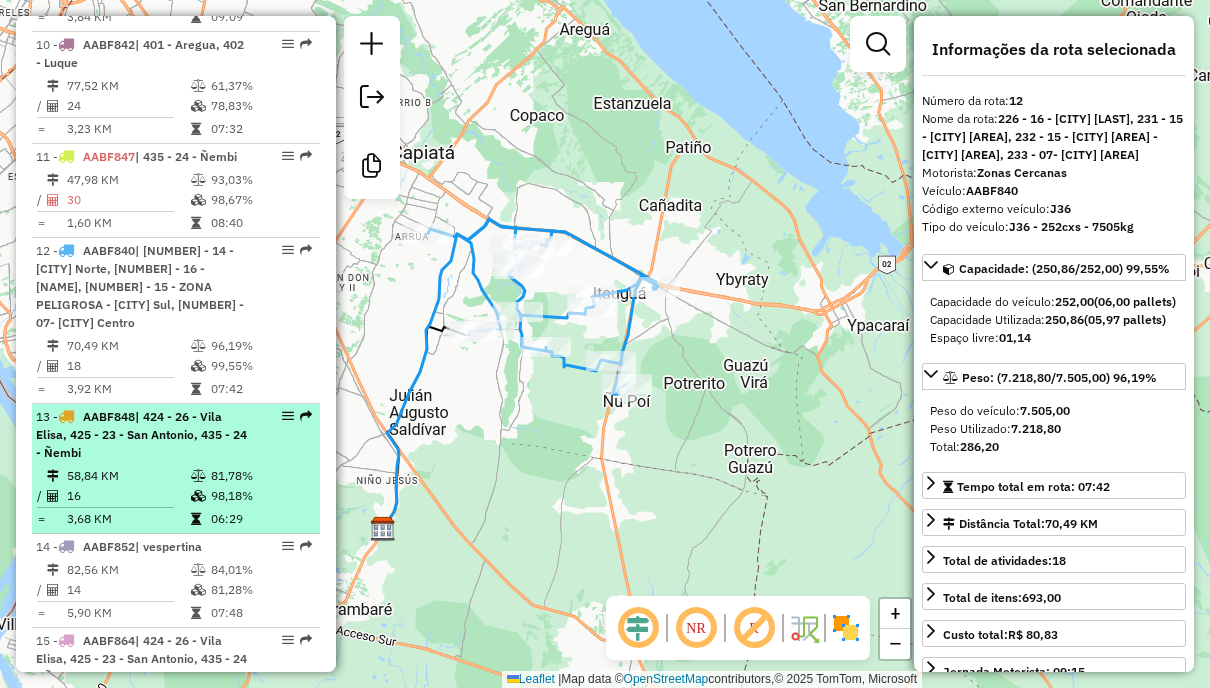 click on "81,78%" at bounding box center [260, 476] 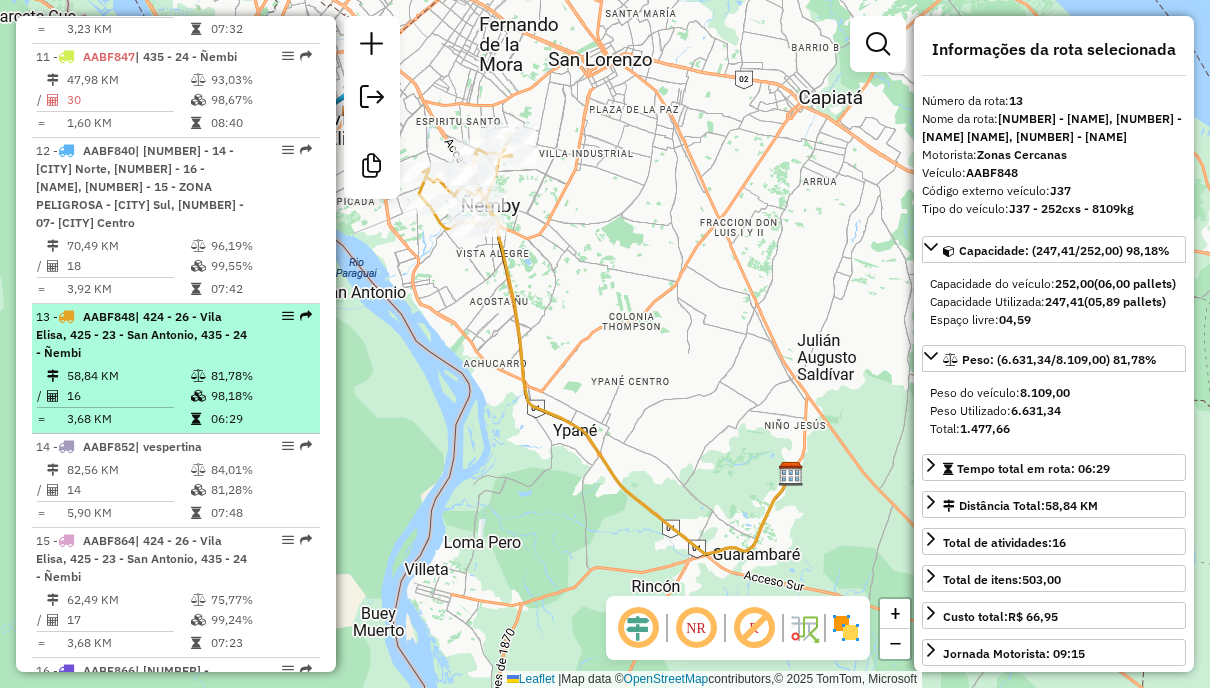 scroll, scrollTop: 1974, scrollLeft: 0, axis: vertical 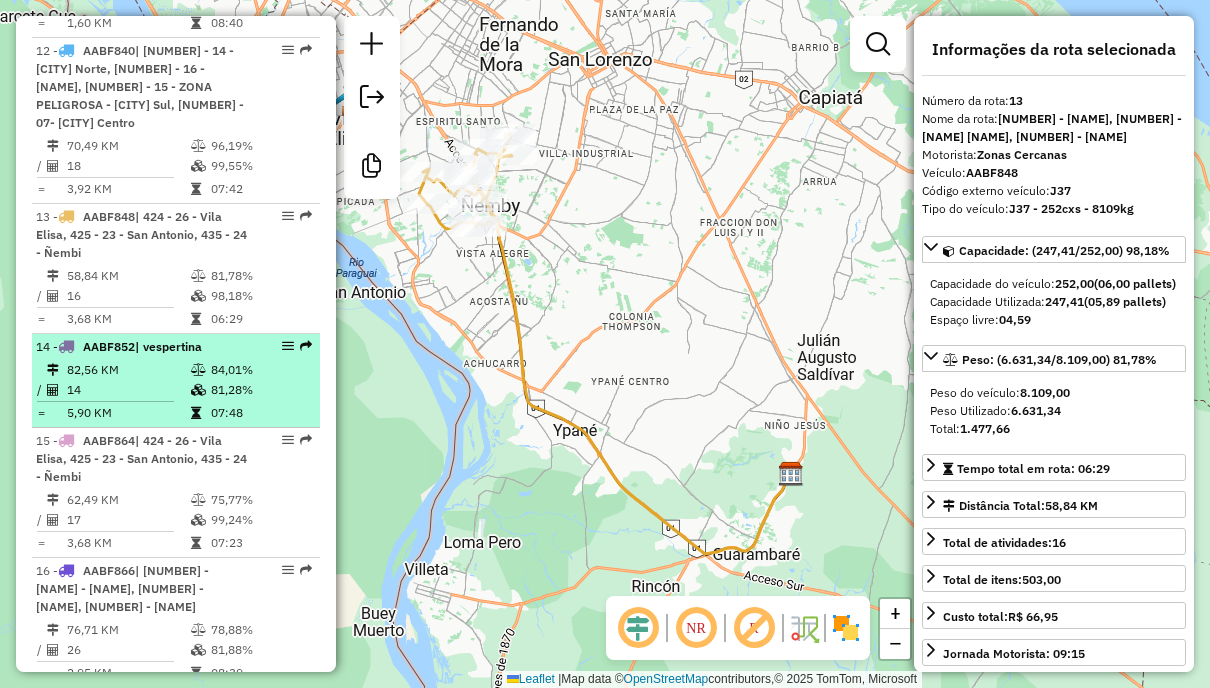click on "07:48" at bounding box center (260, 413) 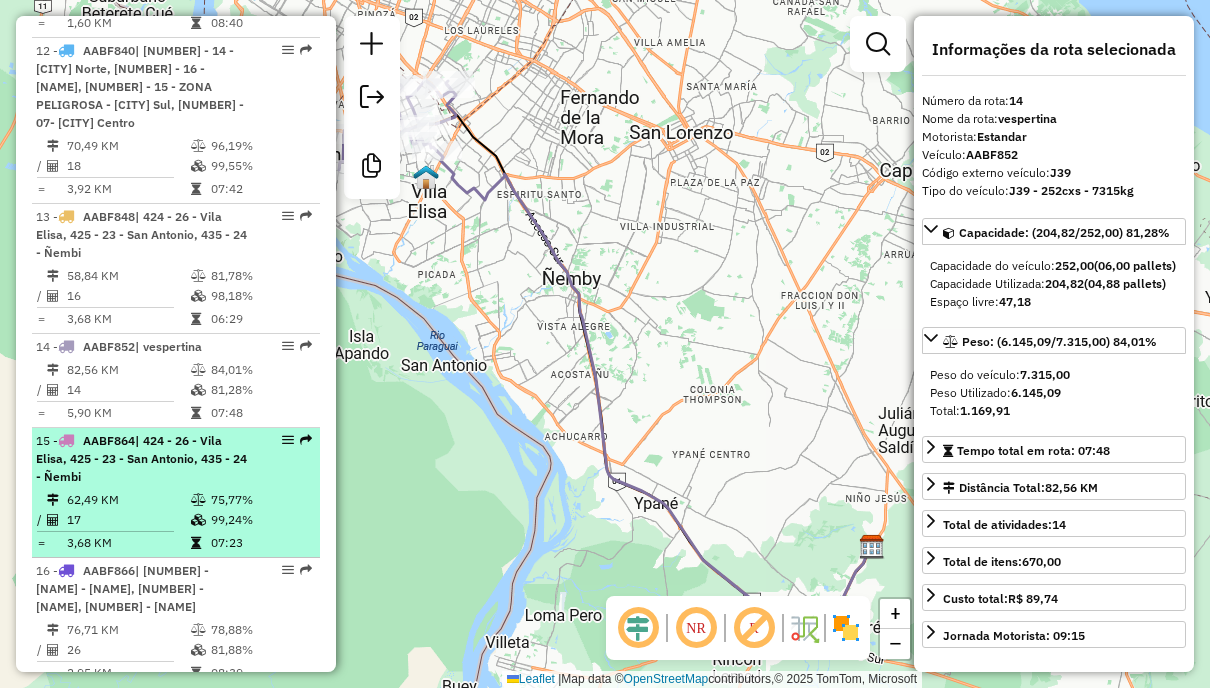 click on "15 -       AABF864   | 424 - 26 - Vila Elisa, 425 - 23 - San Antonio, 435 - 24 - Ñembi" at bounding box center [176, 459] 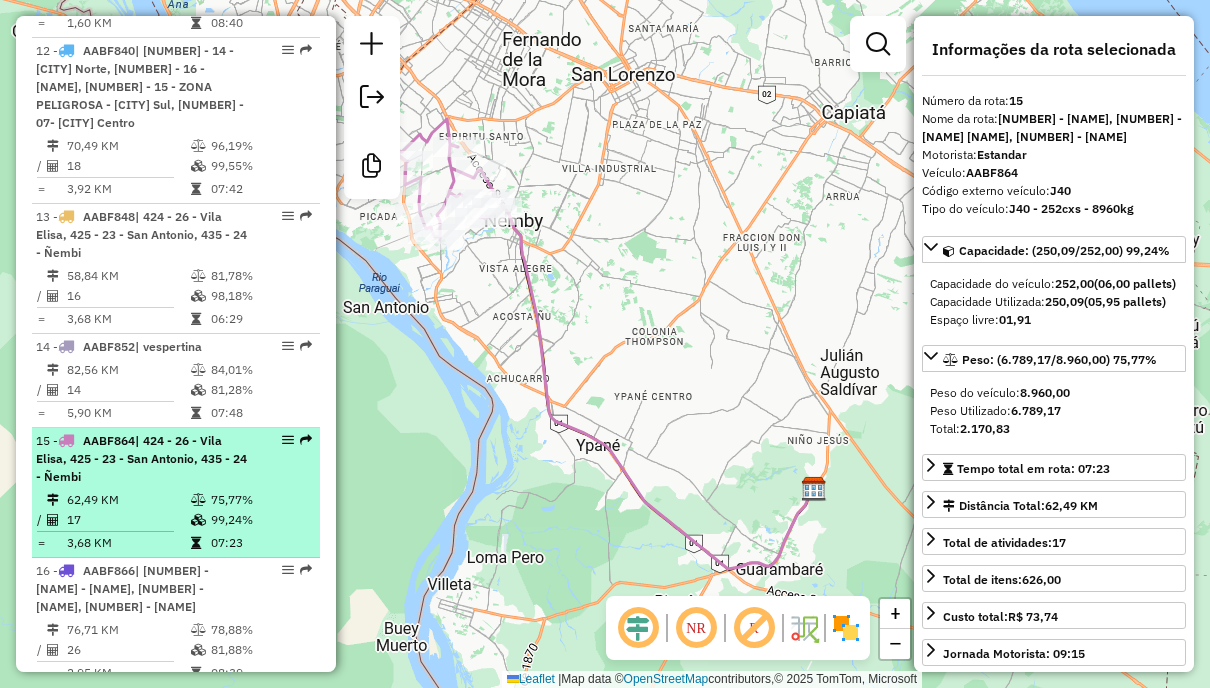 scroll, scrollTop: 2074, scrollLeft: 0, axis: vertical 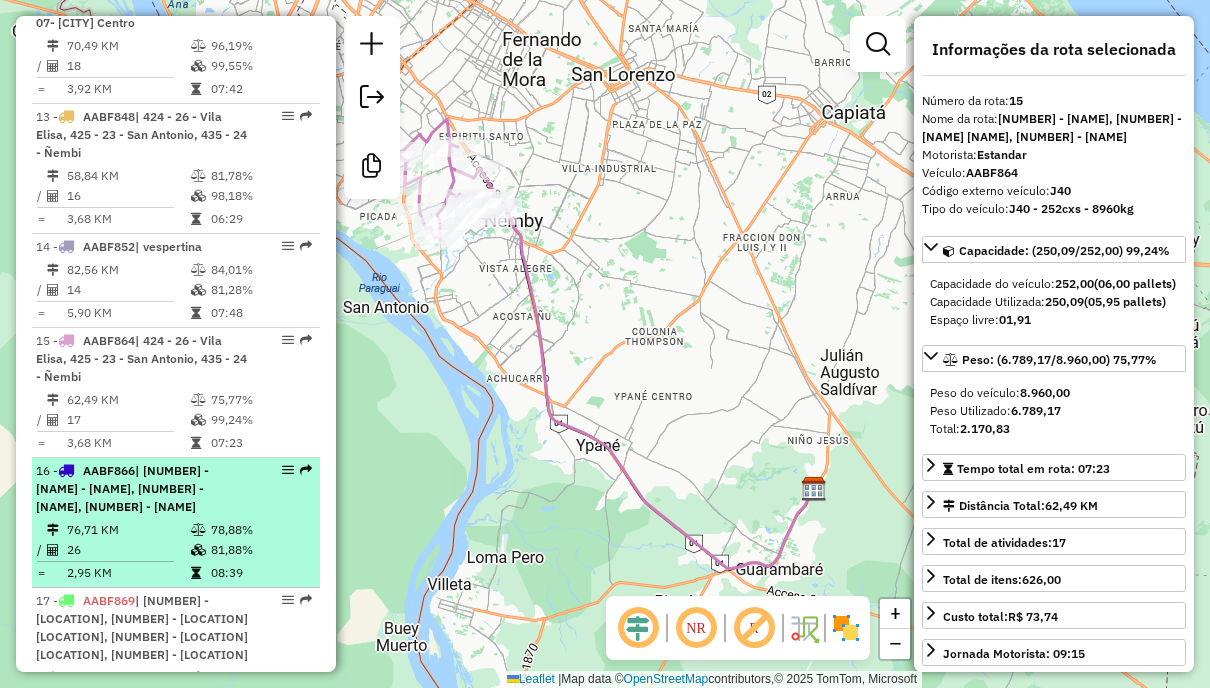 click on "16 -       AABF866   | 403 - Asunción -  Biggies, 421 - 27 - Lambaré, 431 - Tres bocas, 432 - 25 - San Lorenzo" at bounding box center [142, 489] 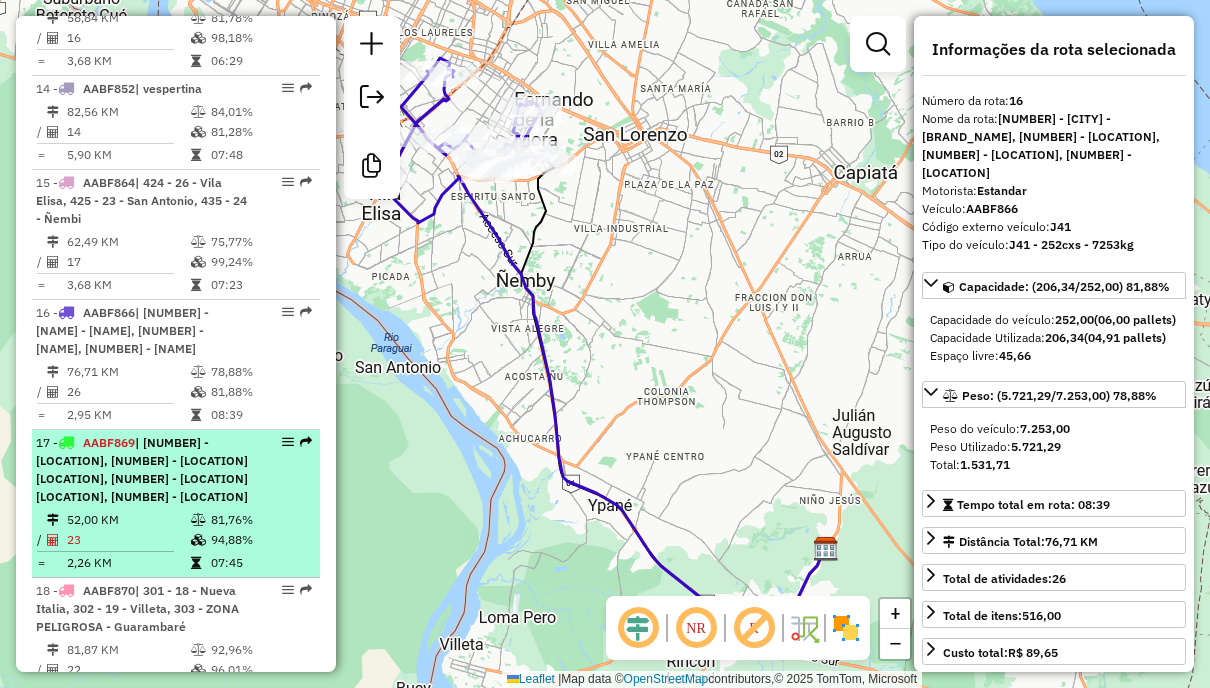 scroll, scrollTop: 2274, scrollLeft: 0, axis: vertical 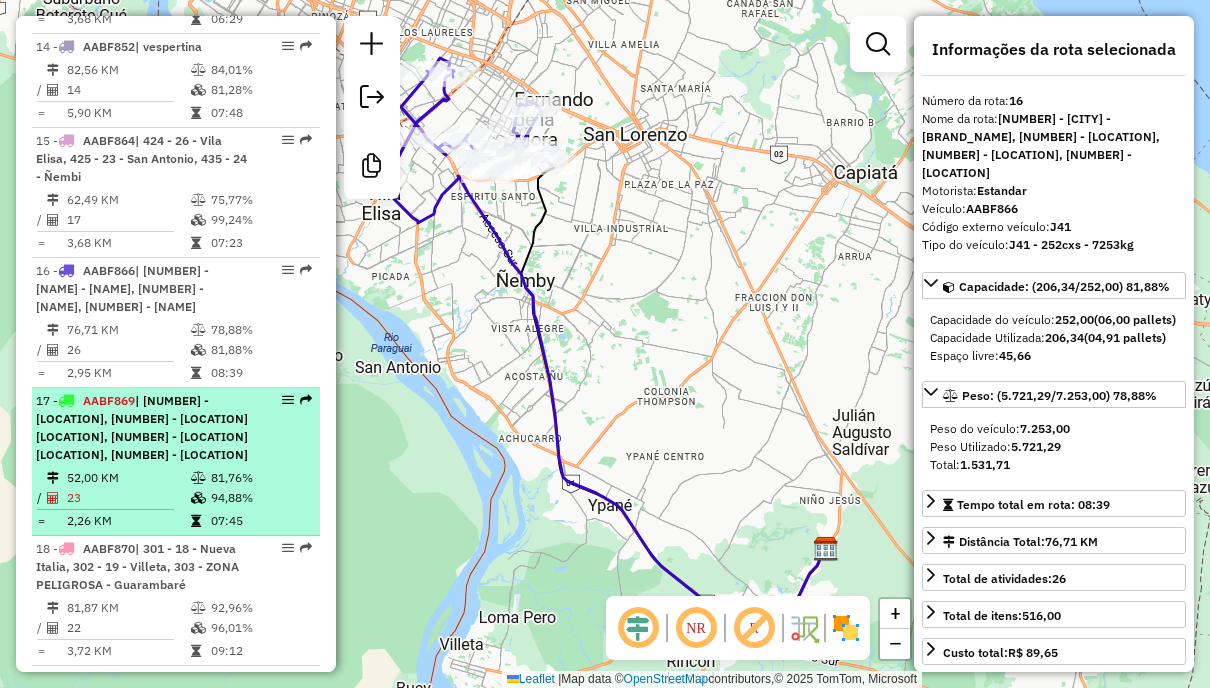 click on "81,76%" at bounding box center [260, 478] 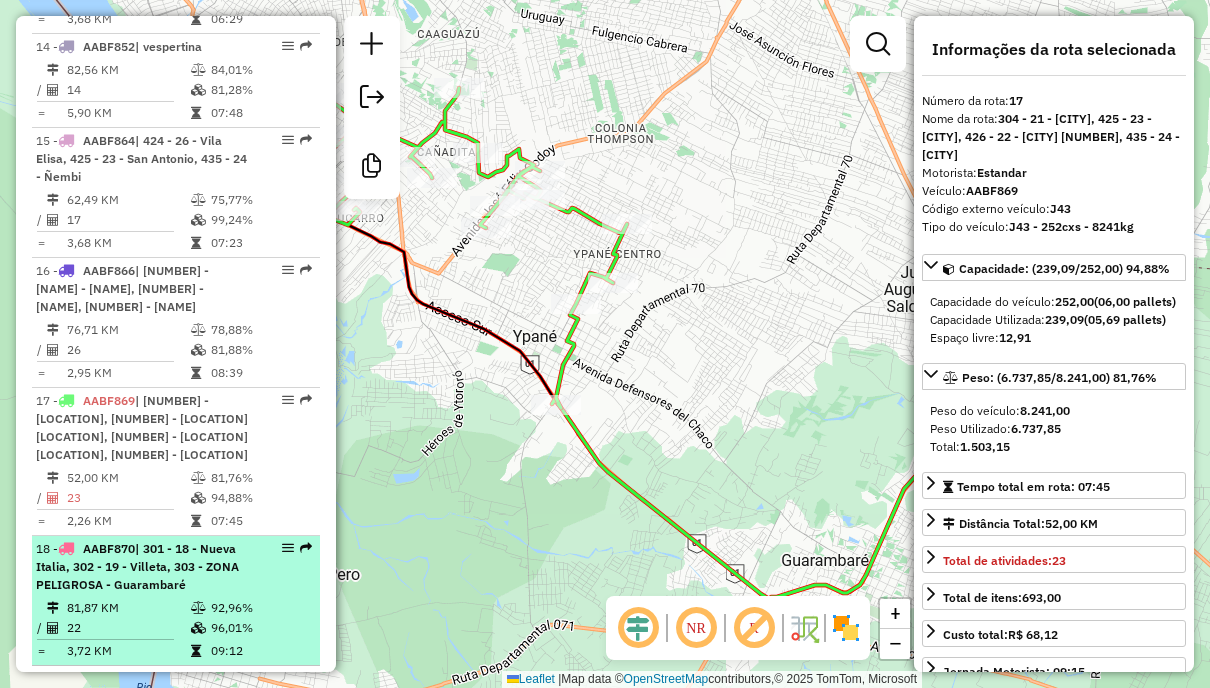 click on "| 301 - 18 - Nueva Italia, 302 - 19 - Villeta, 303 - ZONA PELIGROSA - Guarambaré" at bounding box center [137, 566] 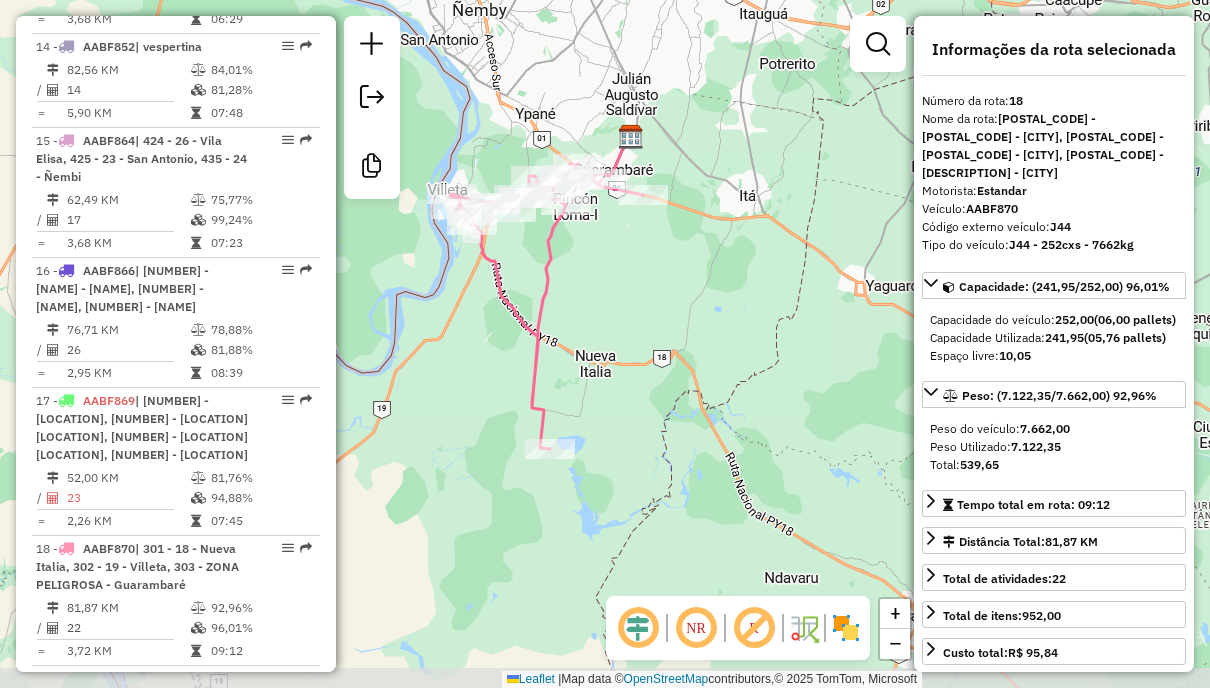 drag, startPoint x: 570, startPoint y: 473, endPoint x: 564, endPoint y: 370, distance: 103.17461 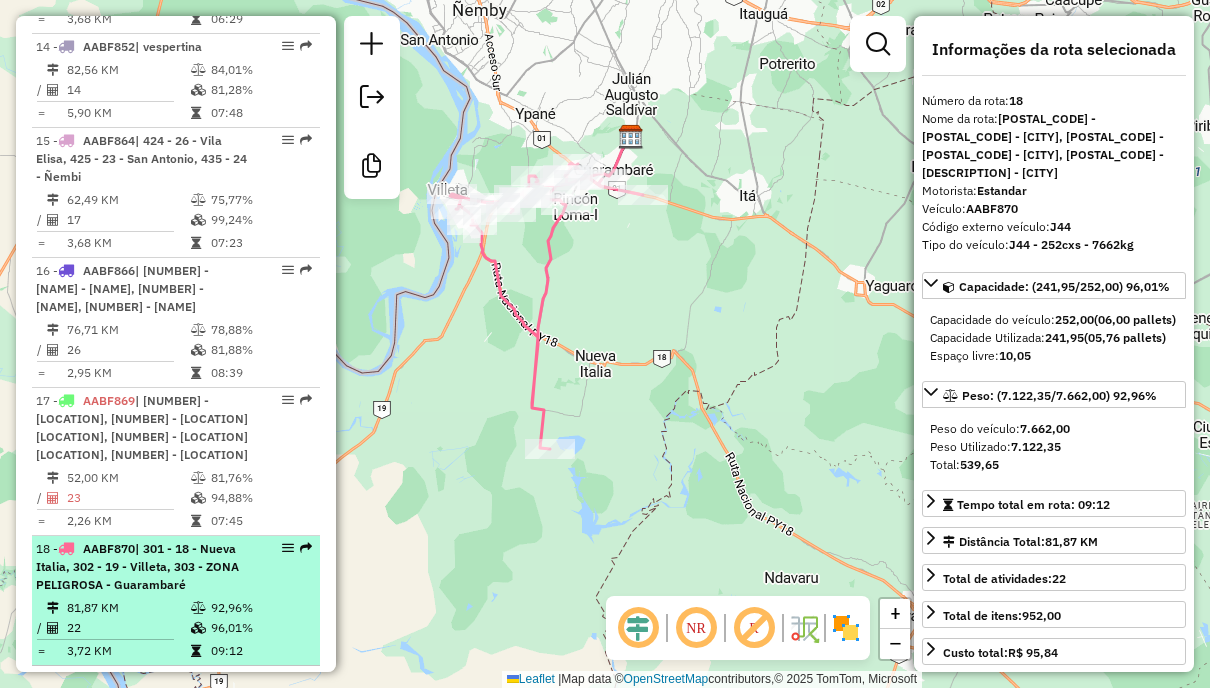 click on "18 -       AABF870   | 301 - 18 - Nueva Italia, 302 - 19 - Villeta, 303 - ZONA PELIGROSA - Guarambaré  81,87 KM   92,96%  /  22   96,01%     =  3,72 KM   09:12" at bounding box center [176, 601] 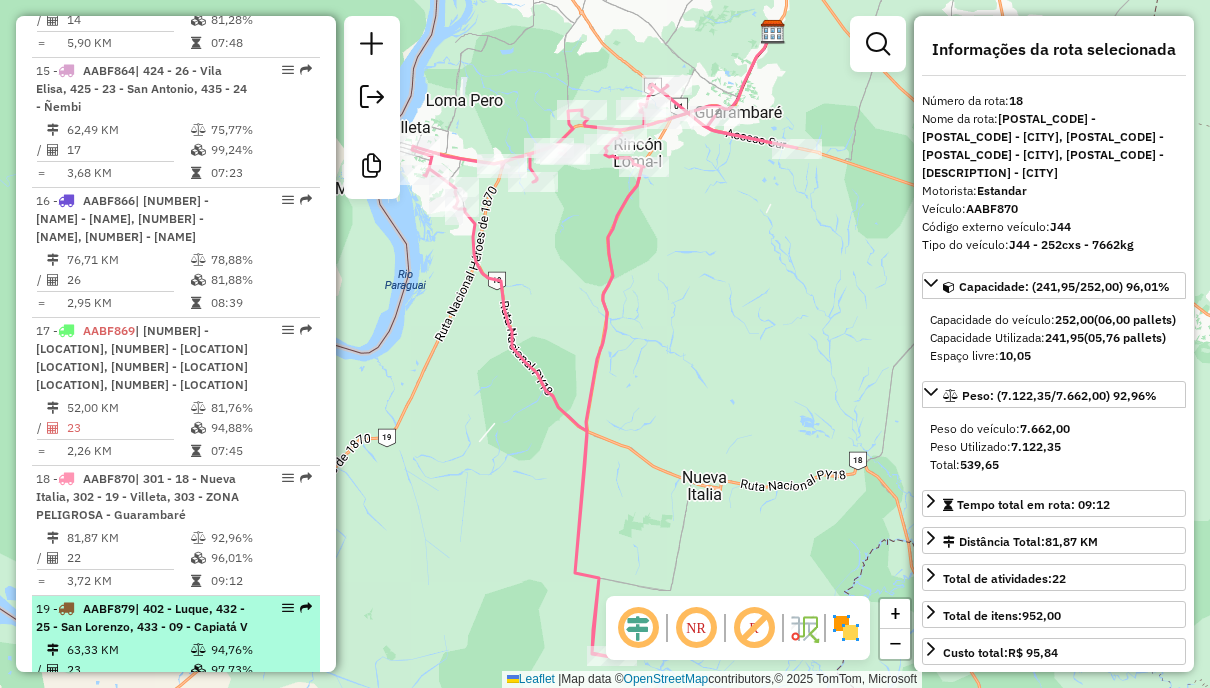 scroll, scrollTop: 2374, scrollLeft: 0, axis: vertical 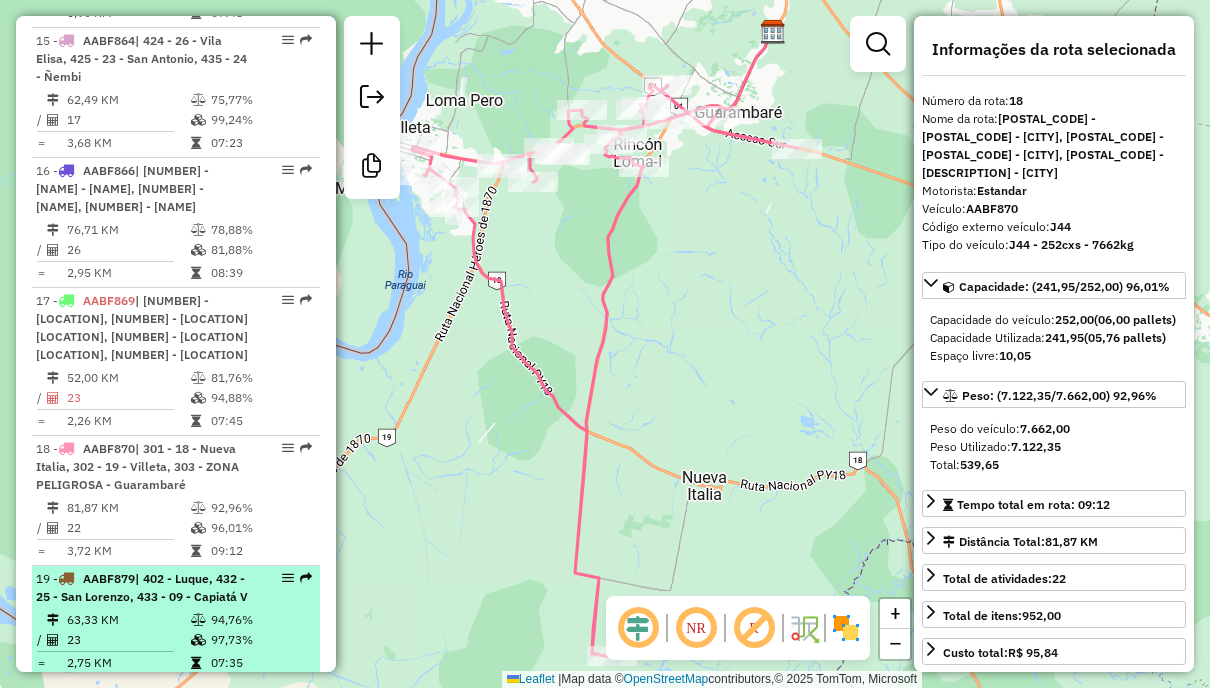 click on "94,76%" at bounding box center [260, 620] 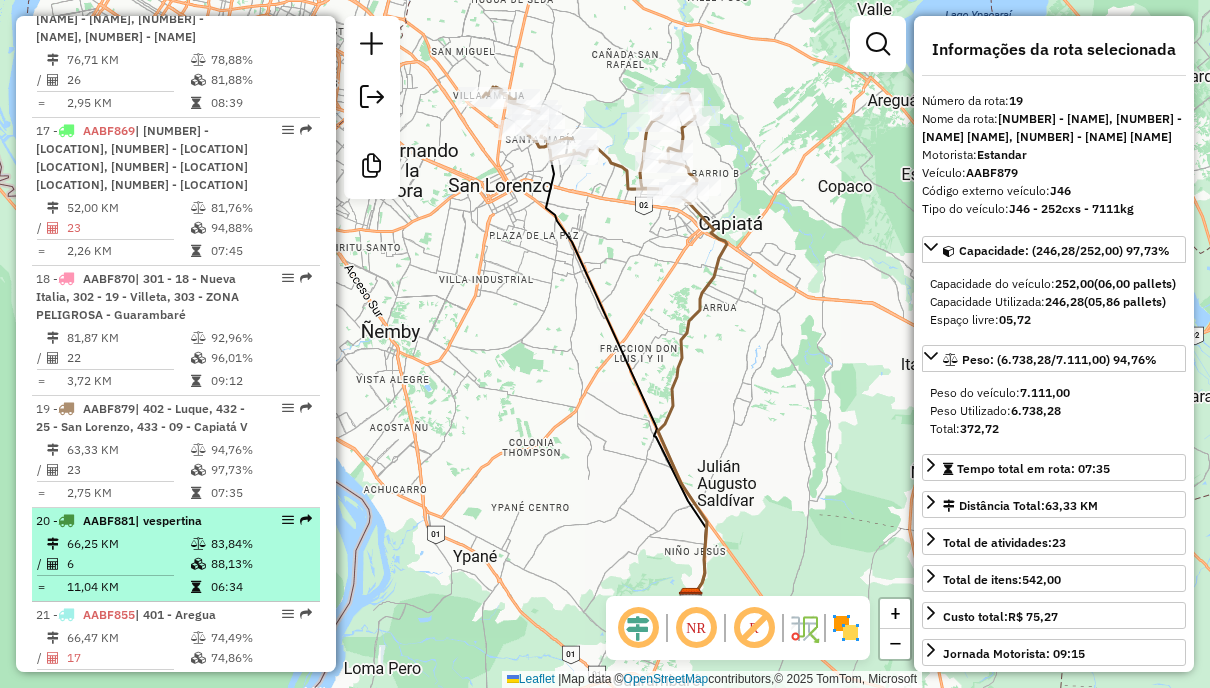 scroll, scrollTop: 2574, scrollLeft: 0, axis: vertical 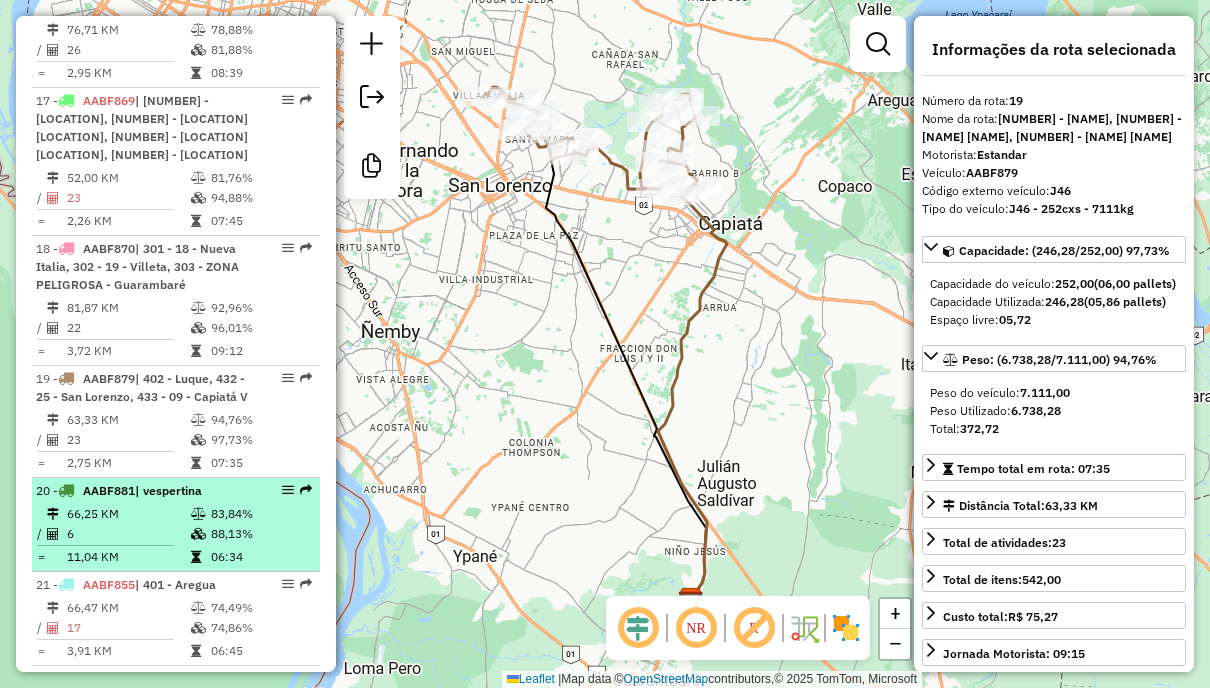 click on "88,13%" at bounding box center [260, 534] 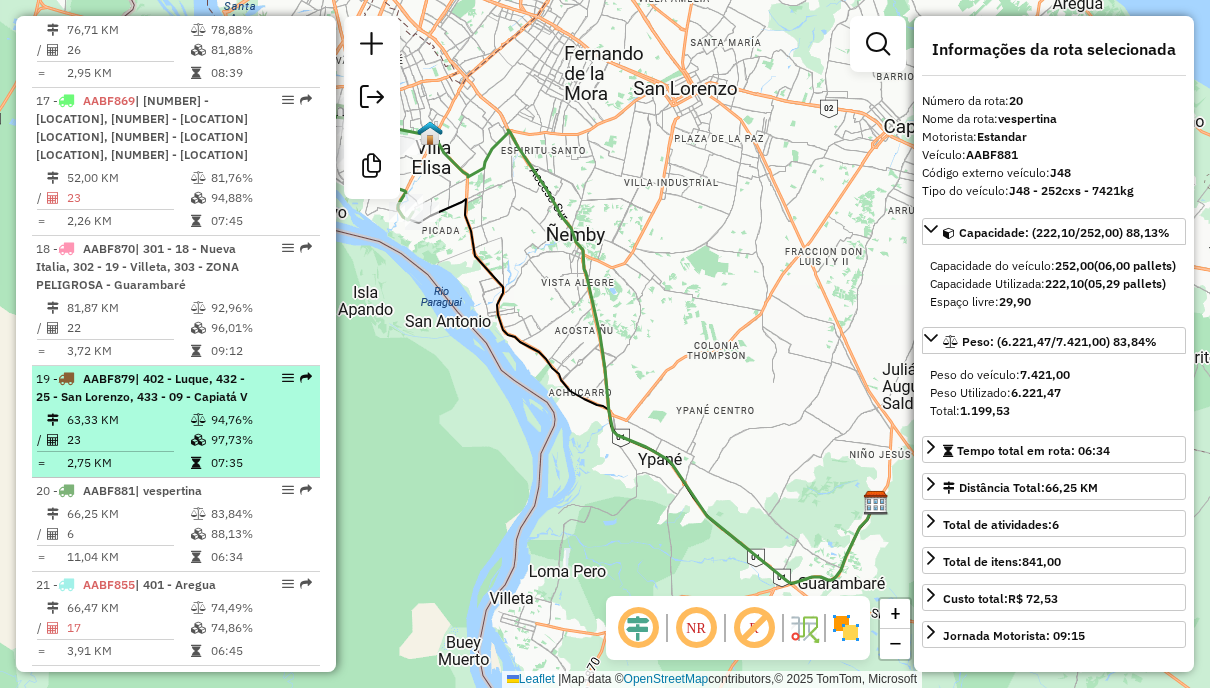 click on "97,73%" at bounding box center [260, 440] 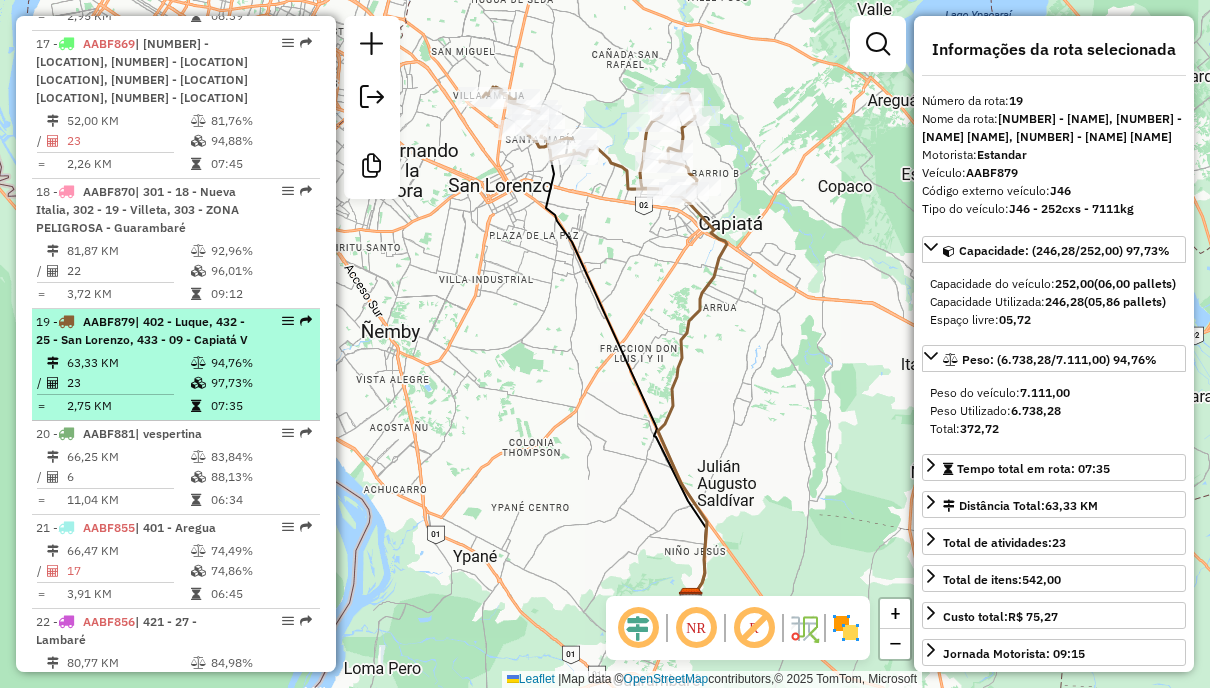scroll, scrollTop: 2674, scrollLeft: 0, axis: vertical 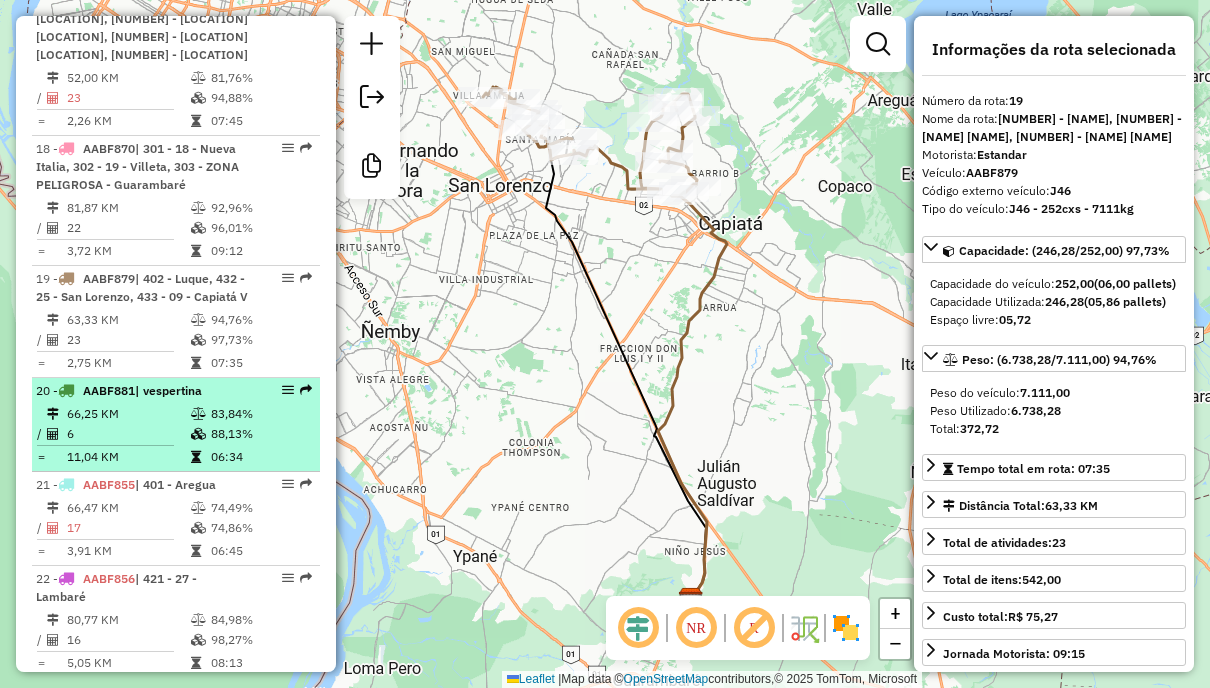 click on "88,13%" at bounding box center (260, 434) 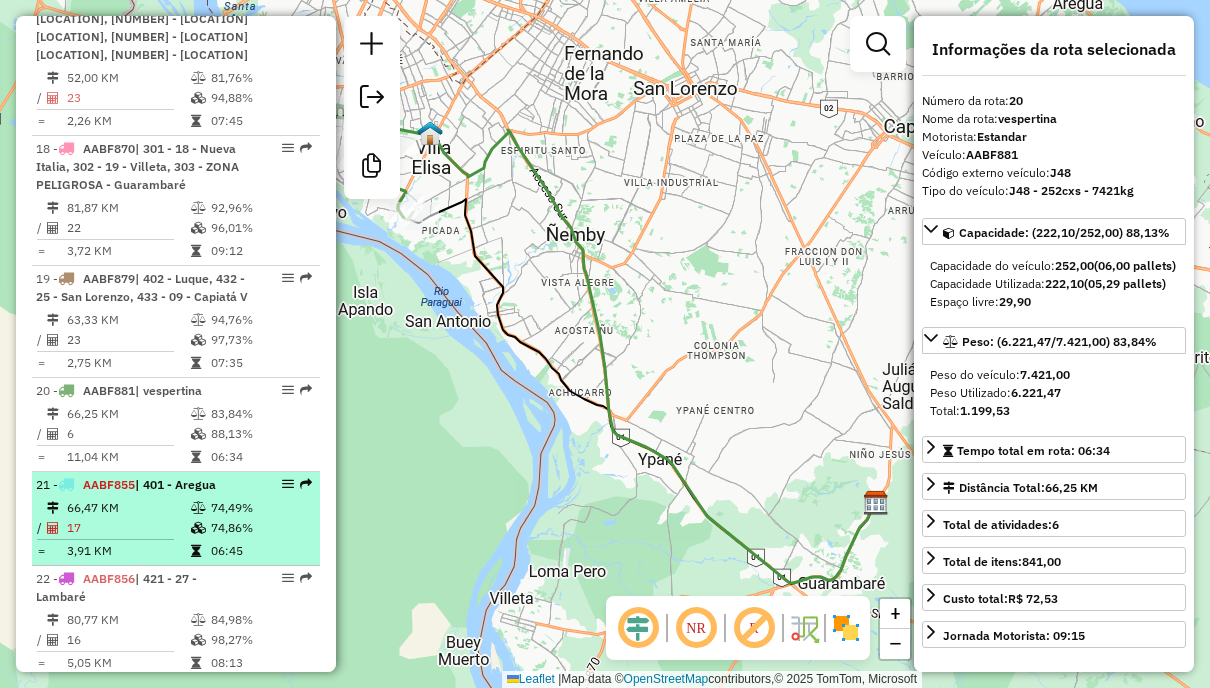 click on "74,86%" at bounding box center (260, 528) 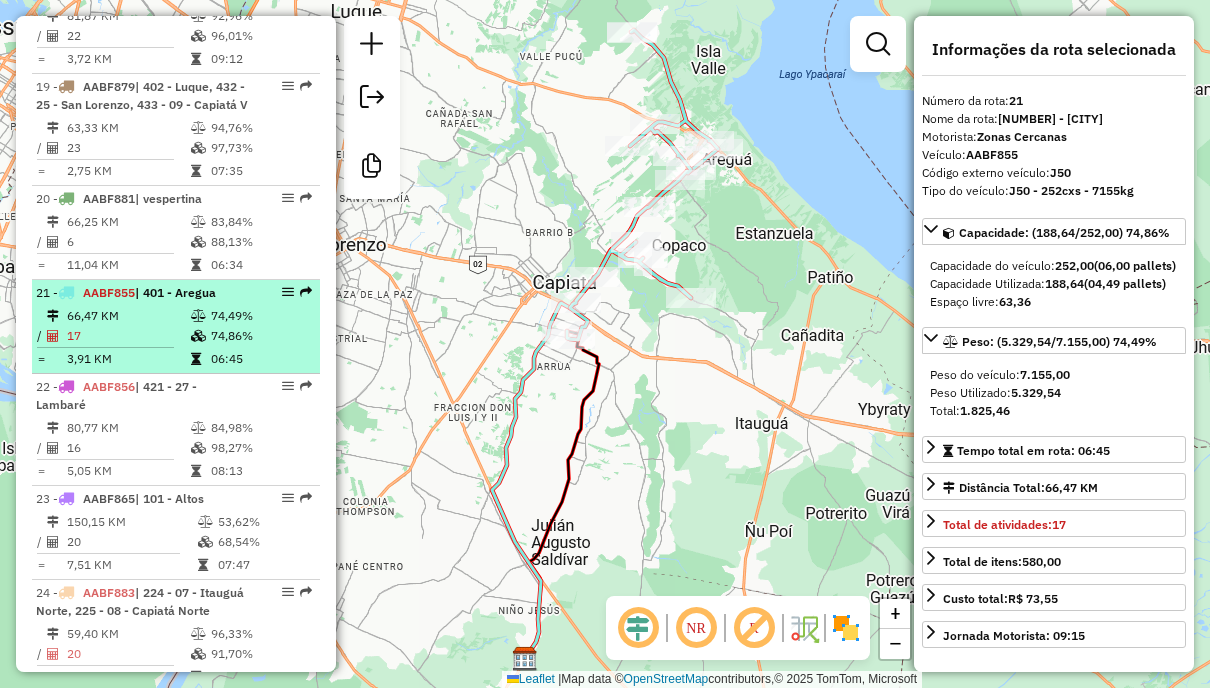 scroll, scrollTop: 2874, scrollLeft: 0, axis: vertical 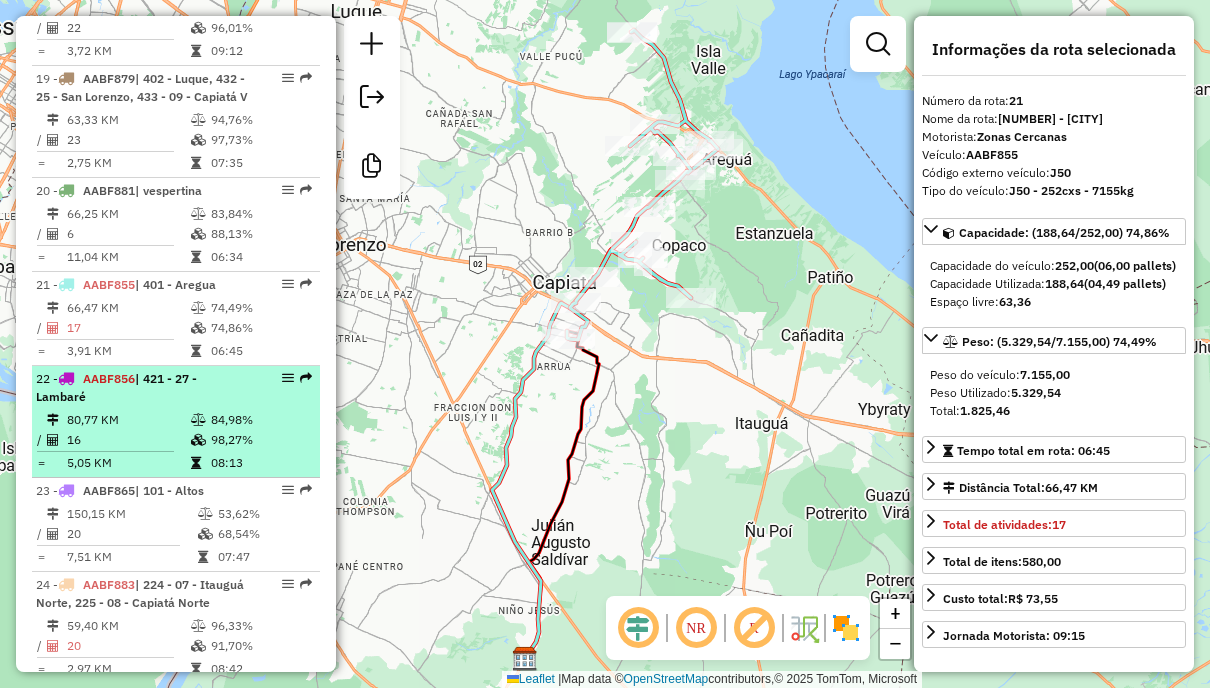 click on "84,98%" at bounding box center (260, 420) 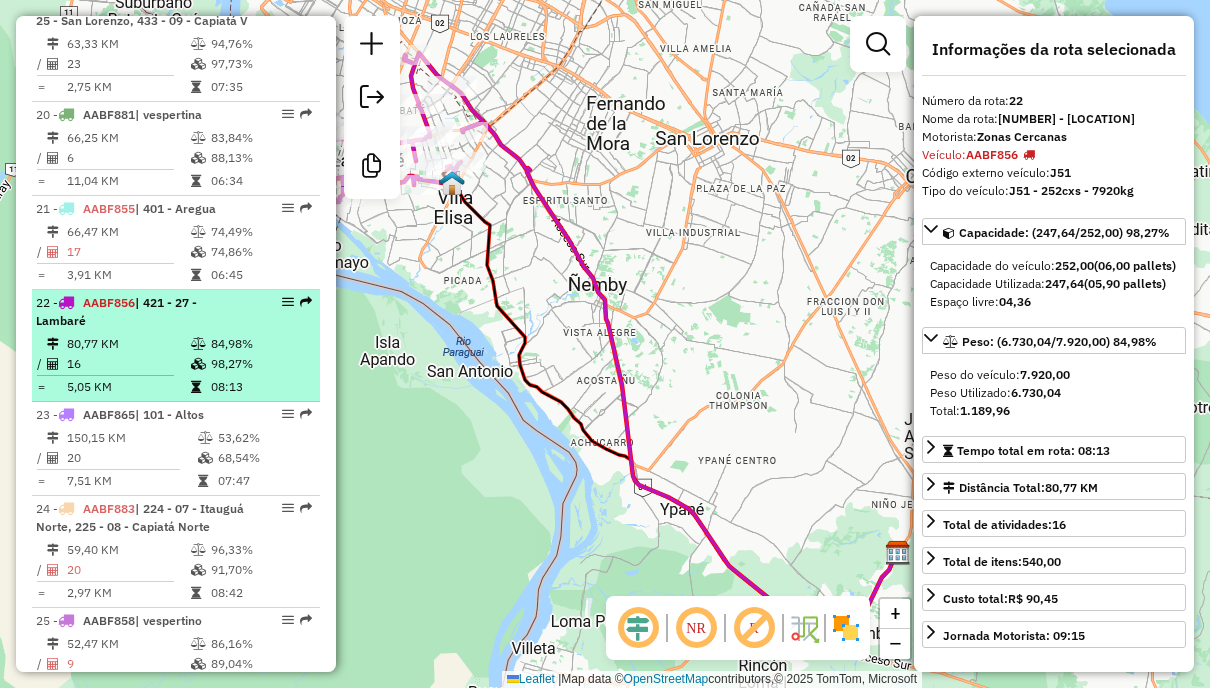 scroll, scrollTop: 2974, scrollLeft: 0, axis: vertical 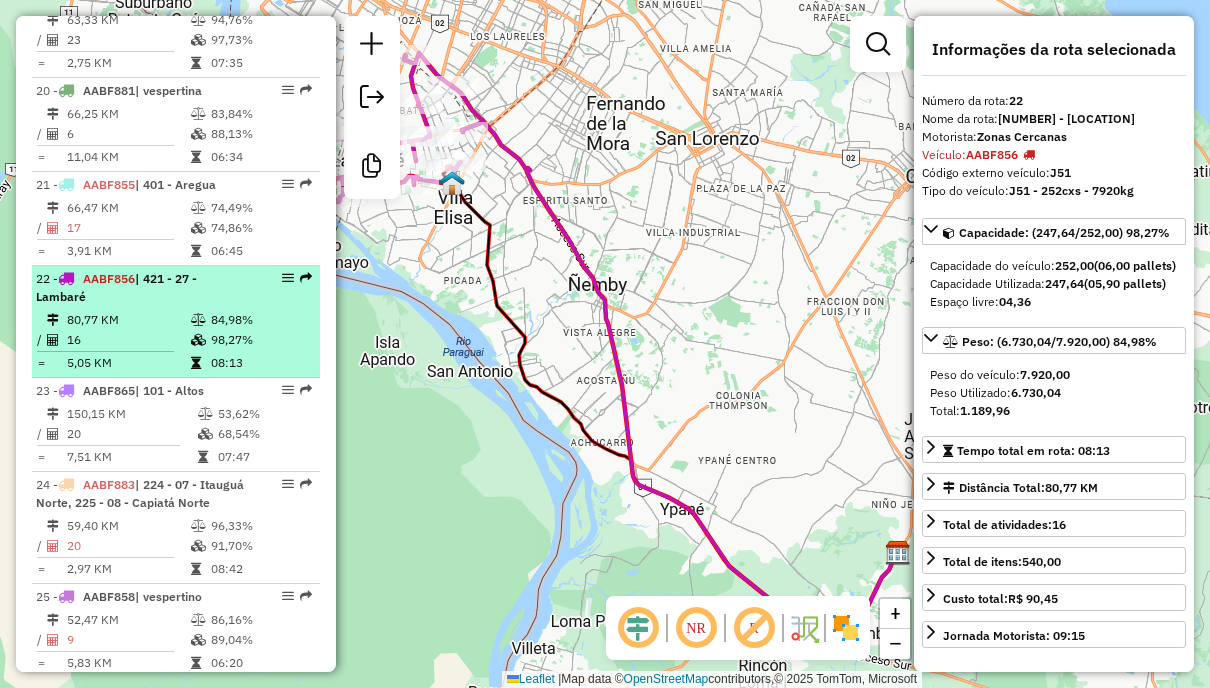 click on "68,54%" at bounding box center [264, 434] 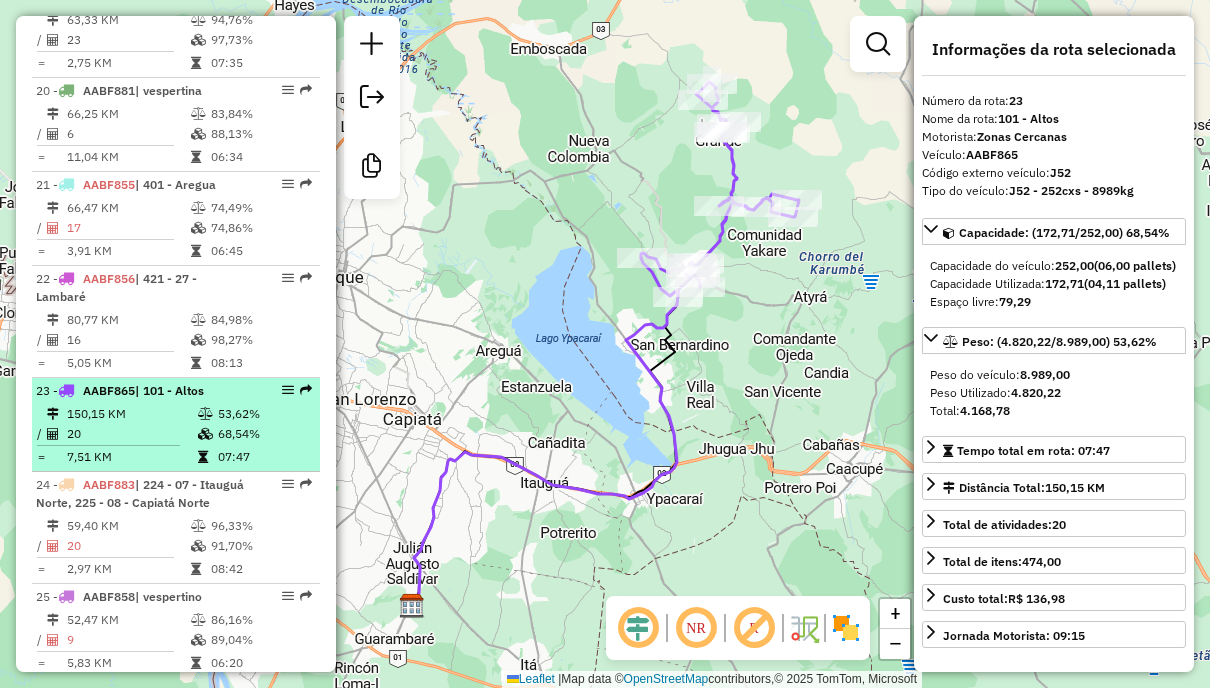 scroll, scrollTop: 3074, scrollLeft: 0, axis: vertical 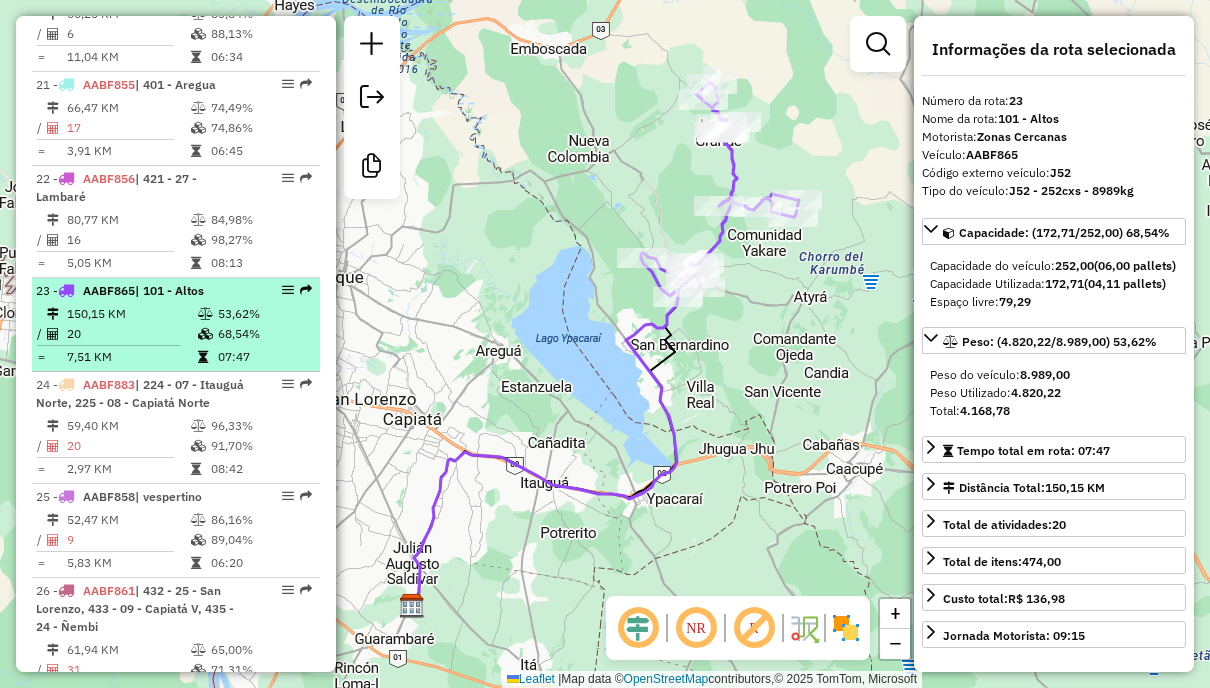 click on "24 -       AABF883   | 224 - 07 - Itauguá Norte, 225 - 08 - Capiatá Norte" at bounding box center [142, 394] 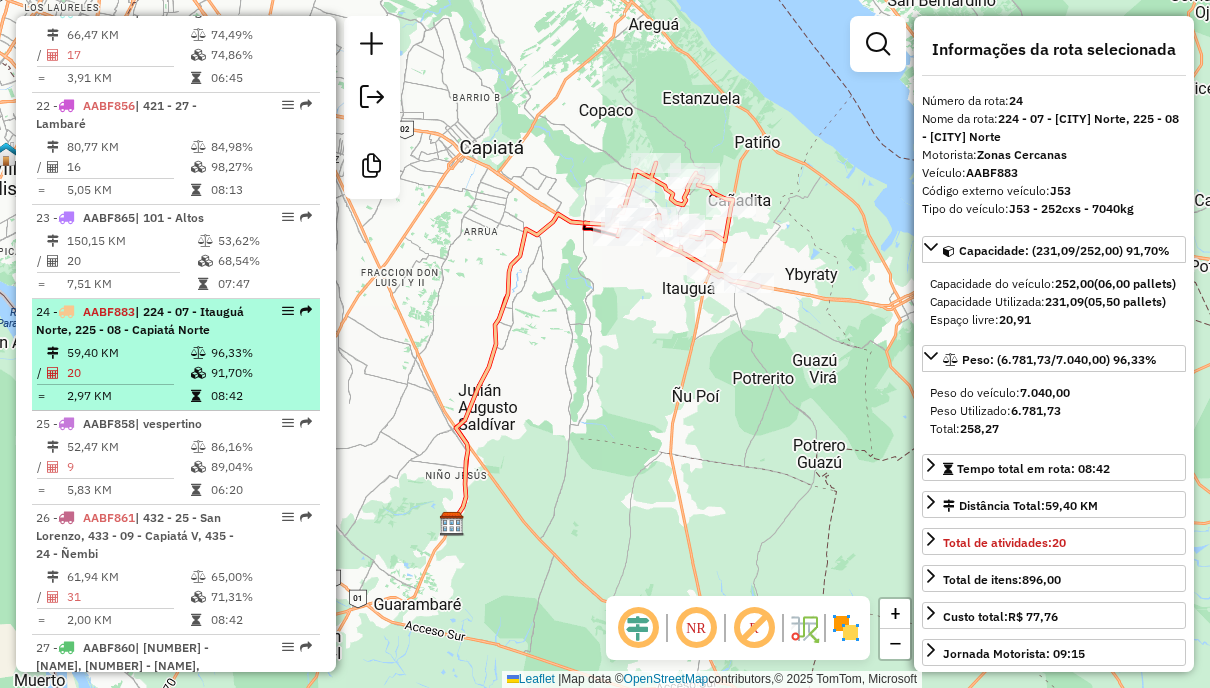 scroll, scrollTop: 3174, scrollLeft: 0, axis: vertical 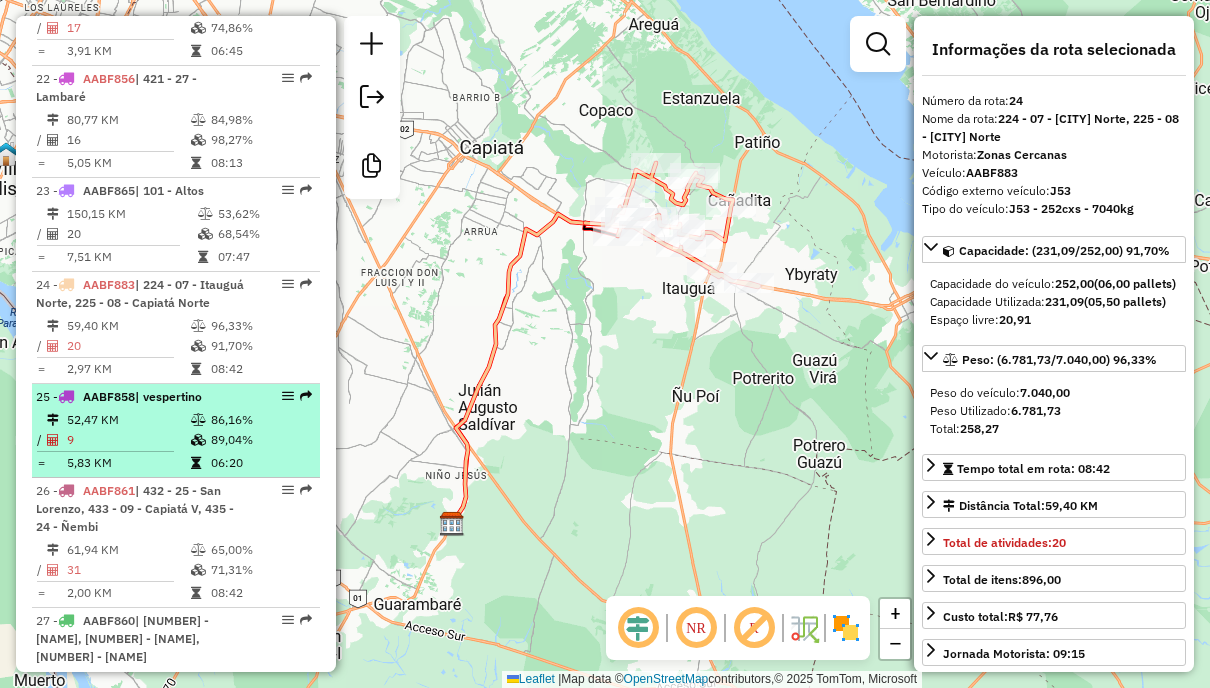 click on "86,16%" at bounding box center [260, 420] 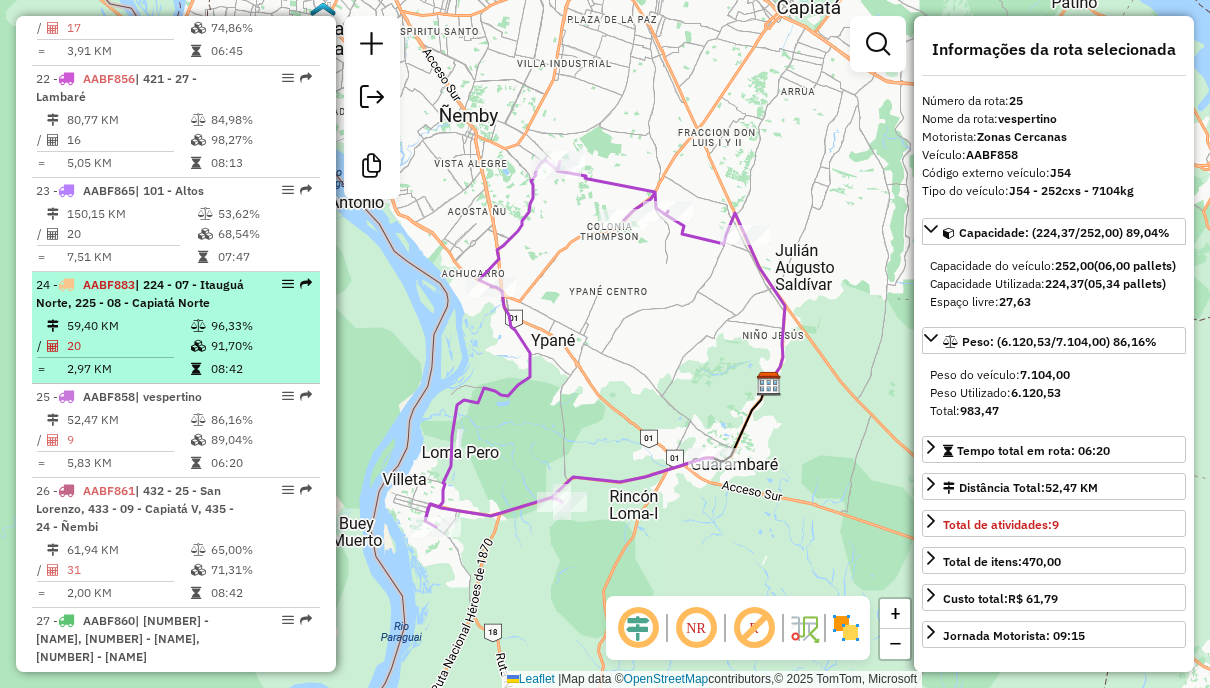 click on "96,33%" at bounding box center [260, 326] 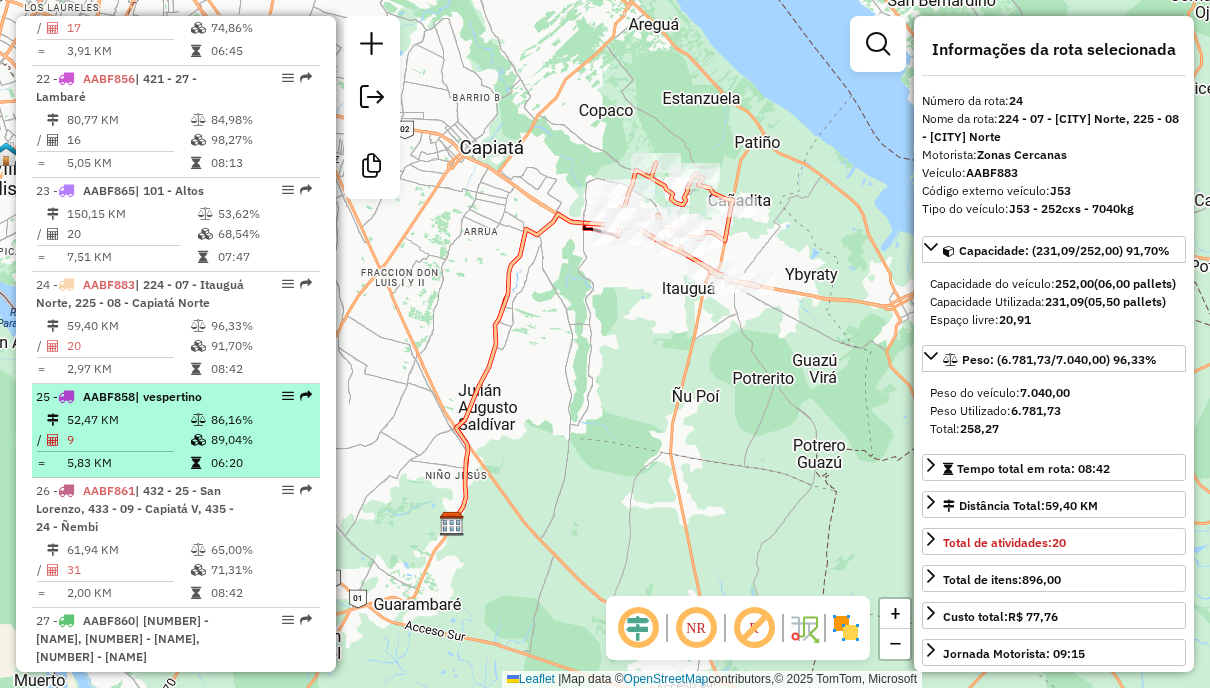click on "86,16%" at bounding box center [260, 420] 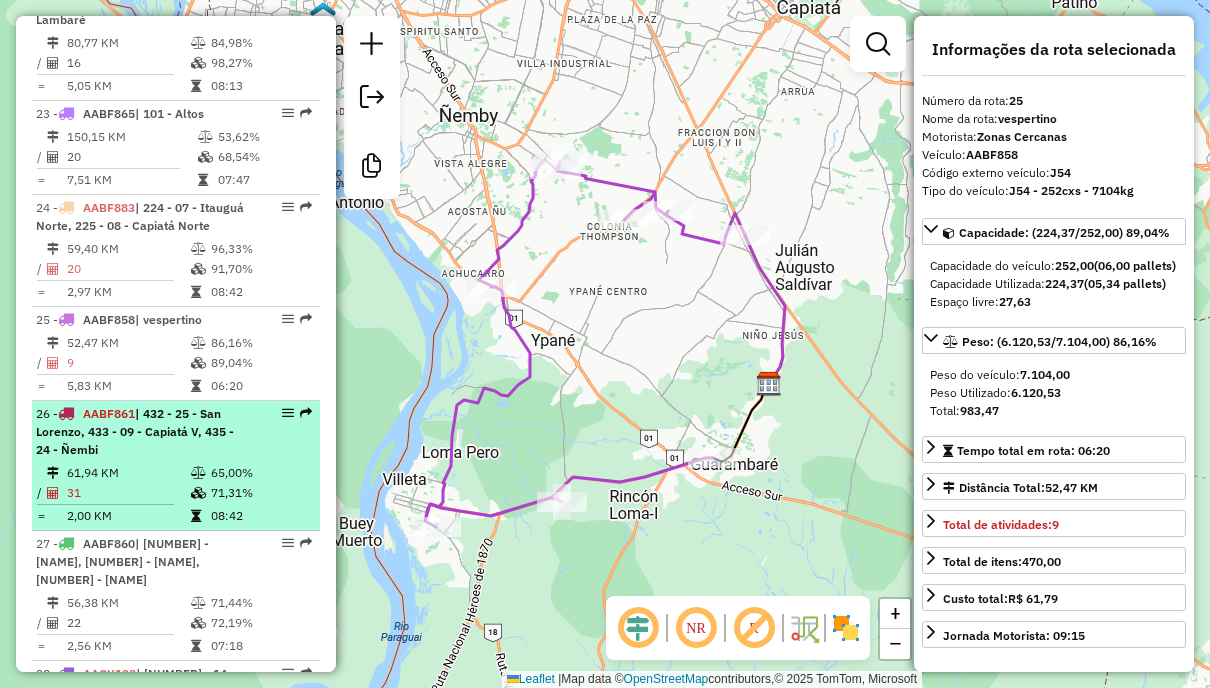 scroll, scrollTop: 3274, scrollLeft: 0, axis: vertical 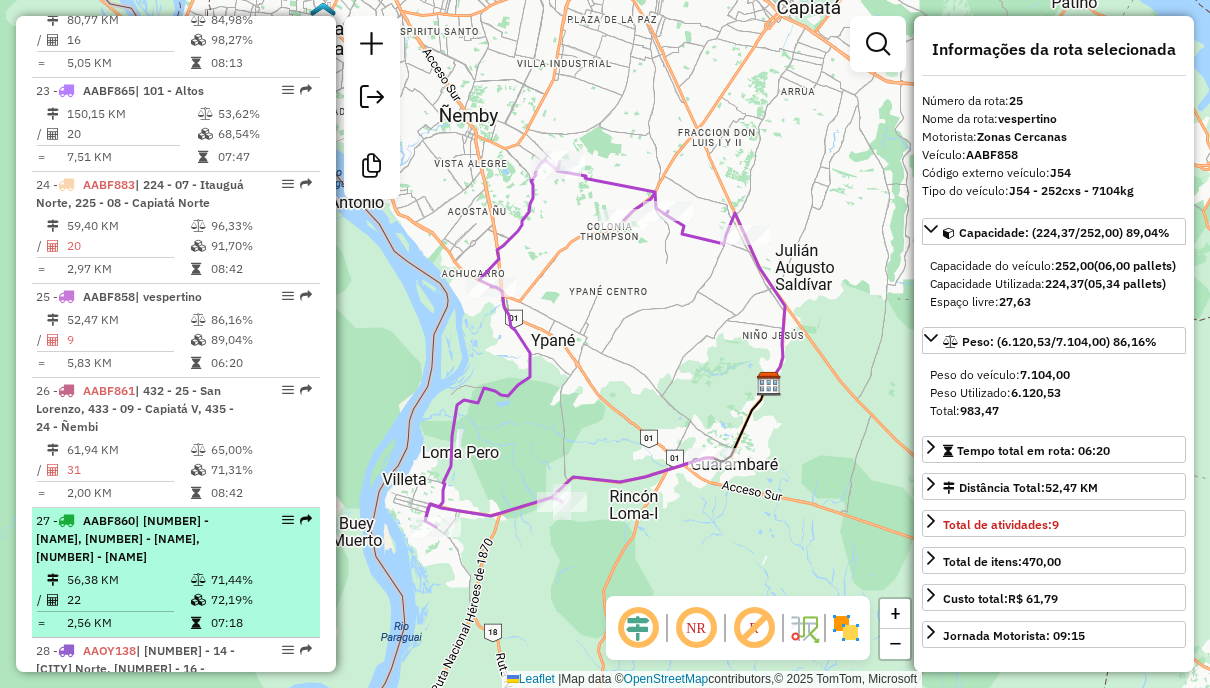 click on "27 -       AABF860   | 226 - 16 - Julian Saldivar, 433 - 09 - Capiatá V, 434 - 17 - Capiatá Sur" at bounding box center [142, 539] 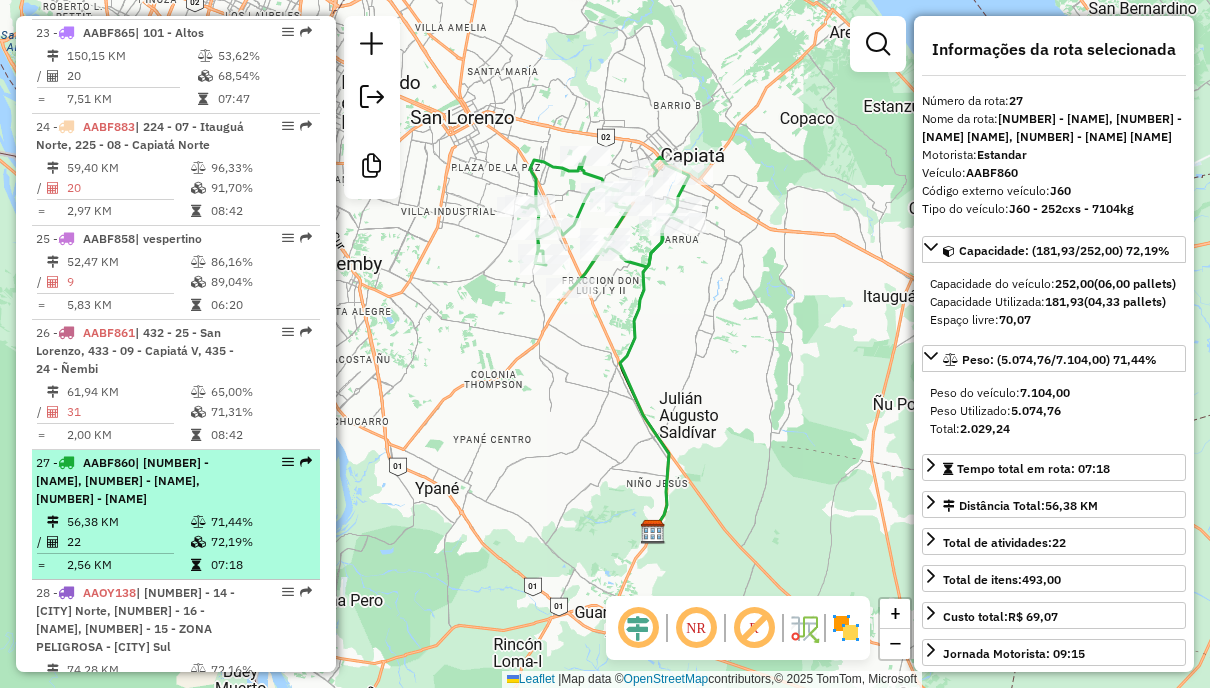 scroll, scrollTop: 3374, scrollLeft: 0, axis: vertical 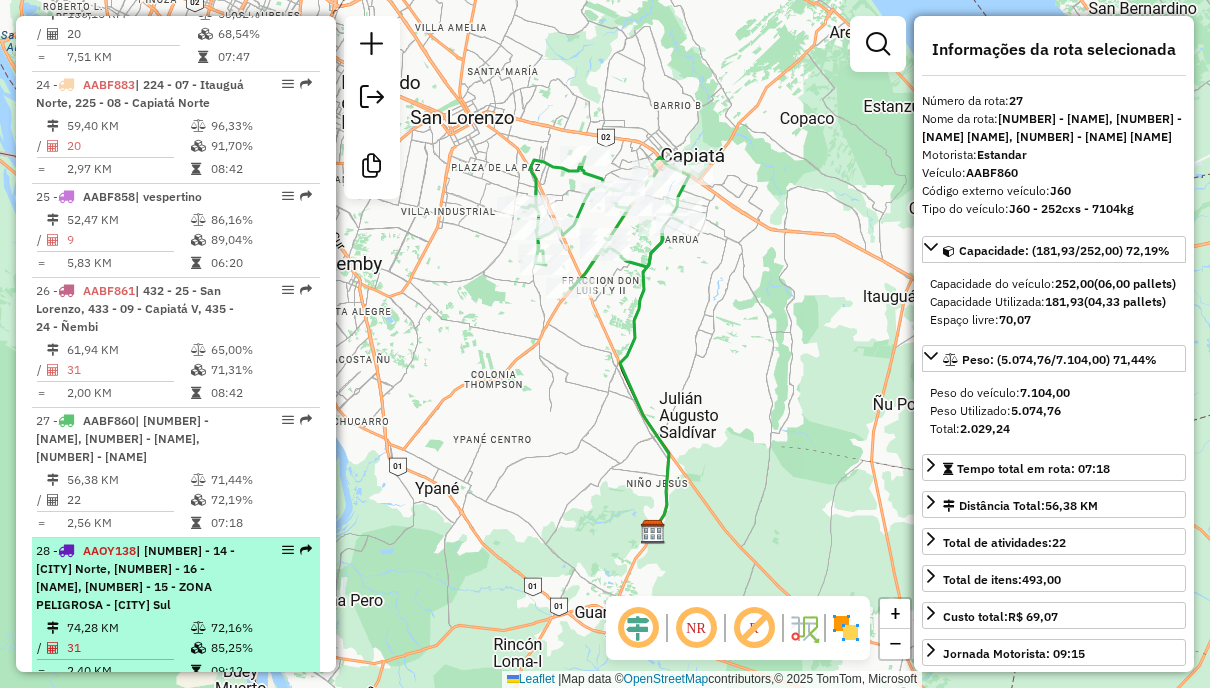 click on "28 -       AAOY138   | 211 - 14 - Itá Norte, 226 - 16 - Julian Saldivar, 232 - 15 - ZONA PELIGROSA - Itauguá Sul" at bounding box center [142, 578] 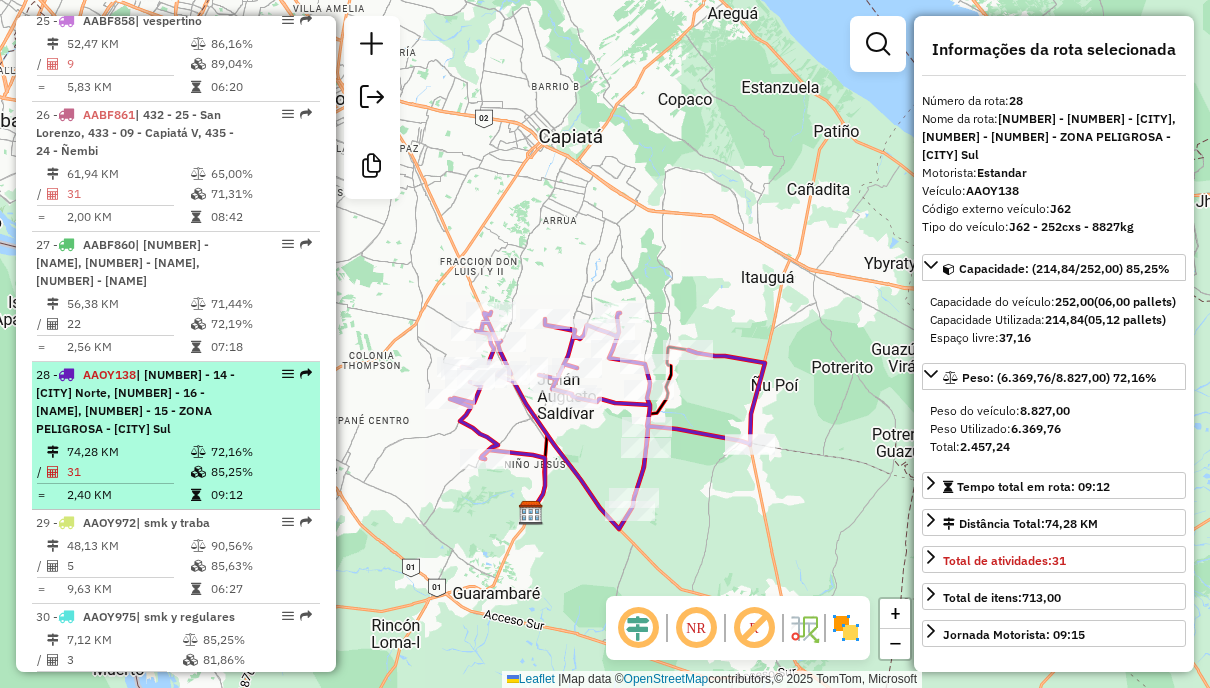 scroll, scrollTop: 3574, scrollLeft: 0, axis: vertical 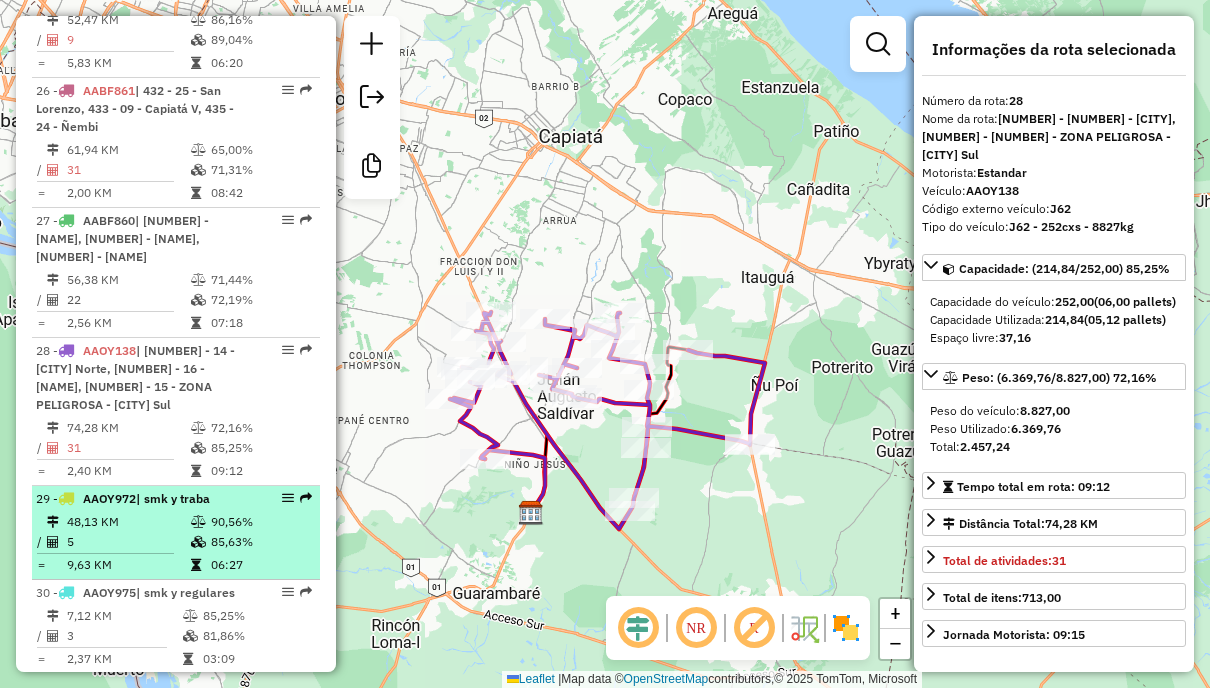click on "90,56%" at bounding box center [260, 522] 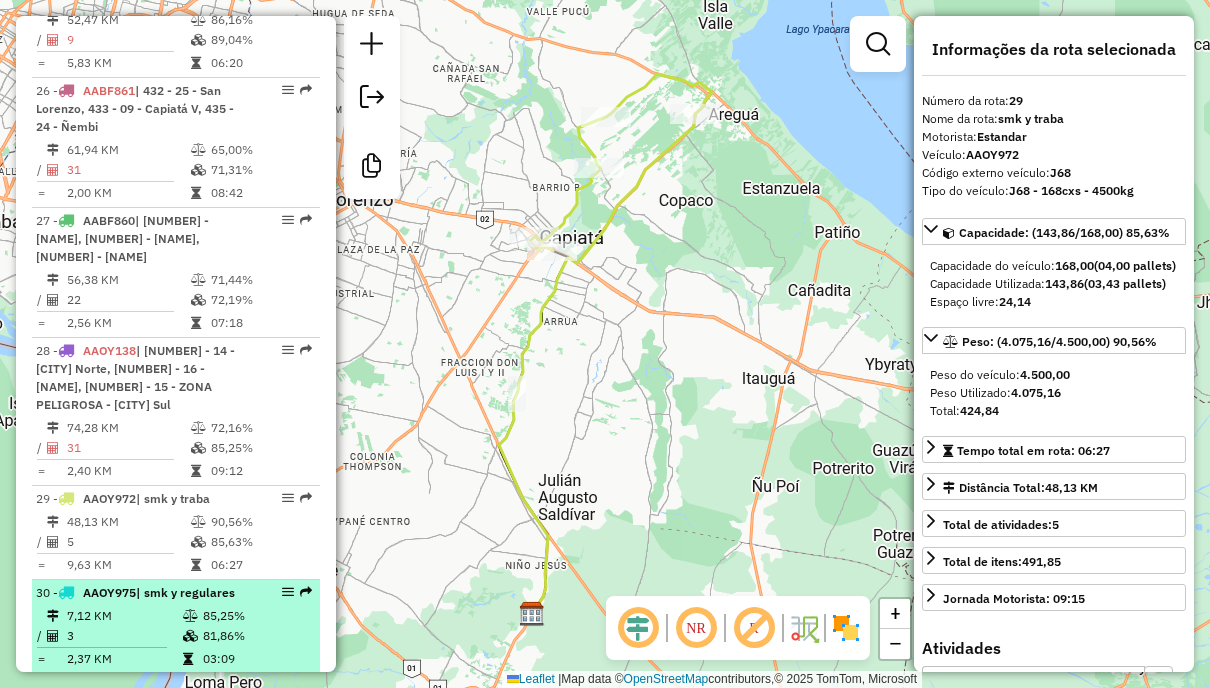 click on "85,25%" at bounding box center (256, 616) 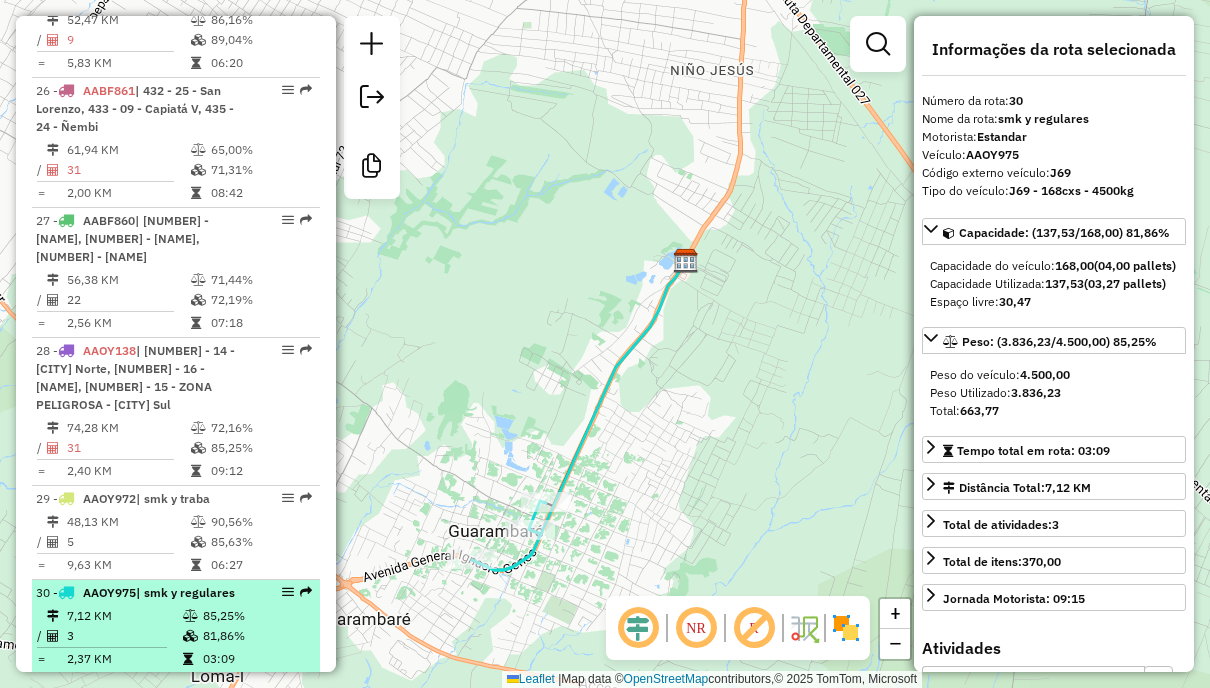 click on "30 -       AAOY975   | smk y regulares" at bounding box center (176, 593) 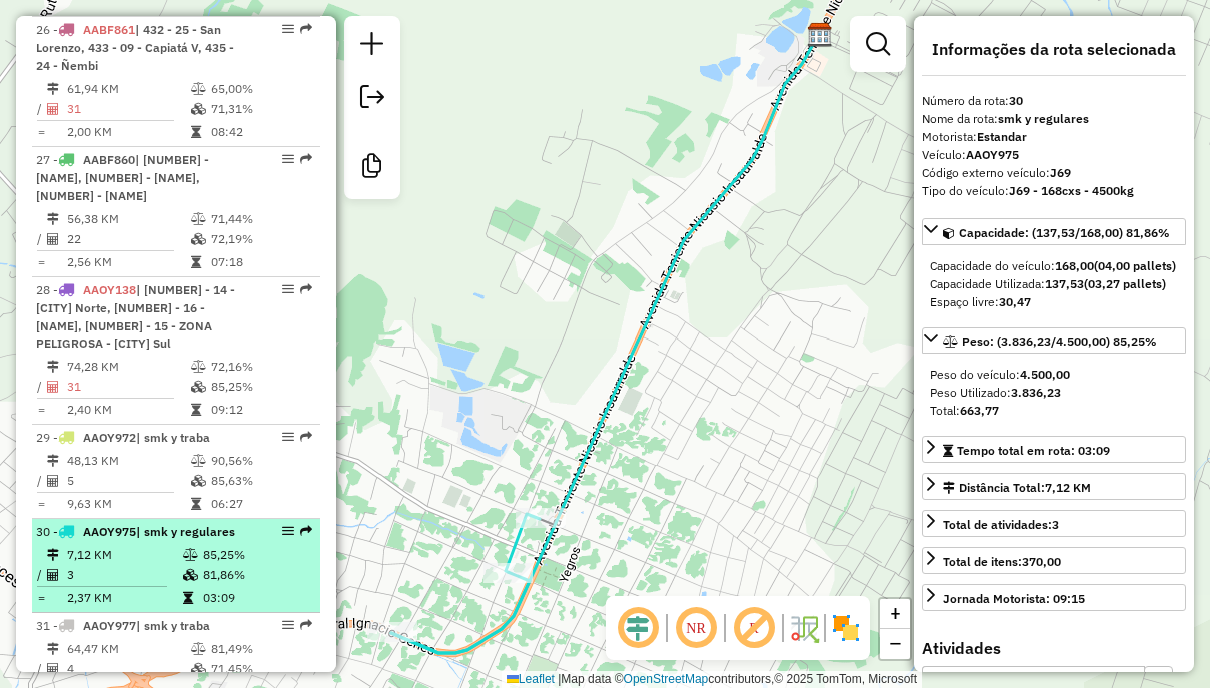 scroll, scrollTop: 3674, scrollLeft: 0, axis: vertical 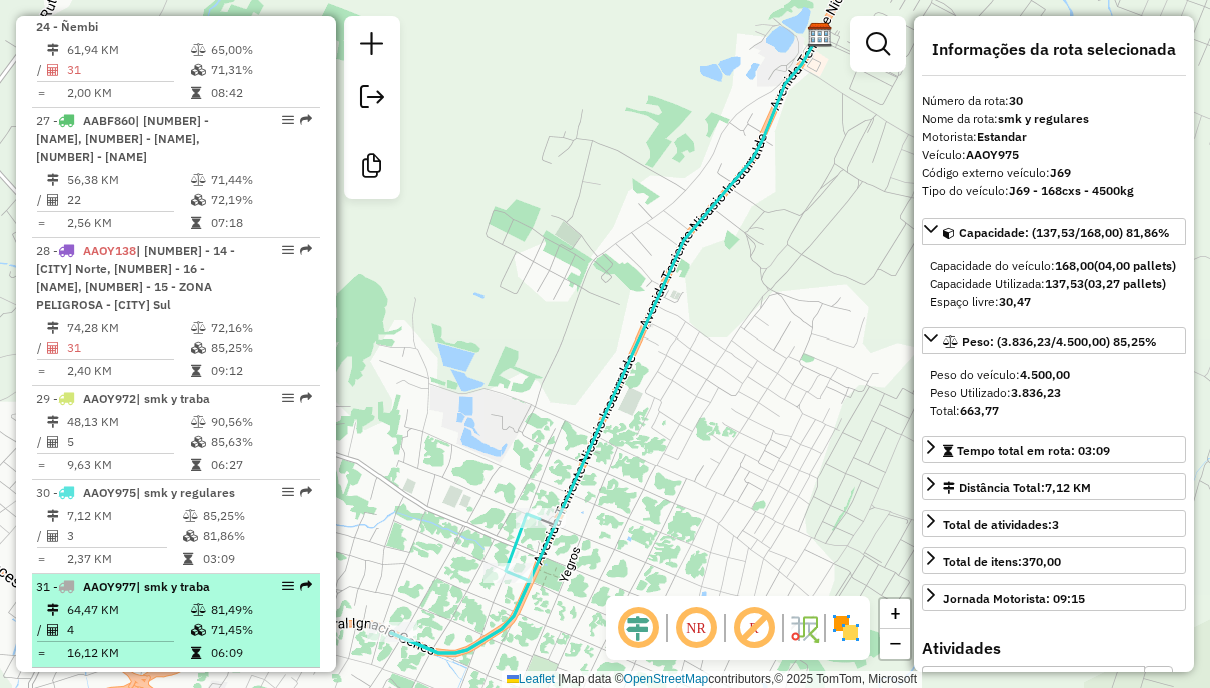 click at bounding box center [282, 586] 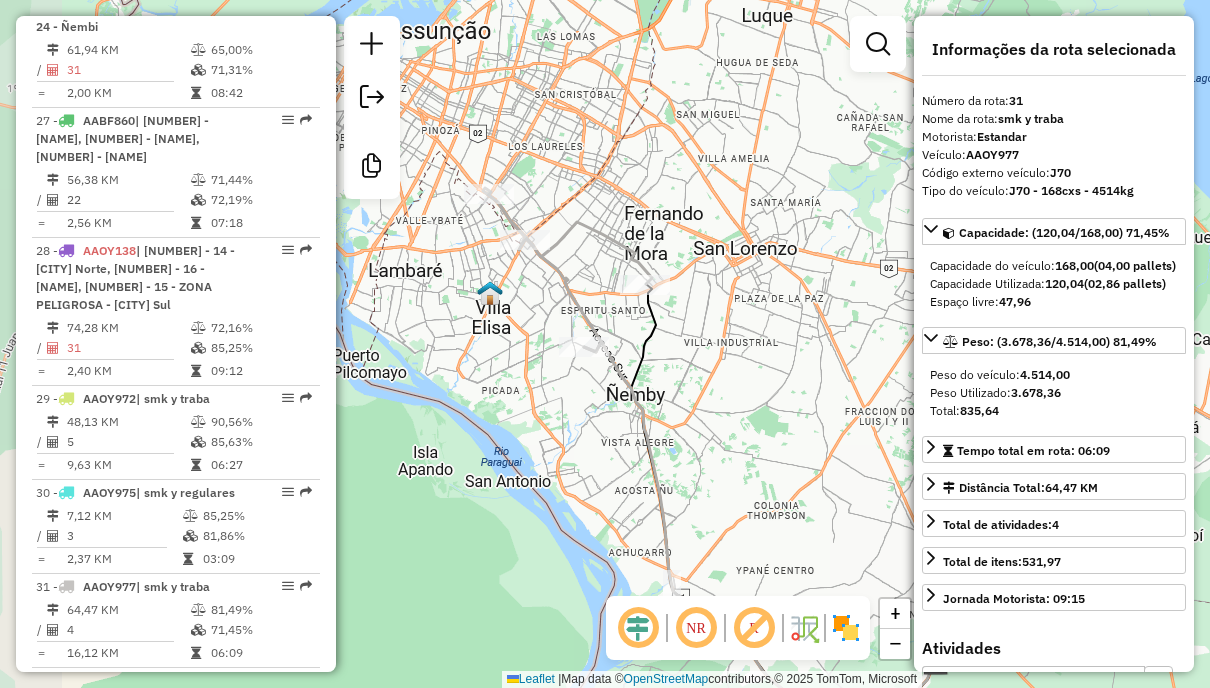 drag, startPoint x: 504, startPoint y: 419, endPoint x: 576, endPoint y: 514, distance: 119.20151 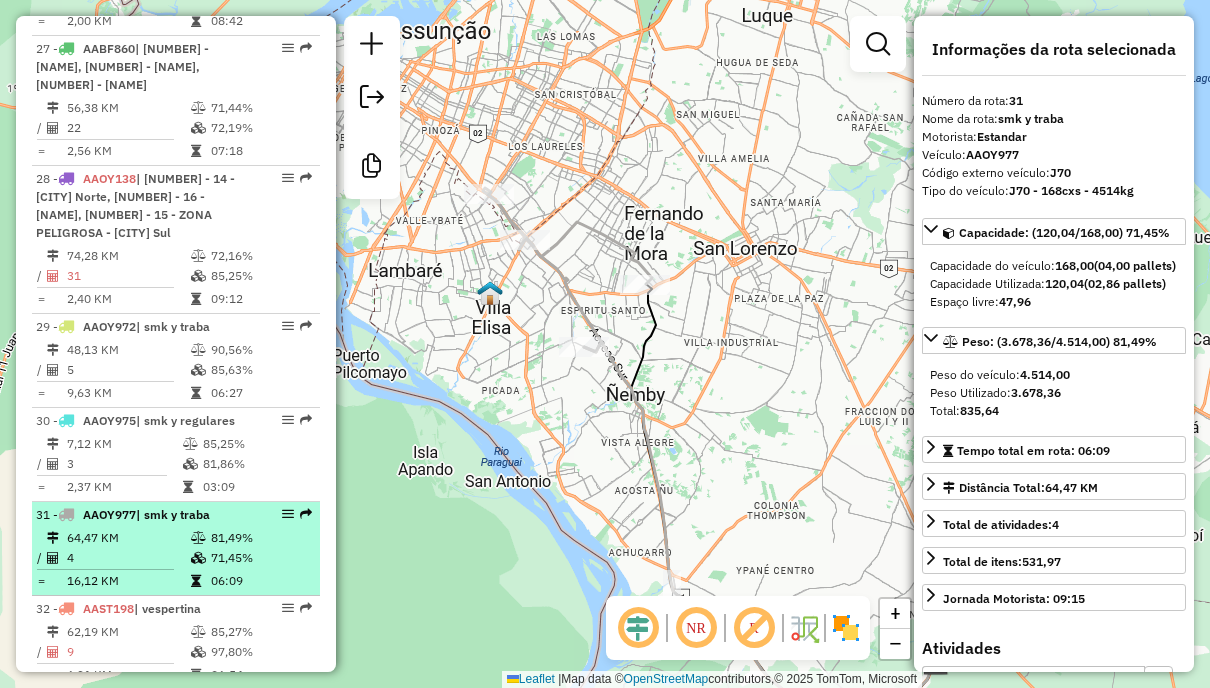 scroll, scrollTop: 3874, scrollLeft: 0, axis: vertical 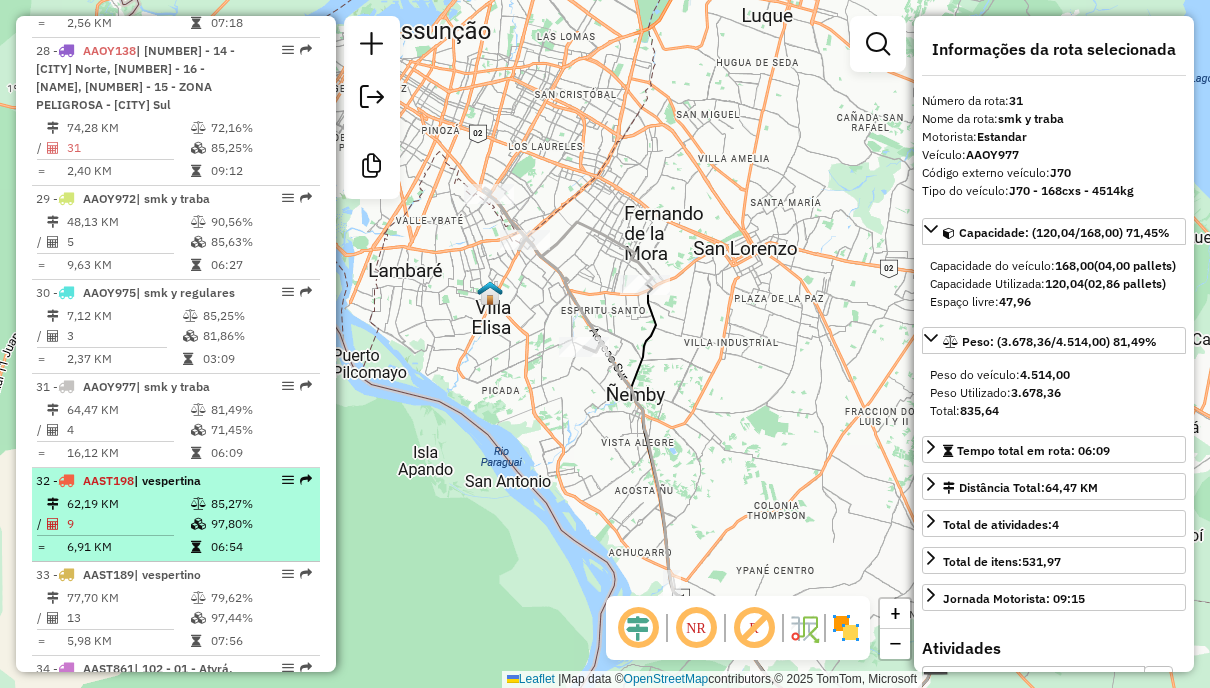 click on "32 -       AAST198   | vespertina  62,19 KM   85,27%  /  9   97,80%     =  6,91 KM   06:54" at bounding box center [176, 515] 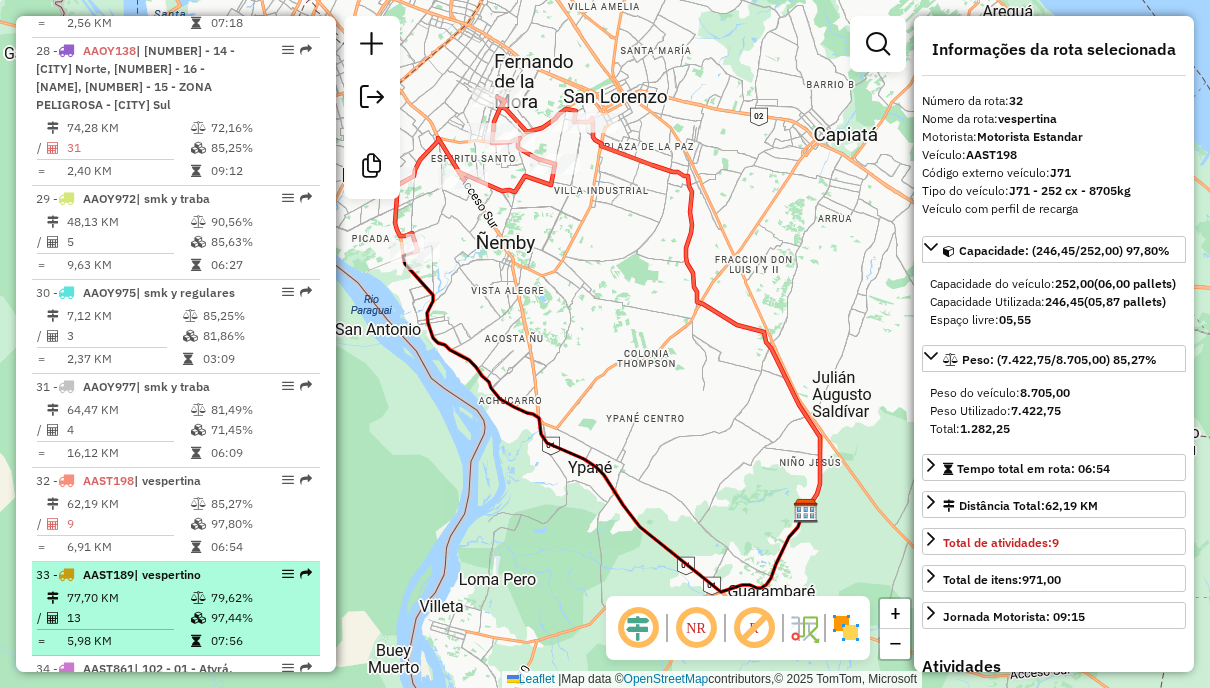 click on "79,62%" at bounding box center [260, 598] 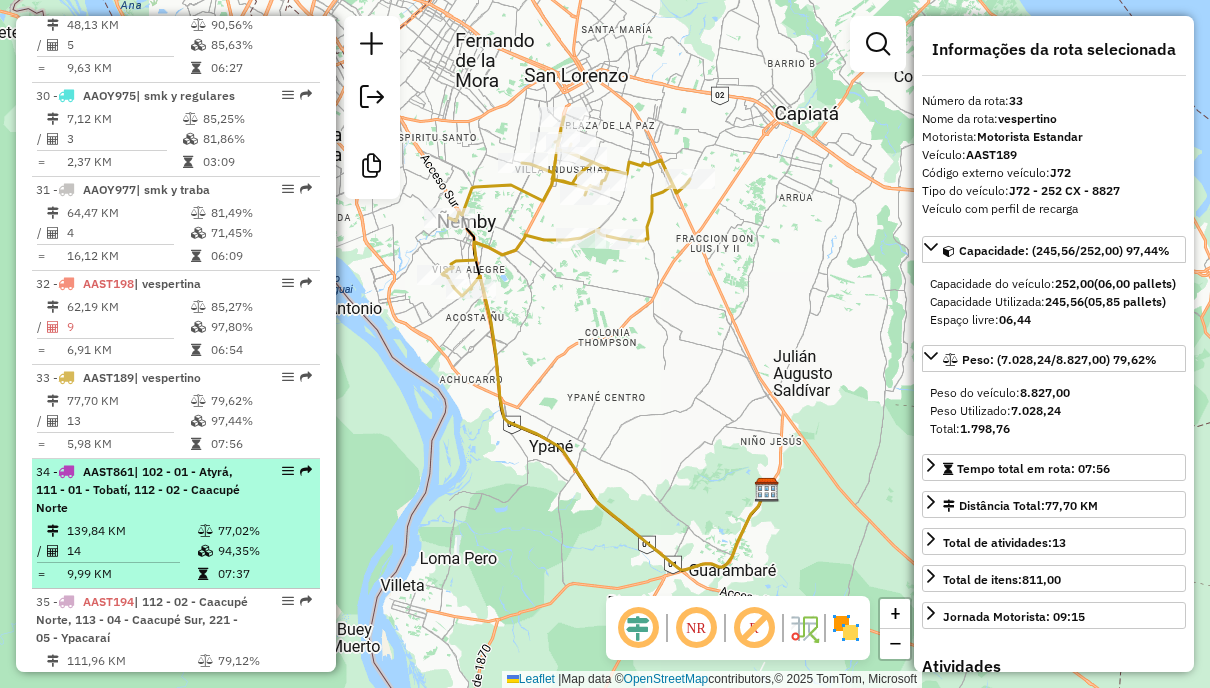 scroll, scrollTop: 4074, scrollLeft: 0, axis: vertical 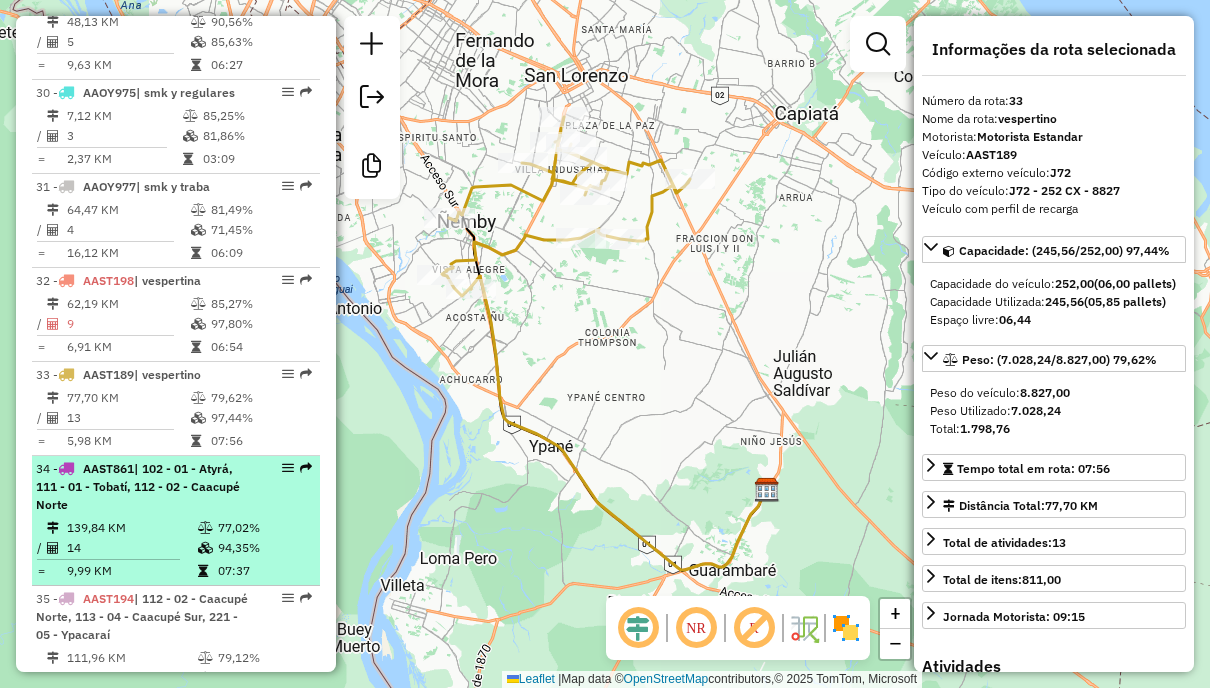 click on "| 102 - 01 - Atyrá, 111 - 01 - Tobatí, 112 - 02 - Caacupé Norte" at bounding box center (138, 486) 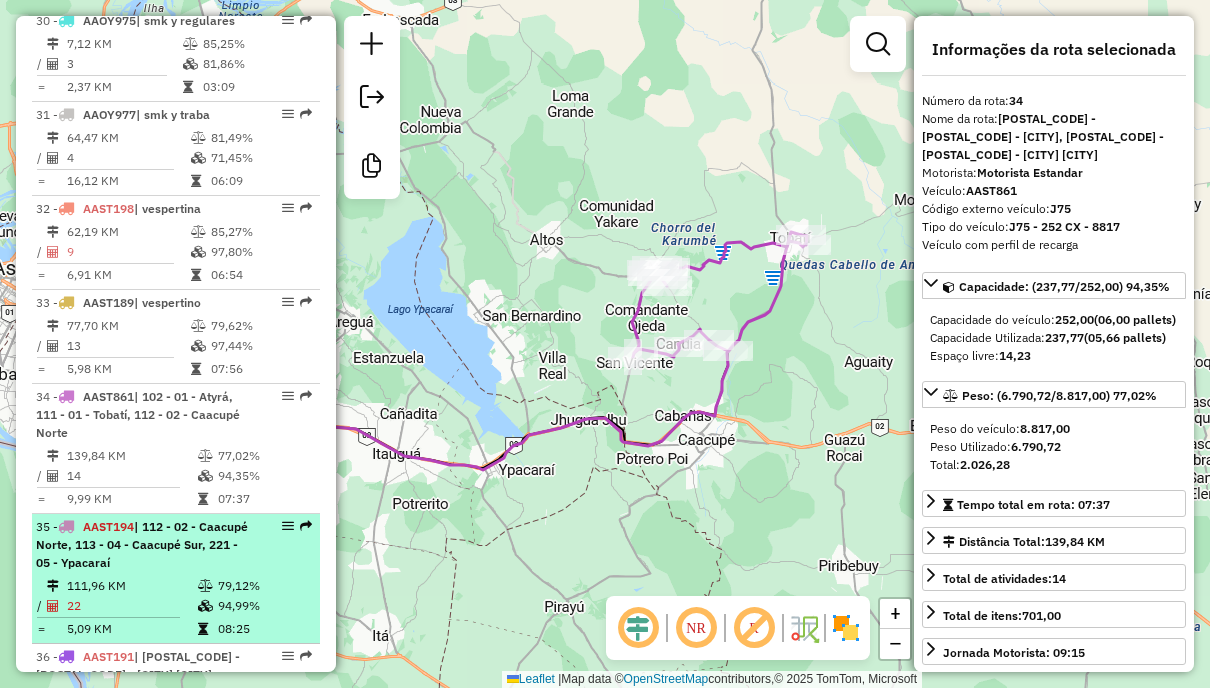 scroll, scrollTop: 4174, scrollLeft: 0, axis: vertical 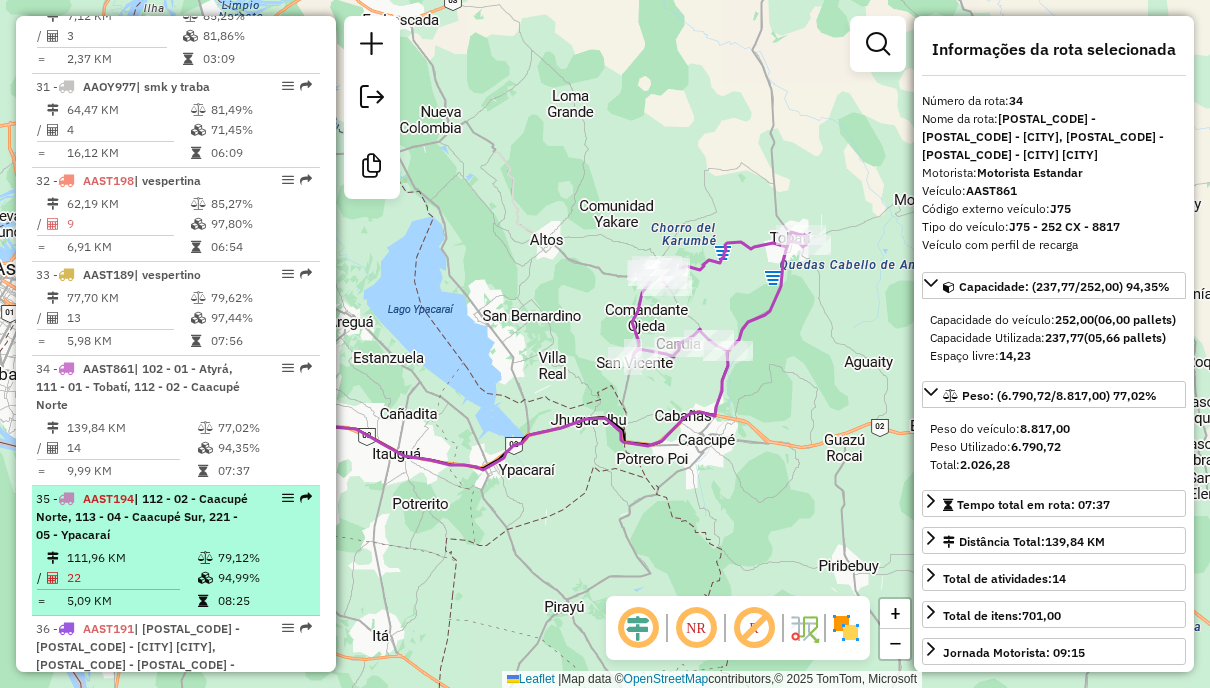 click on "35 -       AAST194   | 112 - 02 - Caacupé Norte, 113 - 04 - Caacupé Sur, 221 - 05 - Ypacaraí" at bounding box center (142, 517) 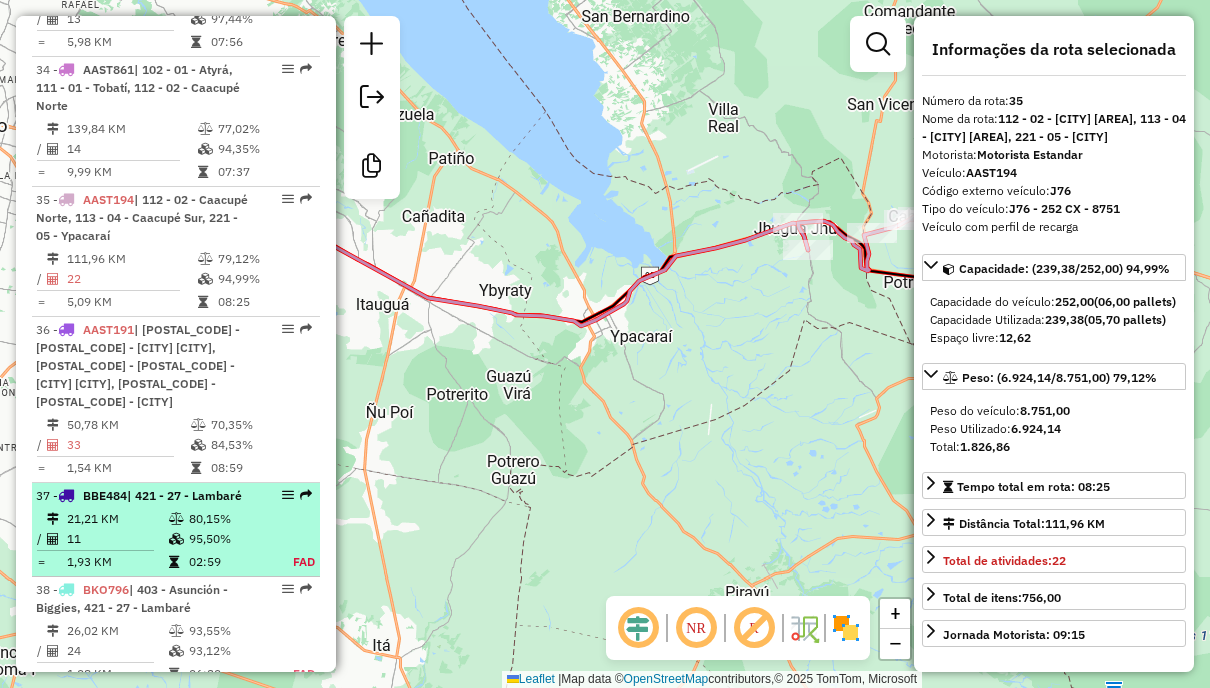 scroll, scrollTop: 4474, scrollLeft: 0, axis: vertical 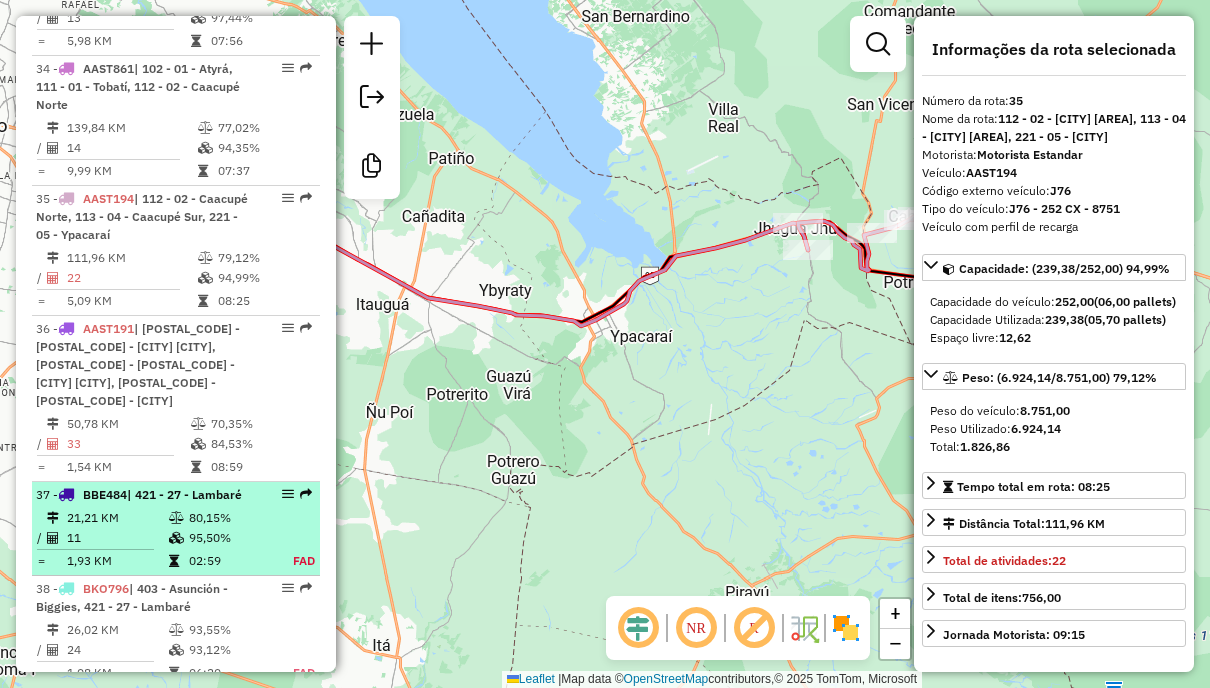 click on "80,15%" at bounding box center (229, 518) 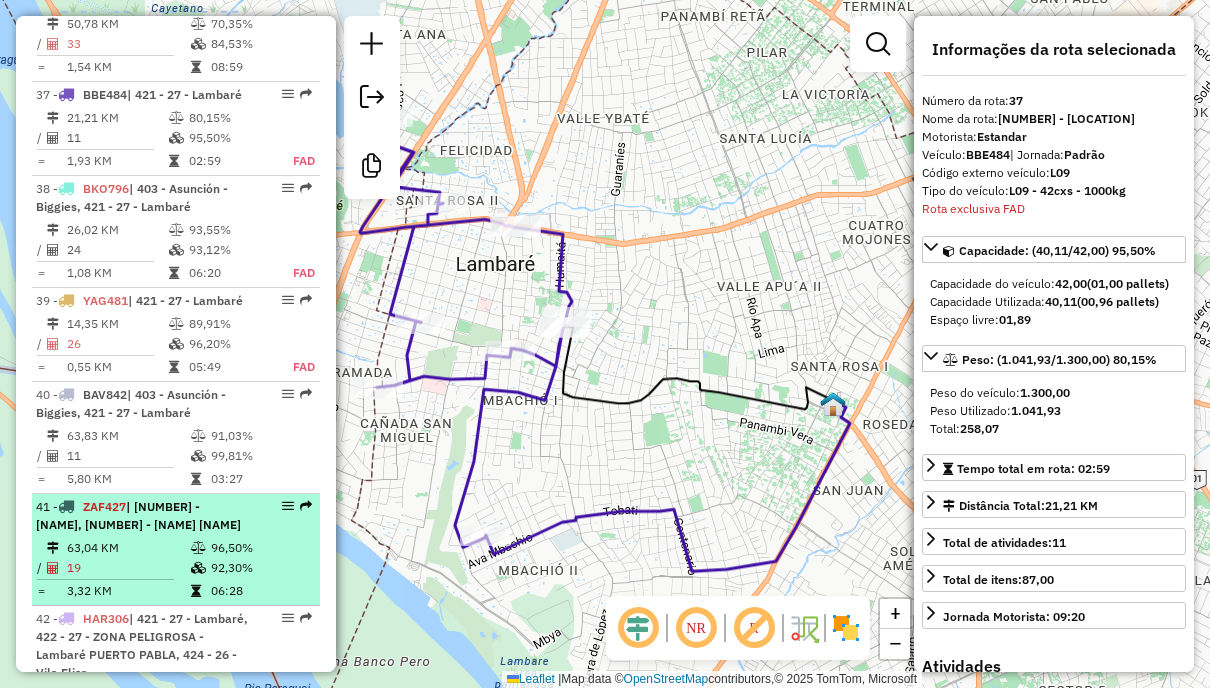 scroll, scrollTop: 4974, scrollLeft: 0, axis: vertical 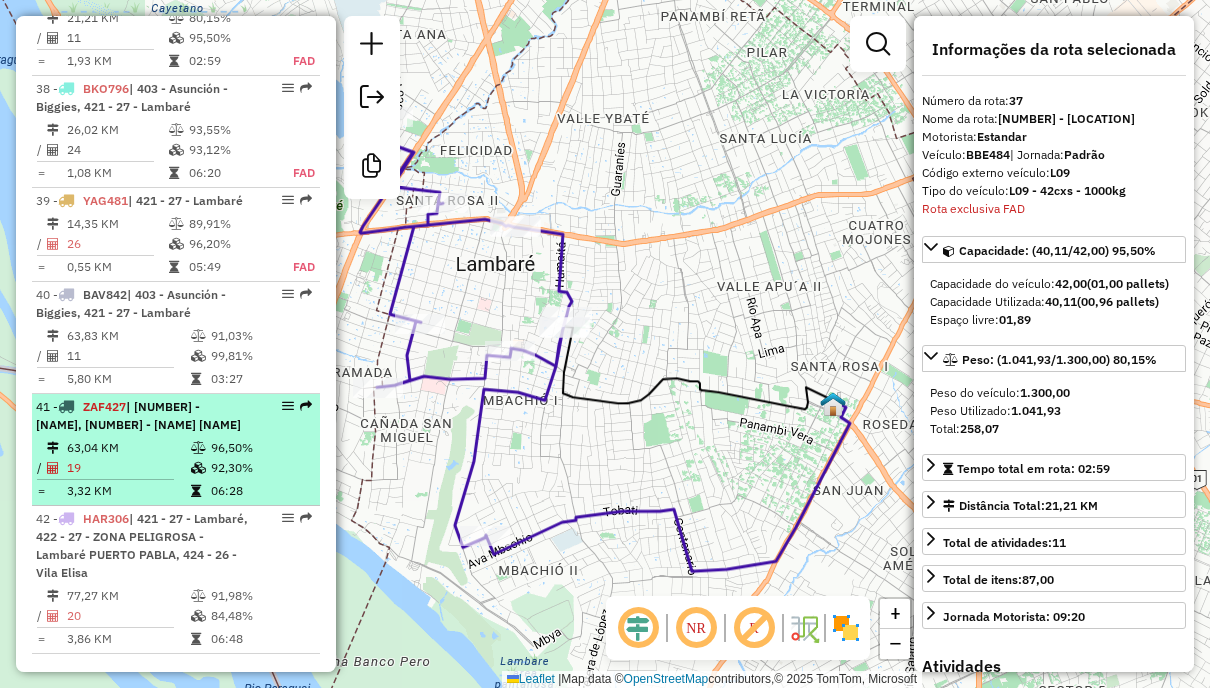 drag, startPoint x: 290, startPoint y: 370, endPoint x: 264, endPoint y: 396, distance: 36.769554 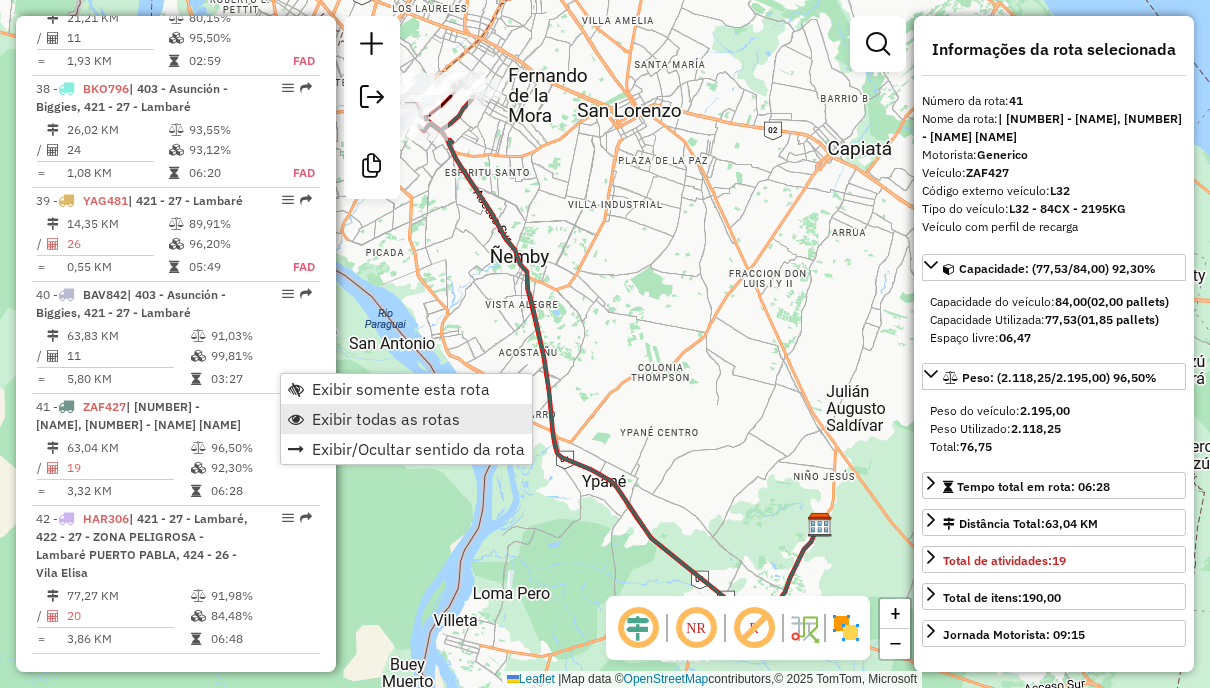 click on "Exibir todas as rotas" at bounding box center (386, 419) 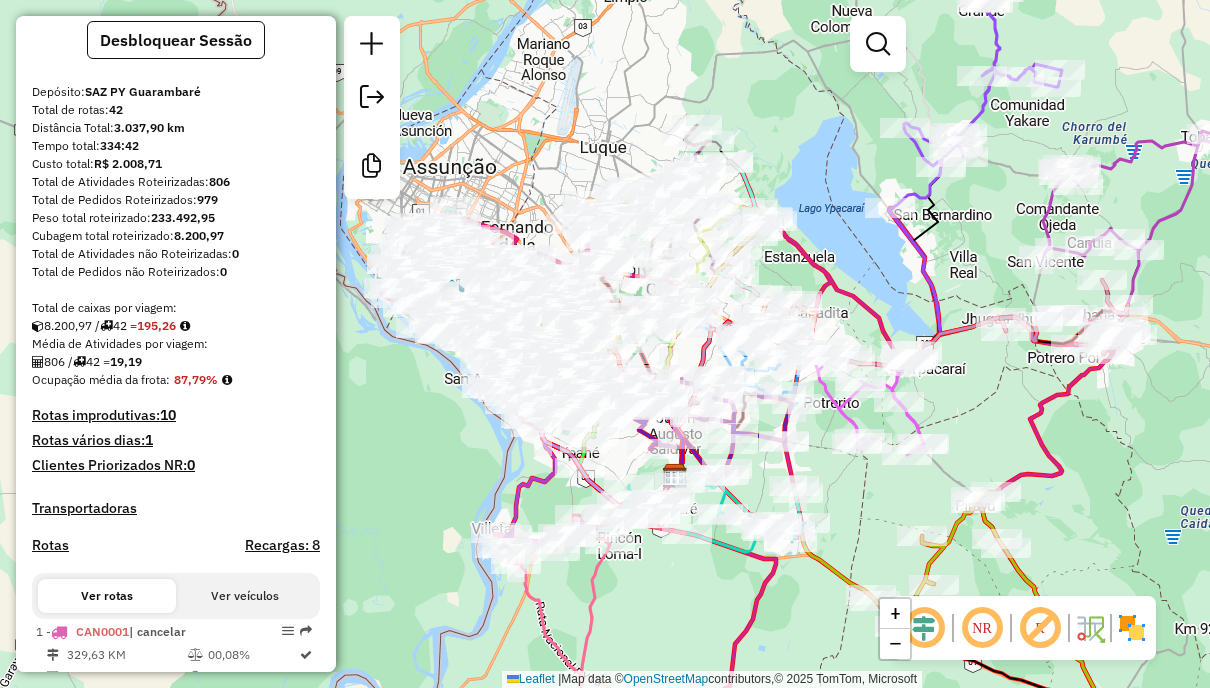 scroll, scrollTop: 0, scrollLeft: 0, axis: both 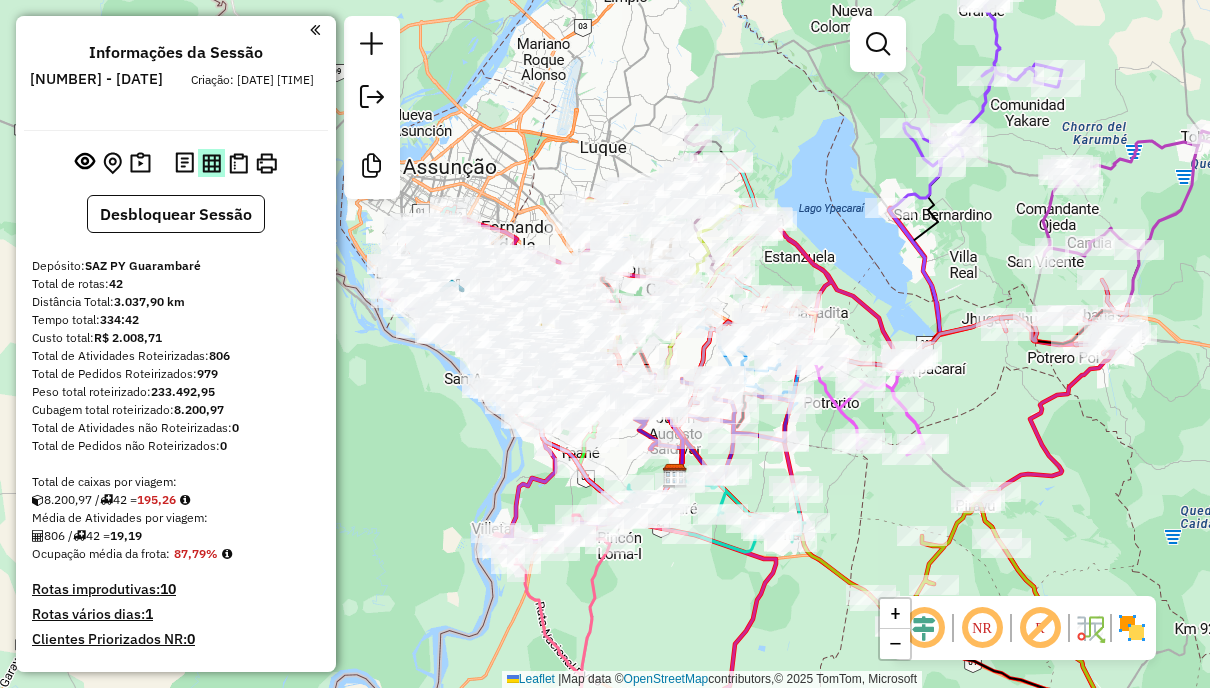 click at bounding box center (211, 163) 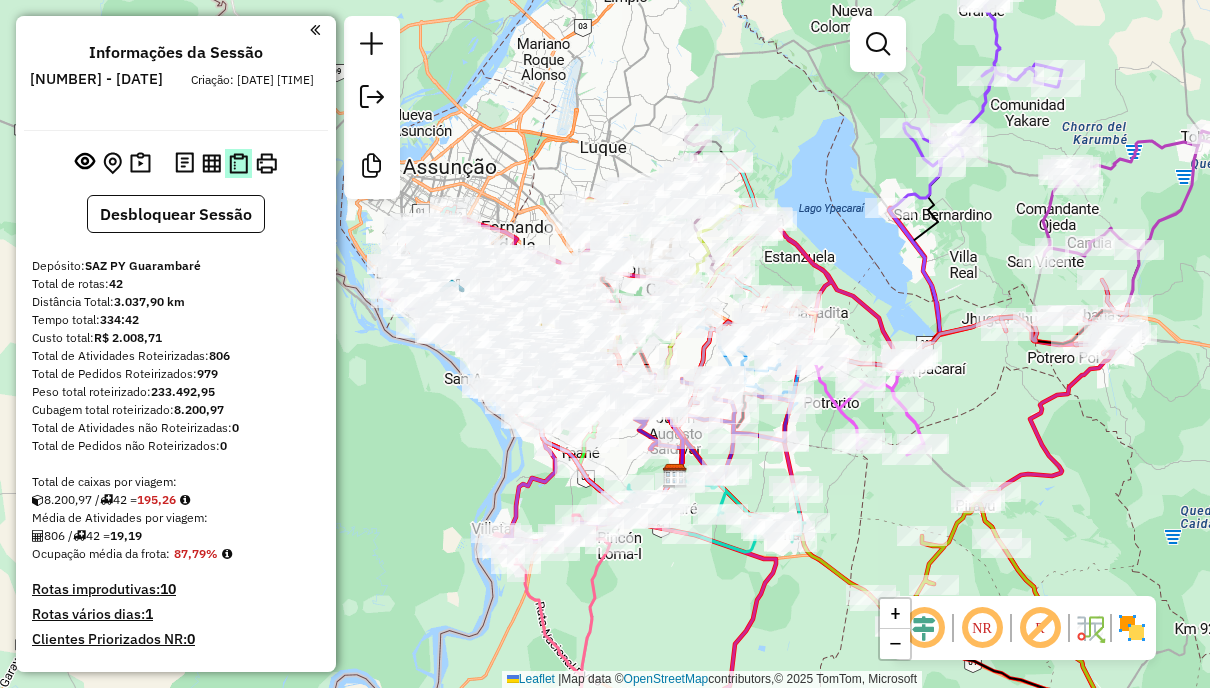 click at bounding box center [238, 163] 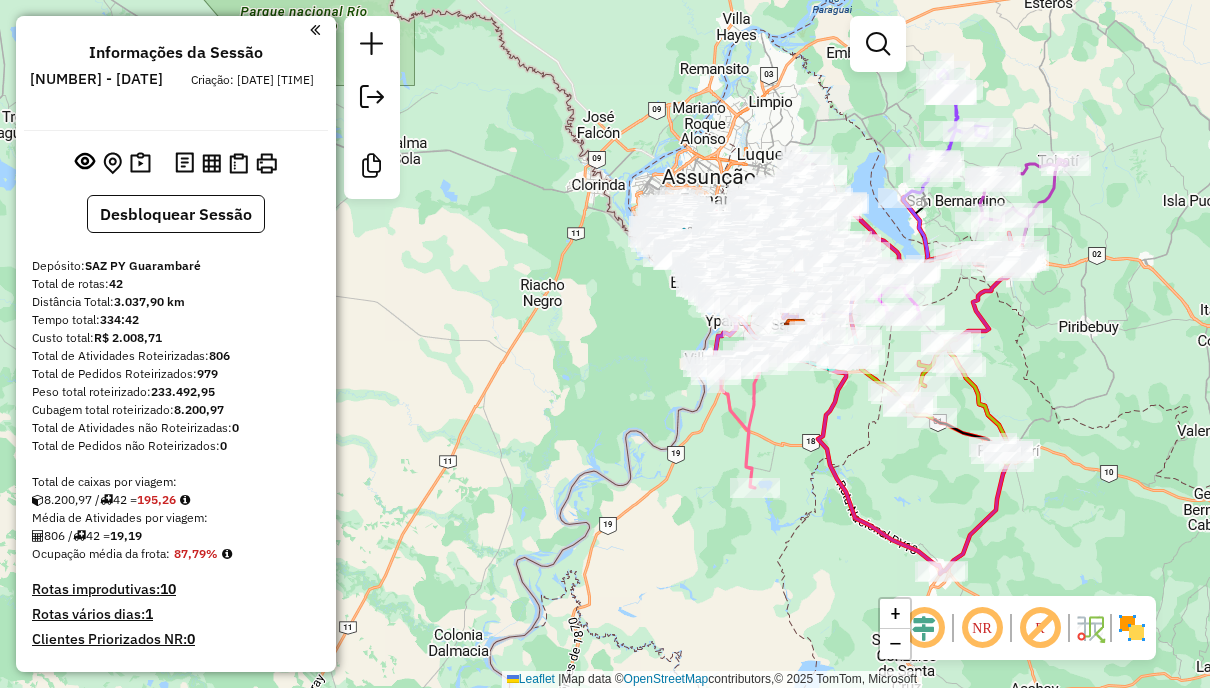 click at bounding box center (878, 44) 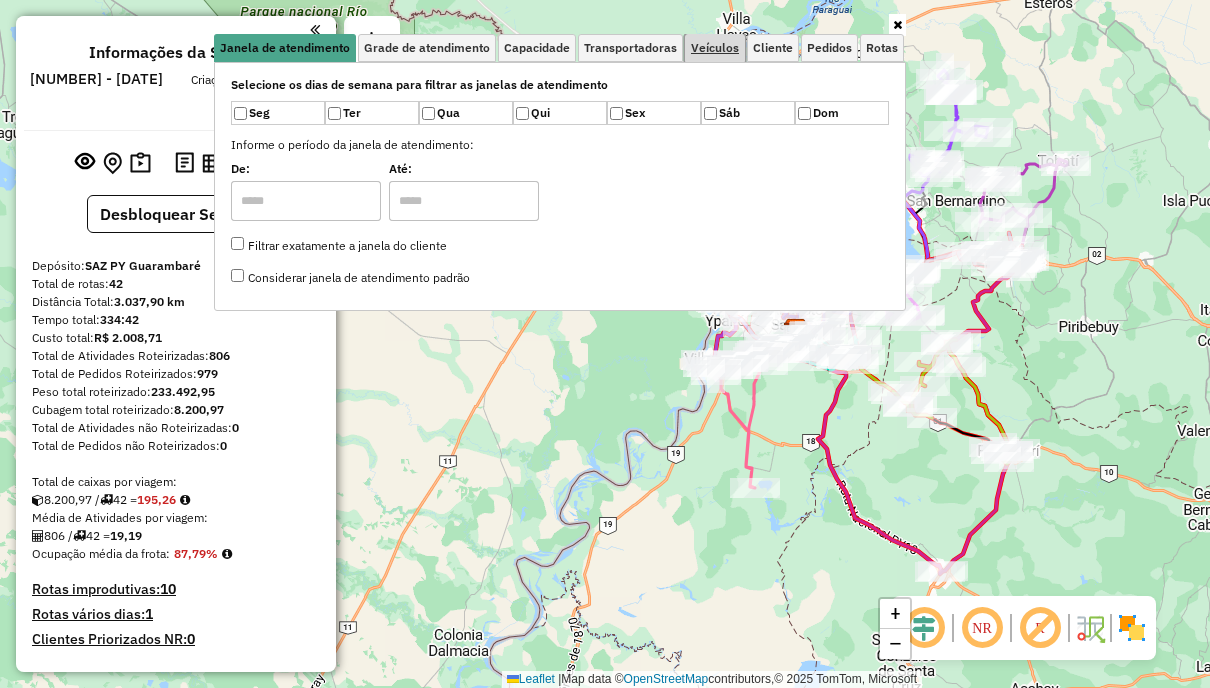 click on "Veículos" at bounding box center [715, 48] 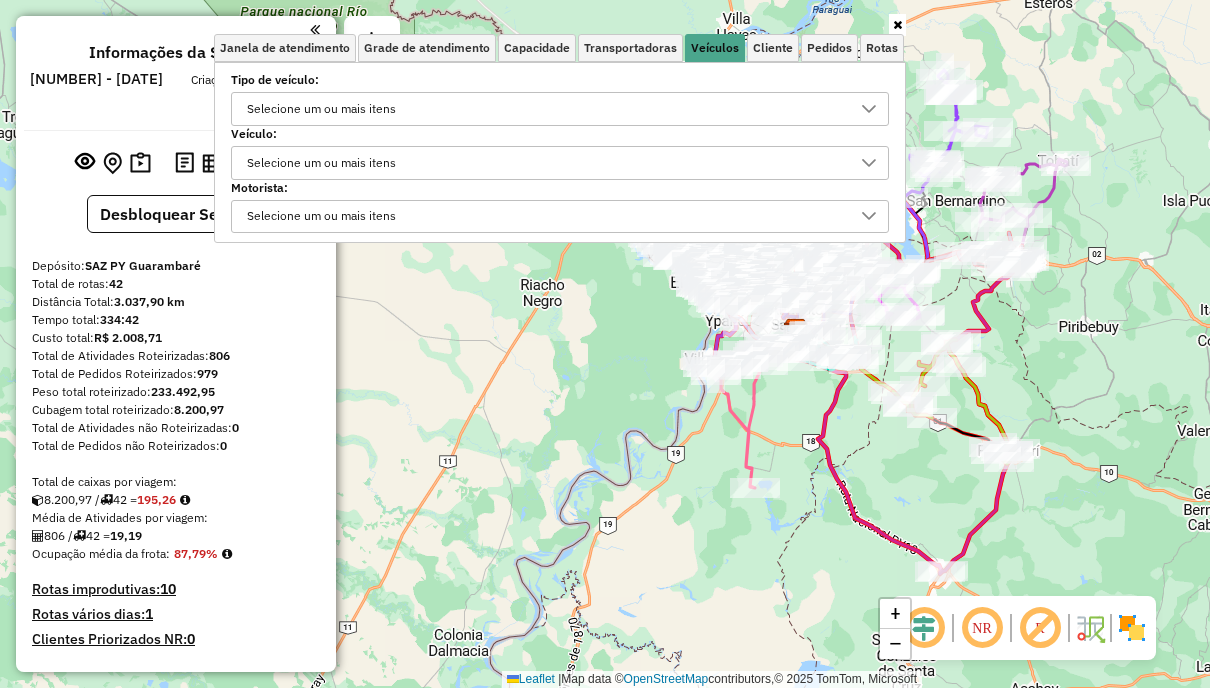 click on "Selecione um ou mais itens" at bounding box center [545, 109] 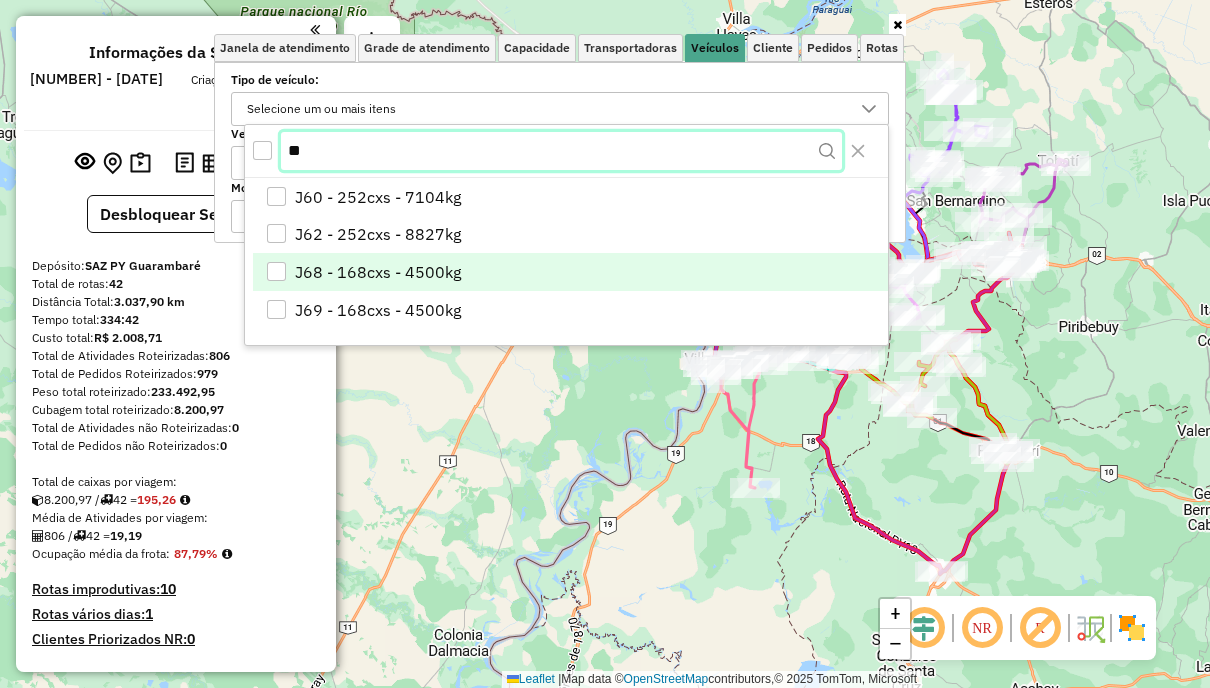 type on "**" 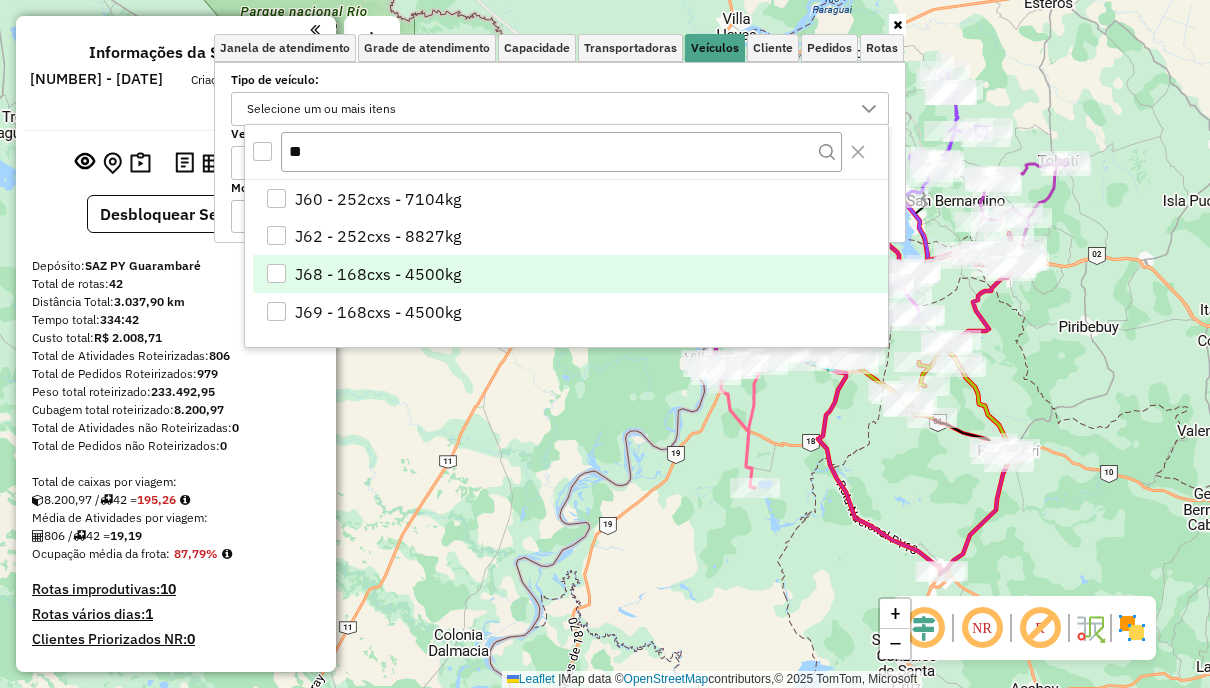 click on "J68 - 168cxs - 4500kg" at bounding box center [570, 274] 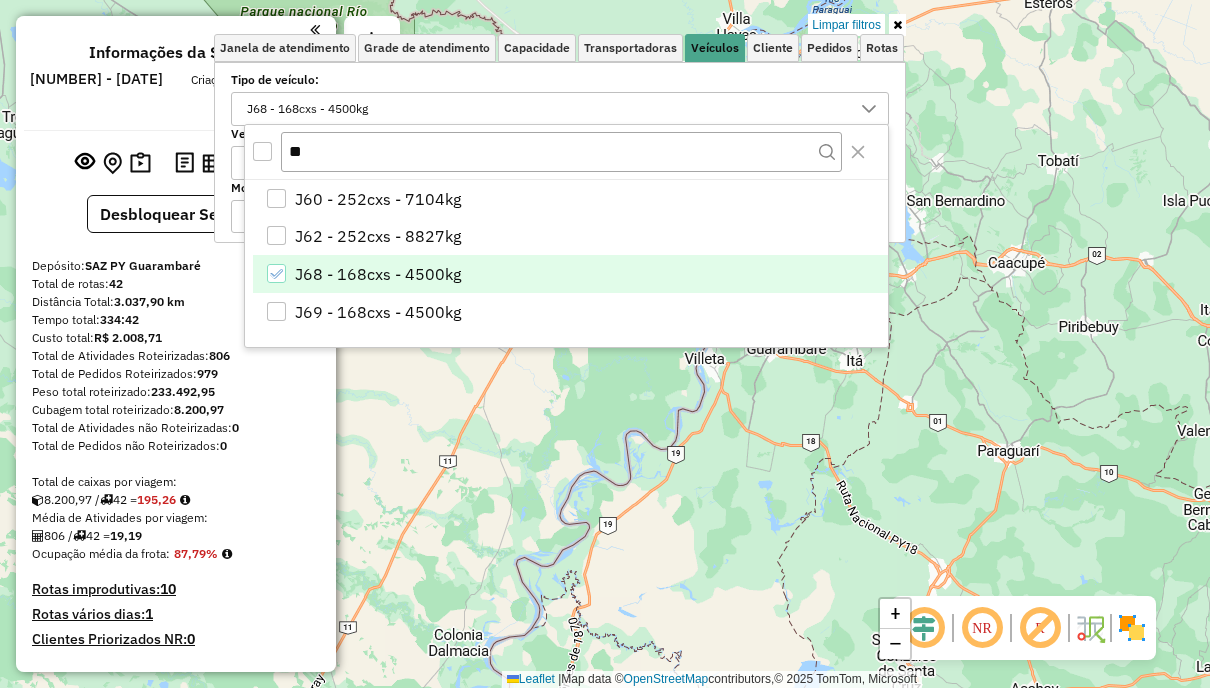 click on "J69 - 168cxs - 4500kg" at bounding box center (378, 312) 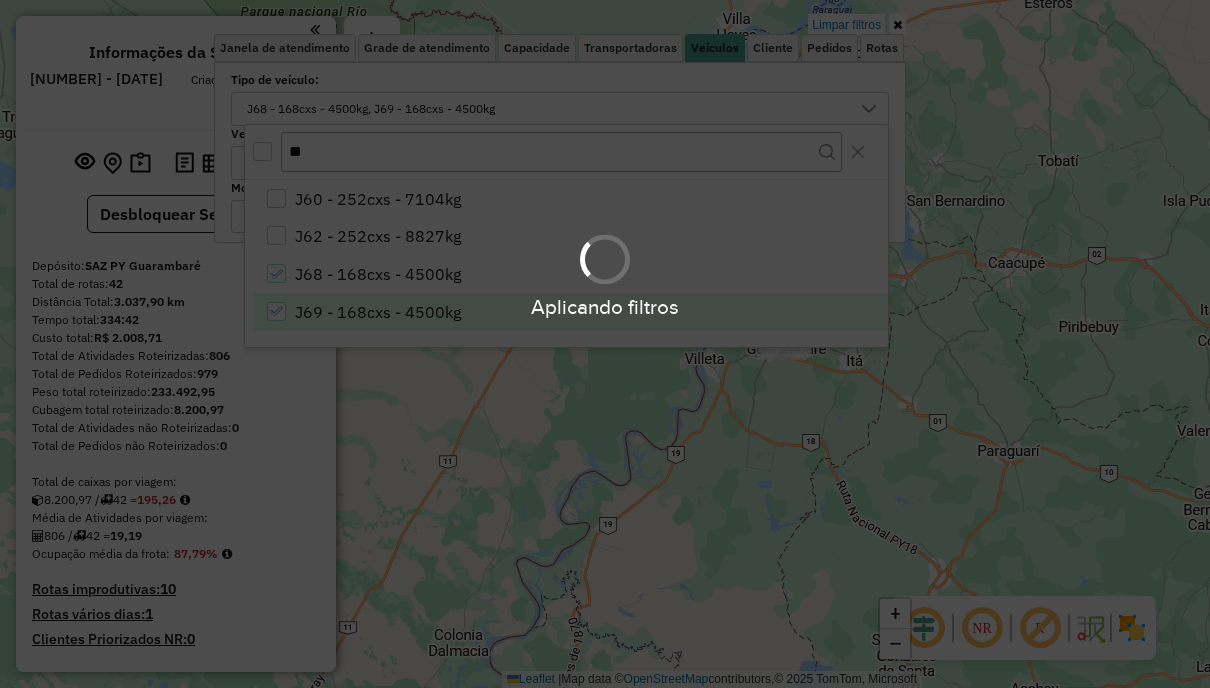 click on "Aplicando filtros  Pop-up bloqueado!  Seu navegador bloqueou automáticamente a abertura de uma nova janela.   Acesse as configurações e adicione o endereço do sistema a lista de permissão.   Fechar  Informações da Sessão 1225533 - 07/08/2025     Criação: 06/08/2025 19:33   Desbloquear Sessão   Depósito:  SAZ PY Guarambaré  Total de rotas:  42  Distância Total:  3.037,90 km  Tempo total:  334:42  Custo total:  R$ 2.008,71  Total de Atividades Roteirizadas:  806  Total de Pedidos Roteirizados:  979  Peso total roteirizado:  233.492,95  Cubagem total roteirizado:  8.200,97  Total de Atividades não Roteirizadas:  0  Total de Pedidos não Roteirizados:  0 Total de caixas por viagem:  8.200,97 /   42 =  195,26 Média de Atividades por viagem:  806 /   42 =  19,19 Ocupação média da frota:  87,79%   Rotas improdutivas:  10  Rotas vários dias:  1  Clientes Priorizados NR:  0  Transportadoras  Rotas  Recargas: 8   Ver rotas   Ver veículos   29 -       AAOY972   | smk y traba  48,13 KM  /  5" at bounding box center [605, 344] 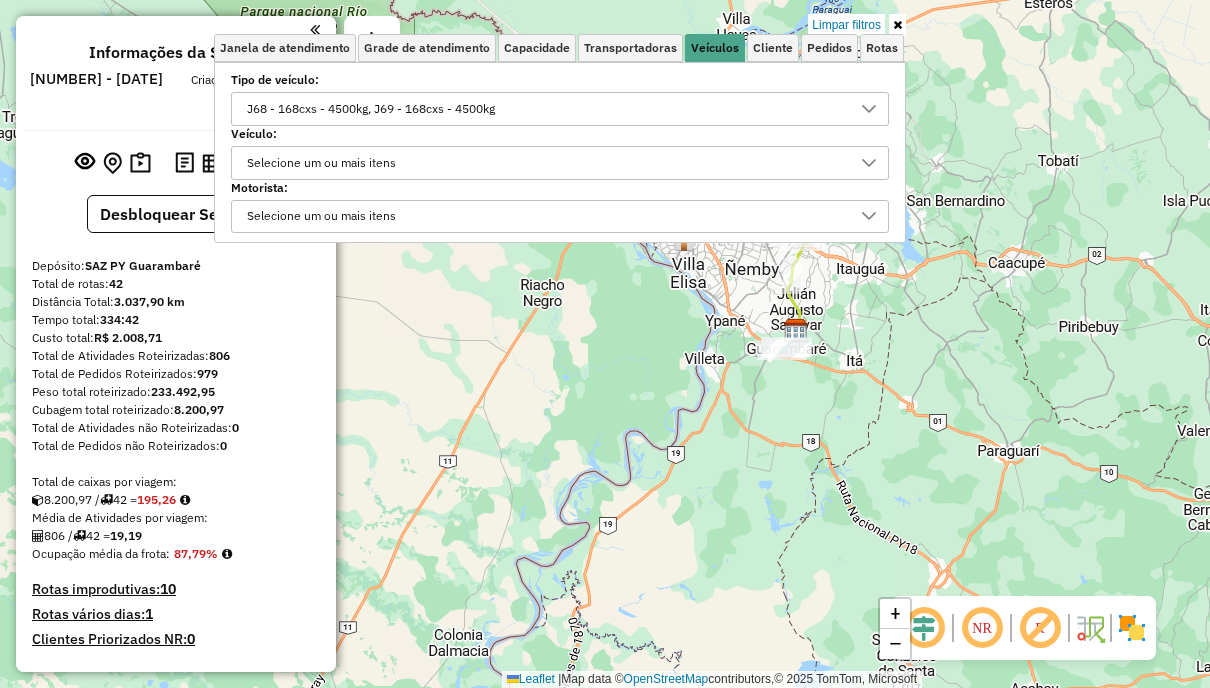 click on "J68 - 168cxs - 4500kg, J69 - 168cxs - 4500kg" at bounding box center (371, 109) 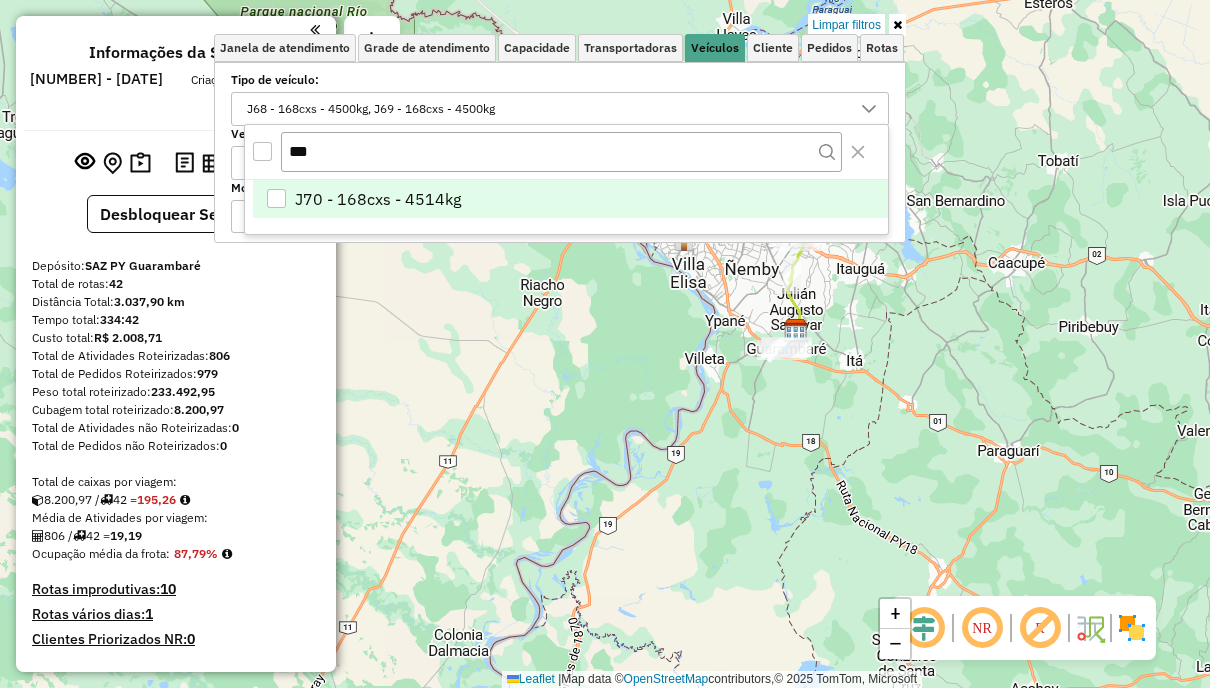 click on "J70 - 168cxs - 4514kg" at bounding box center (378, 199) 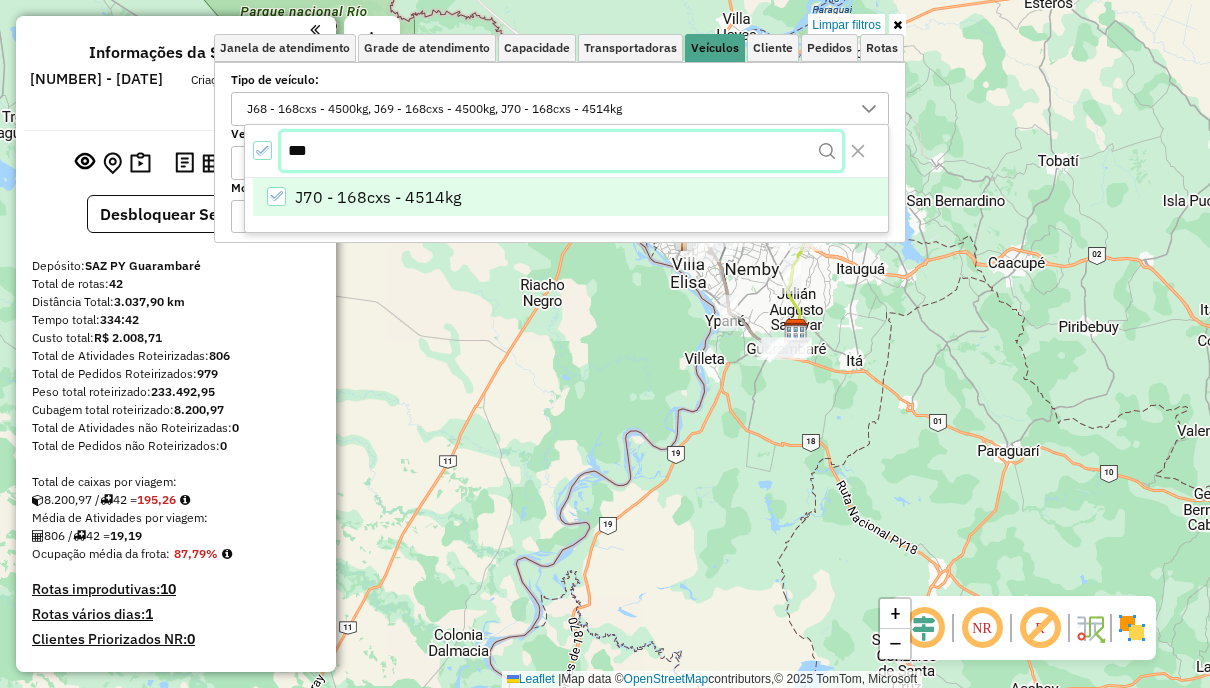 click on "***" at bounding box center (561, 151) 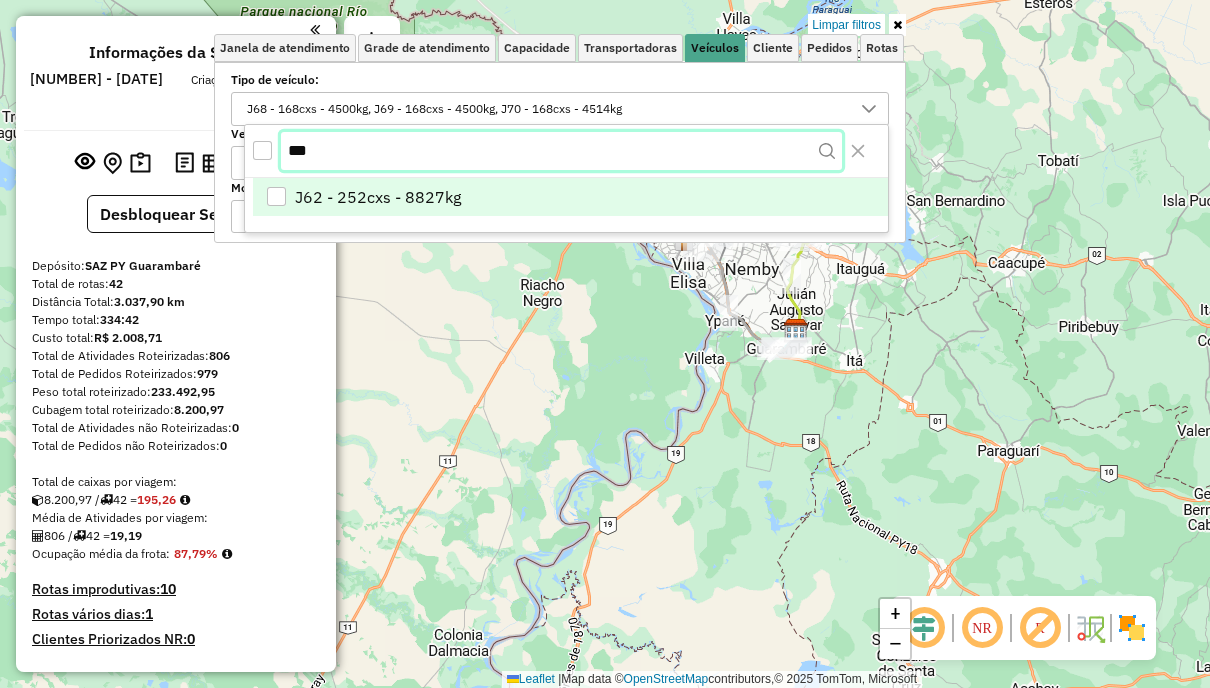 type on "***" 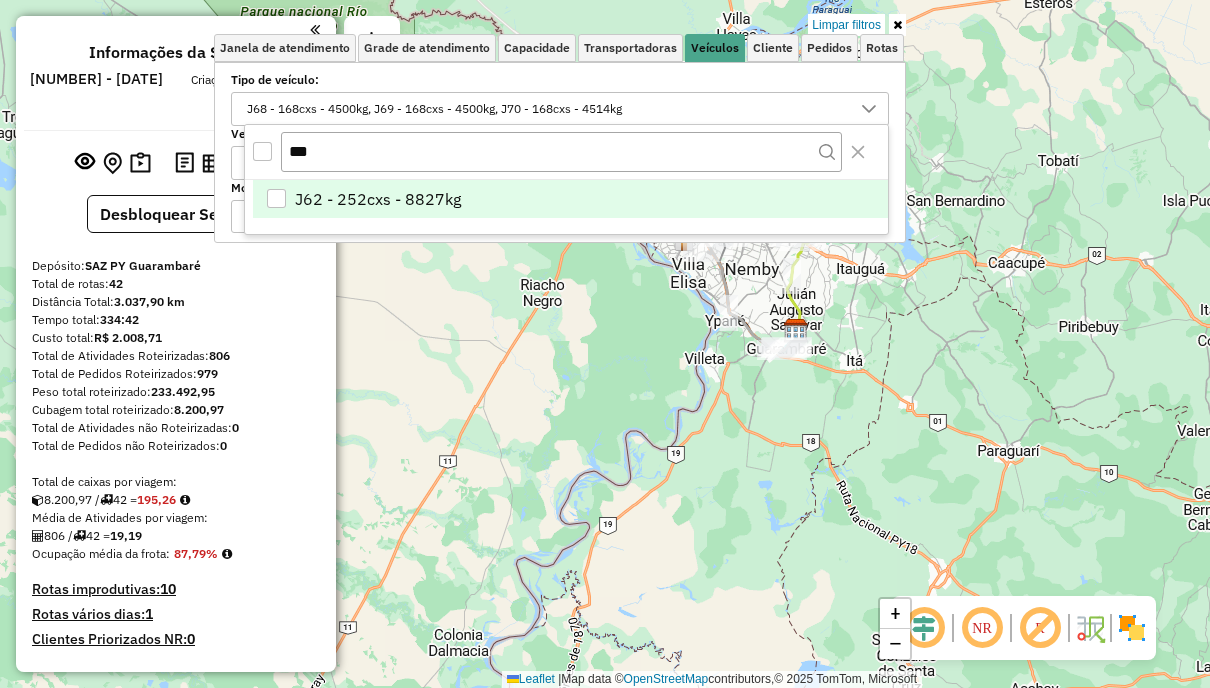click on "J62 - 252cxs - 8827kg" at bounding box center (570, 199) 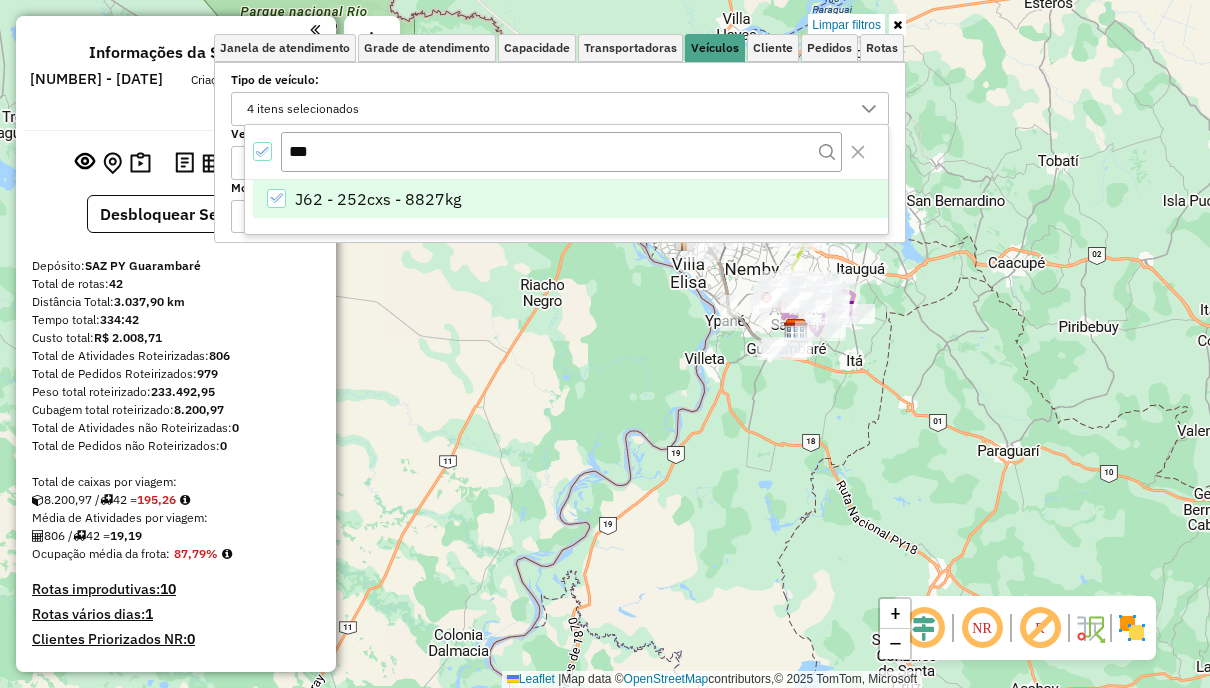 click on "Limpar filtros Janela de atendimento Grade de atendimento Capacidade Transportadoras Veículos Cliente Pedidos  Rotas Selecione os dias de semana para filtrar as janelas de atendimento  Seg   Ter   Qua   Qui   Sex   Sáb   Dom  Informe o período da janela de atendimento: De: Até:  Filtrar exatamente a janela do cliente  Considerar janela de atendimento padrão  Selecione os dias de semana para filtrar as grades de atendimento  Seg   Ter   Qua   Qui   Sex   Sáb   Dom   Considerar clientes sem dia de atendimento cadastrado  Clientes fora do dia de atendimento selecionado Filtrar as atividades entre os valores definidos abaixo:  Peso mínimo:   Peso máximo:   Cubagem mínima:   Cubagem máxima:   De:   Até:  Filtrar as atividades entre o tempo de atendimento definido abaixo:  De:   Até:   Considerar capacidade total dos clientes não roteirizados Transportadora: Selecione um ou mais itens Tipo de veículo: 4 itens selecionados Veículo: Selecione um ou mais itens Motorista: Selecione um ou mais itens Nome:" 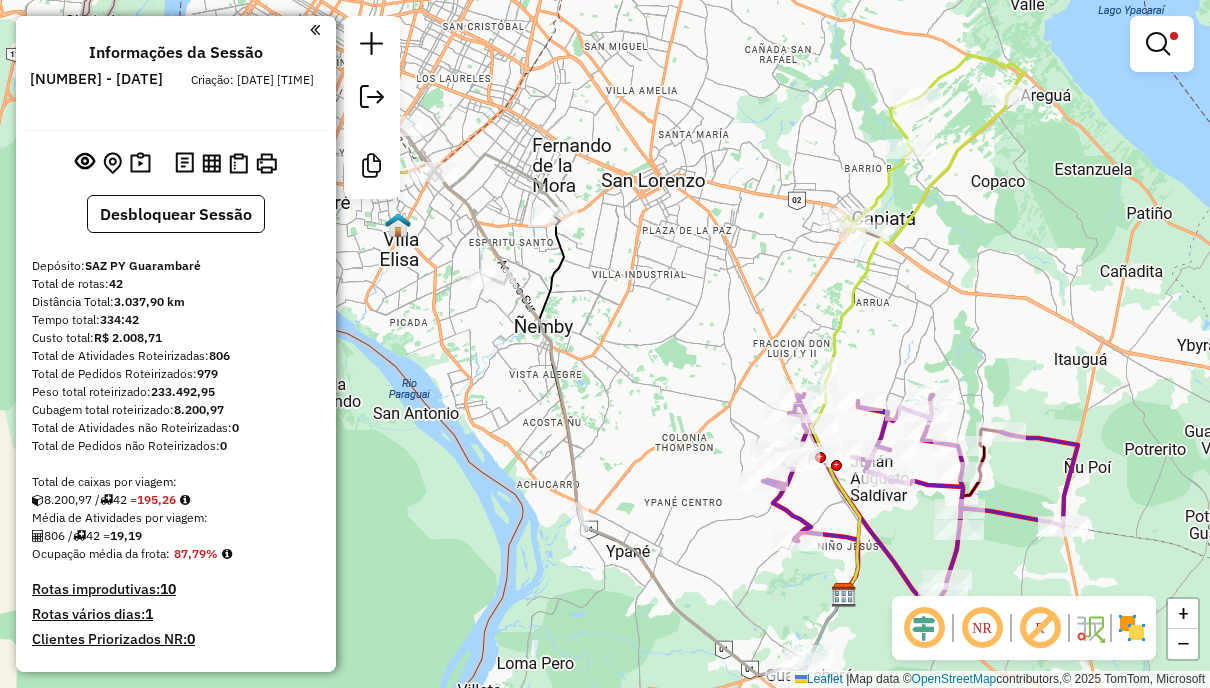 drag, startPoint x: 874, startPoint y: 238, endPoint x: 742, endPoint y: 266, distance: 134.93703 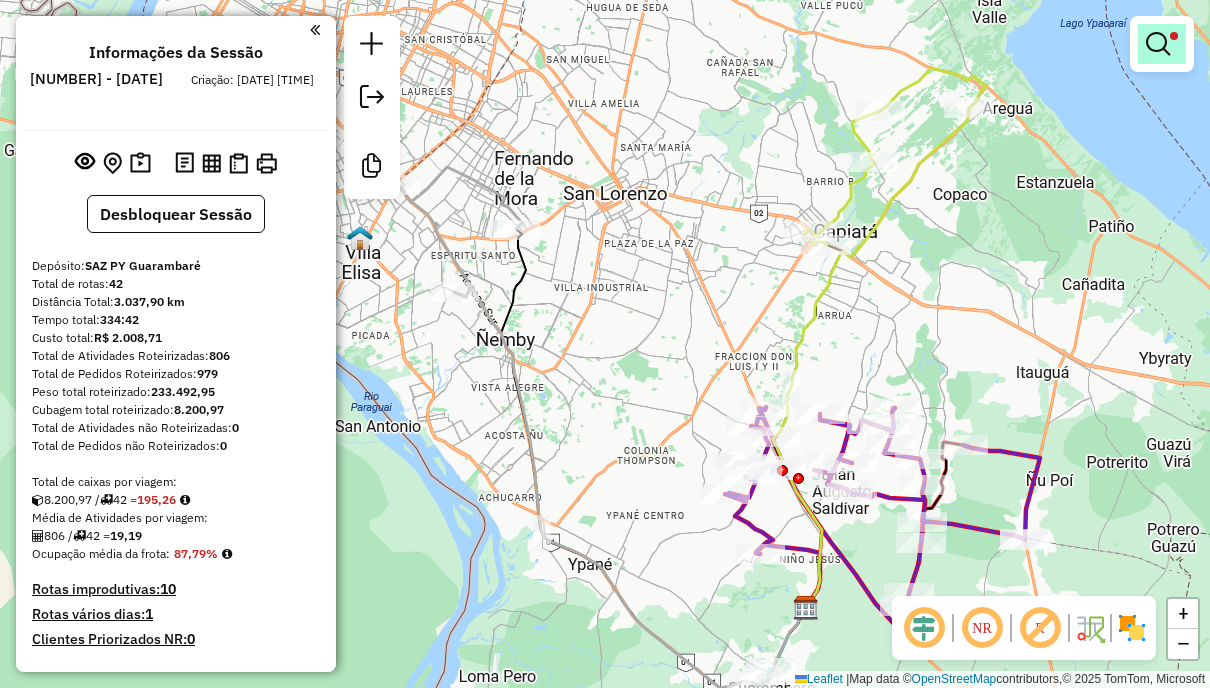 click at bounding box center (1162, 44) 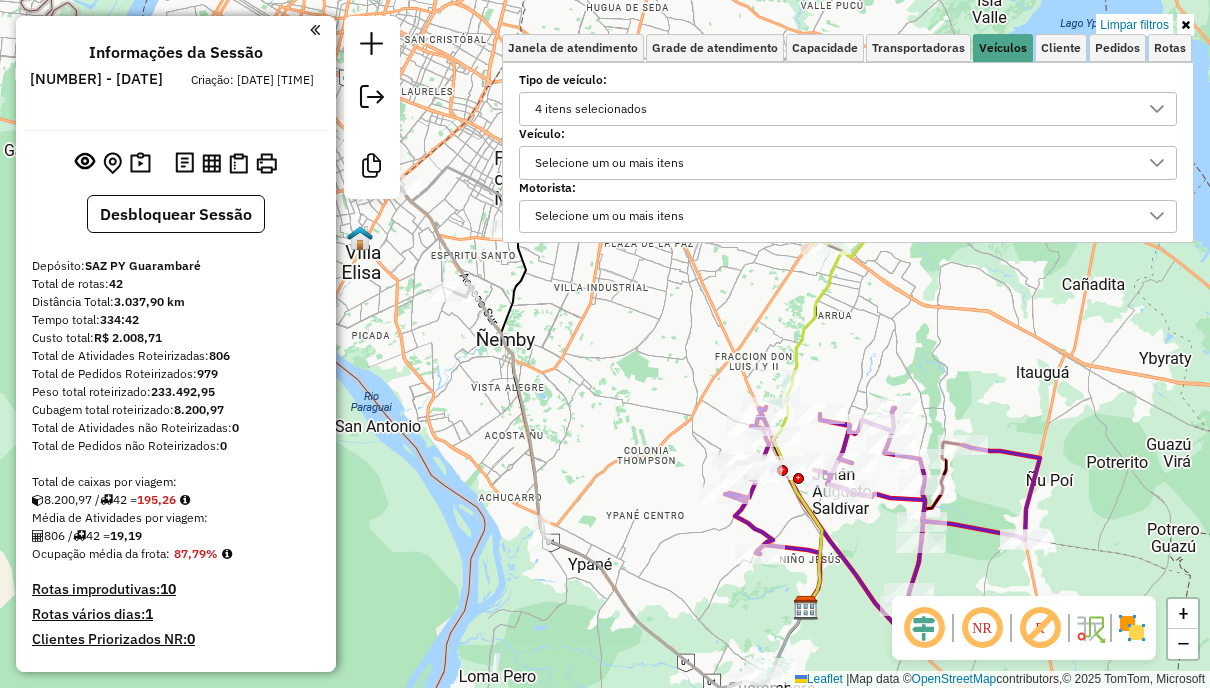 click on "4 itens selecionados" at bounding box center [833, 109] 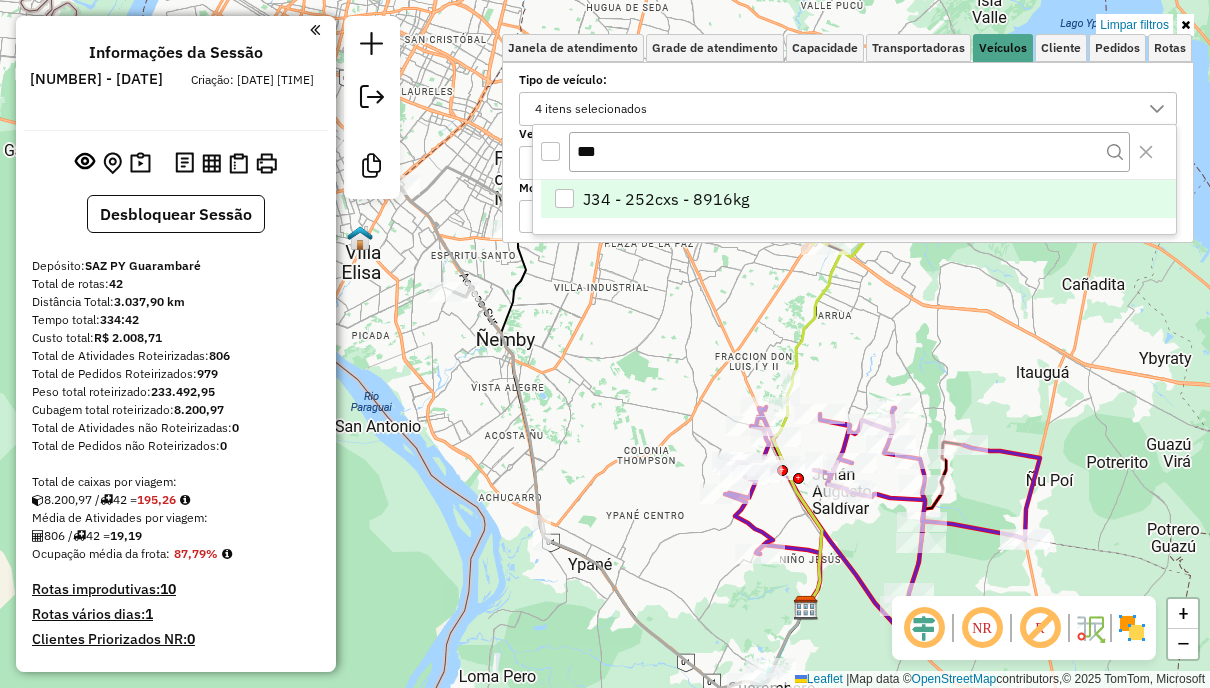 type on "***" 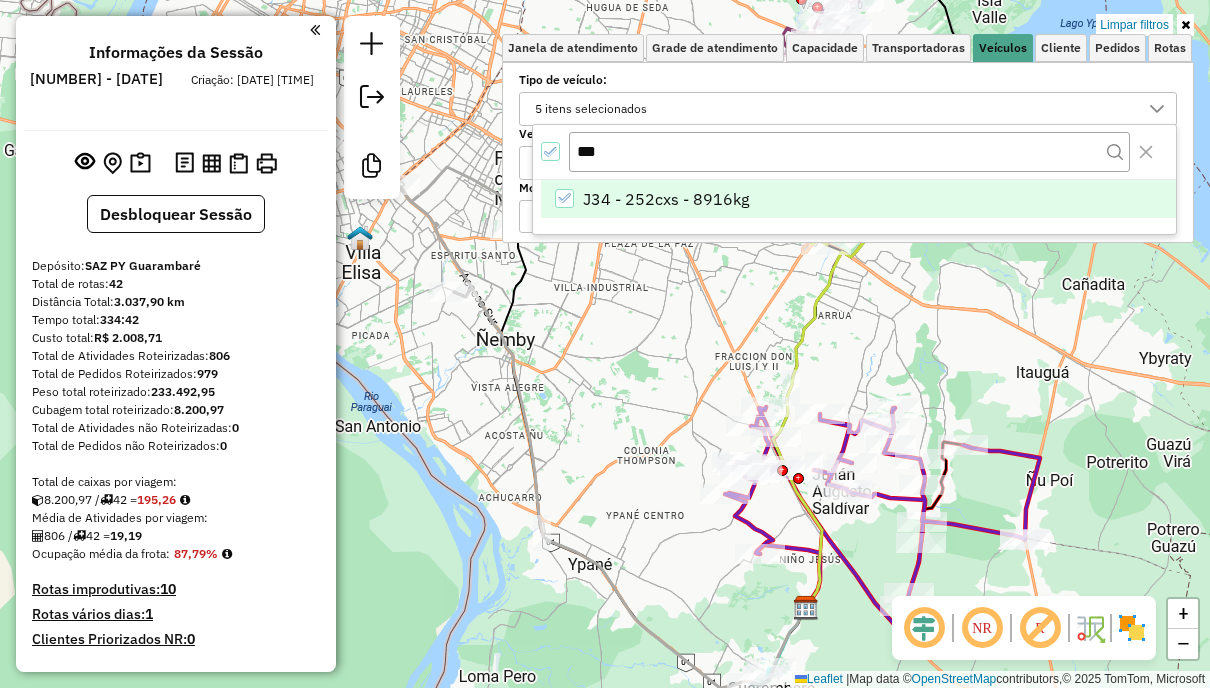 click on "Limpar filtros Janela de atendimento Grade de atendimento Capacidade Transportadoras Veículos Cliente Pedidos  Rotas Selecione os dias de semana para filtrar as janelas de atendimento  Seg   Ter   Qua   Qui   Sex   Sáb   Dom  Informe o período da janela de atendimento: De: Até:  Filtrar exatamente a janela do cliente  Considerar janela de atendimento padrão  Selecione os dias de semana para filtrar as grades de atendimento  Seg   Ter   Qua   Qui   Sex   Sáb   Dom   Considerar clientes sem dia de atendimento cadastrado  Clientes fora do dia de atendimento selecionado Filtrar as atividades entre os valores definidos abaixo:  Peso mínimo:   Peso máximo:   Cubagem mínima:   Cubagem máxima:   De:   Até:  Filtrar as atividades entre o tempo de atendimento definido abaixo:  De:   Até:   Considerar capacidade total dos clientes não roteirizados Transportadora: Selecione um ou mais itens Tipo de veículo: 5 itens selecionados Veículo: Selecione um ou mais itens Motorista: Selecione um ou mais itens Nome:" 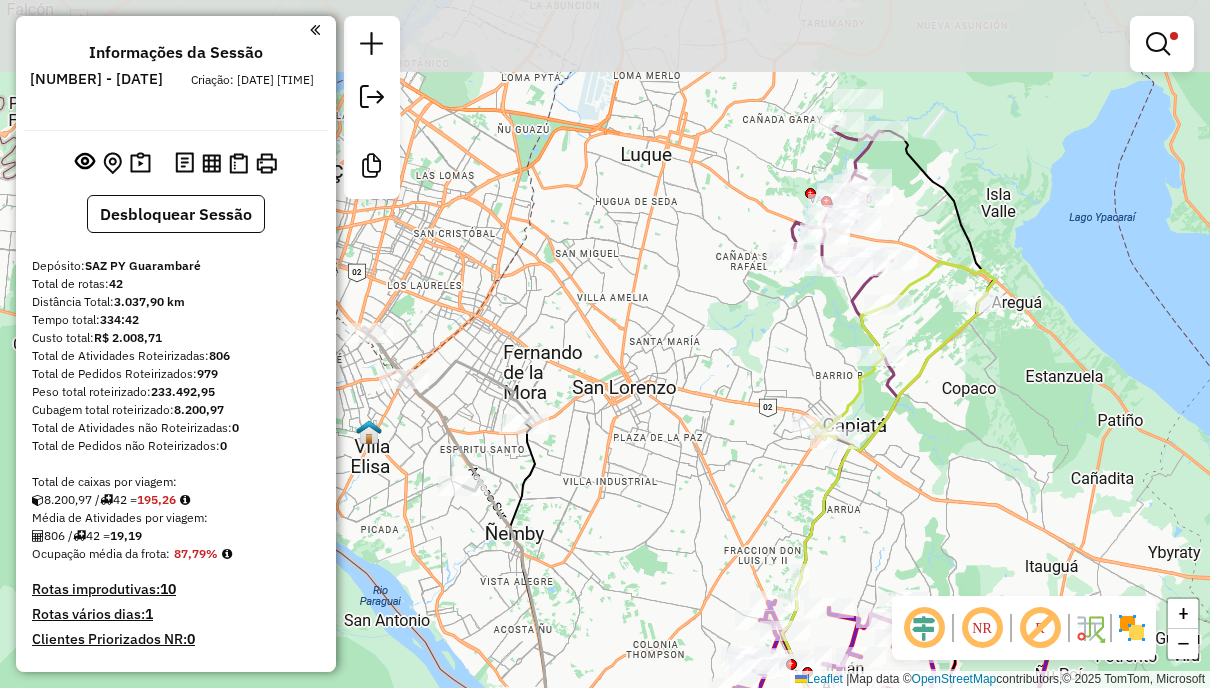 drag, startPoint x: 1005, startPoint y: 251, endPoint x: 1000, endPoint y: 504, distance: 253.04941 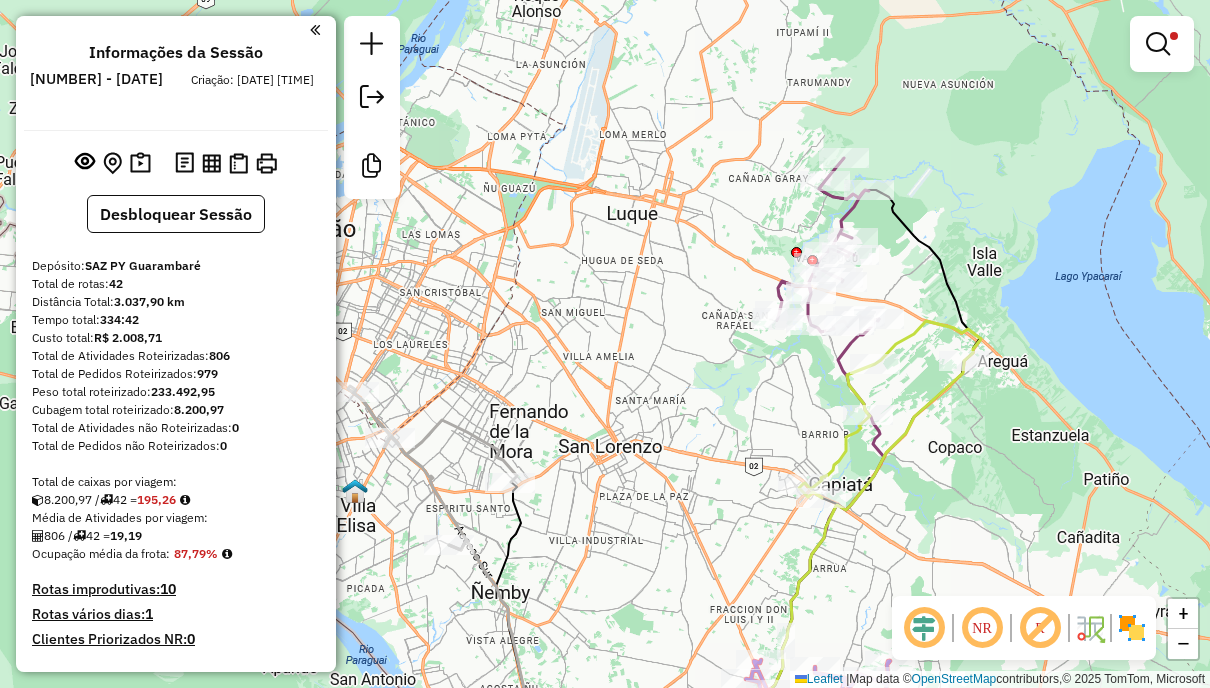 click 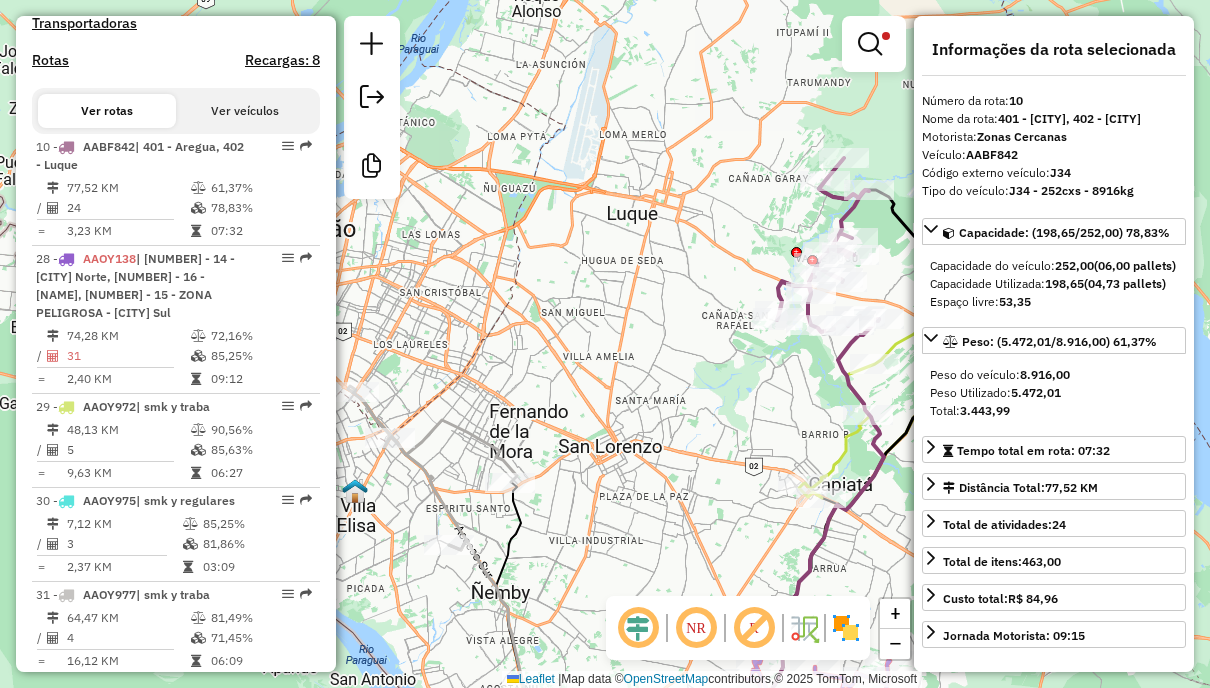 scroll, scrollTop: 694, scrollLeft: 0, axis: vertical 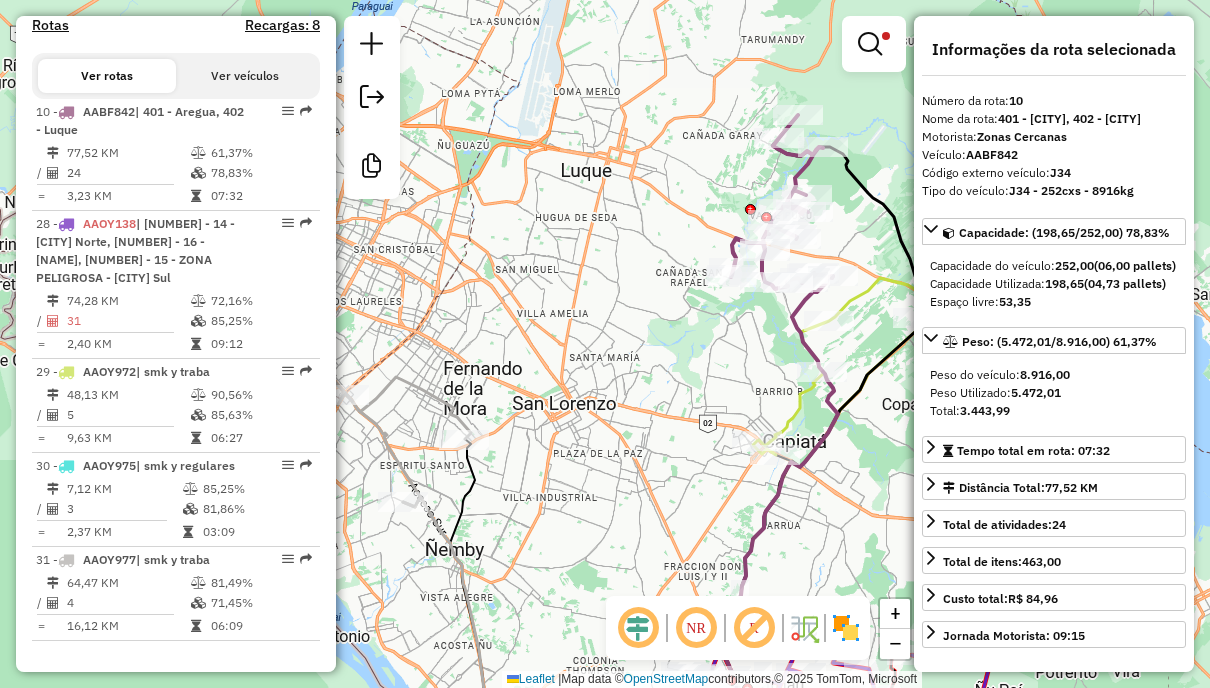 drag, startPoint x: 875, startPoint y: 218, endPoint x: 808, endPoint y: 160, distance: 88.61716 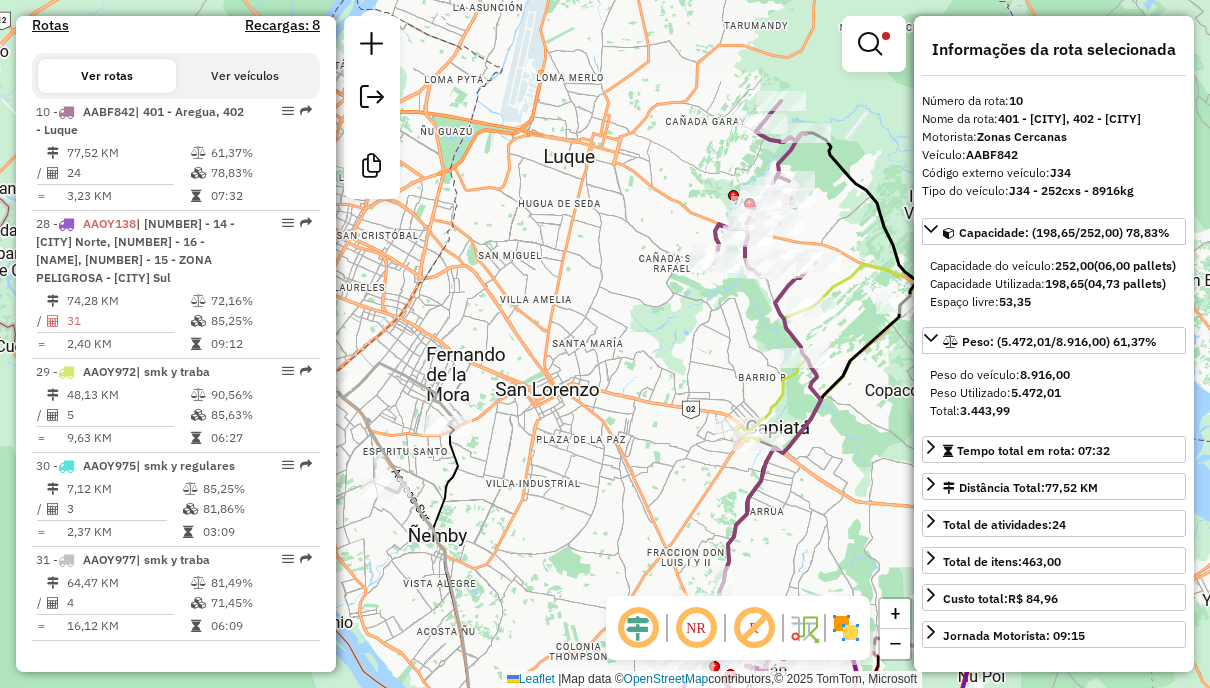 click 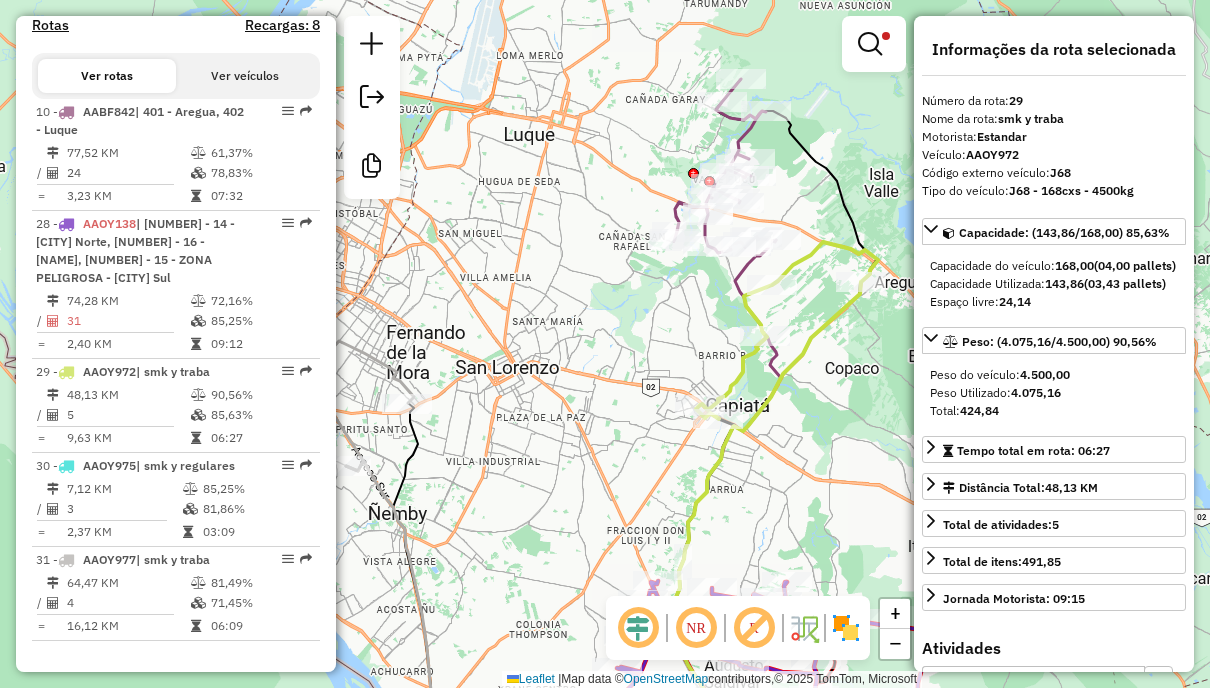 drag, startPoint x: 724, startPoint y: 364, endPoint x: 666, endPoint y: 327, distance: 68.7968 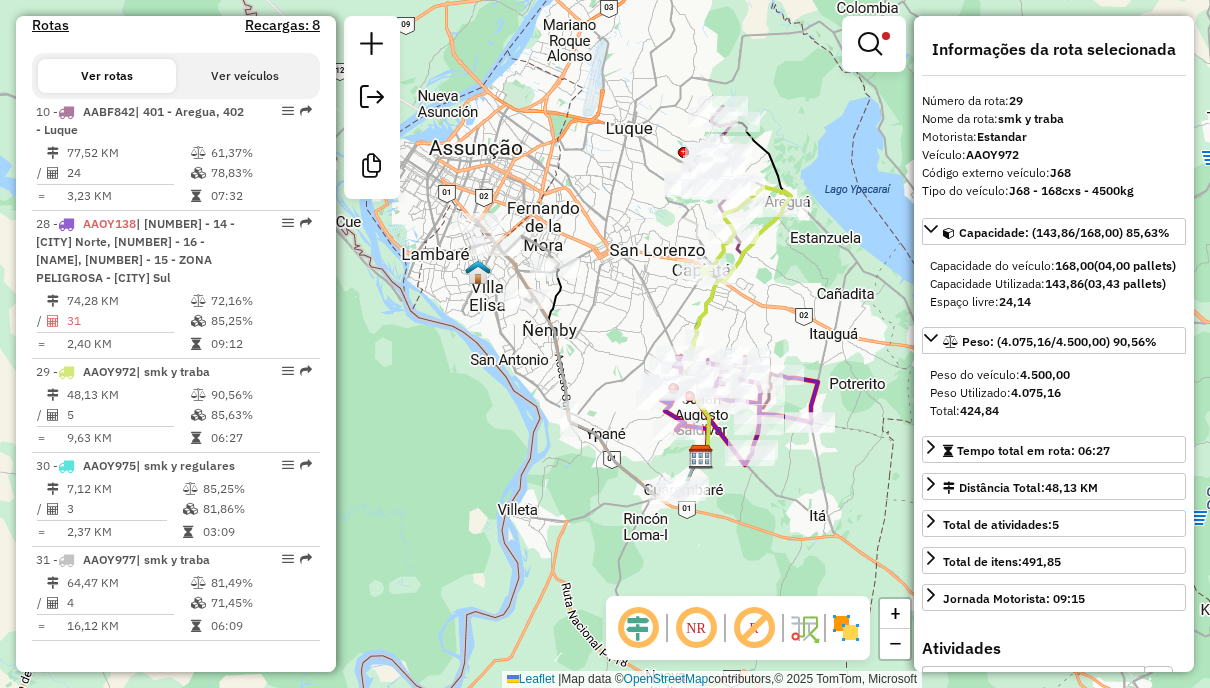 drag, startPoint x: 786, startPoint y: 352, endPoint x: 795, endPoint y: 314, distance: 39.051247 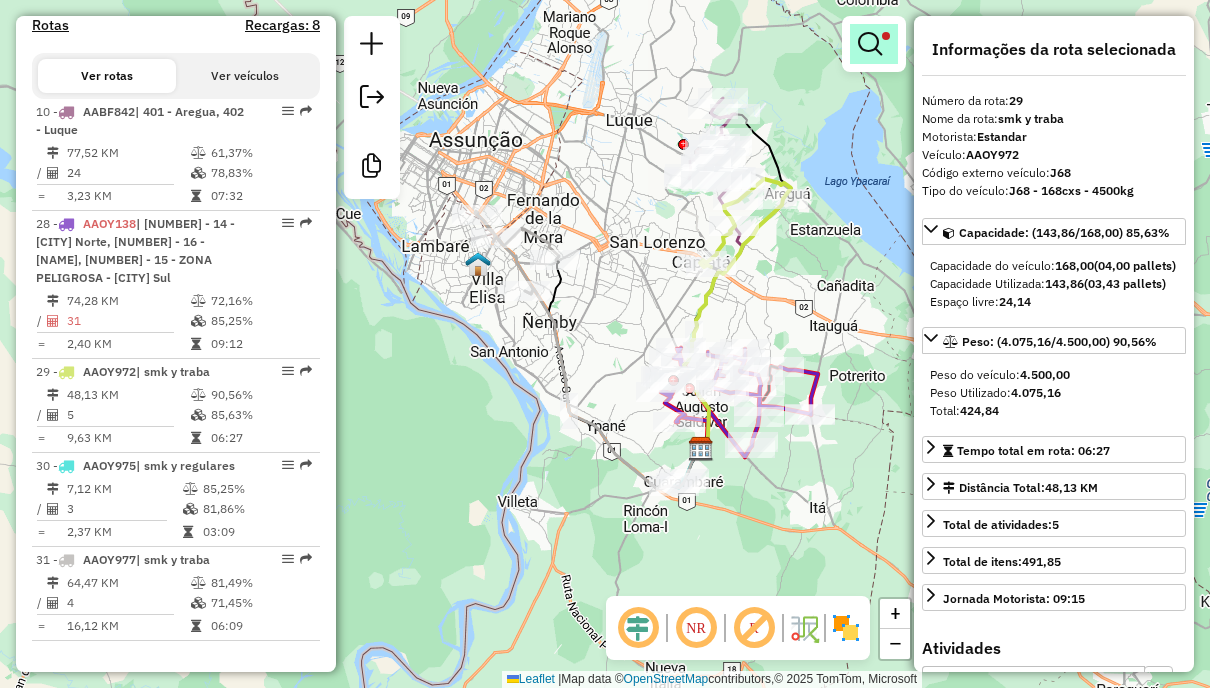 click at bounding box center [874, 44] 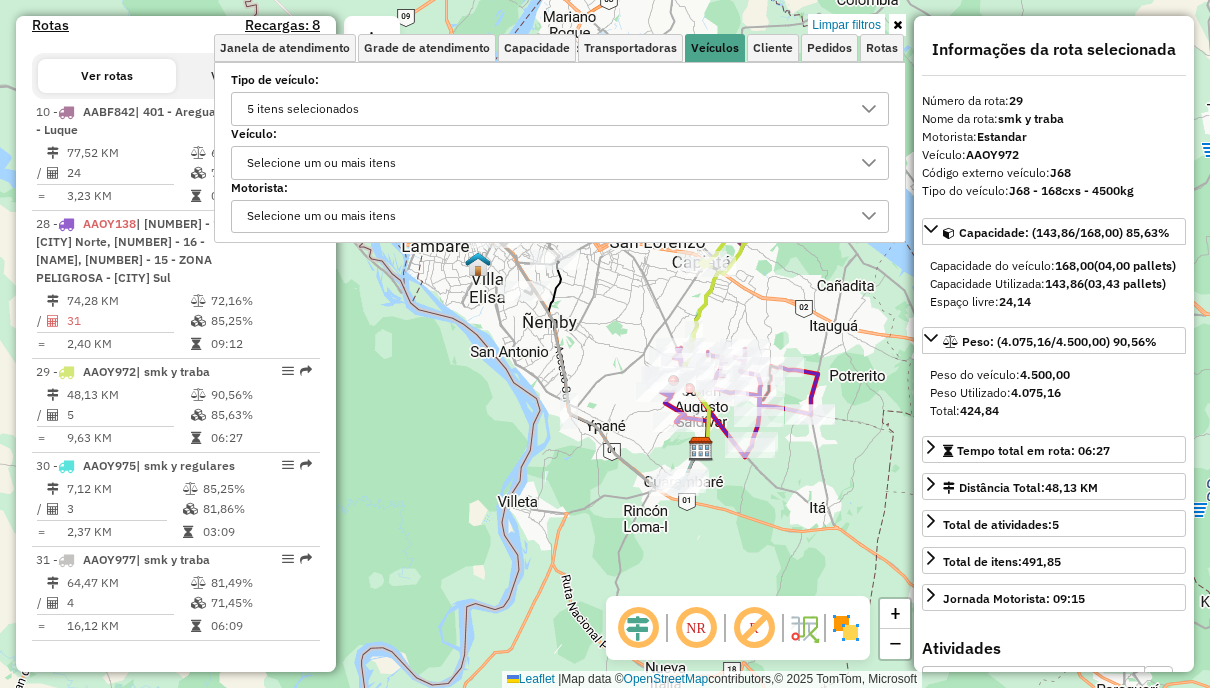 click on "5 itens selecionados" at bounding box center [545, 109] 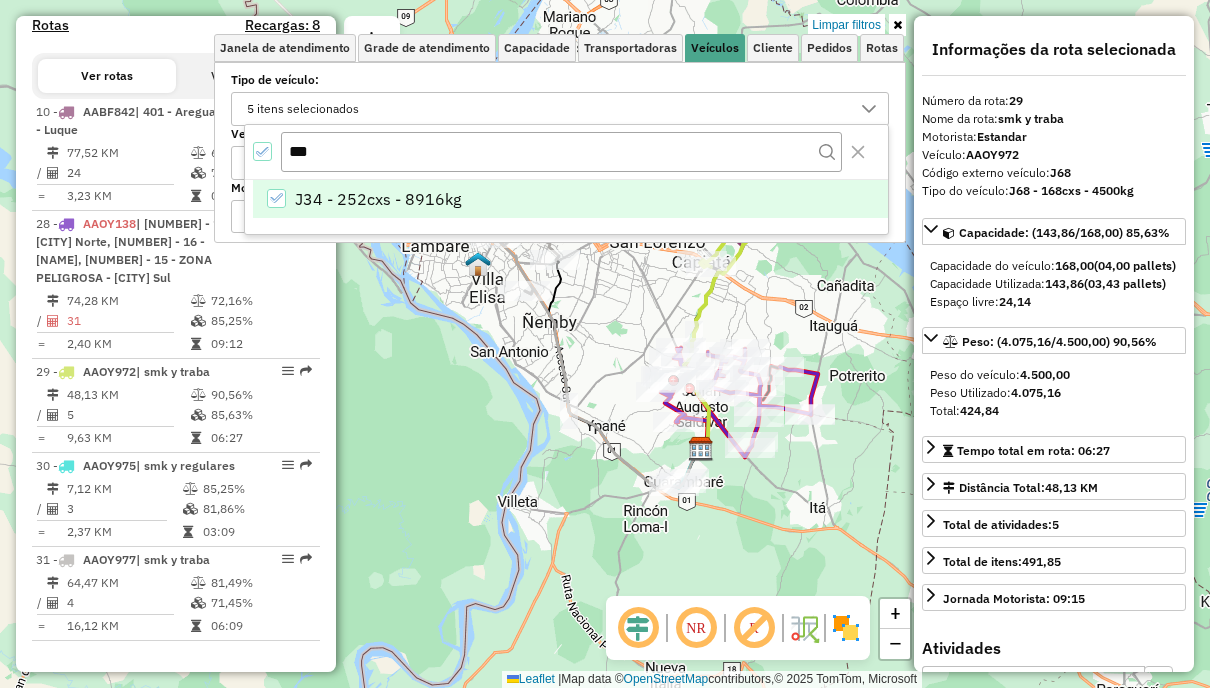 click on "J34 - 252cxs - 8916kg" at bounding box center [570, 199] 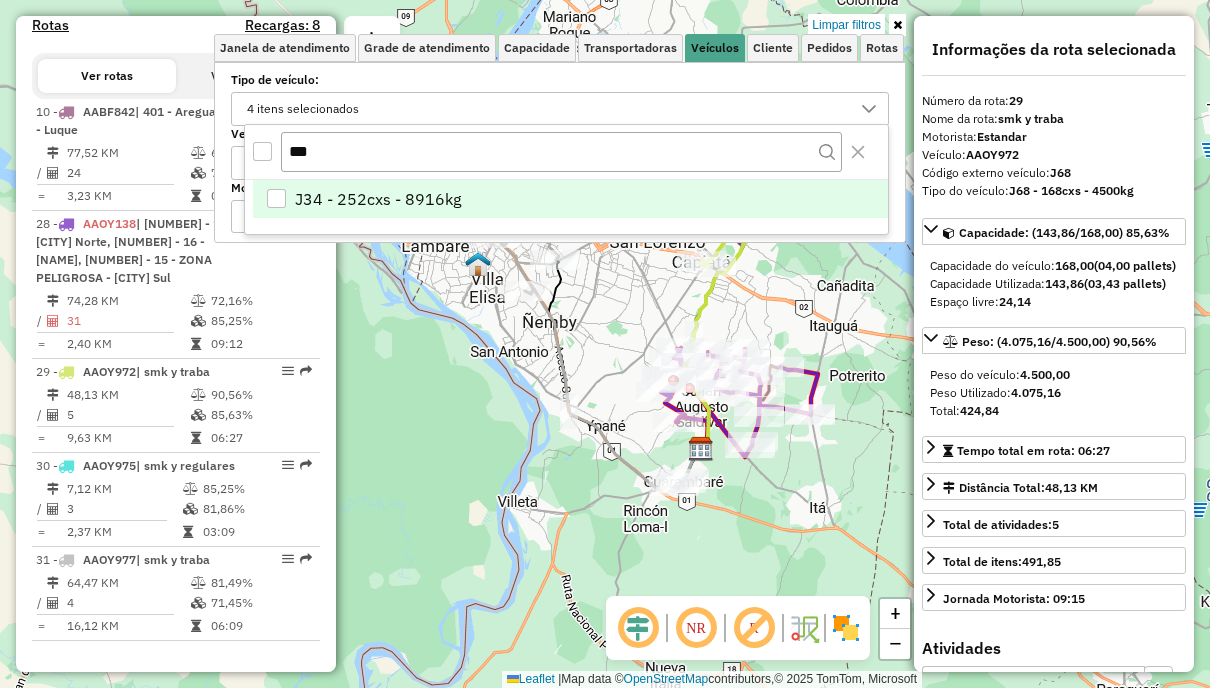 scroll, scrollTop: 582, scrollLeft: 0, axis: vertical 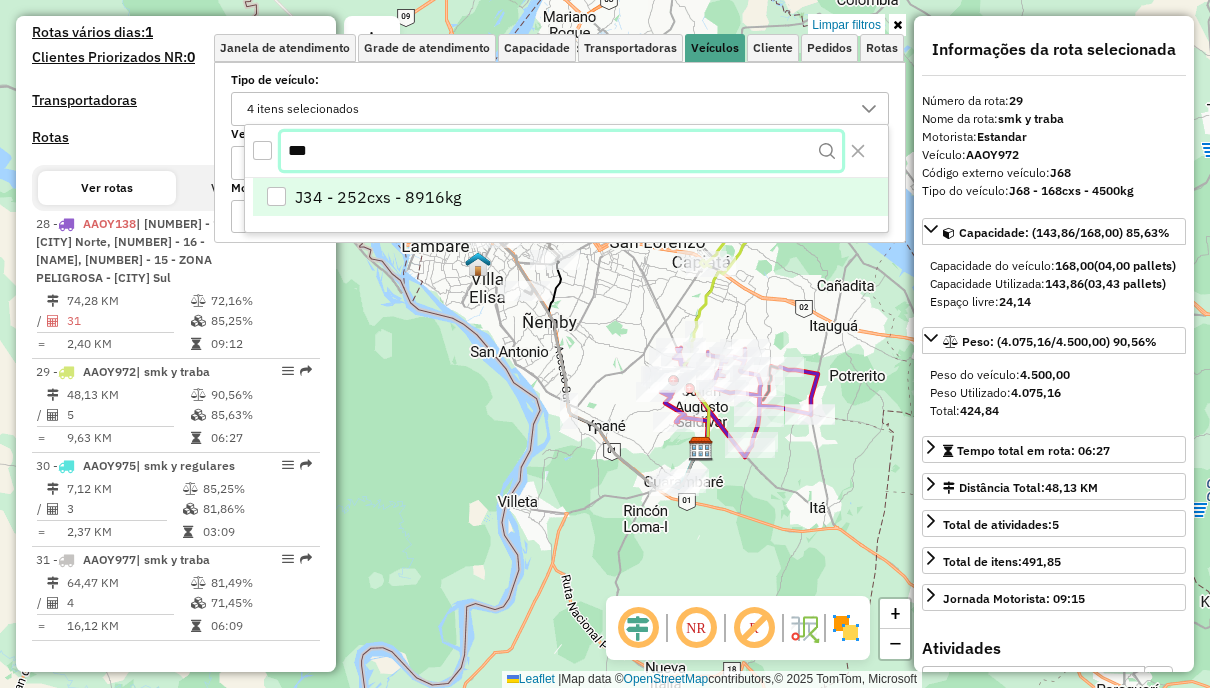 click on "***" at bounding box center [561, 151] 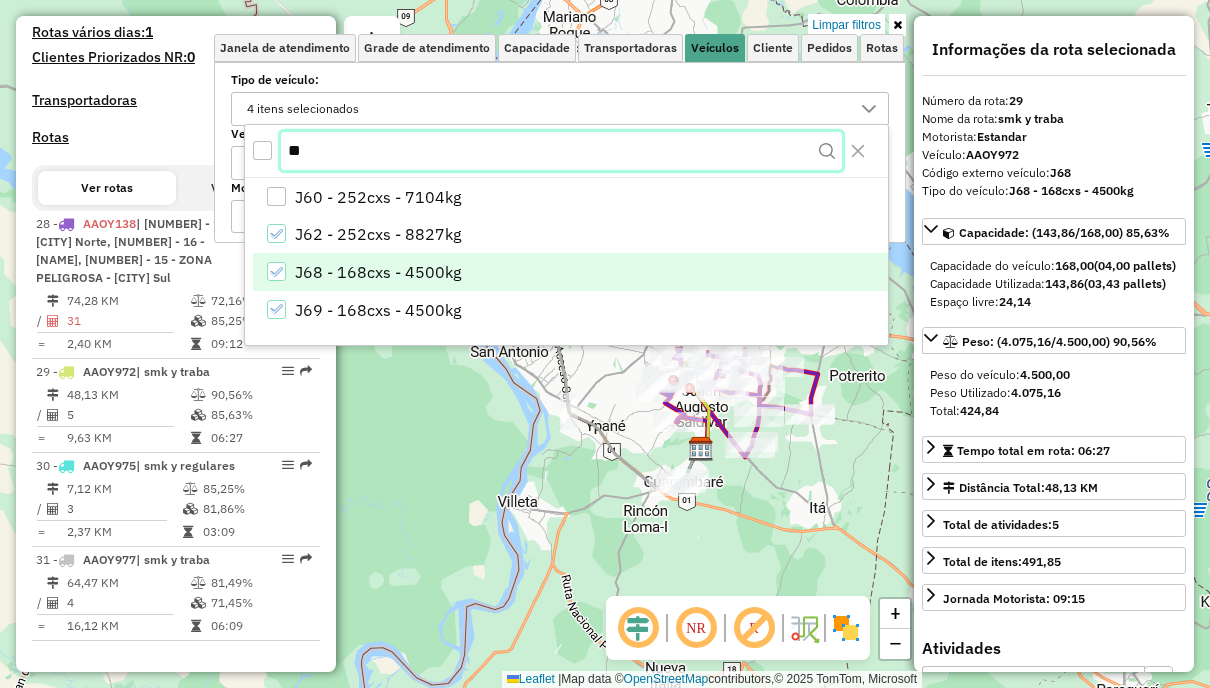 type on "**" 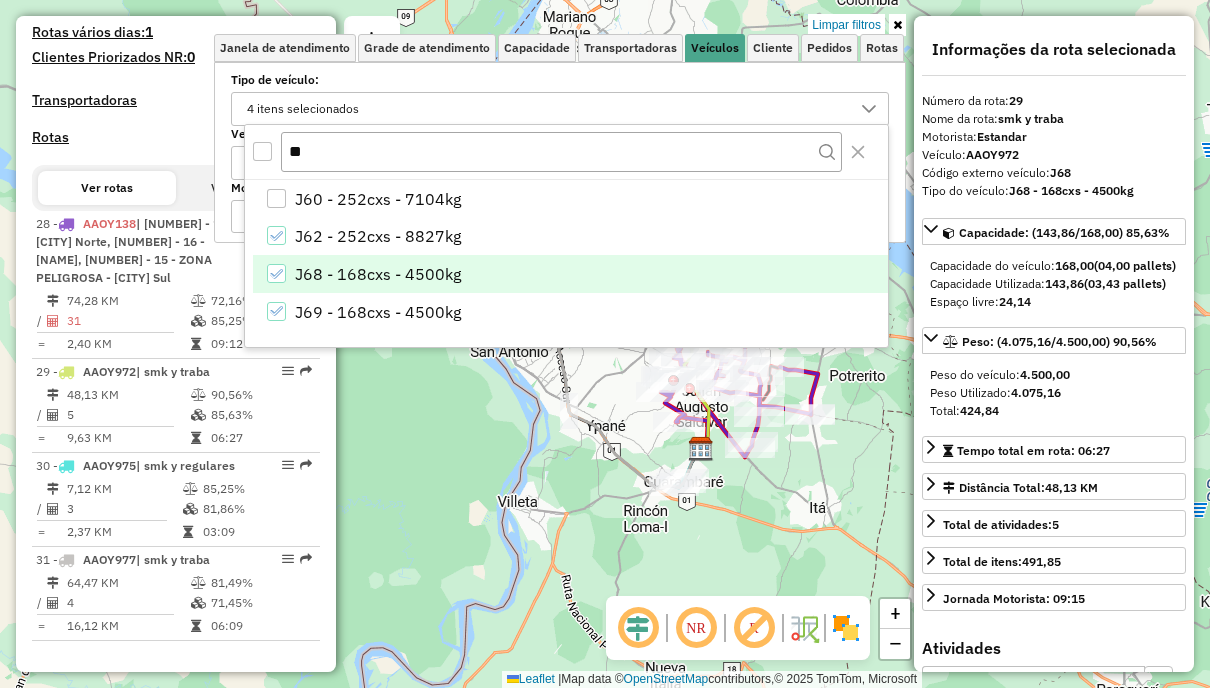 click on "J68 - 168cxs - 4500kg" at bounding box center [570, 274] 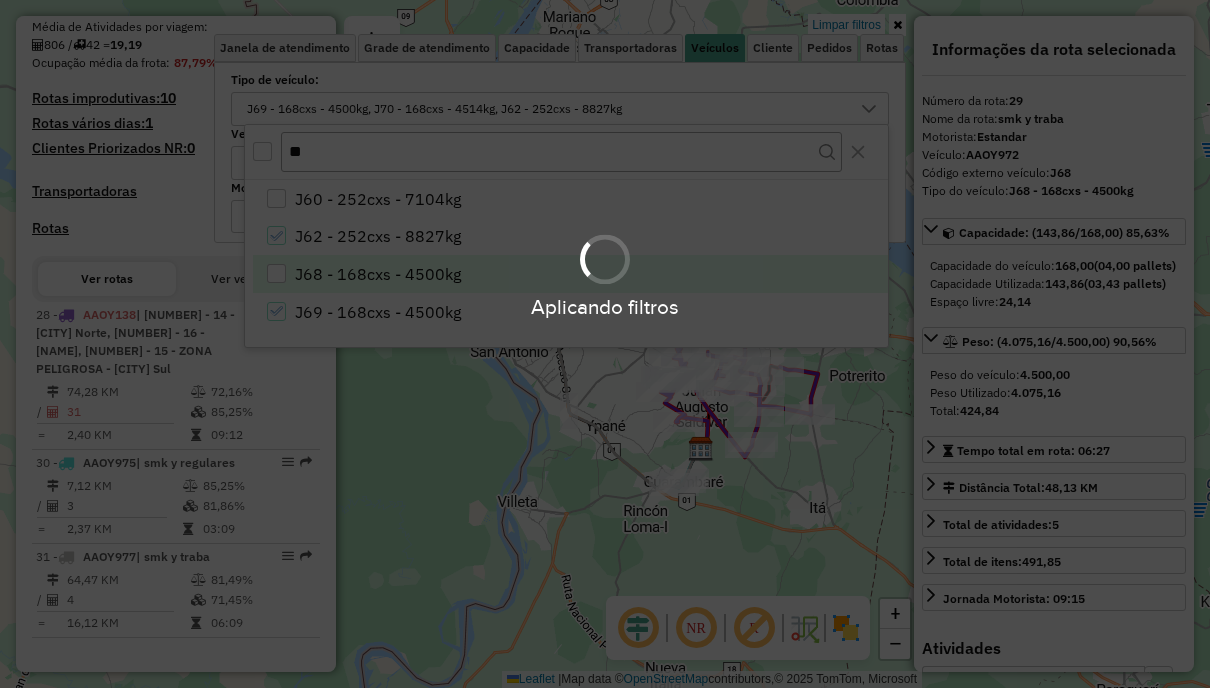 scroll, scrollTop: 488, scrollLeft: 0, axis: vertical 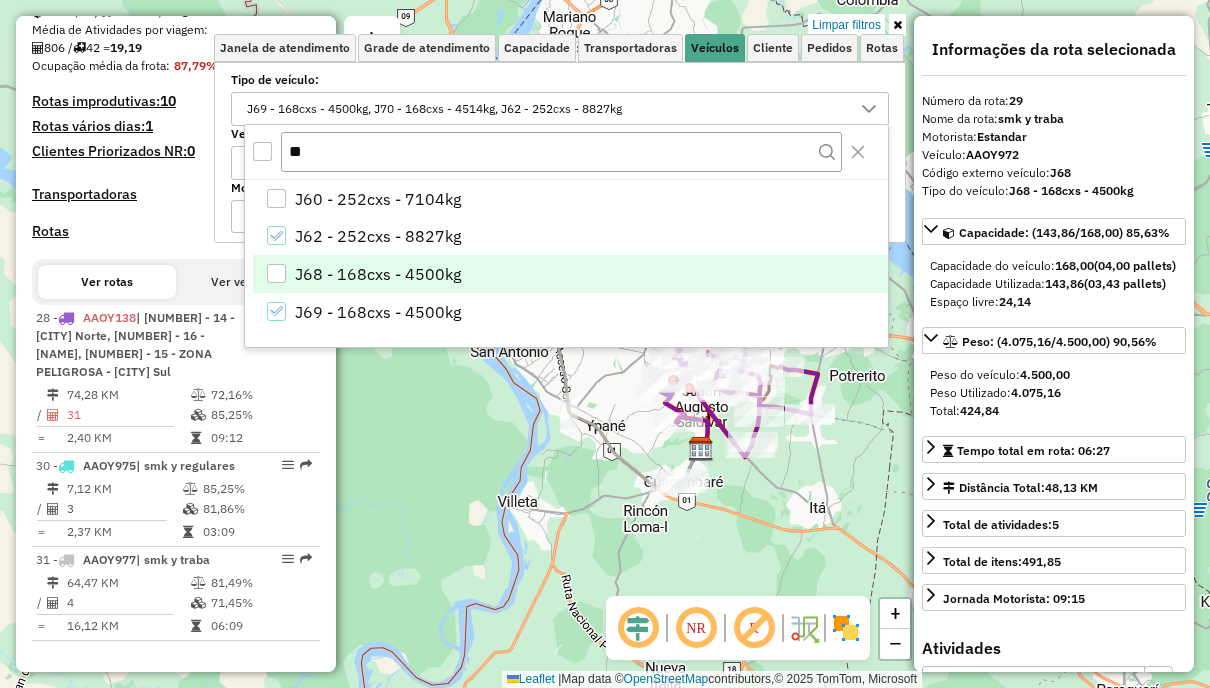 click on "Limpar filtros Janela de atendimento Grade de atendimento Capacidade Transportadoras Veículos Cliente Pedidos  Rotas Selecione os dias de semana para filtrar as janelas de atendimento  Seg   Ter   Qua   Qui   Sex   Sáb   Dom  Informe o período da janela de atendimento: De: Até:  Filtrar exatamente a janela do cliente  Considerar janela de atendimento padrão  Selecione os dias de semana para filtrar as grades de atendimento  Seg   Ter   Qua   Qui   Sex   Sáb   Dom   Considerar clientes sem dia de atendimento cadastrado  Clientes fora do dia de atendimento selecionado Filtrar as atividades entre os valores definidos abaixo:  Peso mínimo:   Peso máximo:   Cubagem mínima:   Cubagem máxima:   De:   Até:  Filtrar as atividades entre o tempo de atendimento definido abaixo:  De:   Até:   Considerar capacidade total dos clientes não roteirizados Transportadora: Selecione um ou mais itens Tipo de veículo: J69 - 168cxs - 4500kg, J70 - 168cxs - 4514kg, J62 - 252cxs - 8827kg Veículo: Motorista: Nome: Setor:" 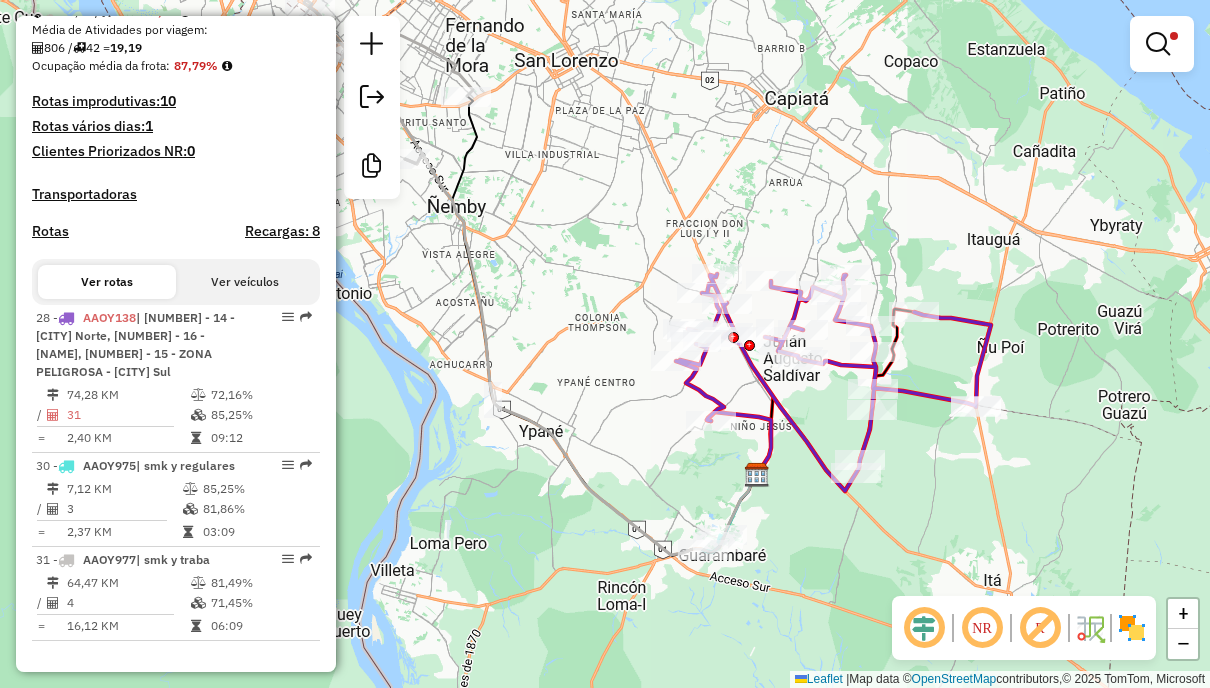 drag, startPoint x: 736, startPoint y: 505, endPoint x: 694, endPoint y: 344, distance: 166.3881 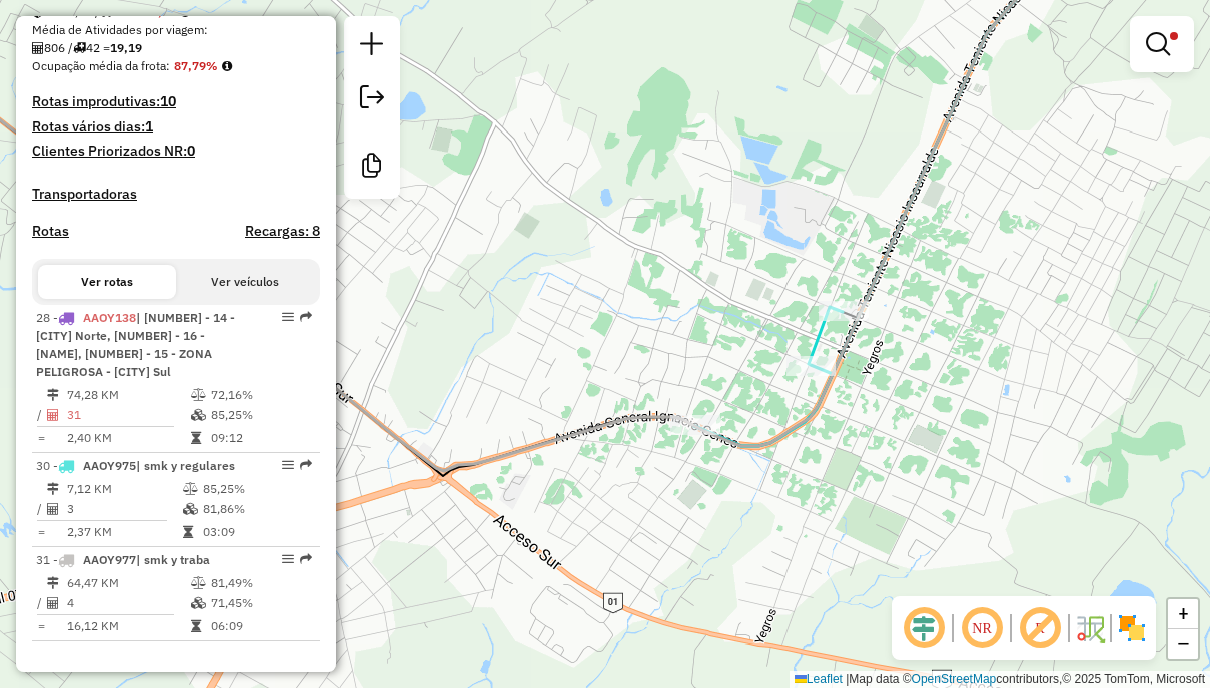 click 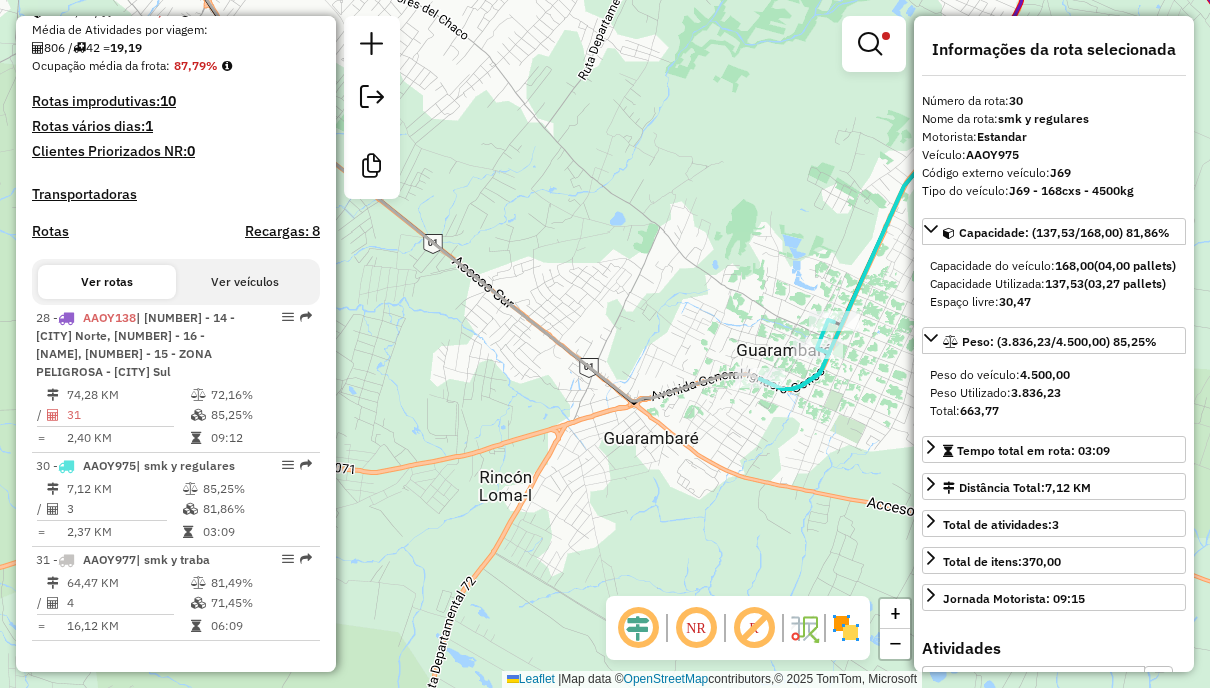 click at bounding box center [870, 44] 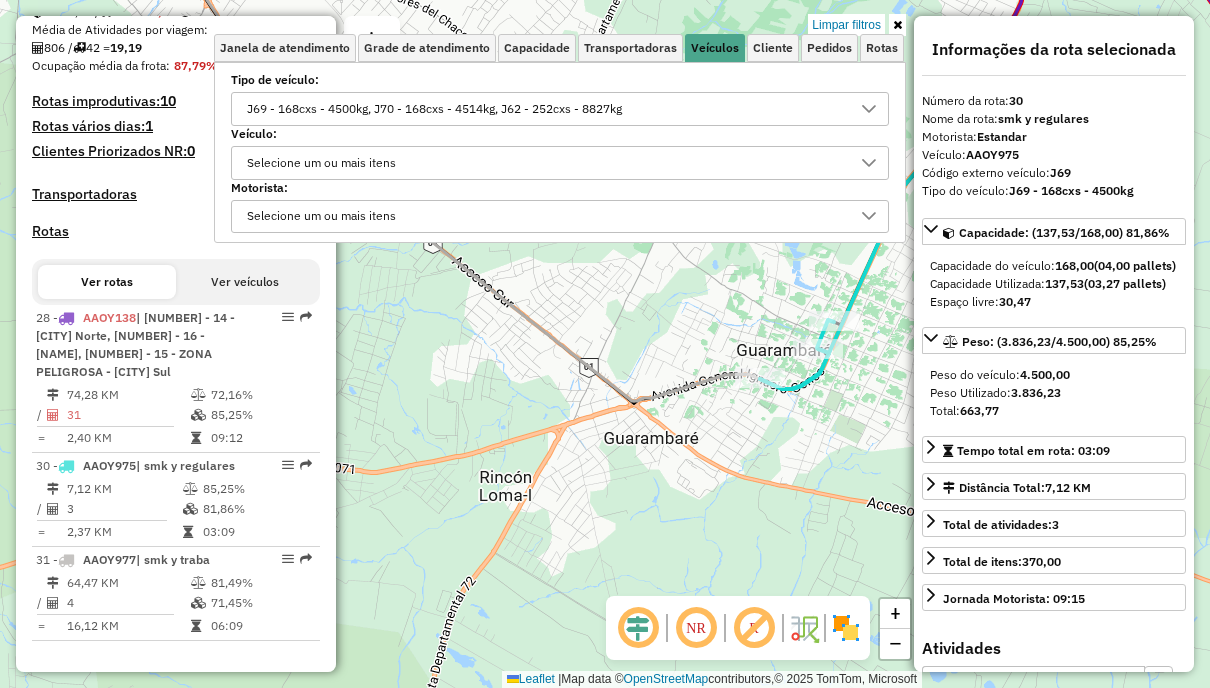 click on "J69 - 168cxs - 4500kg, J70 - 168cxs - 4514kg, J62 - 252cxs - 8827kg" at bounding box center [545, 109] 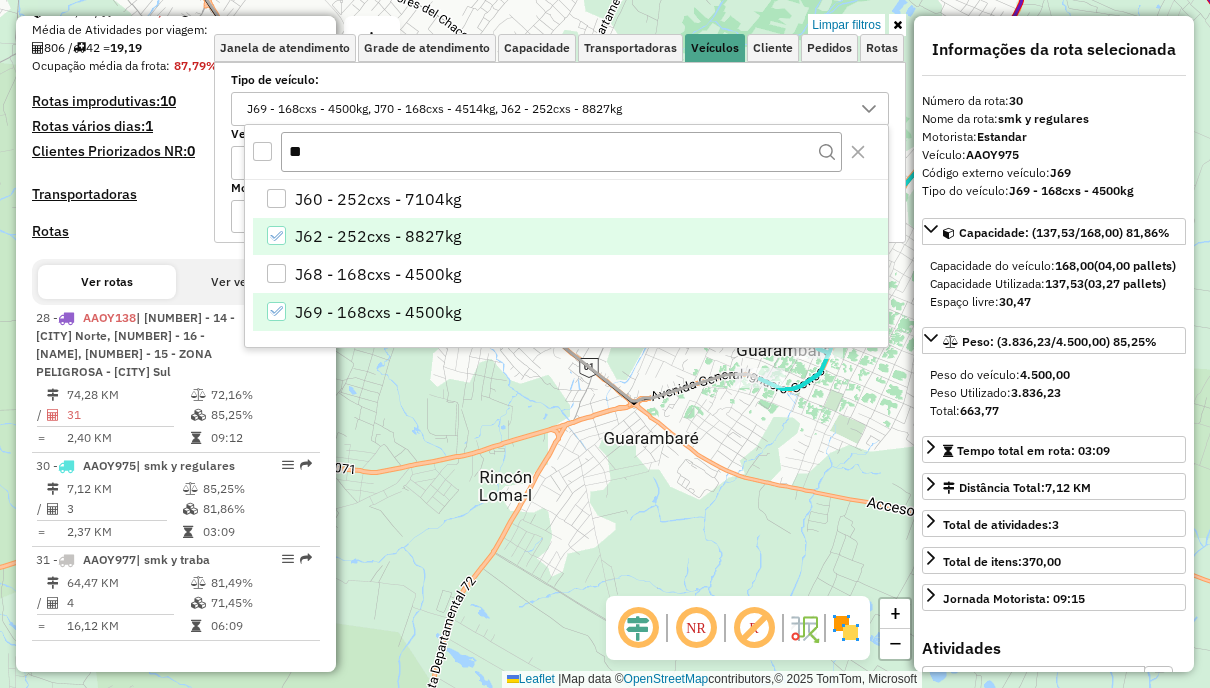 click on "J69 - 168cxs - 4500kg" at bounding box center (378, 312) 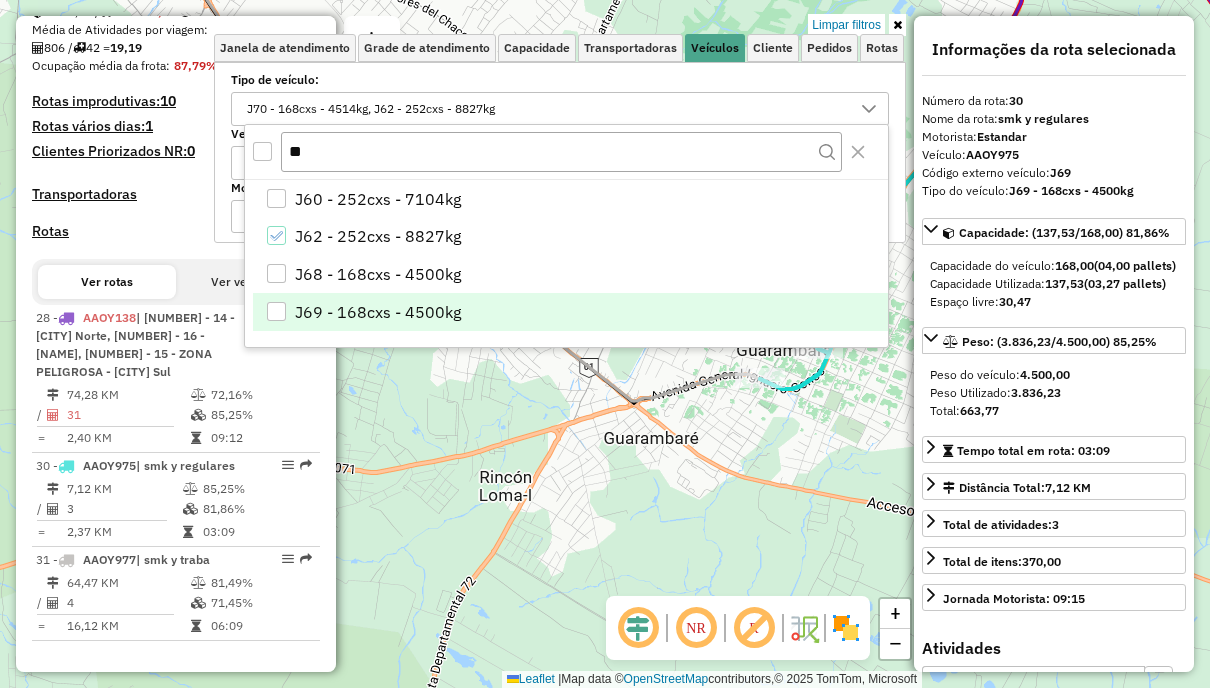 scroll, scrollTop: 395, scrollLeft: 0, axis: vertical 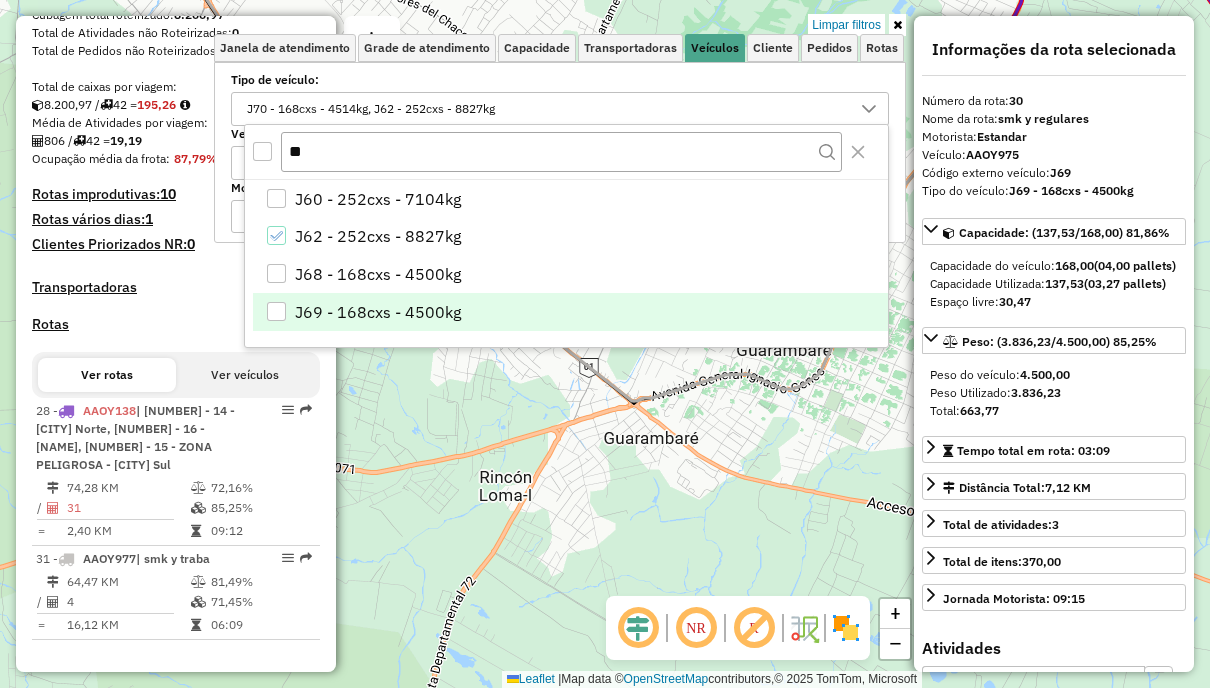 click on "Limpar filtros Janela de atendimento Grade de atendimento Capacidade Transportadoras Veículos Cliente Pedidos  Rotas Selecione os dias de semana para filtrar as janelas de atendimento  Seg   Ter   Qua   Qui   Sex   Sáb   Dom  Informe o período da janela de atendimento: De: Até:  Filtrar exatamente a janela do cliente  Considerar janela de atendimento padrão  Selecione os dias de semana para filtrar as grades de atendimento  Seg   Ter   Qua   Qui   Sex   Sáb   Dom   Considerar clientes sem dia de atendimento cadastrado  Clientes fora do dia de atendimento selecionado Filtrar as atividades entre os valores definidos abaixo:  Peso mínimo:   Peso máximo:   Cubagem mínima:   Cubagem máxima:   De:   Até:  Filtrar as atividades entre o tempo de atendimento definido abaixo:  De:   Até:   Considerar capacidade total dos clientes não roteirizados Transportadora: Selecione um ou mais itens Tipo de veículo: J70 - 168cxs - 4514kg, J62 - 252cxs - 8827kg Veículo: Selecione um ou mais itens Motorista: Nome: +" 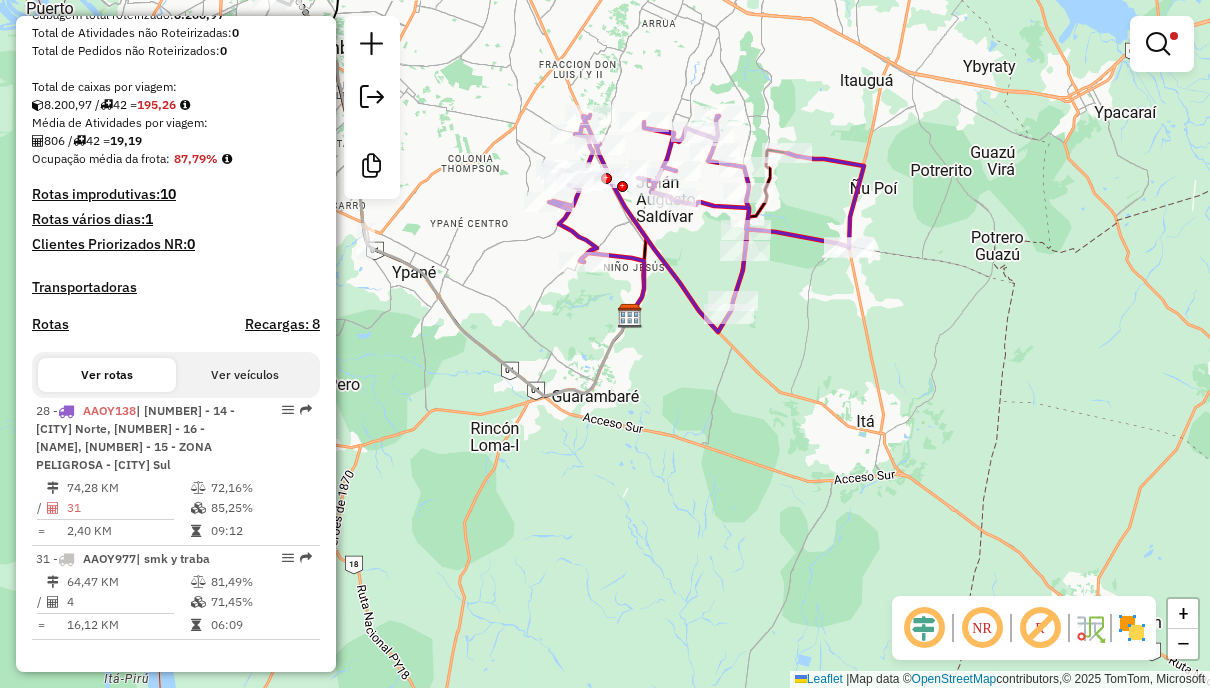 drag, startPoint x: 519, startPoint y: 325, endPoint x: 774, endPoint y: 499, distance: 308.7086 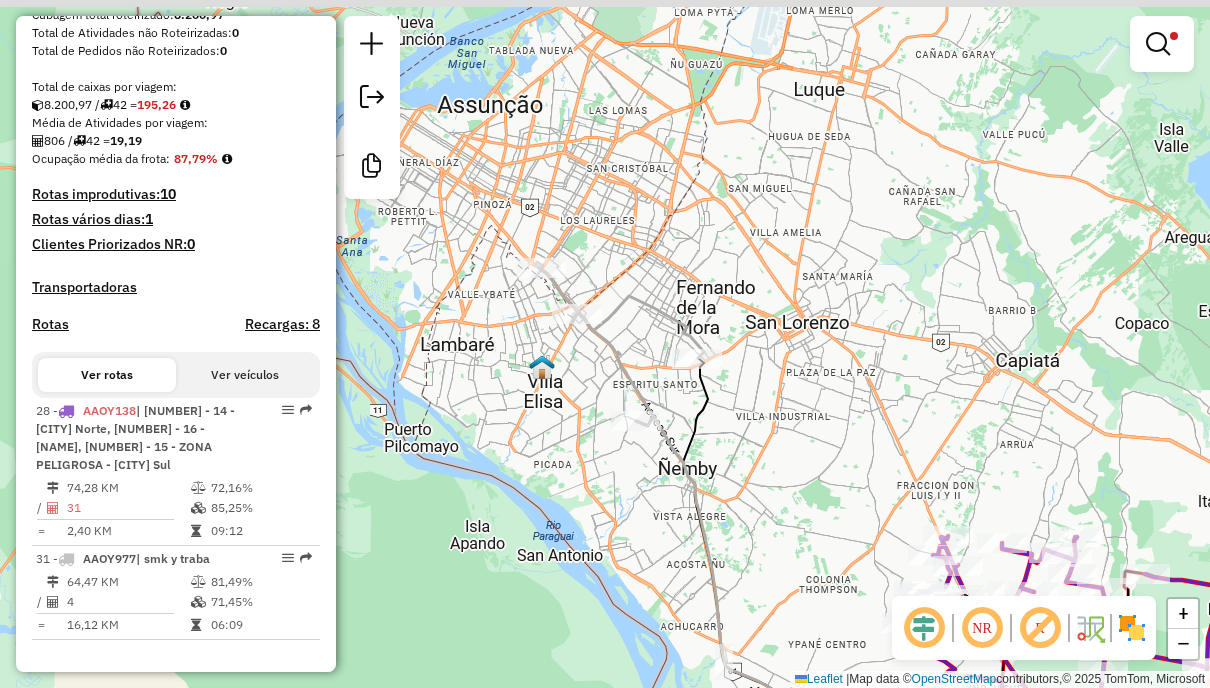 drag, startPoint x: 597, startPoint y: 288, endPoint x: 670, endPoint y: 539, distance: 261.4001 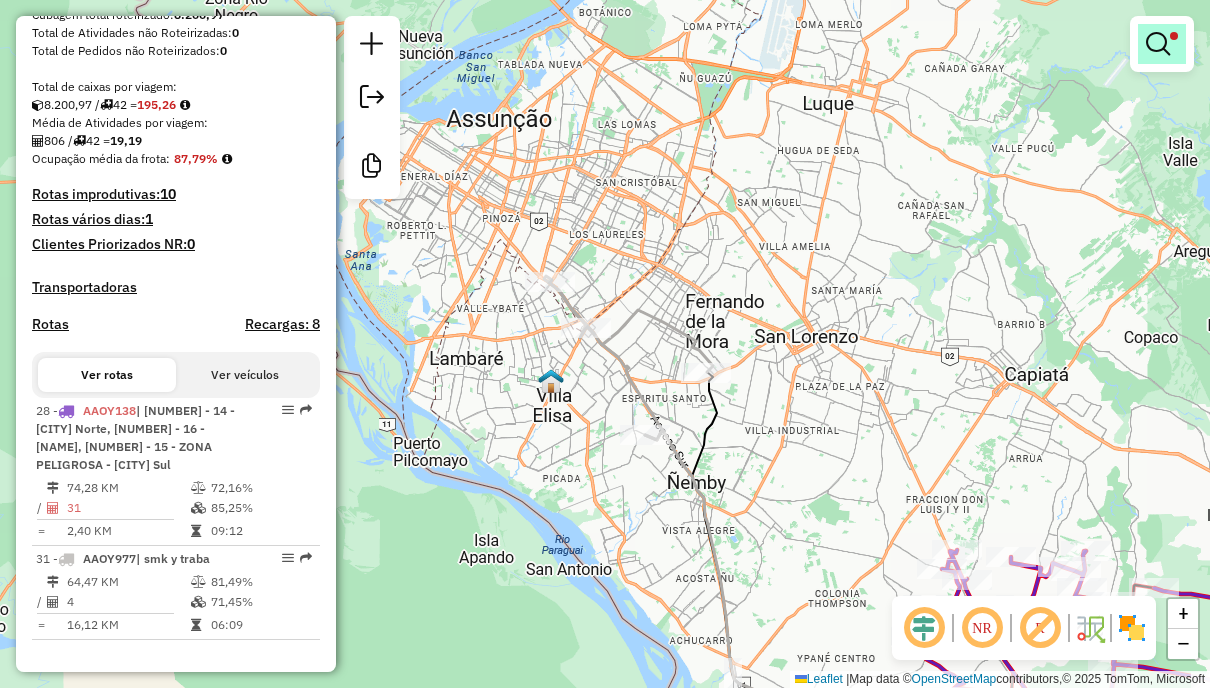 click at bounding box center (1158, 44) 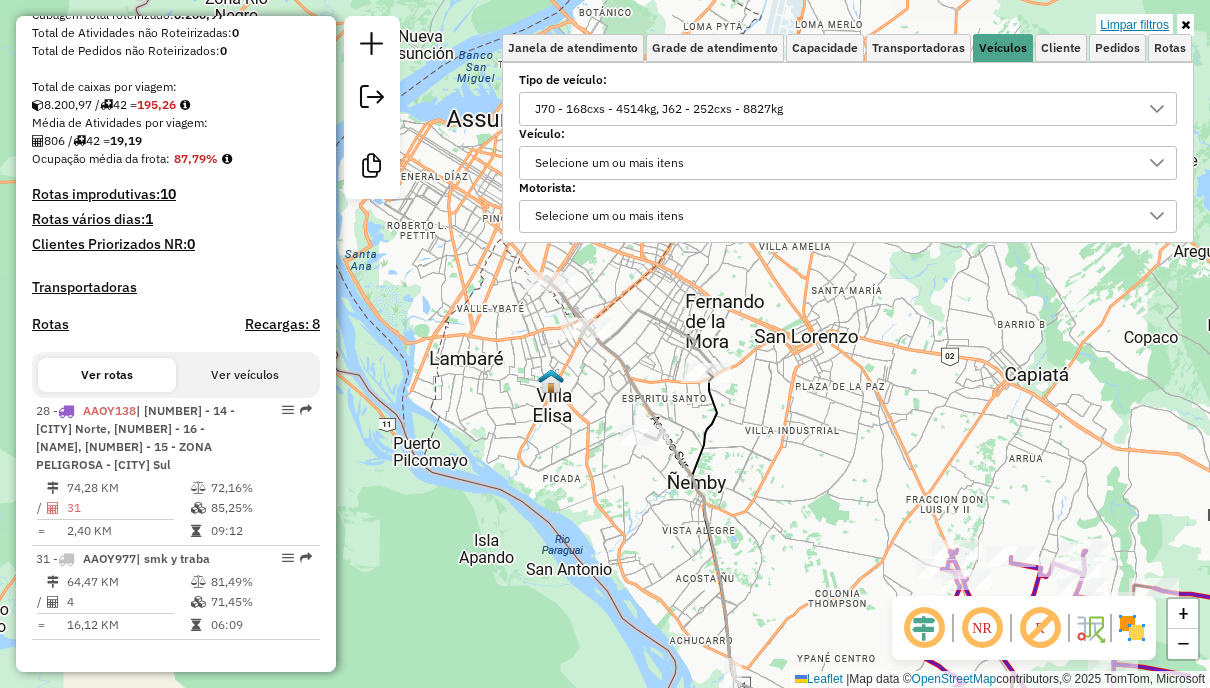 click on "Limpar filtros" at bounding box center [1134, 25] 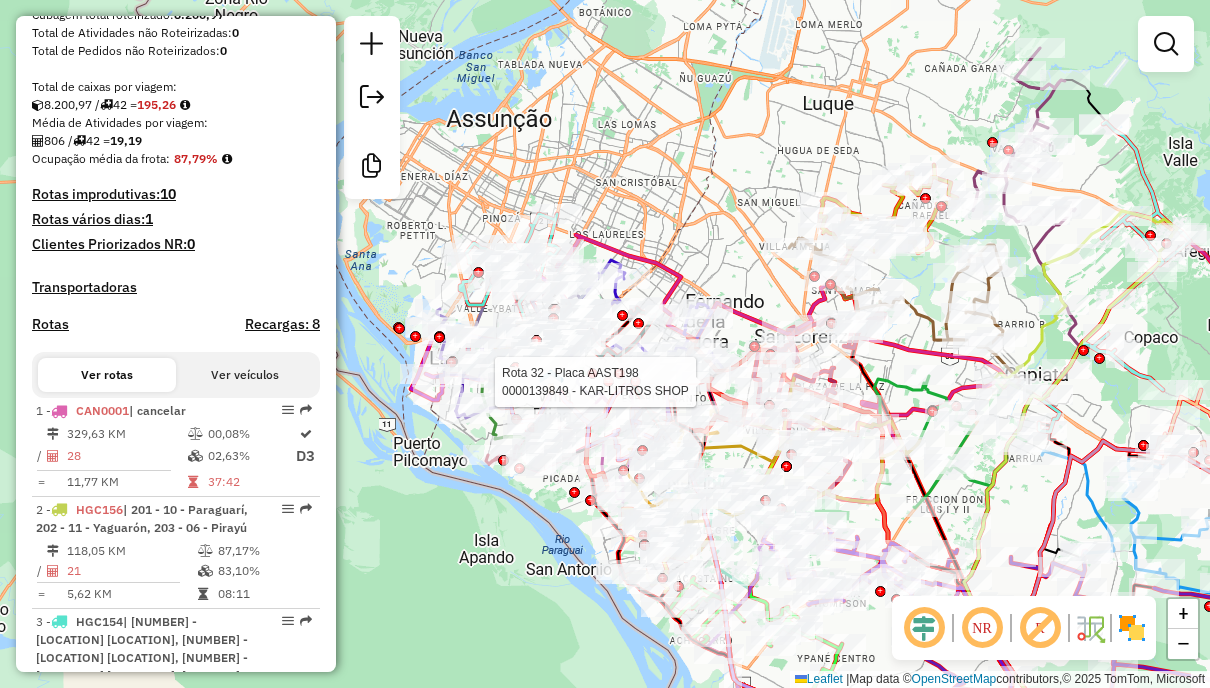 scroll, scrollTop: 694, scrollLeft: 0, axis: vertical 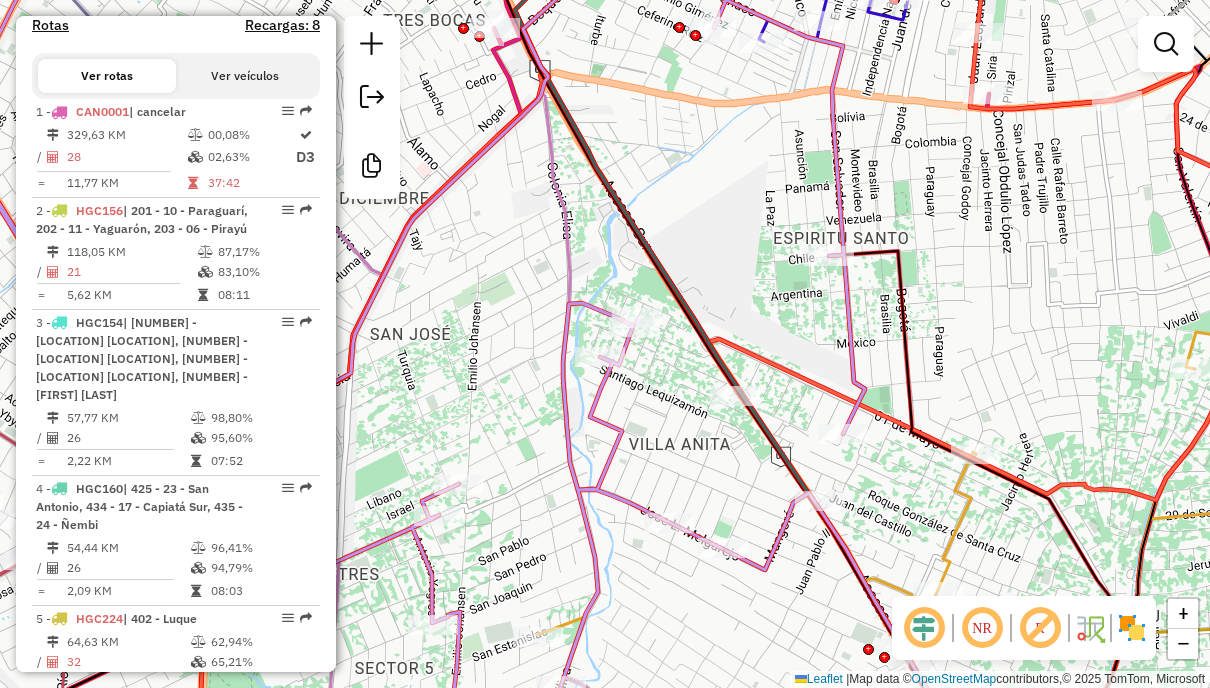 click 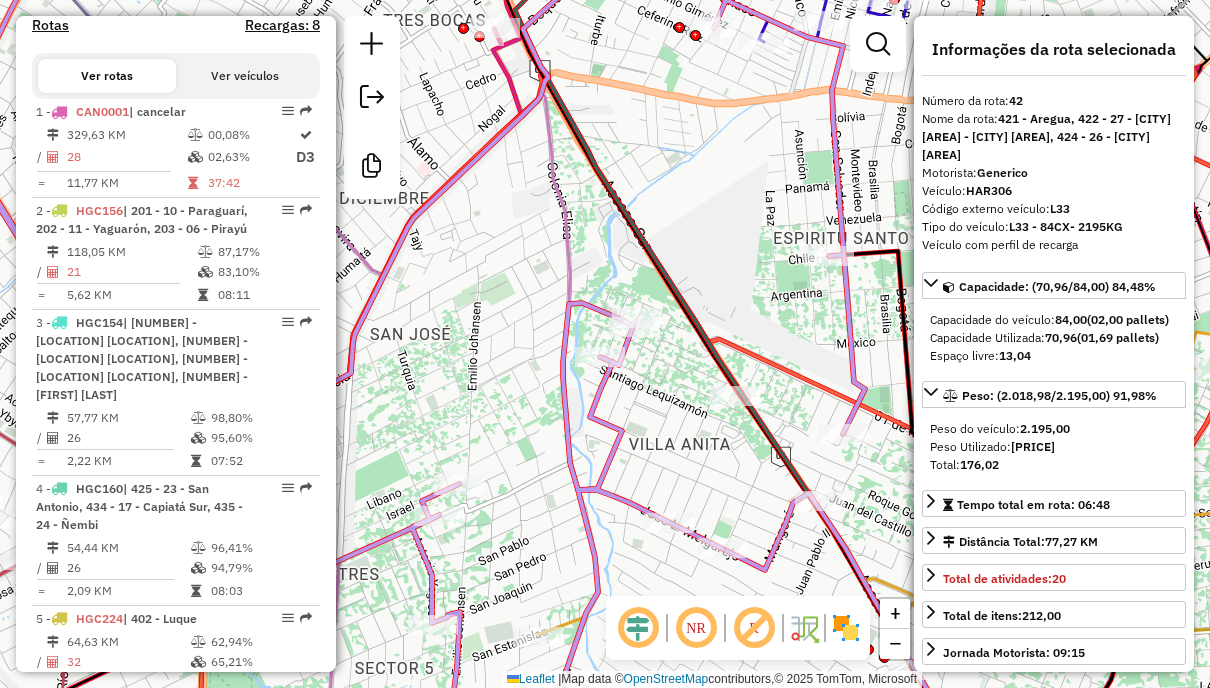 scroll, scrollTop: 4974, scrollLeft: 0, axis: vertical 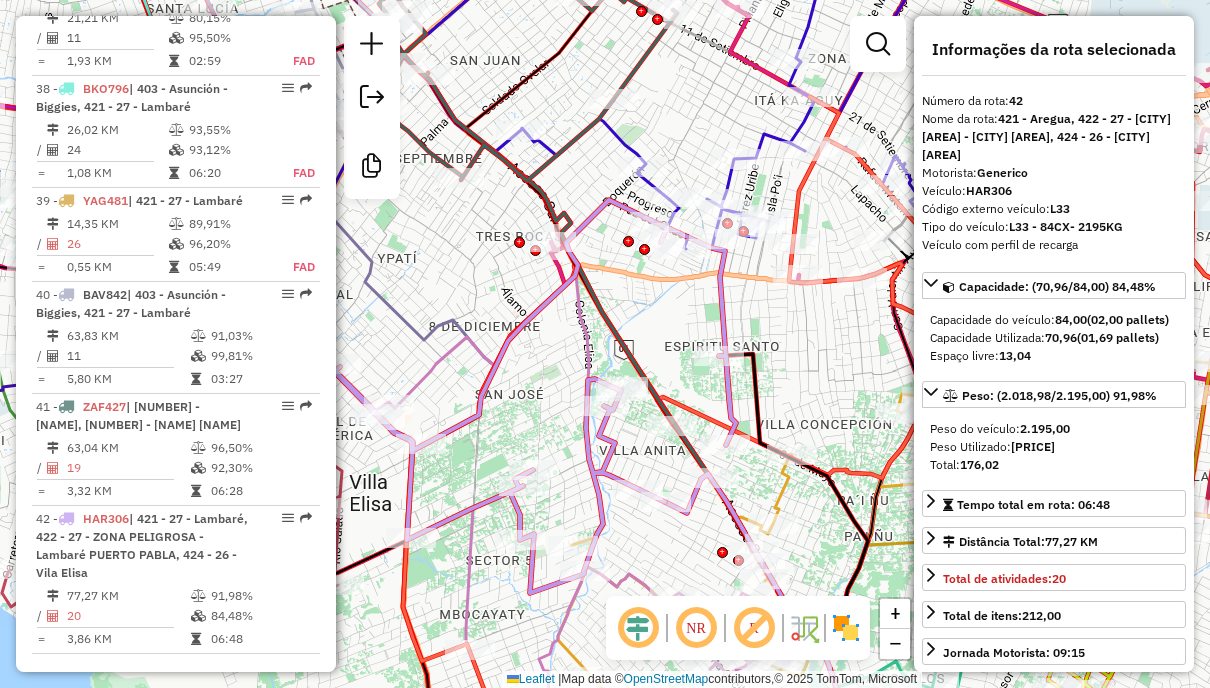 click 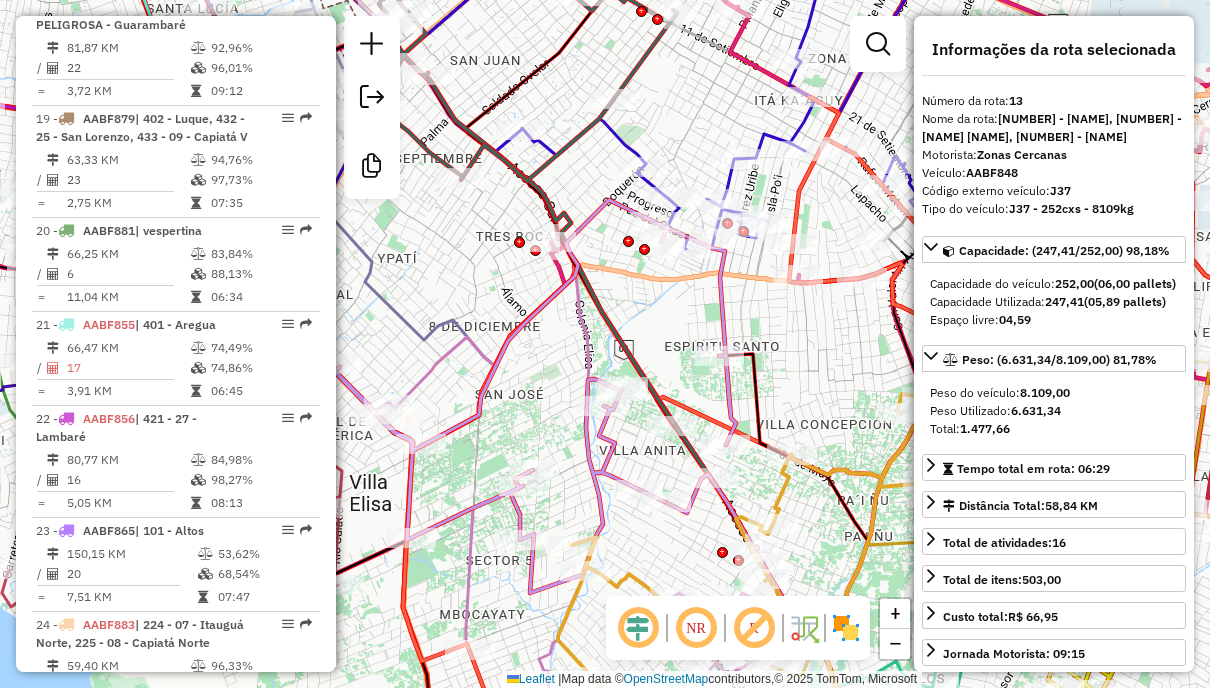 scroll, scrollTop: 2120, scrollLeft: 0, axis: vertical 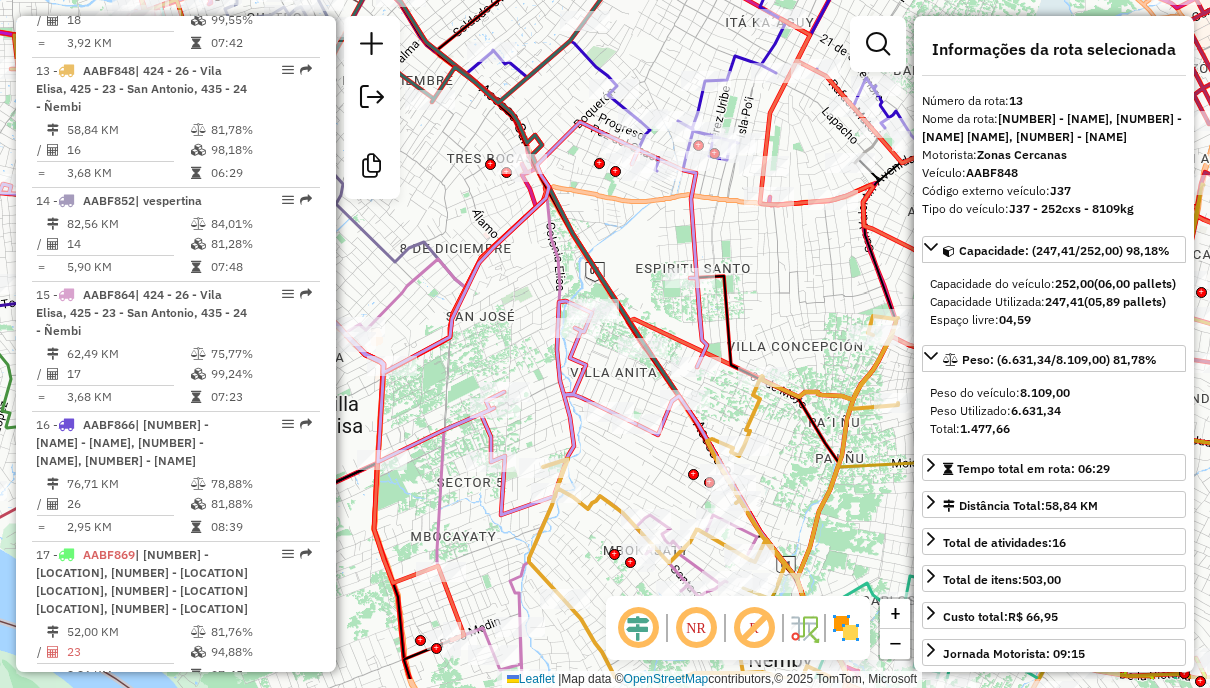drag, startPoint x: 691, startPoint y: 525, endPoint x: 662, endPoint y: 444, distance: 86.034874 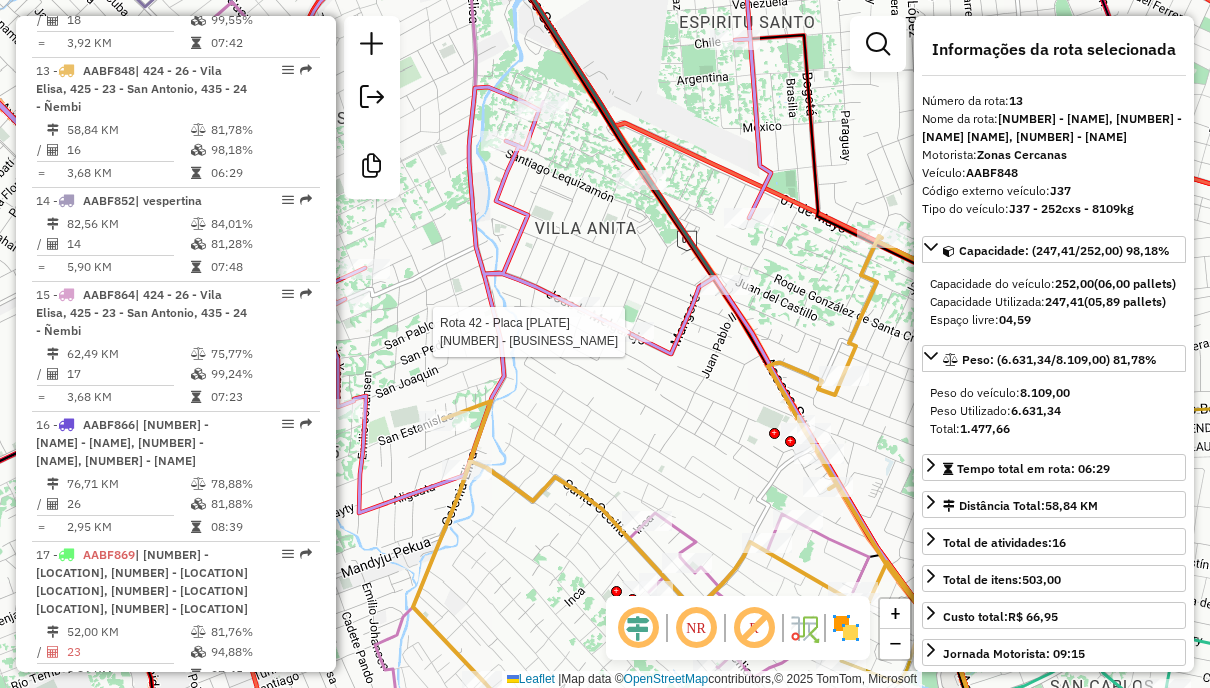 click 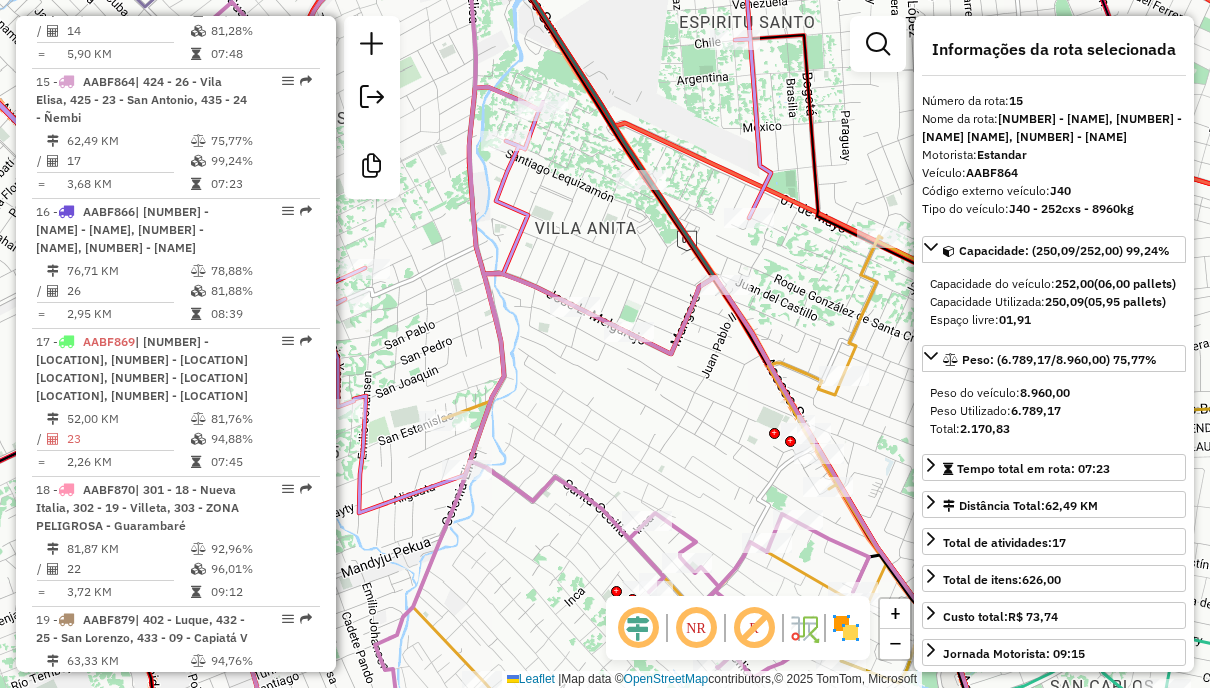 scroll, scrollTop: 2344, scrollLeft: 0, axis: vertical 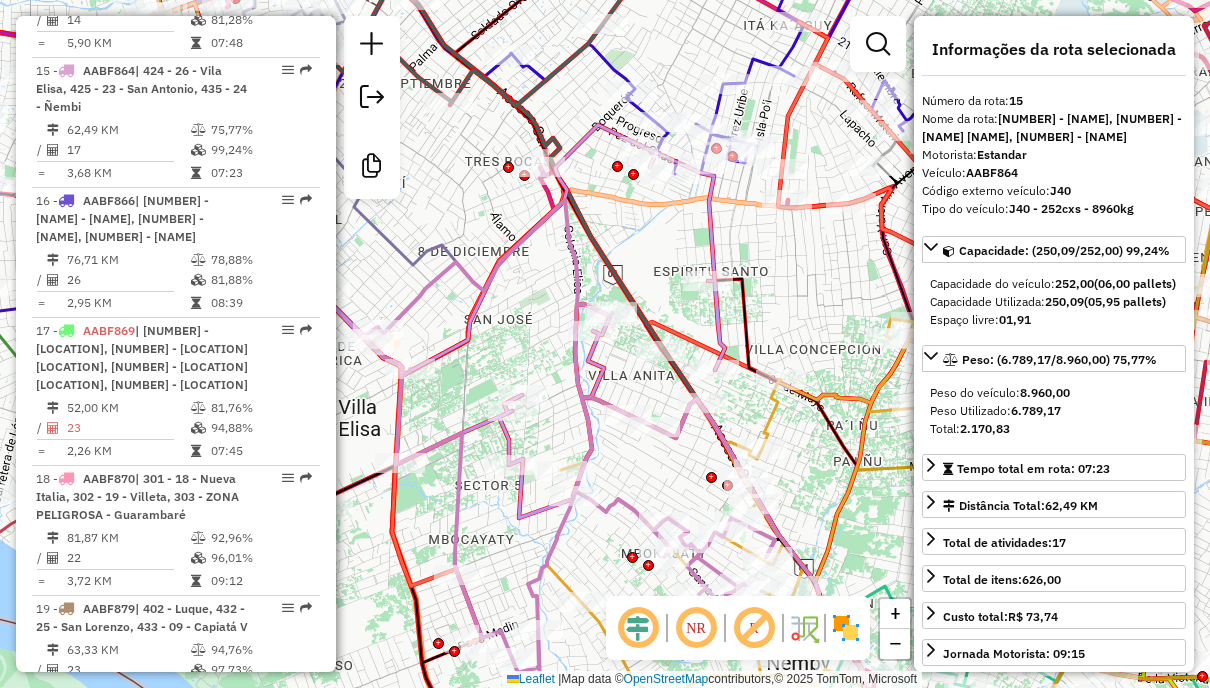 click 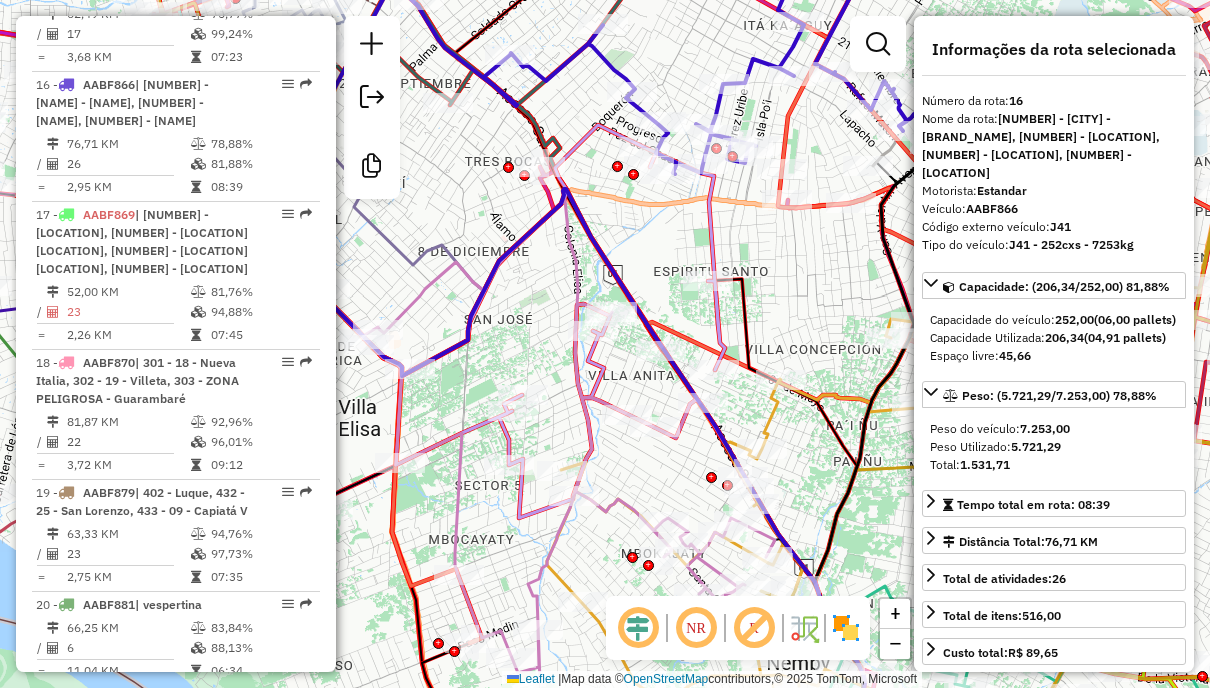 scroll, scrollTop: 2473, scrollLeft: 0, axis: vertical 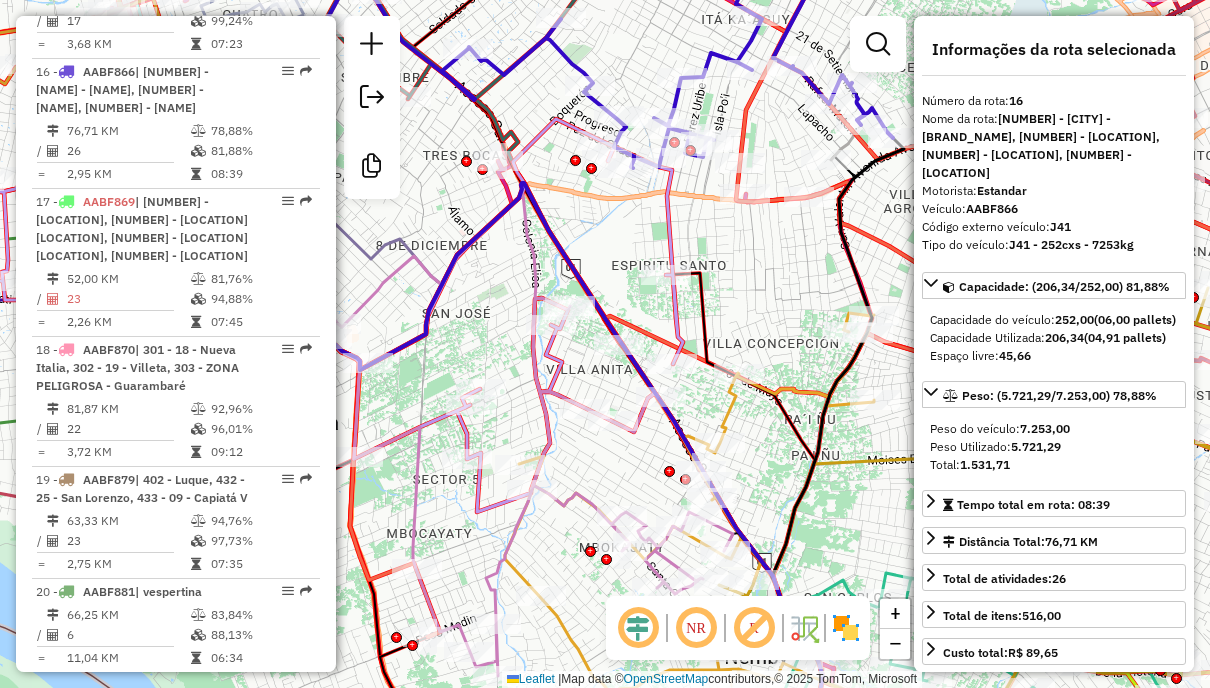 click 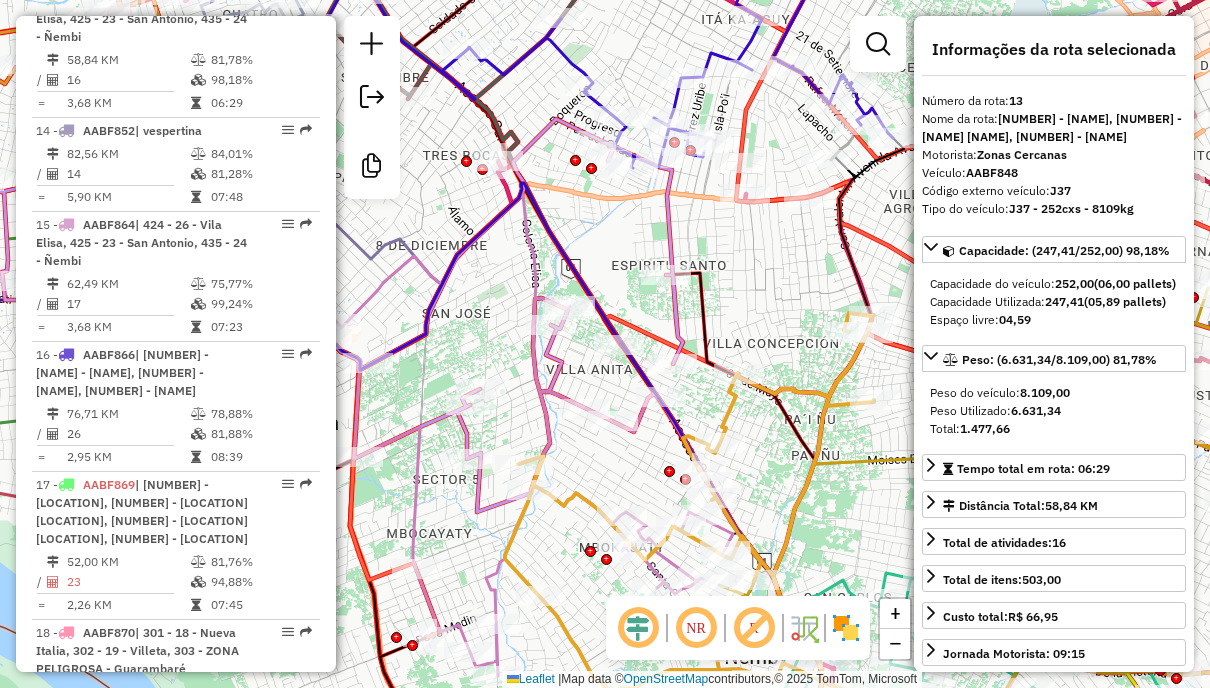 scroll, scrollTop: 2120, scrollLeft: 0, axis: vertical 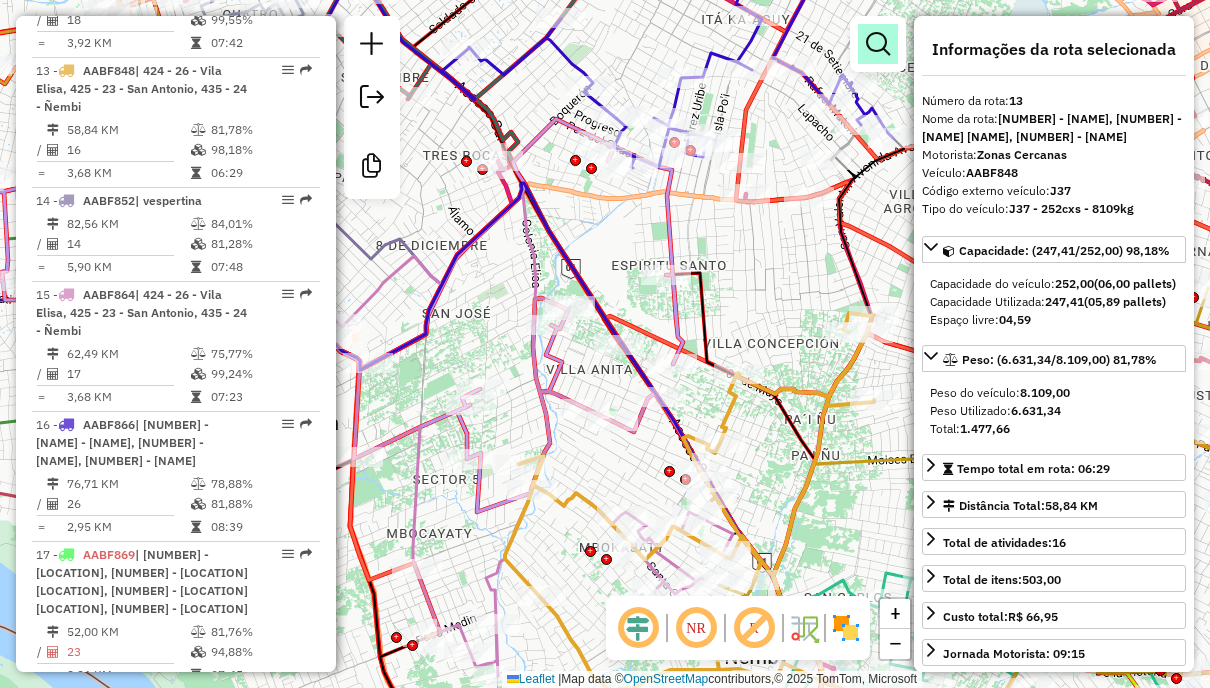 click at bounding box center (878, 44) 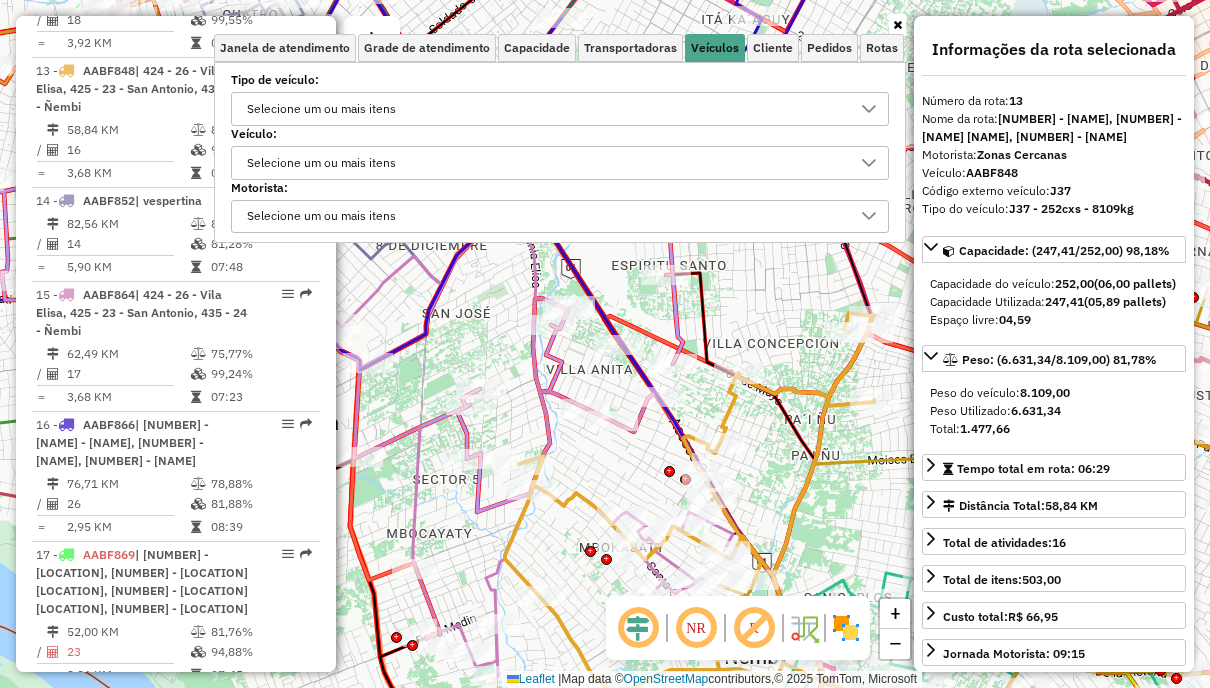 click on "Selecione um ou mais itens" at bounding box center [545, 109] 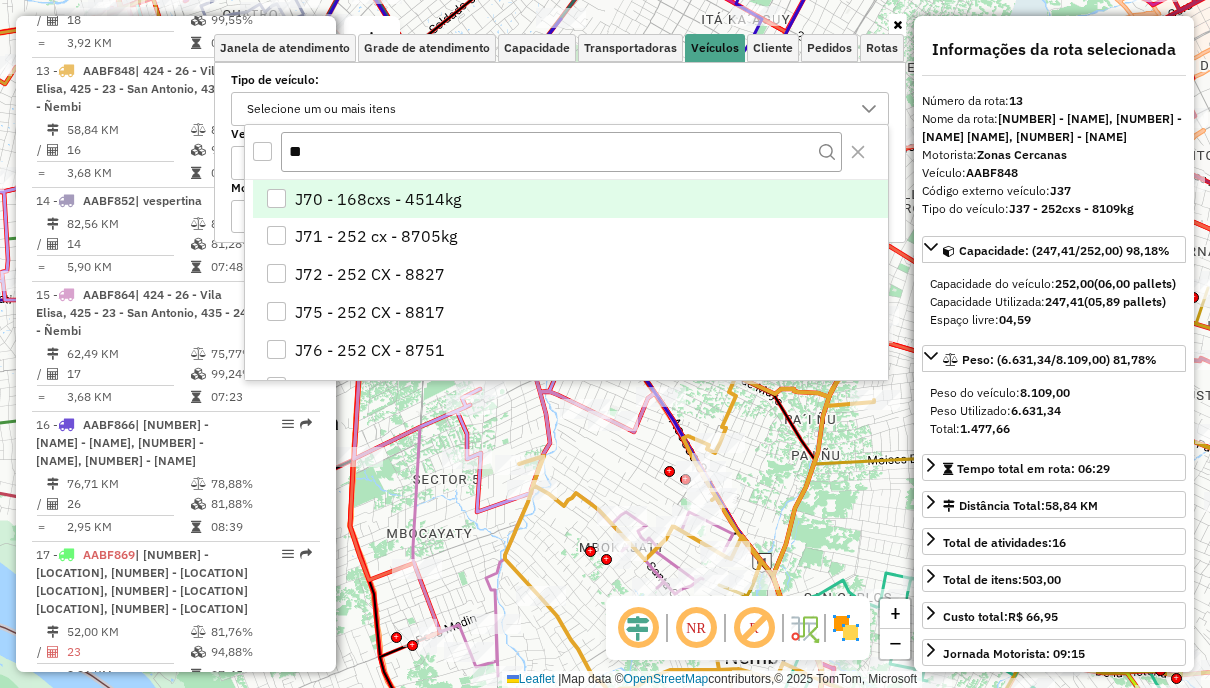 click on "J70 - 168cxs - 4514kg" at bounding box center (378, 199) 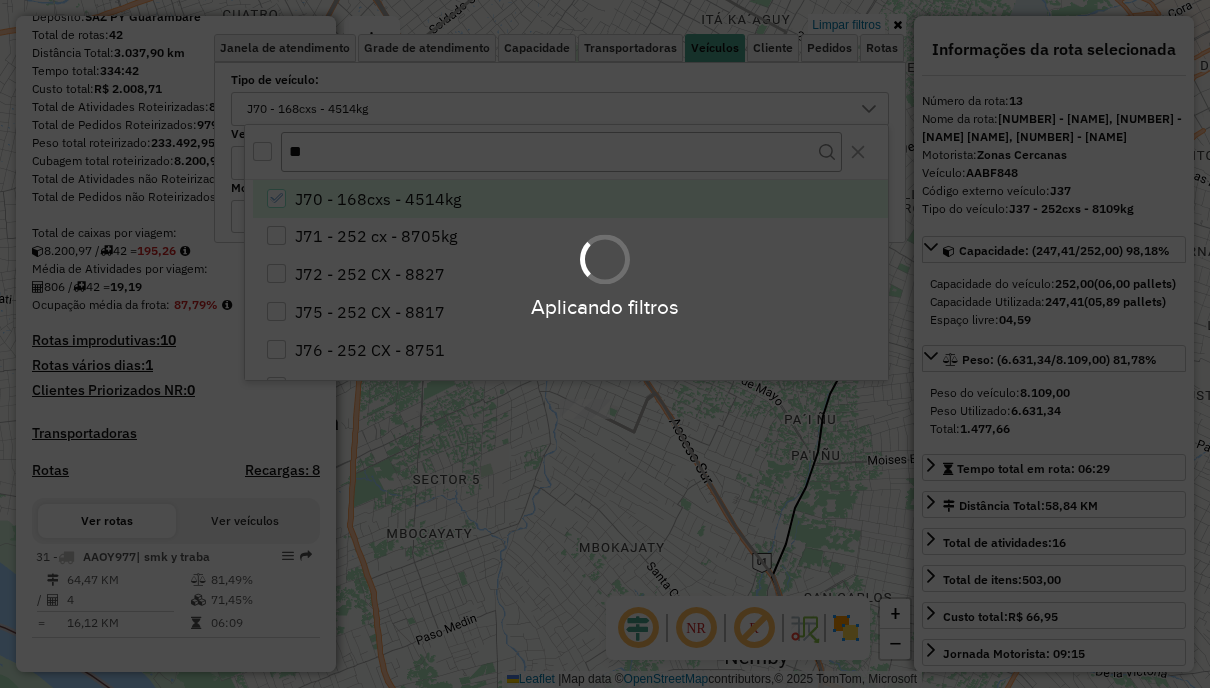 scroll, scrollTop: 247, scrollLeft: 0, axis: vertical 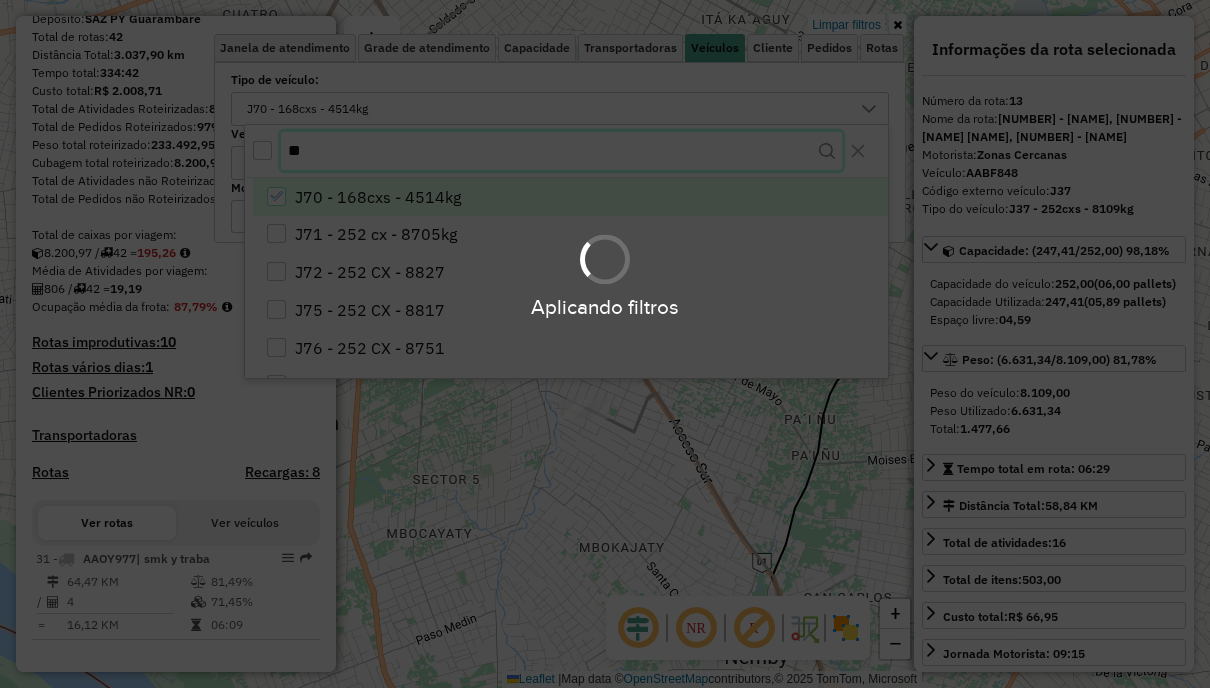 click on "**" at bounding box center (561, 151) 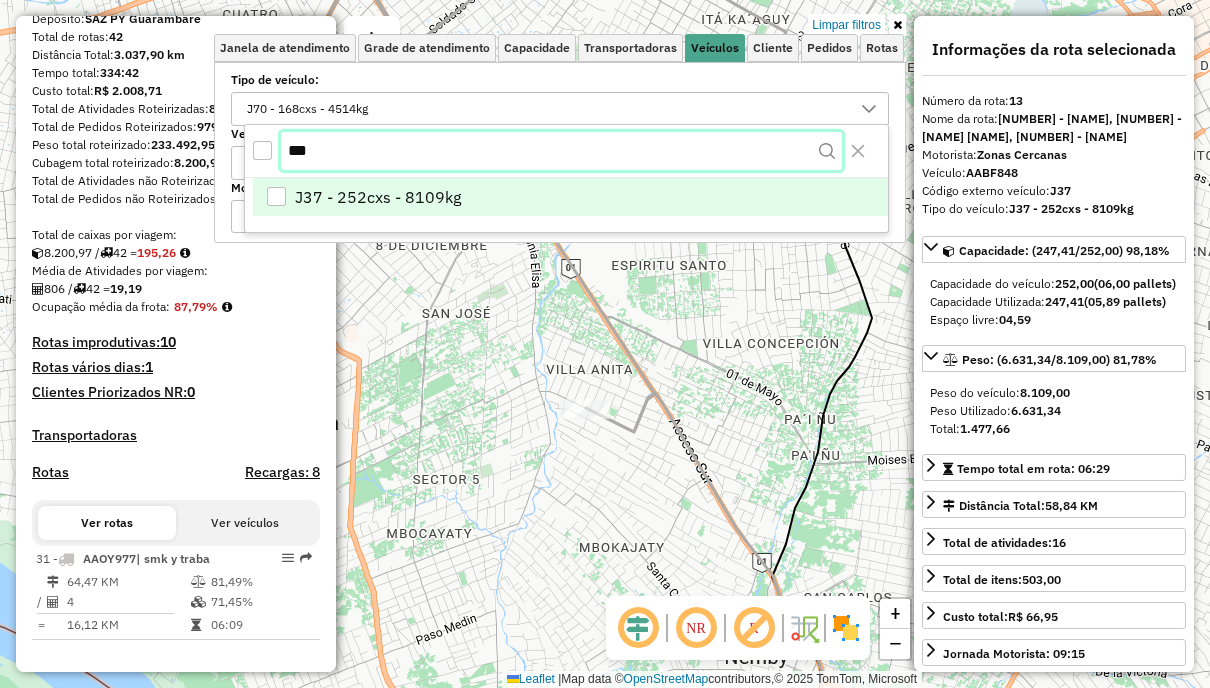 type on "***" 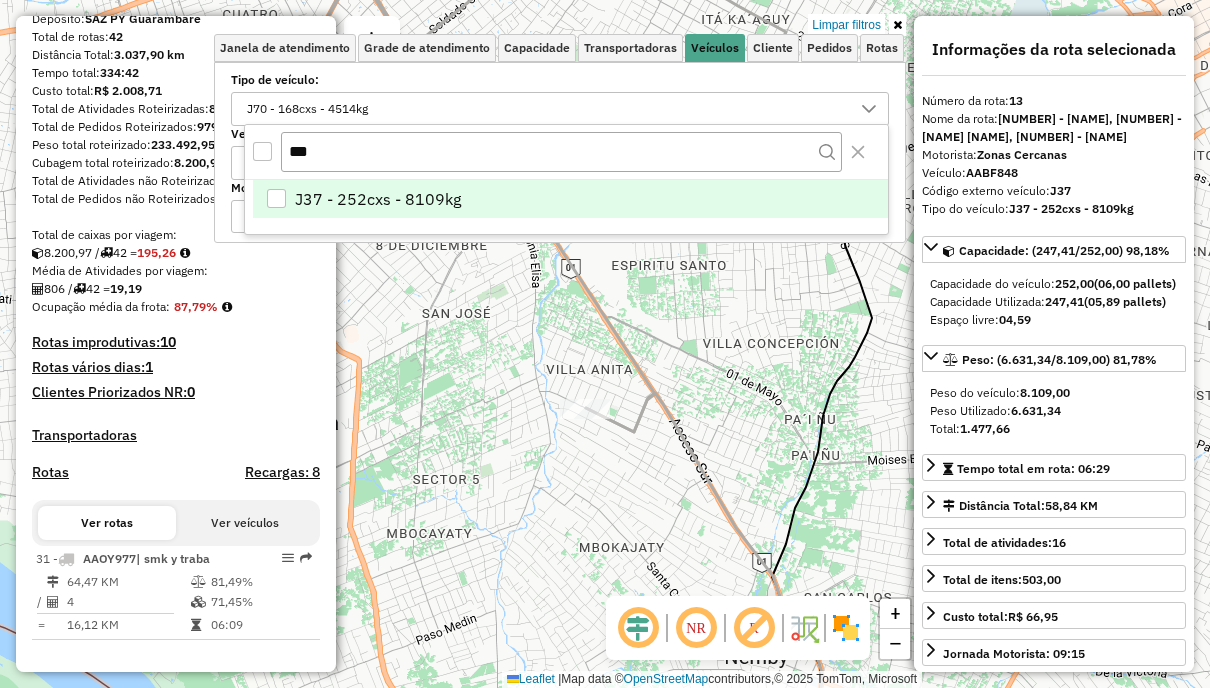click on "J37 - 252cxs - 8109kg" at bounding box center [378, 199] 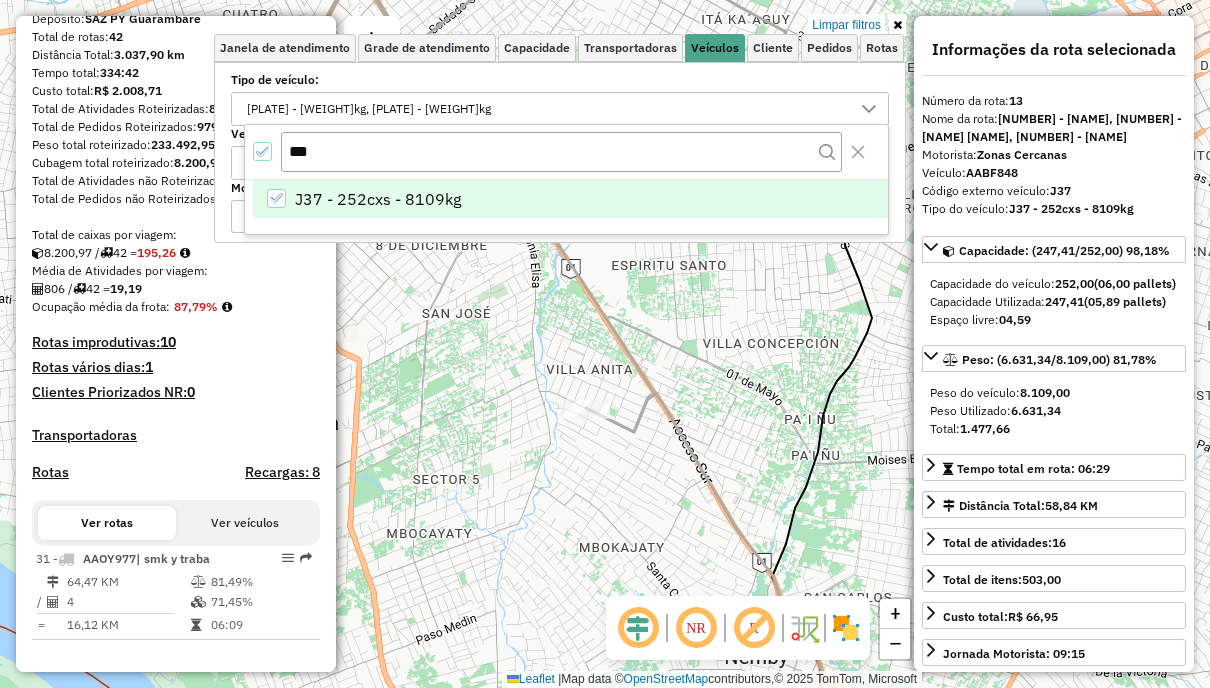 scroll, scrollTop: 377, scrollLeft: 0, axis: vertical 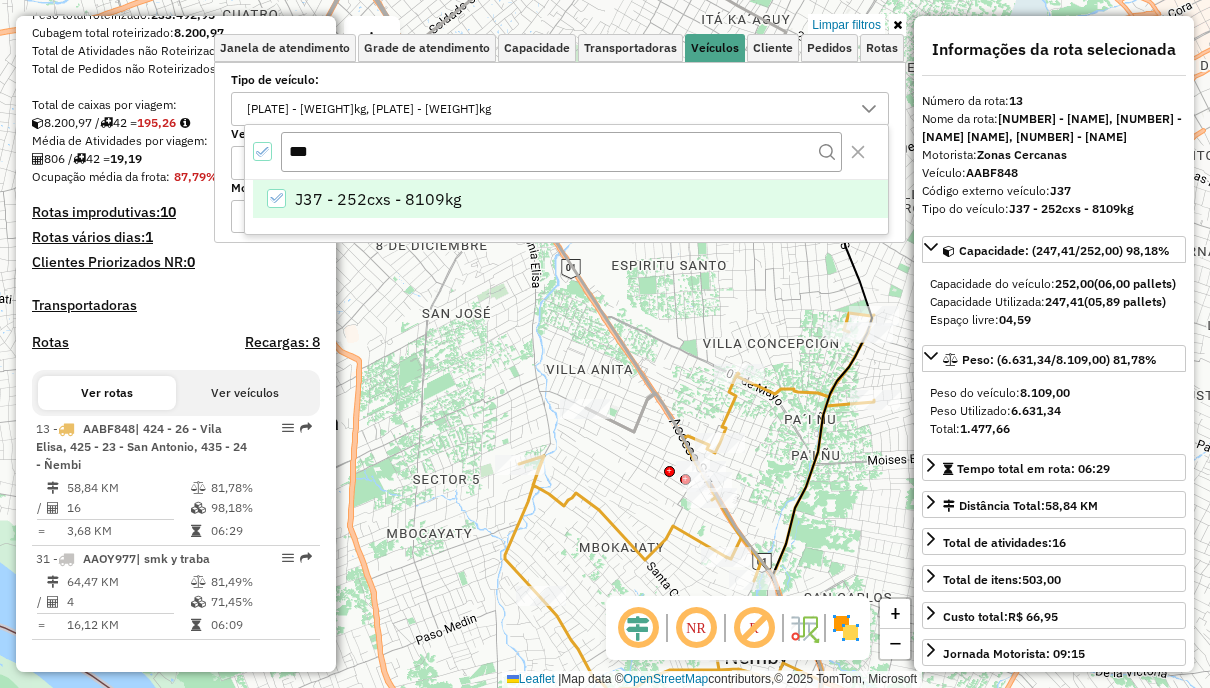 click on "Limpar filtros Janela de atendimento Grade de atendimento Capacidade Transportadoras Veículos Cliente Pedidos  Rotas Selecione os dias de semana para filtrar as janelas de atendimento  Seg   Ter   Qua   Qui   Sex   Sáb   Dom  Informe o período da janela de atendimento: De: Até:  Filtrar exatamente a janela do cliente  Considerar janela de atendimento padrão  Selecione os dias de semana para filtrar as grades de atendimento  Seg   Ter   Qua   Qui   Sex   Sáb   Dom   Considerar clientes sem dia de atendimento cadastrado  Clientes fora do dia de atendimento selecionado Filtrar as atividades entre os valores definidos abaixo:  Peso mínimo:   Peso máximo:   Cubagem mínima:   Cubagem máxima:   De:   Até:  Filtrar as atividades entre o tempo de atendimento definido abaixo:  De:   Até:   Considerar capacidade total dos clientes não roteirizados Transportadora: Selecione um ou mais itens Tipo de veículo: J70 - 168cxs - 4514kg, J37 - 252cxs - 8109kg Veículo: Selecione um ou mais itens Motorista: Nome: +" 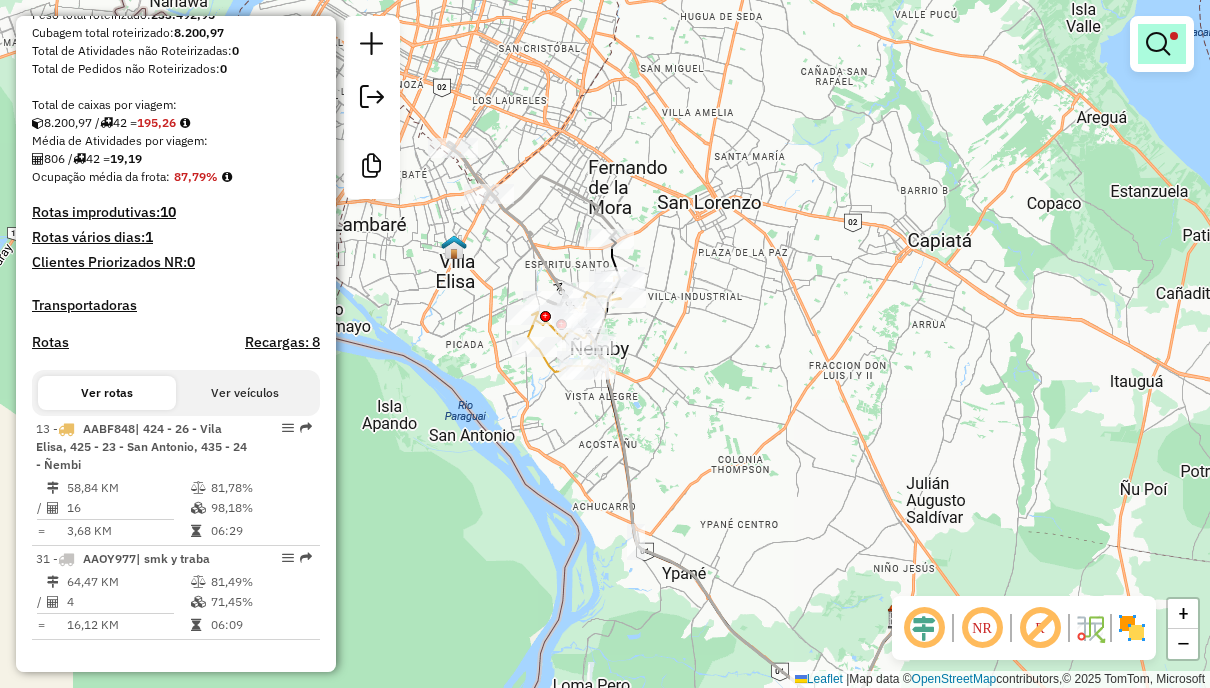 click at bounding box center (1158, 44) 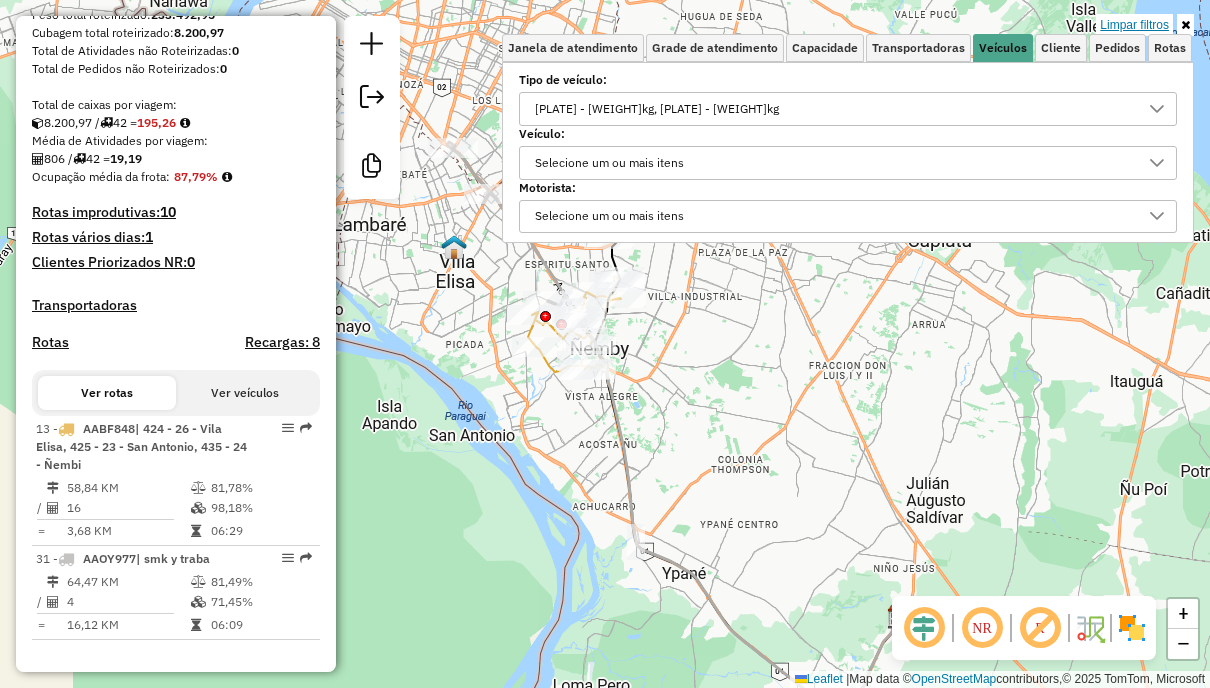 click on "Limpar filtros" at bounding box center [1134, 25] 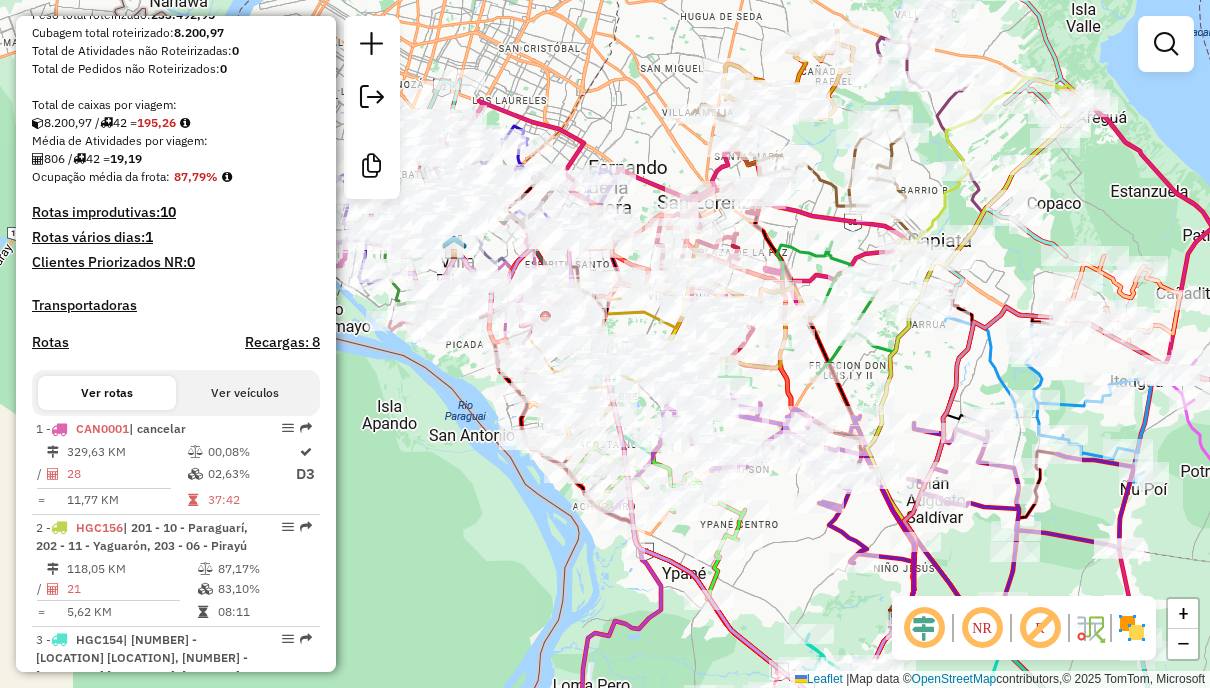 scroll, scrollTop: 2120, scrollLeft: 0, axis: vertical 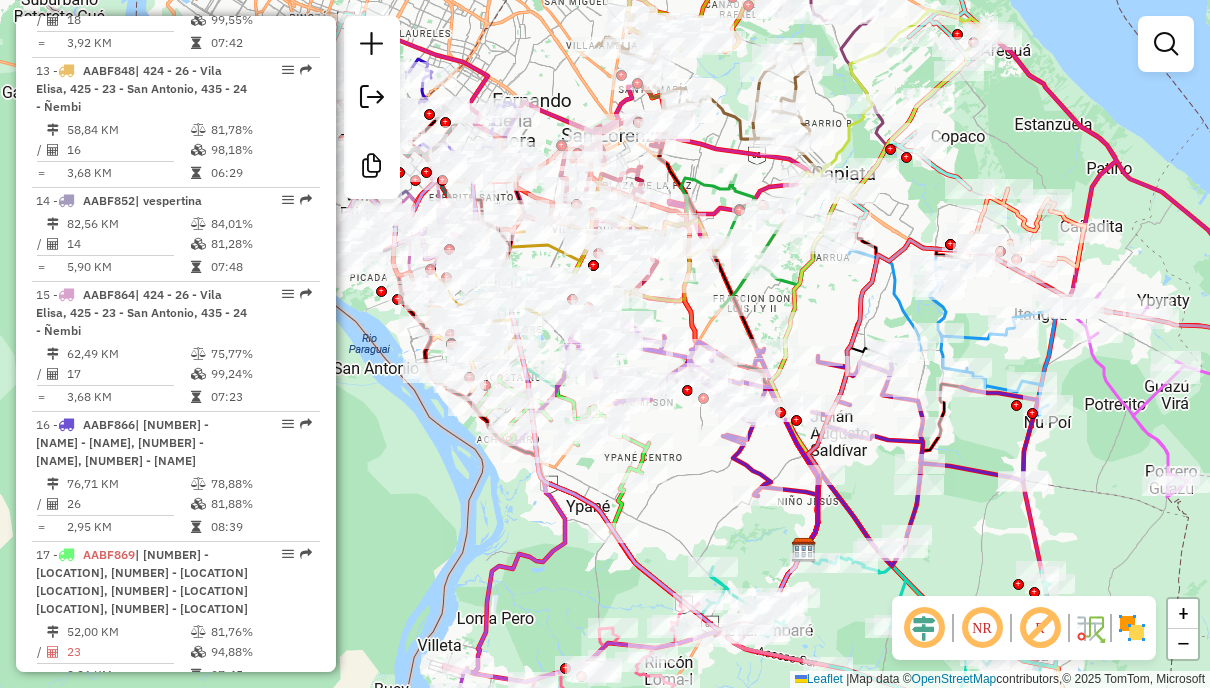 drag, startPoint x: 926, startPoint y: 380, endPoint x: 788, endPoint y: 250, distance: 189.58904 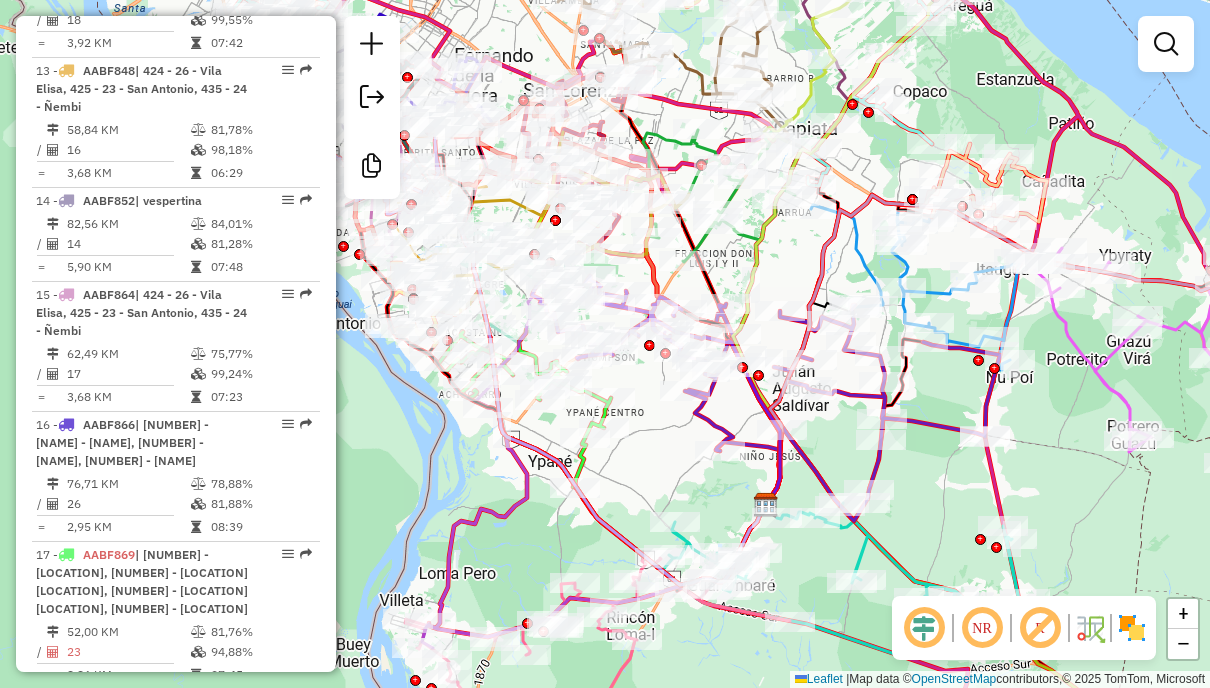 click 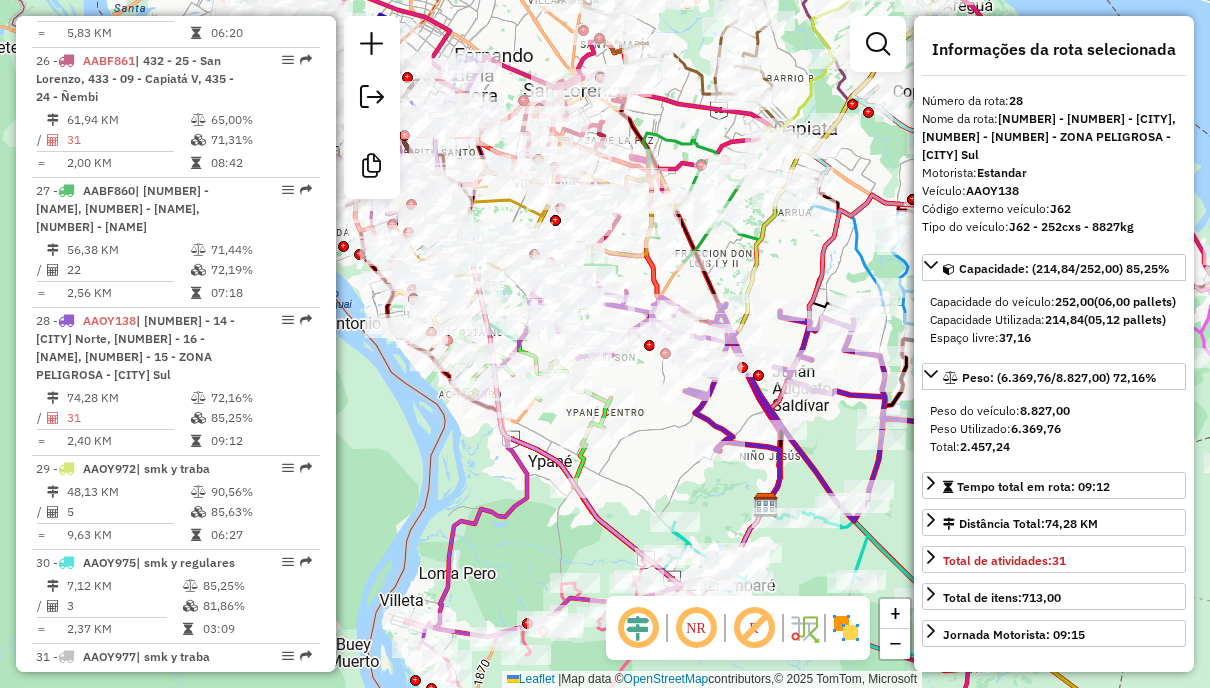 scroll, scrollTop: 3867, scrollLeft: 0, axis: vertical 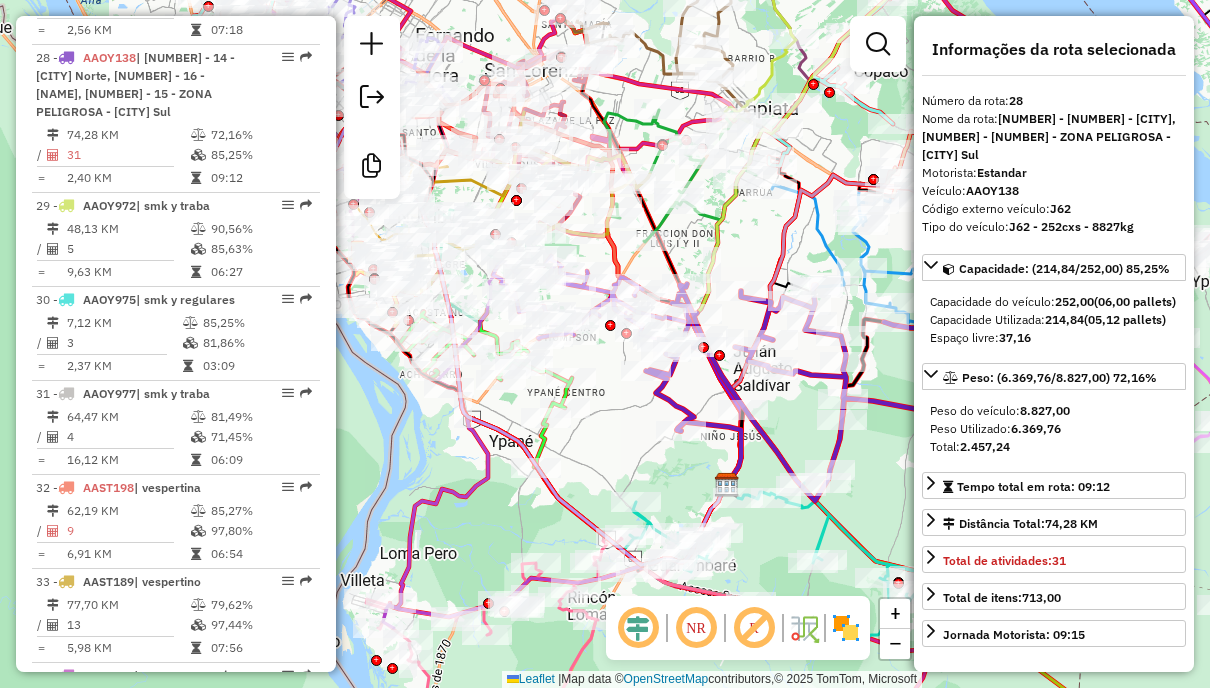 drag, startPoint x: 833, startPoint y: 459, endPoint x: 794, endPoint y: 439, distance: 43.829212 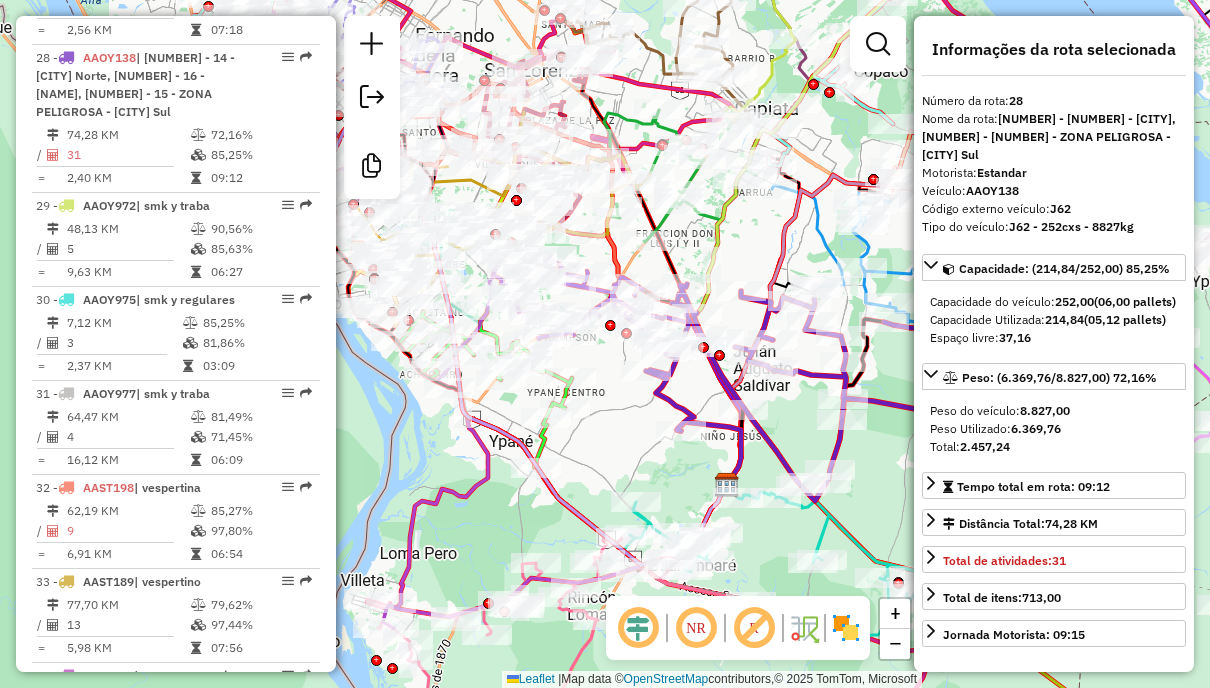 click 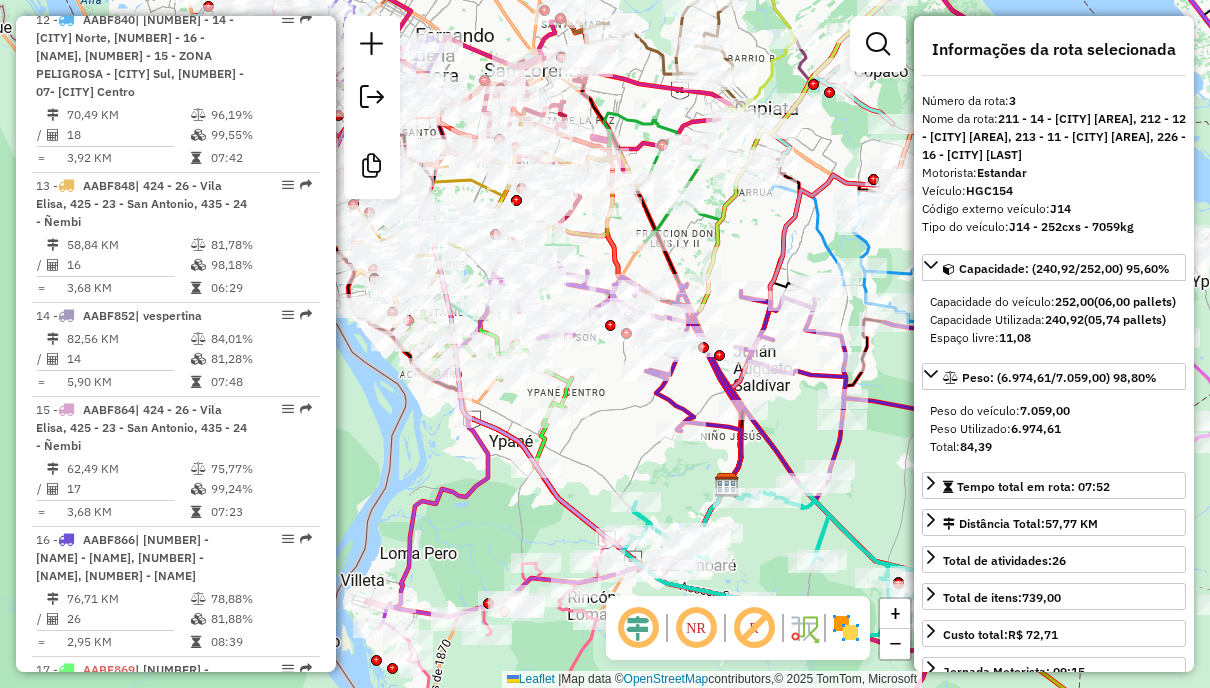 scroll, scrollTop: 1004, scrollLeft: 0, axis: vertical 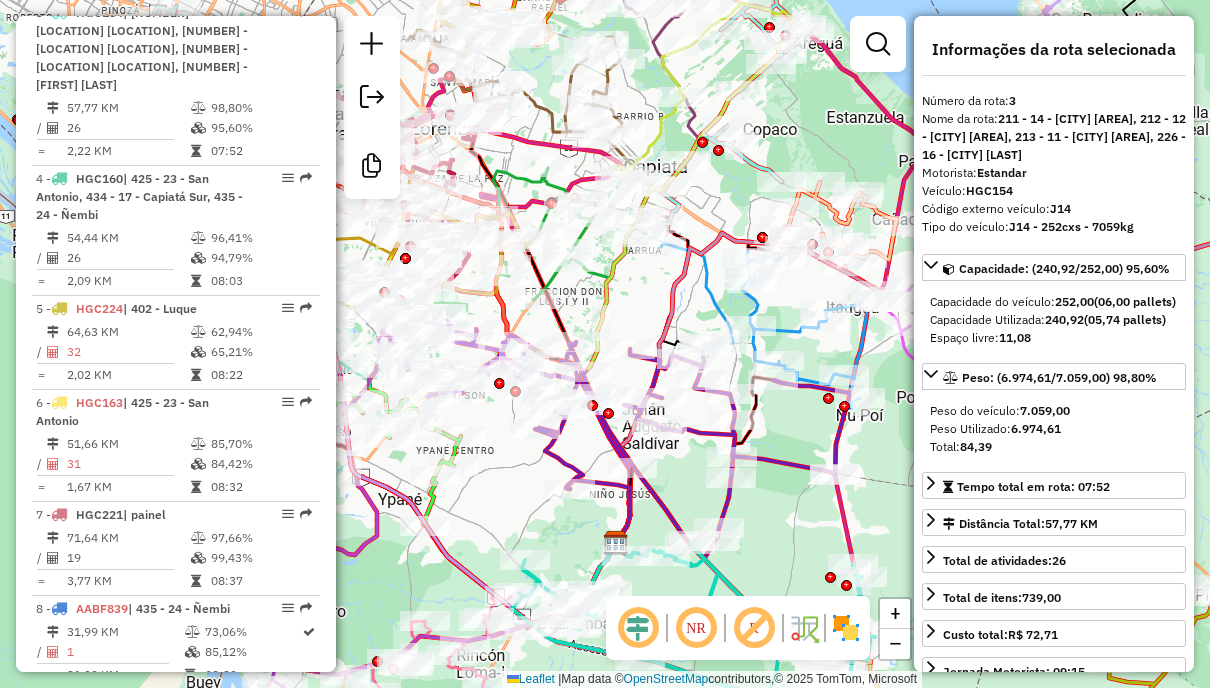 drag, startPoint x: 791, startPoint y: 438, endPoint x: 666, endPoint y: 494, distance: 136.9708 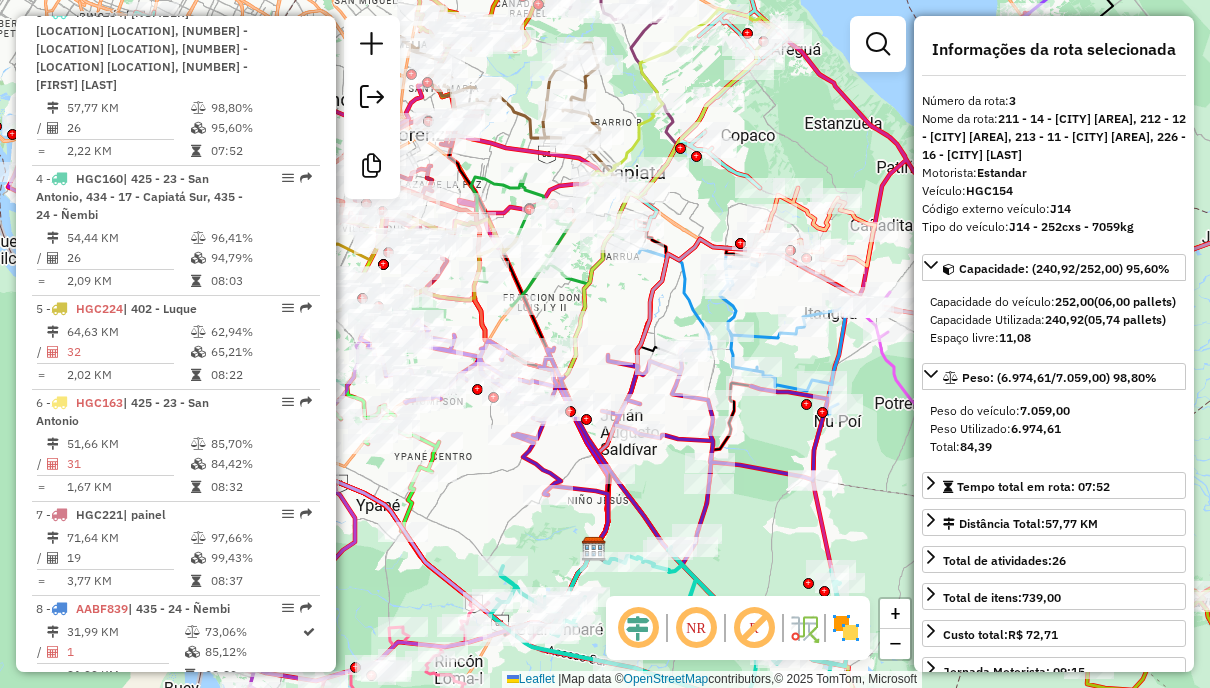 click 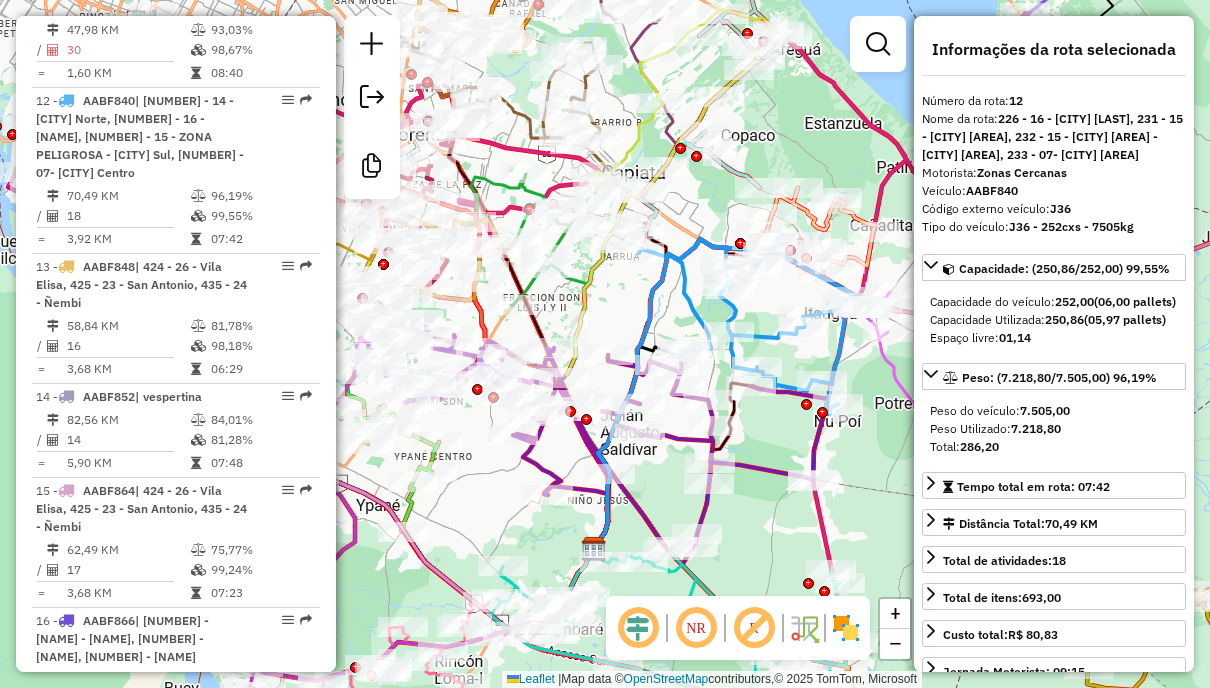 scroll, scrollTop: 1973, scrollLeft: 0, axis: vertical 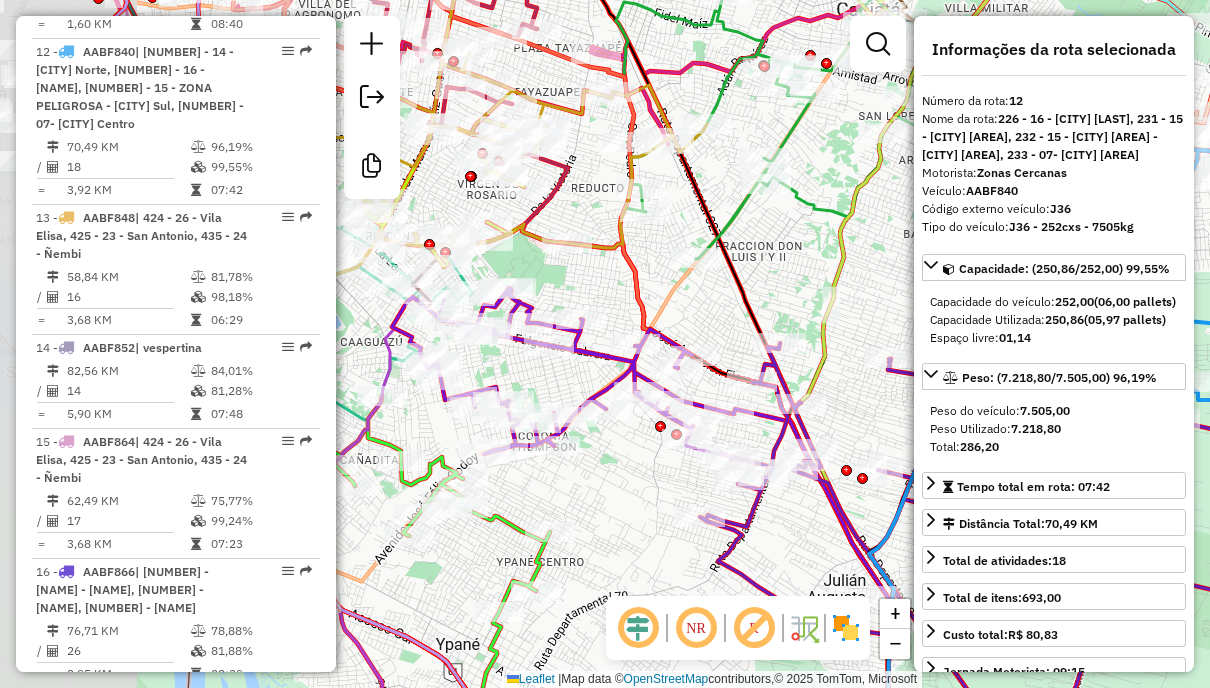 drag, startPoint x: 498, startPoint y: 306, endPoint x: 663, endPoint y: 278, distance: 167.3589 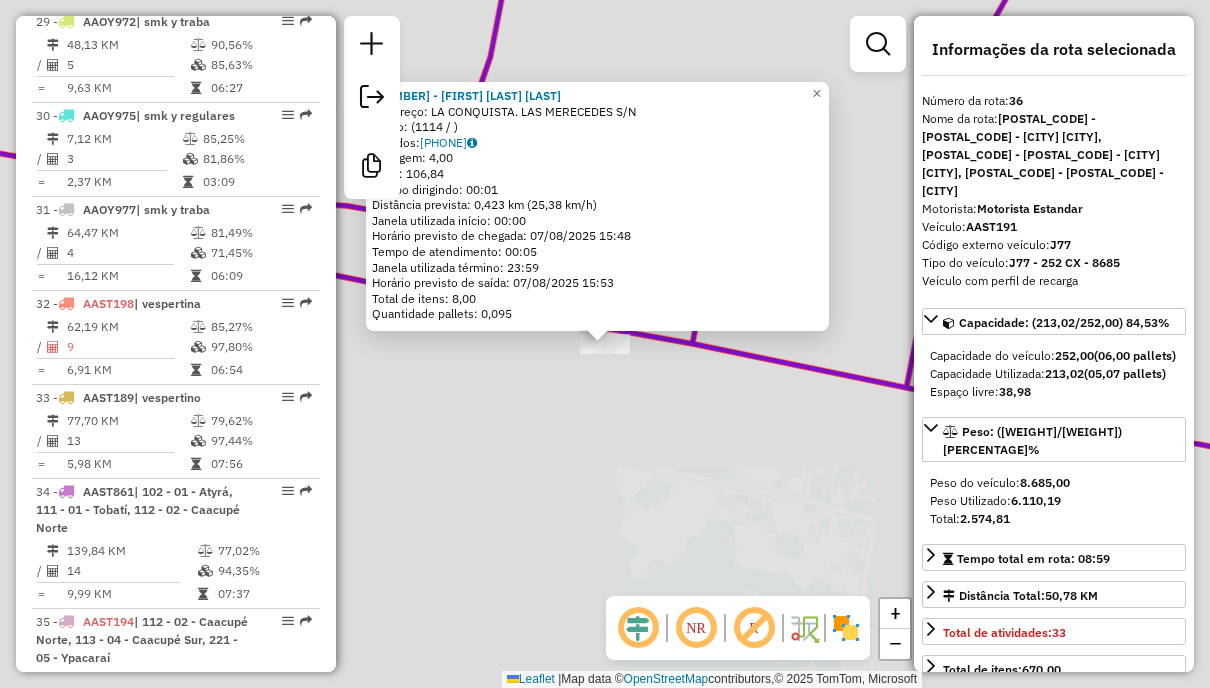 scroll, scrollTop: 4743, scrollLeft: 0, axis: vertical 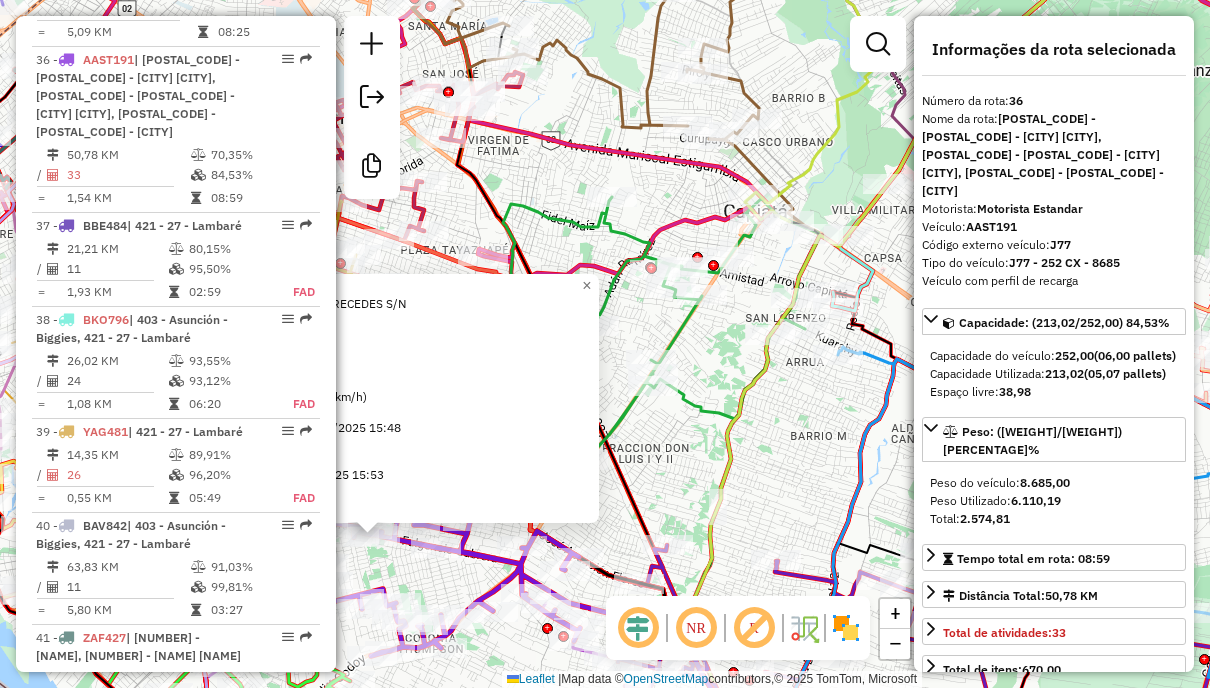 click on "0000072872 - CLOTILDE ALVARENGA CACERES  Endereço: LA CONQUISTA. LAS MERECEDES S/N   Bairro:  (1114 / )   Pedidos:  033453786   Cubagem: 4,00  Peso: 106,84  Tempo dirigindo: 00:01   Distância prevista: 0,423 km (25,38 km/h)   Janela utilizada início: 00:00   Horário previsto de chegada: 07/08/2025 15:48   Tempo de atendimento: 00:05   Janela utilizada término: 23:59   Horário previsto de saída: 07/08/2025 15:53   Total de itens: 8,00   Quantidade pallets: 0,095  × Janela de atendimento Grade de atendimento Capacidade Transportadoras Veículos Cliente Pedidos  Rotas Selecione os dias de semana para filtrar as janelas de atendimento  Seg   Ter   Qua   Qui   Sex   Sáb   Dom  Informe o período da janela de atendimento: De: Até:  Filtrar exatamente a janela do cliente  Considerar janela de atendimento padrão  Selecione os dias de semana para filtrar as grades de atendimento  Seg   Ter   Qua   Qui   Sex   Sáb   Dom   Considerar clientes sem dia de atendimento cadastrado  Peso mínimo:   Peso máximo:" 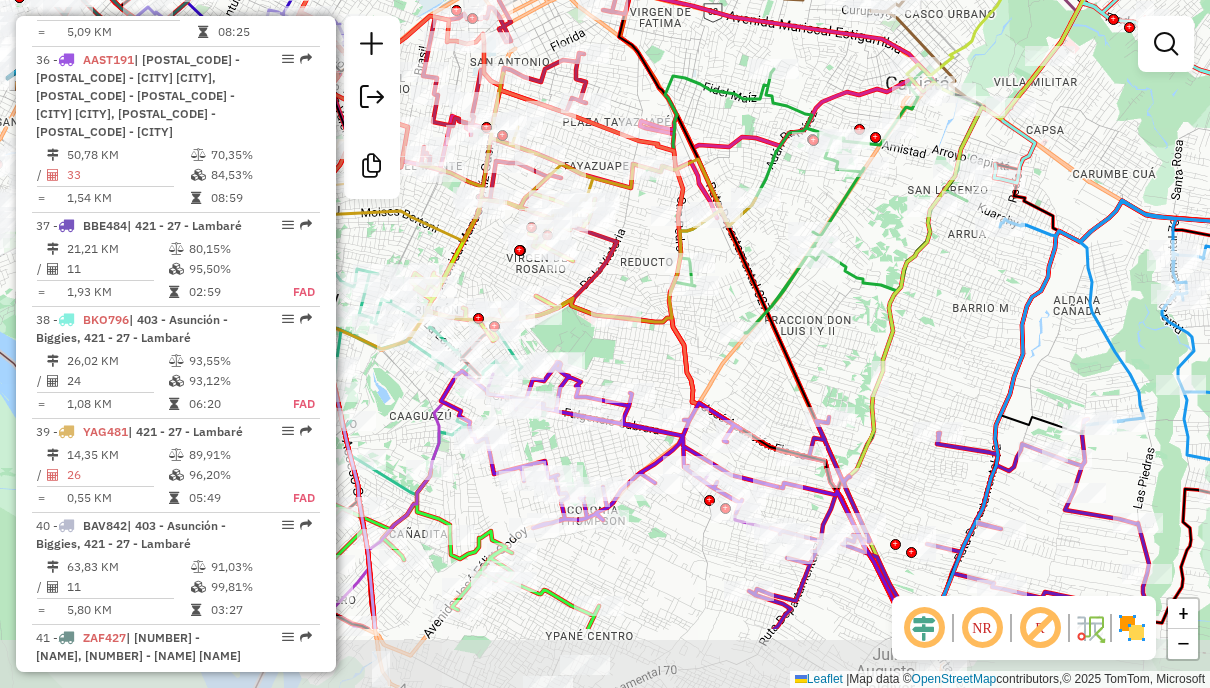drag, startPoint x: 672, startPoint y: 480, endPoint x: 850, endPoint y: 346, distance: 222.80035 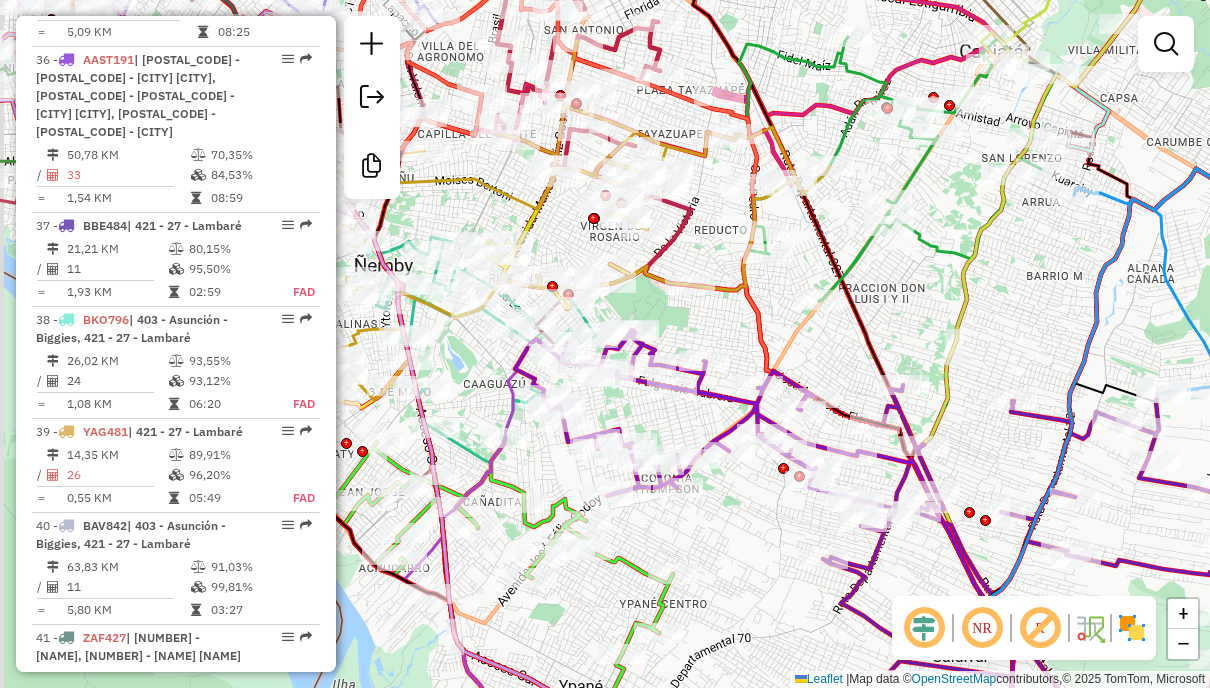 drag, startPoint x: 711, startPoint y: 332, endPoint x: 724, endPoint y: 326, distance: 14.3178215 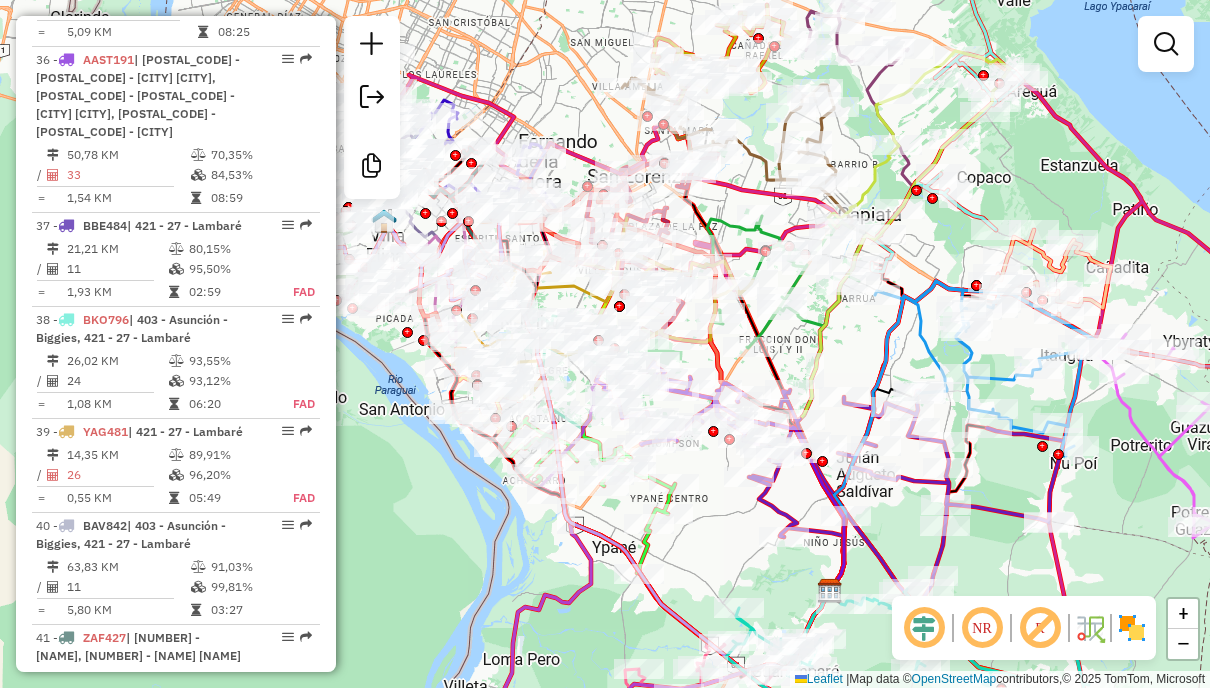 drag, startPoint x: 928, startPoint y: 346, endPoint x: 857, endPoint y: 353, distance: 71.34424 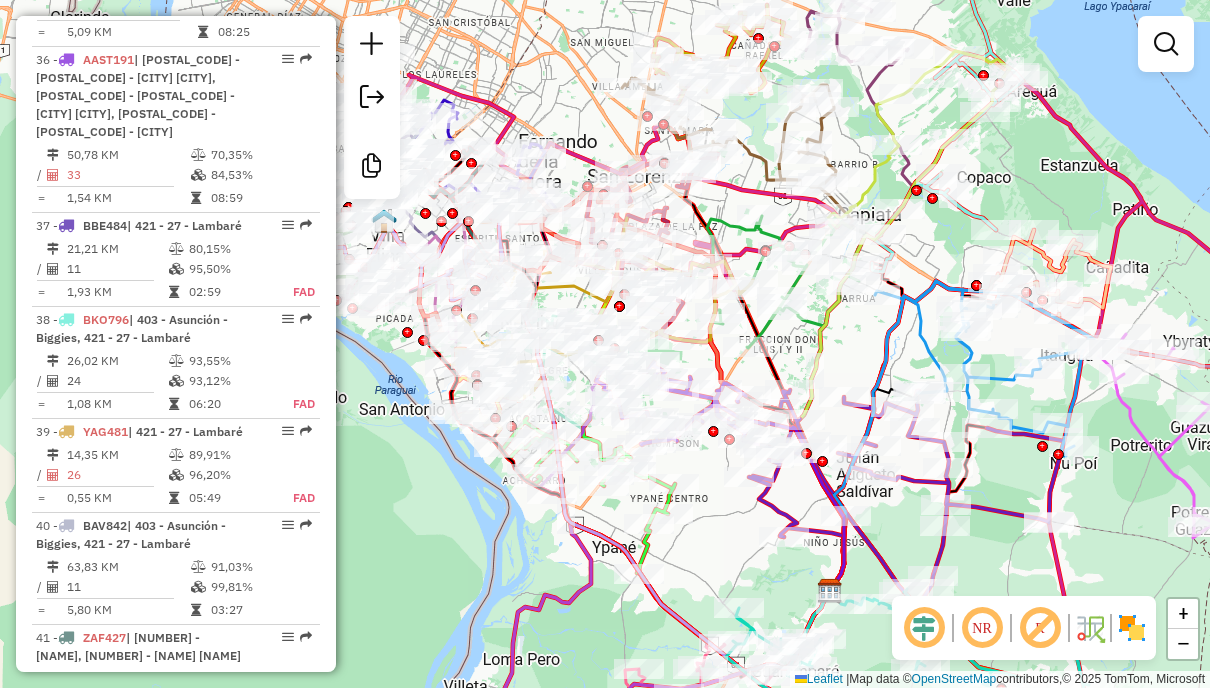 click 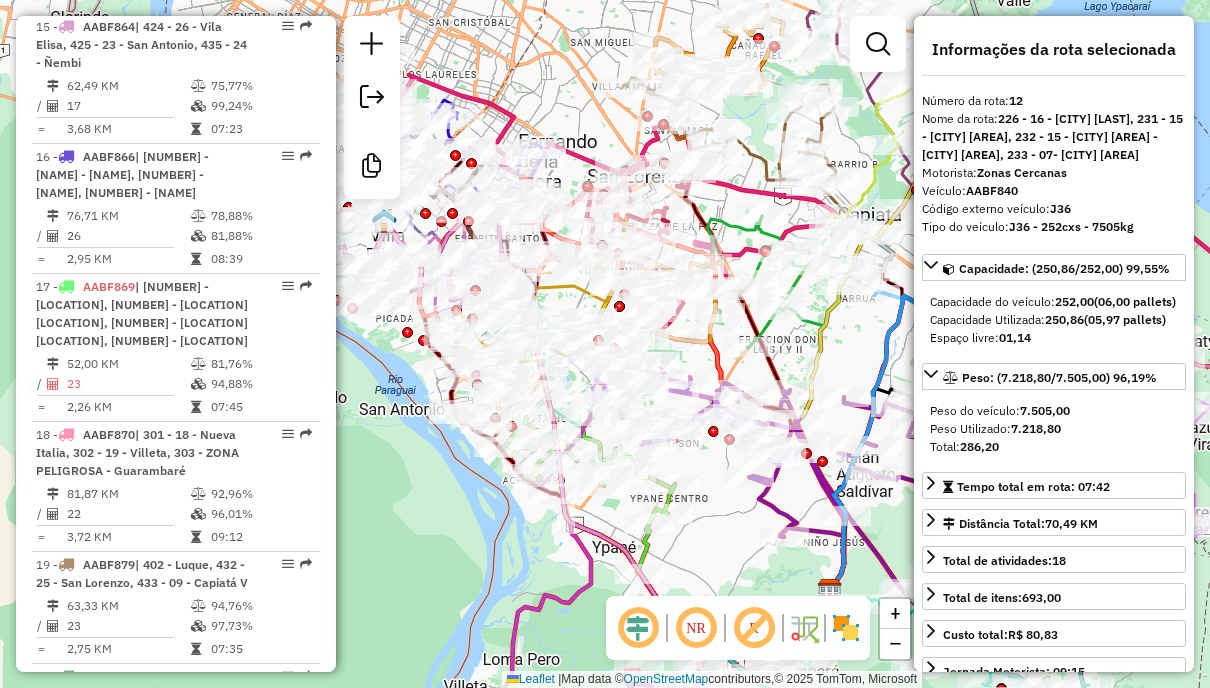 scroll, scrollTop: 1973, scrollLeft: 0, axis: vertical 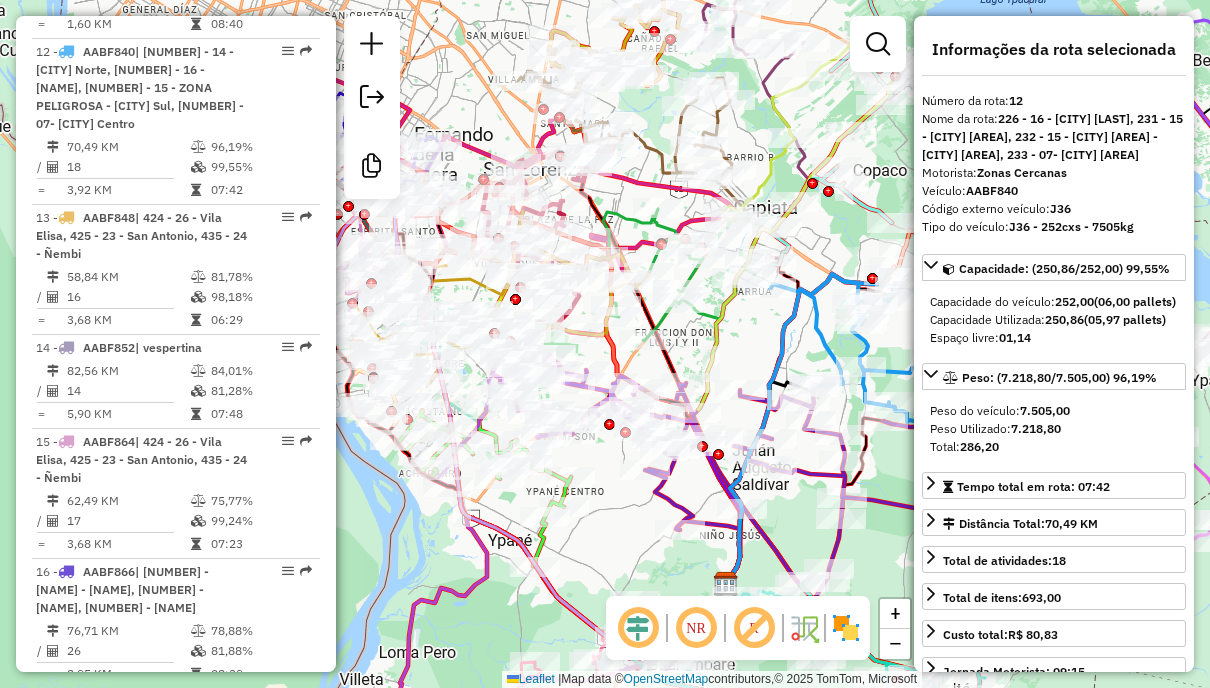 drag, startPoint x: 798, startPoint y: 347, endPoint x: 694, endPoint y: 340, distance: 104.23531 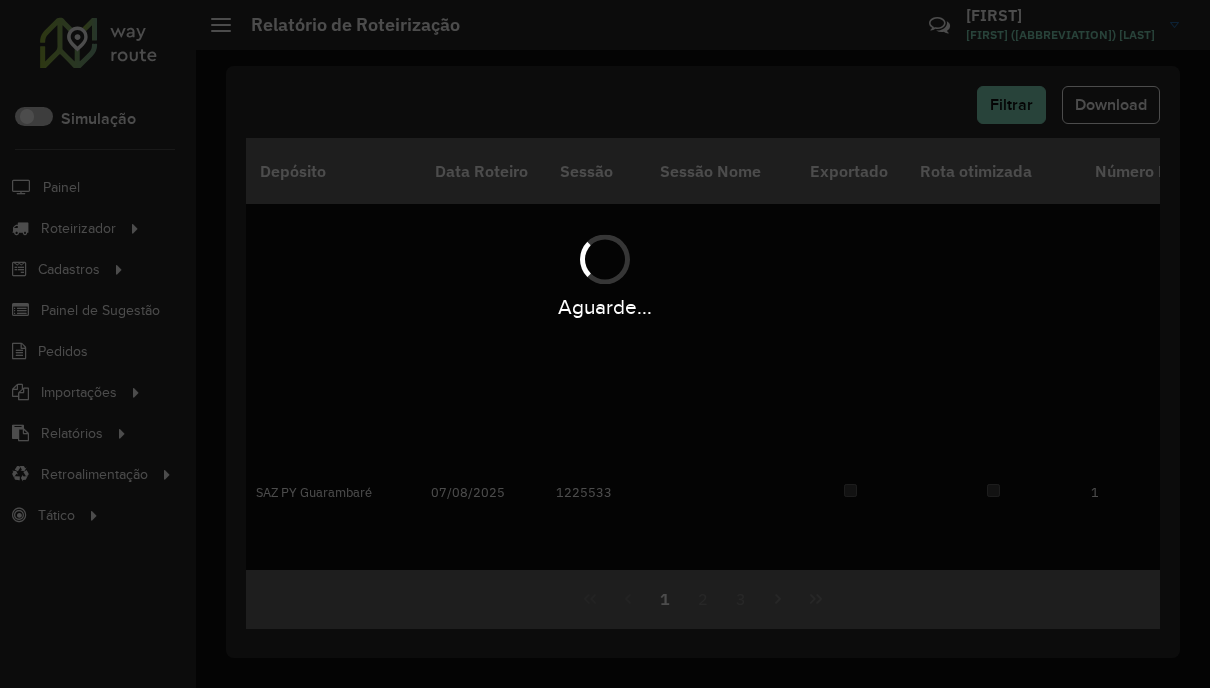 scroll, scrollTop: 0, scrollLeft: 0, axis: both 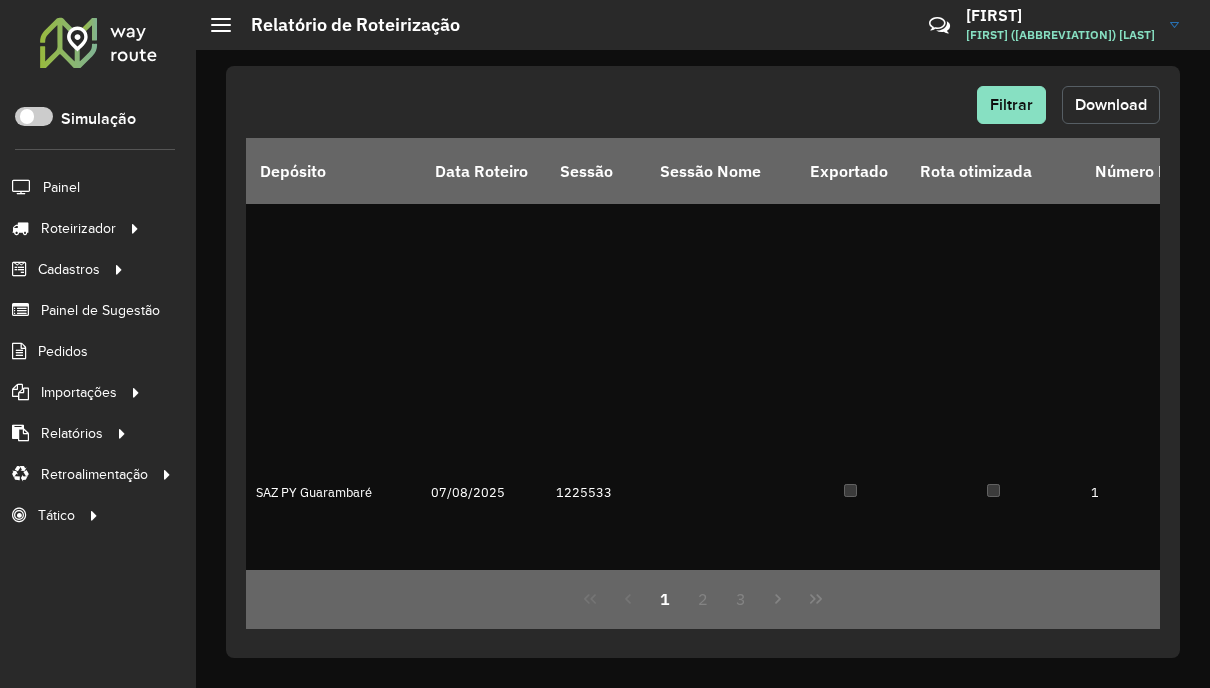 click on "Download" 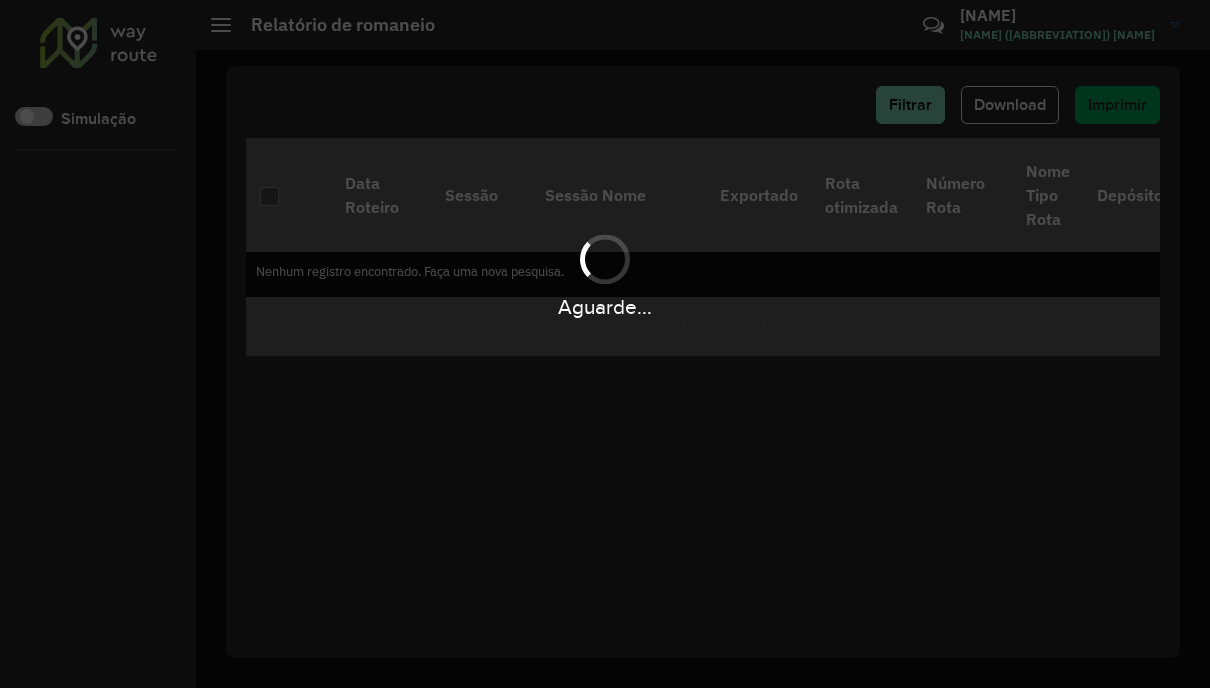 scroll, scrollTop: 0, scrollLeft: 0, axis: both 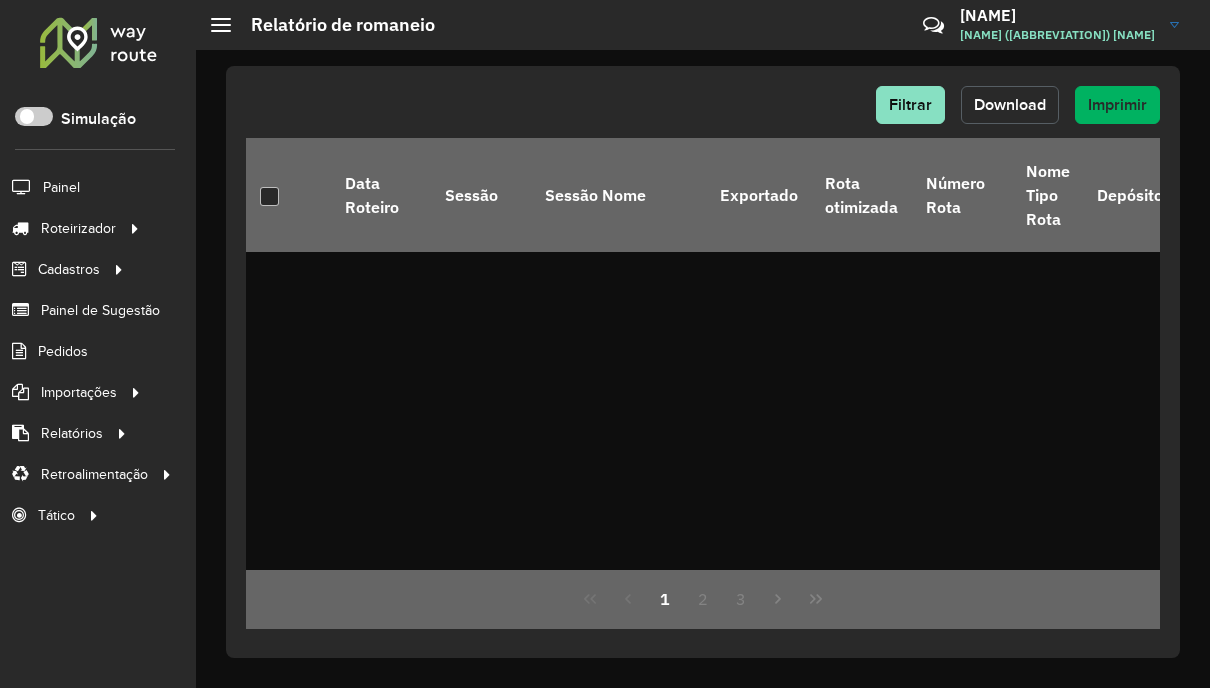 click on "Download" 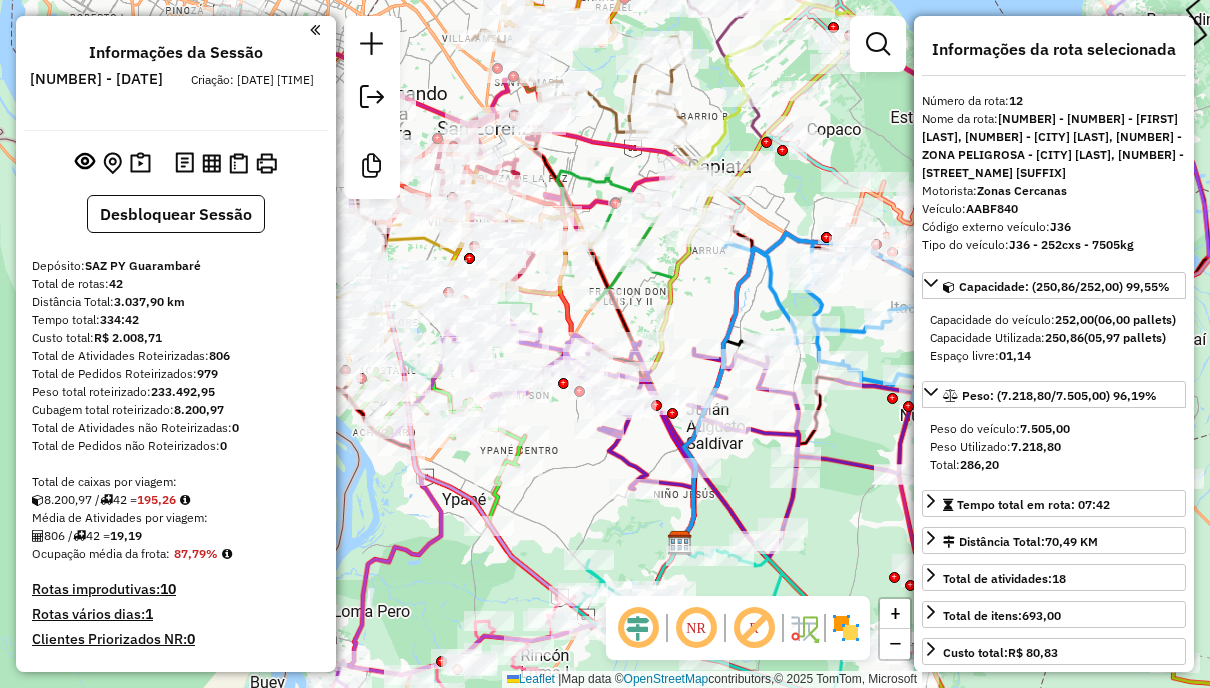 select on "**********" 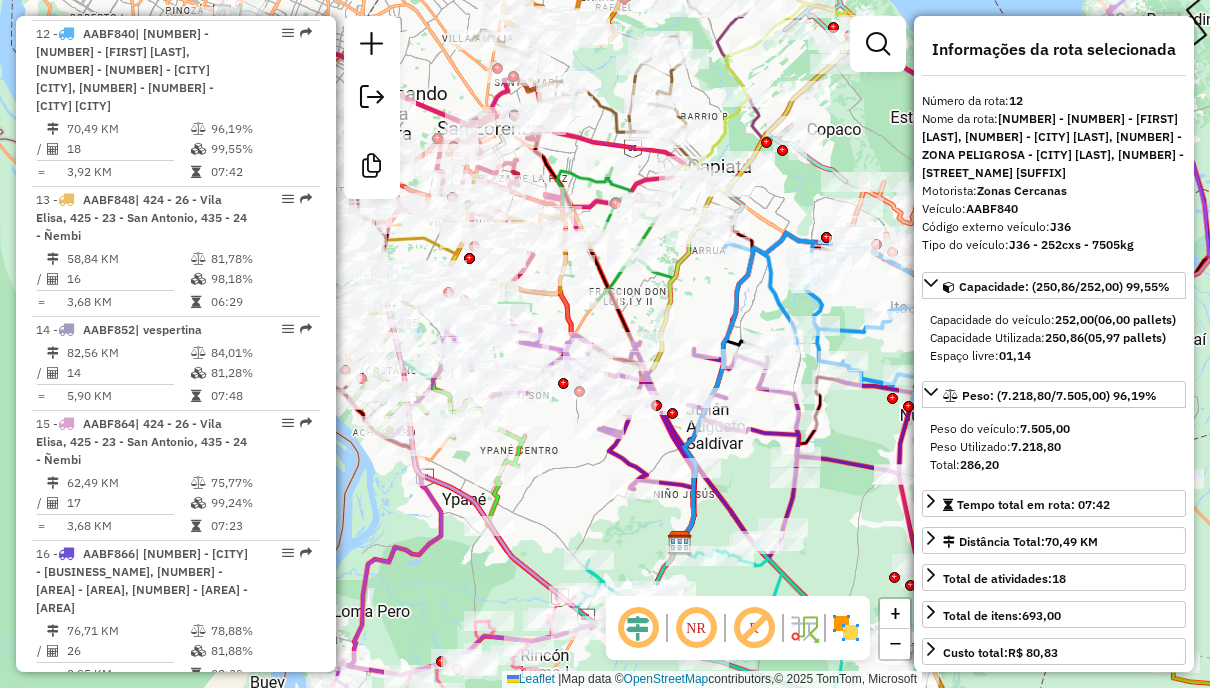 click at bounding box center (878, 44) 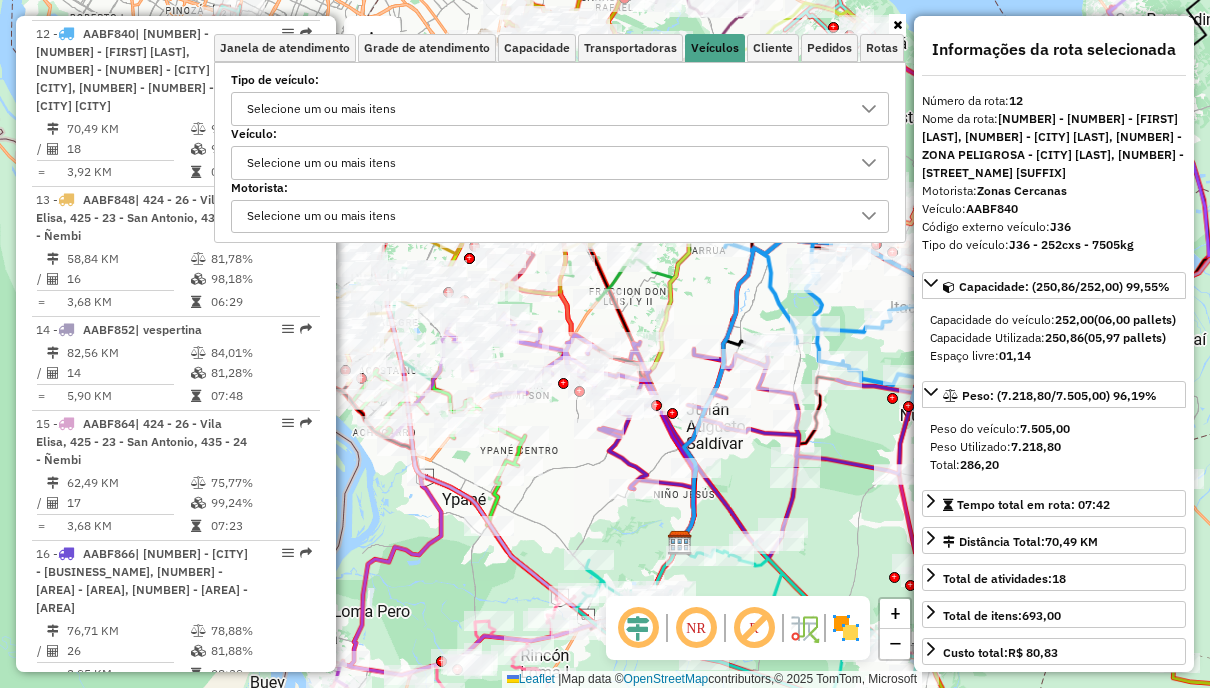 click on "Selecione um ou mais itens" at bounding box center [545, 109] 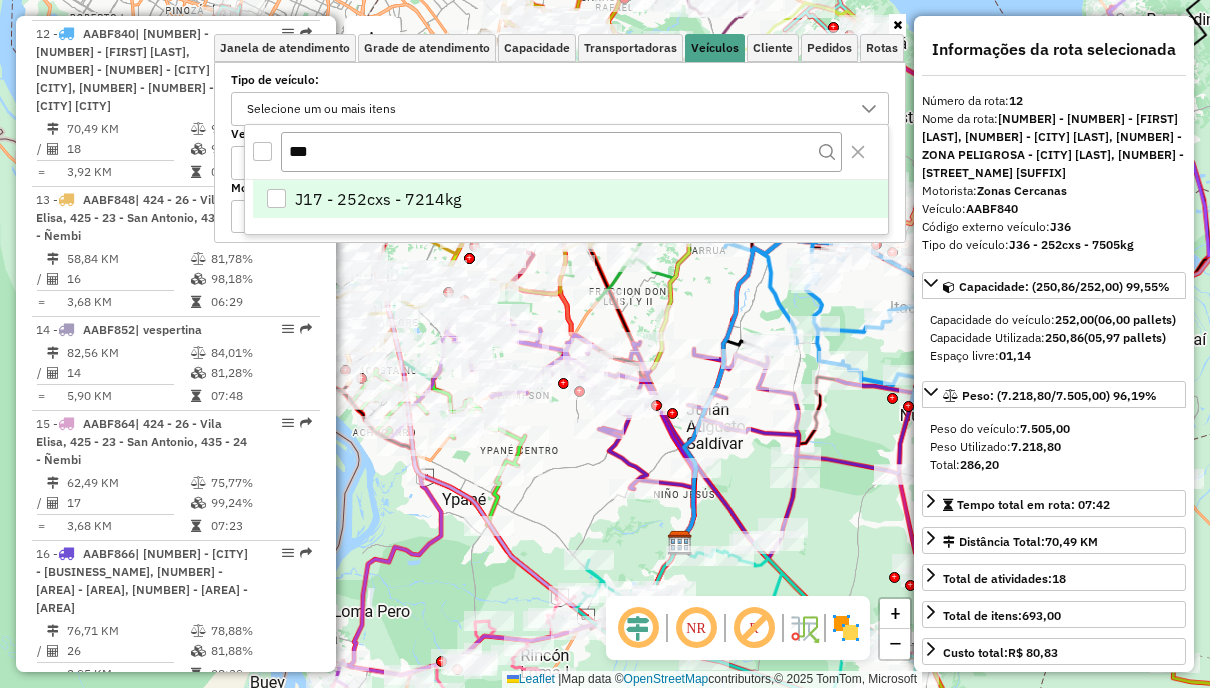 click on "J17 - 252cxs - 7214kg" at bounding box center [570, 199] 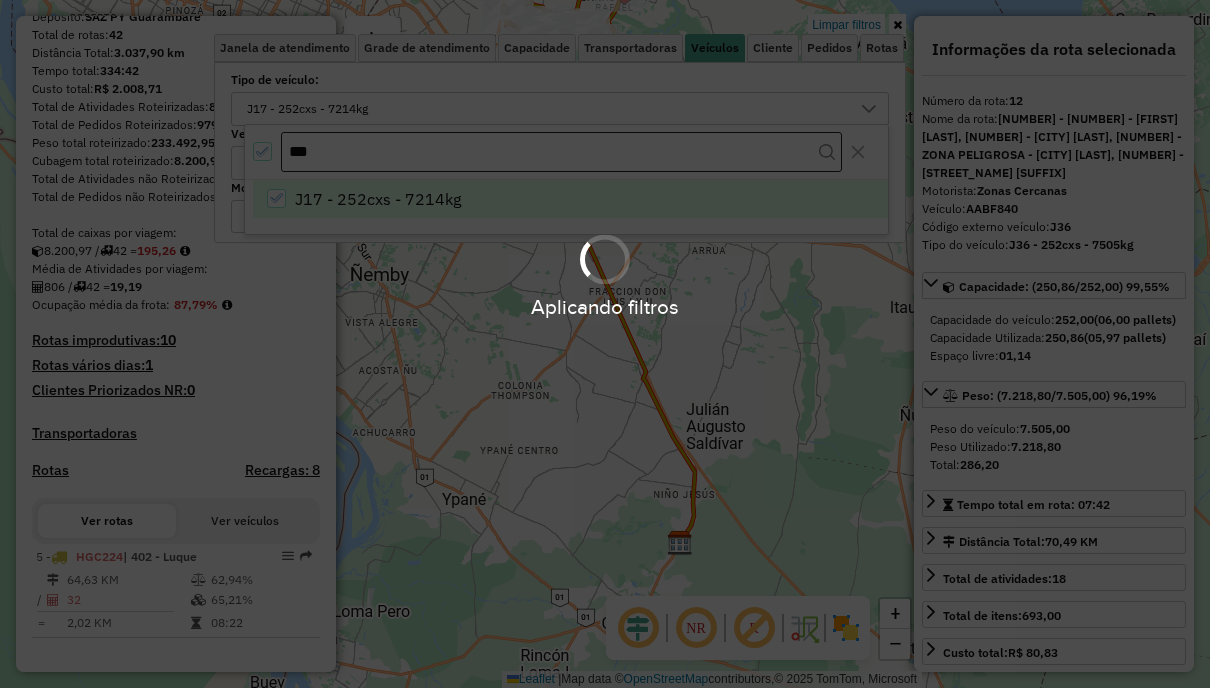 scroll, scrollTop: 247, scrollLeft: 0, axis: vertical 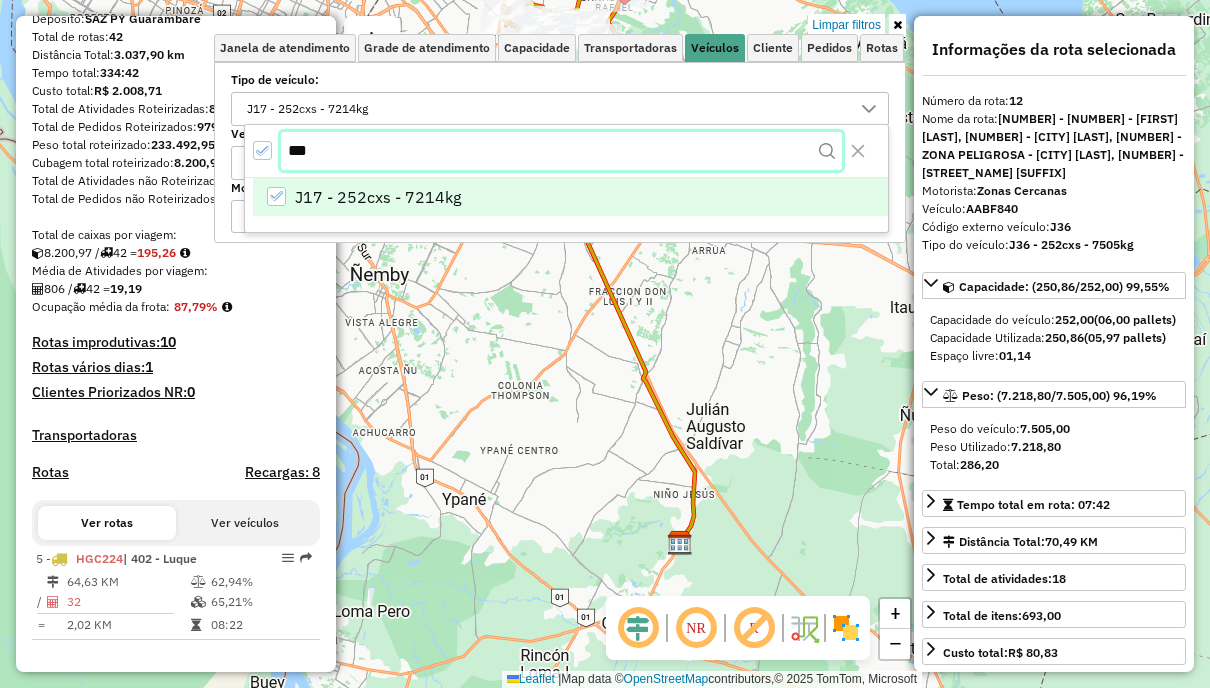 click on "***" at bounding box center [561, 151] 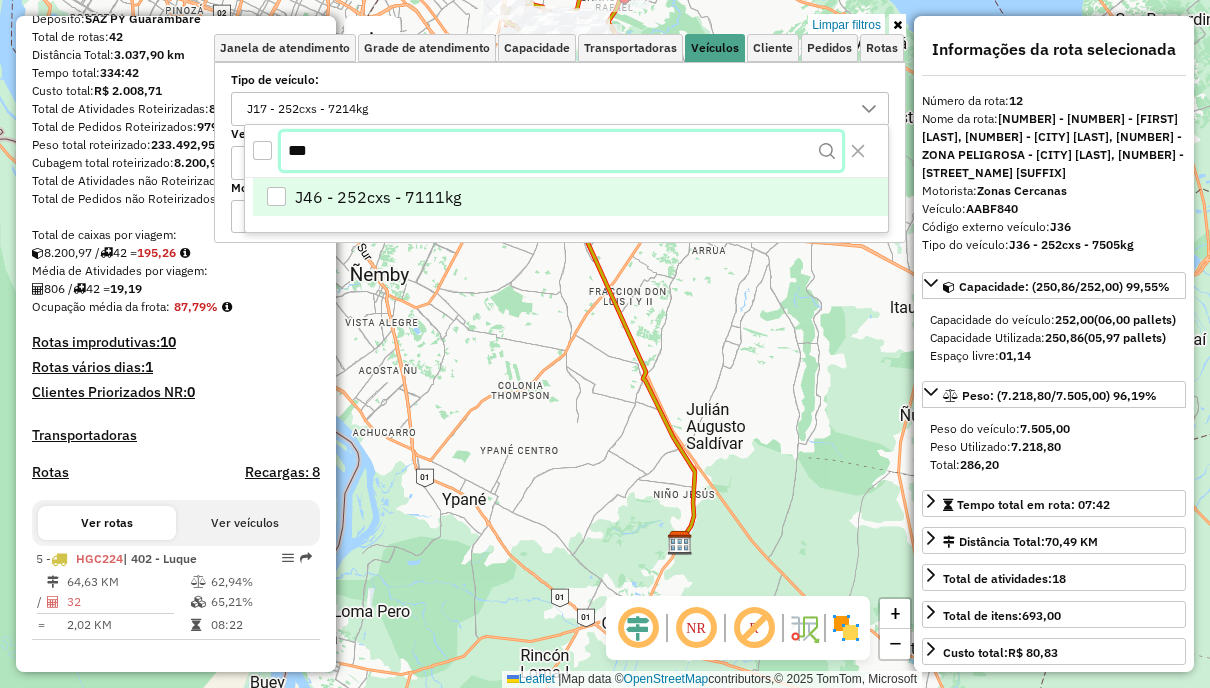 type on "***" 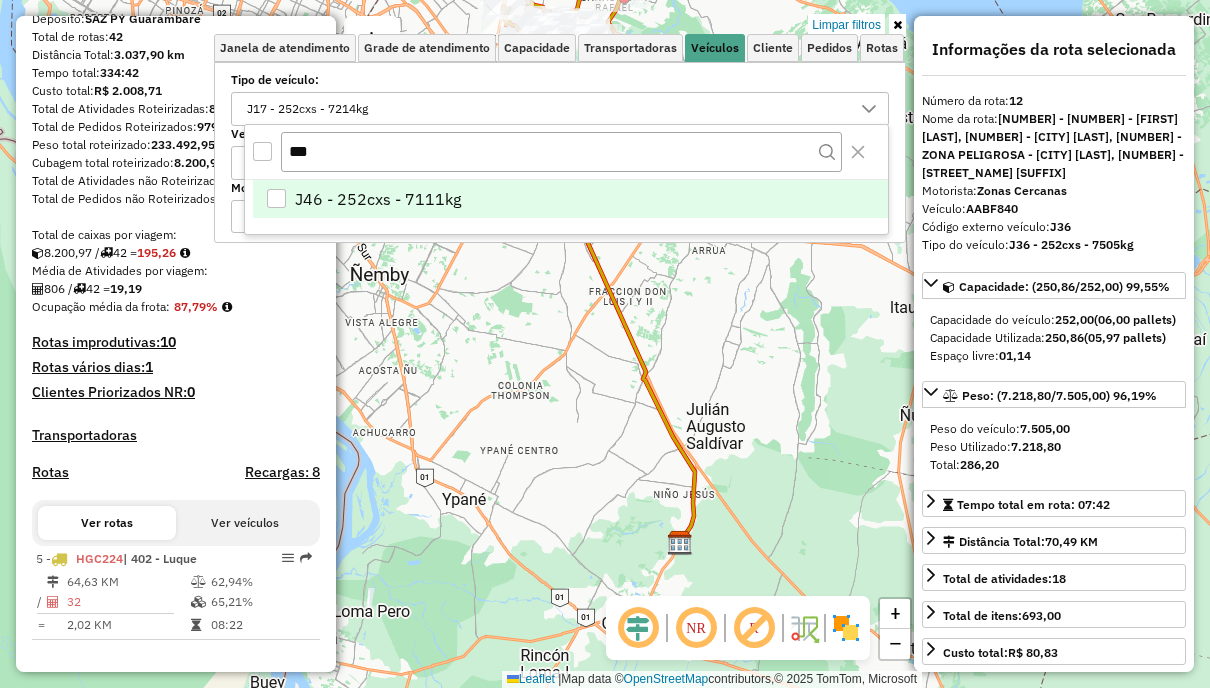 click on "J46 - 252cxs - 7111kg" at bounding box center [570, 199] 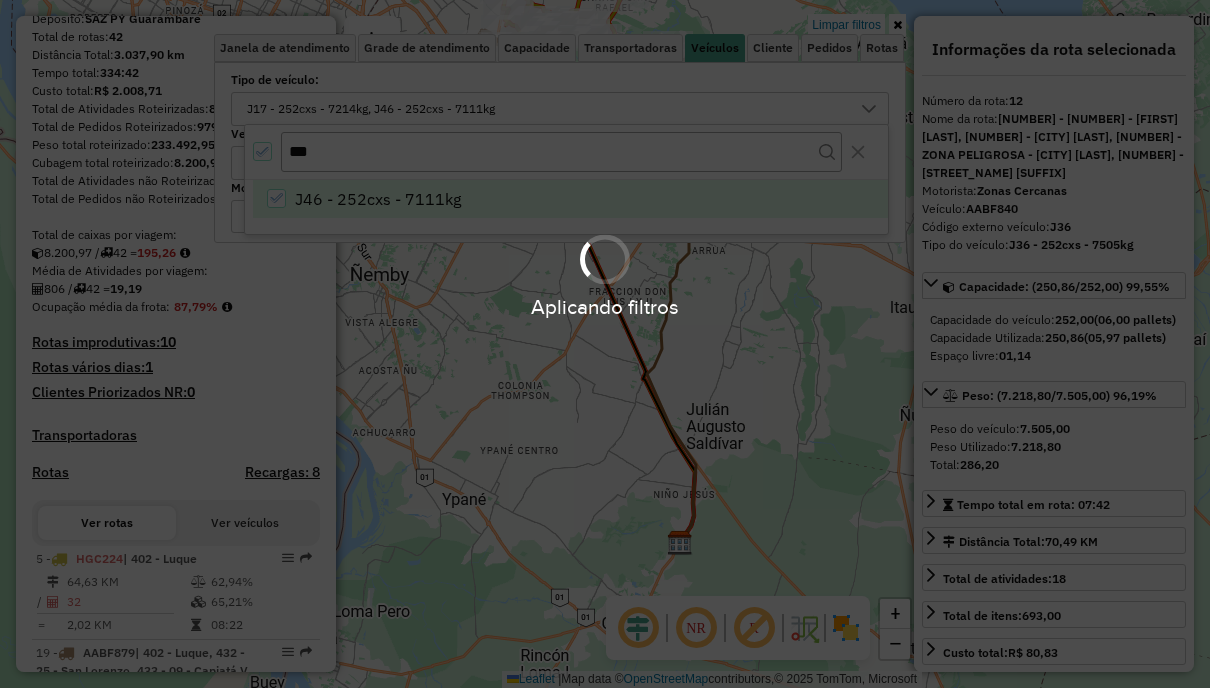scroll, scrollTop: 377, scrollLeft: 0, axis: vertical 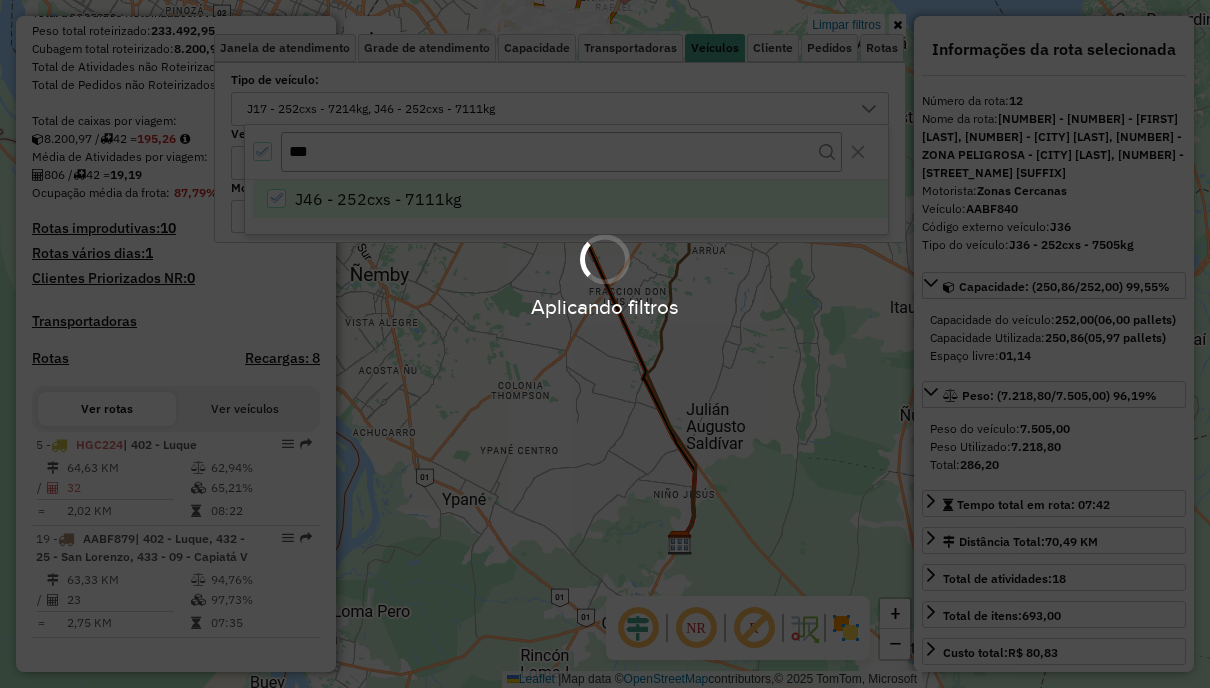 click on "Aplicando filtros Pop-up bloqueado! Seu navegador bloqueou automáticamente a abertura de uma nova janela. Acesse as configurações e adicione o endereço do sistema a lista de permissão. Fechar Informações da Sessão [NUMBER] - [DATE] Desbloquear Sessão Depósito: SAZ PY Guarambaré Total de rotas: [NUMBER] Distância Total: [NUMBER] km Tempo total: [TIME] Custo total: R$ [NUMBER] Total de Atividades Roteirizadas: [NUMBER] Total de Pedidos Roteirizados: [NUMBER] Peso total roteirizado: [NUMBER] Cubagem total roteirizado: [NUMBER] Total de Atividades não Roteirizadas: [NUMBER] Total de Pedidos não Roteirizados: [NUMBER] Total de caixas por viagem: [NUMBER] / [NUMBER] = [NUMBER] Média de Atividades por viagem: [NUMBER] / [NUMBER] = [NUMBER] Ocupação média da frota: [NUMBER]% Rotas improdutivas: [NUMBER] Rotas vários dias: [NUMBER] Clientes Priorizados NR: [NUMBER] Transportadoras Rotas Recargas: [NUMBER] Ver rotas Ver veículos [NUMBER] - [LAST] | [NUMBER] - [CITY] [NUMBER] KM [NUMBER]%" at bounding box center [605, 344] 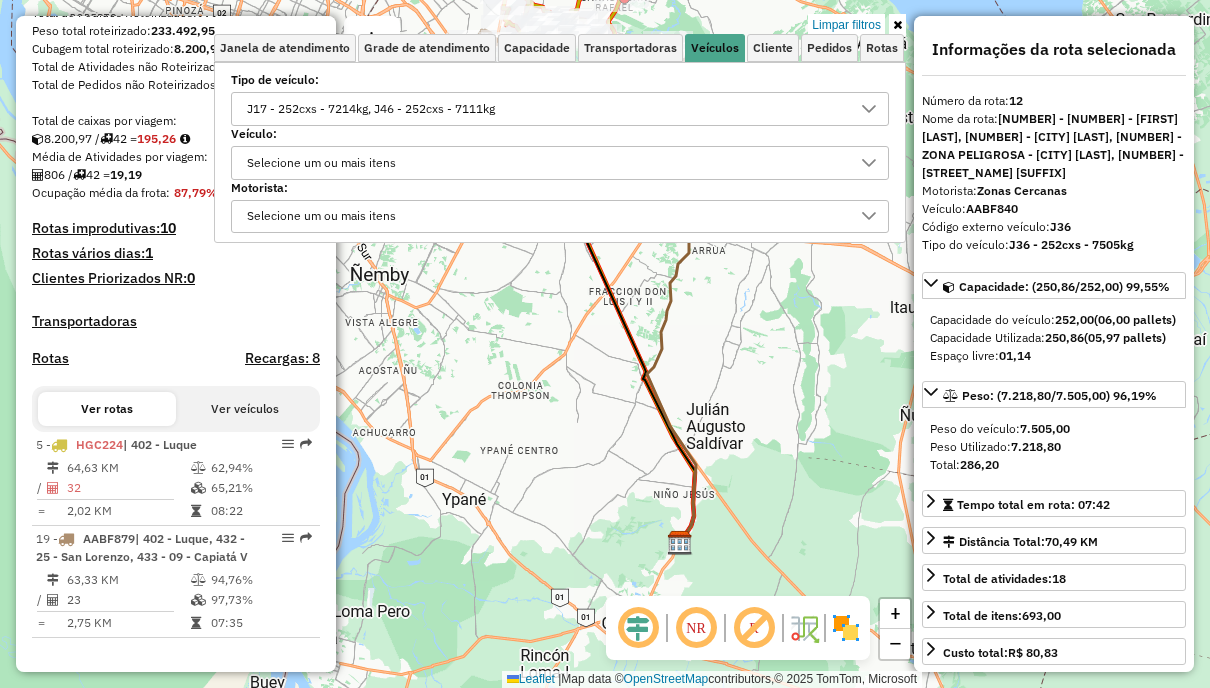 click on "Limpar filtros Janela de atendimento Grade de atendimento Capacidade Transportadoras Veículos Cliente Pedidos  Rotas Selecione os dias de semana para filtrar as janelas de atendimento  Seg   Ter   Qua   Qui   Sex   Sáb   Dom  Informe o período da janela de atendimento: De: Até:  Filtrar exatamente a janela do cliente  Considerar janela de atendimento padrão  Selecione os dias de semana para filtrar as grades de atendimento  Seg   Ter   Qua   Qui   Sex   Sáb   Dom   Considerar clientes sem dia de atendimento cadastrado  Clientes fora do dia de atendimento selecionado Filtrar as atividades entre os valores definidos abaixo:  Peso mínimo:   Peso máximo:   Cubagem mínima:   Cubagem máxima:   De:   Até:  Filtrar as atividades entre o tempo de atendimento definido abaixo:  De:   Até:   Considerar capacidade total dos clientes não roteirizados Transportadora: Selecione um ou mais itens Tipo de veículo: J17 - 252cxs - 7214kg, J46 - 252cxs - 7111kg Veículo: Selecione um ou mais itens Motorista: Nome: +" 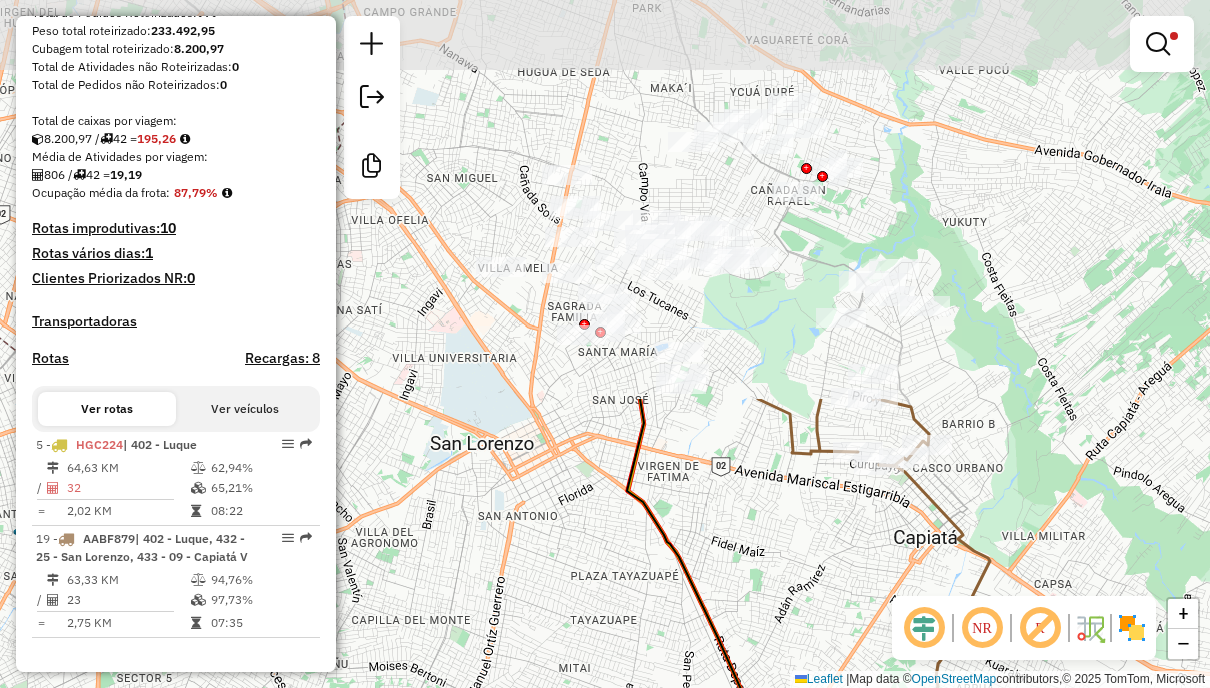 drag, startPoint x: 712, startPoint y: 71, endPoint x: 740, endPoint y: 542, distance: 471.83154 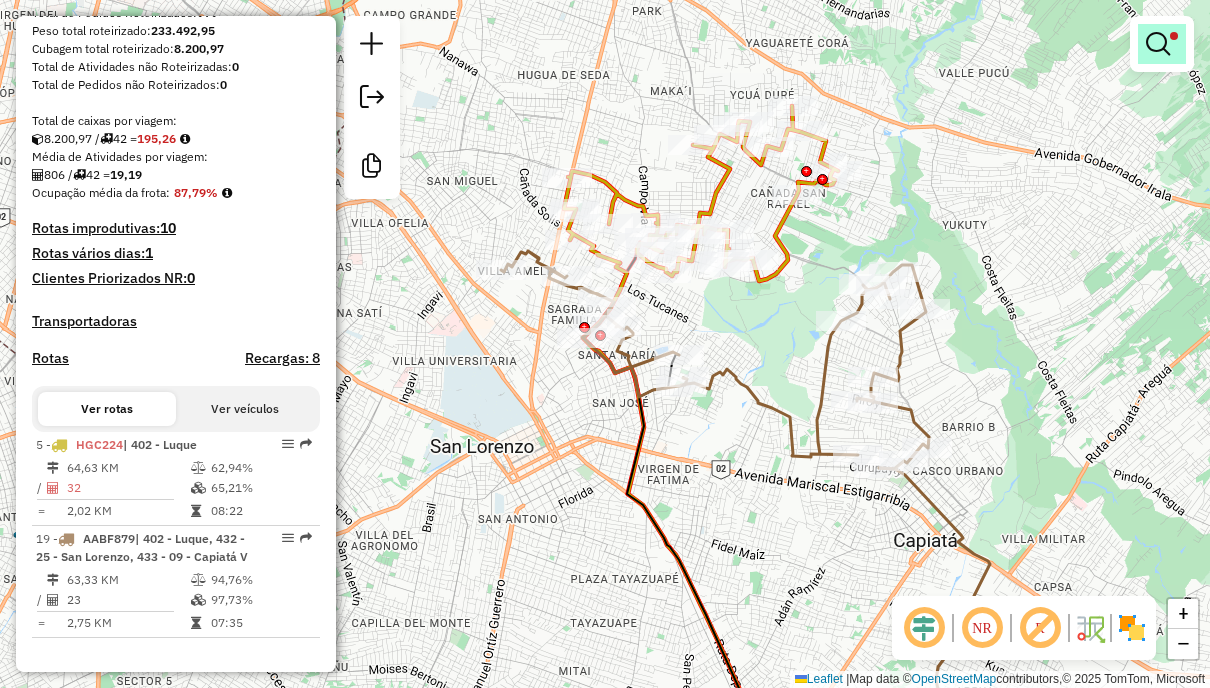 click at bounding box center (1158, 44) 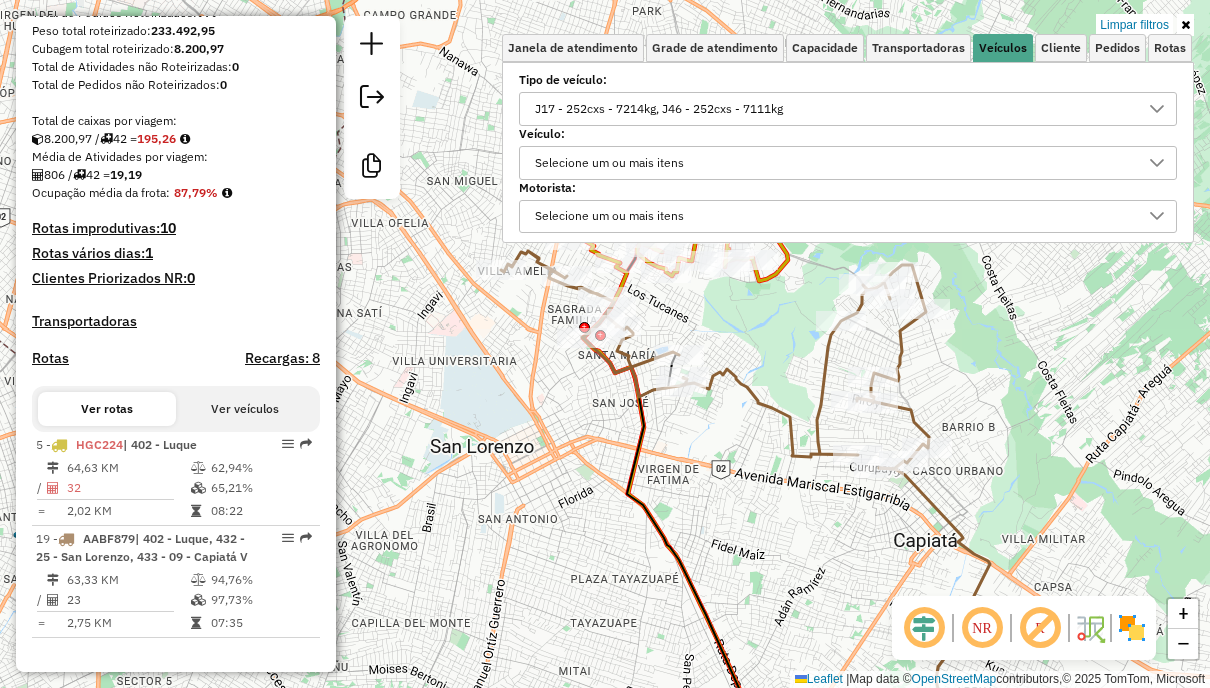 drag, startPoint x: 1032, startPoint y: 94, endPoint x: 1008, endPoint y: 106, distance: 26.832815 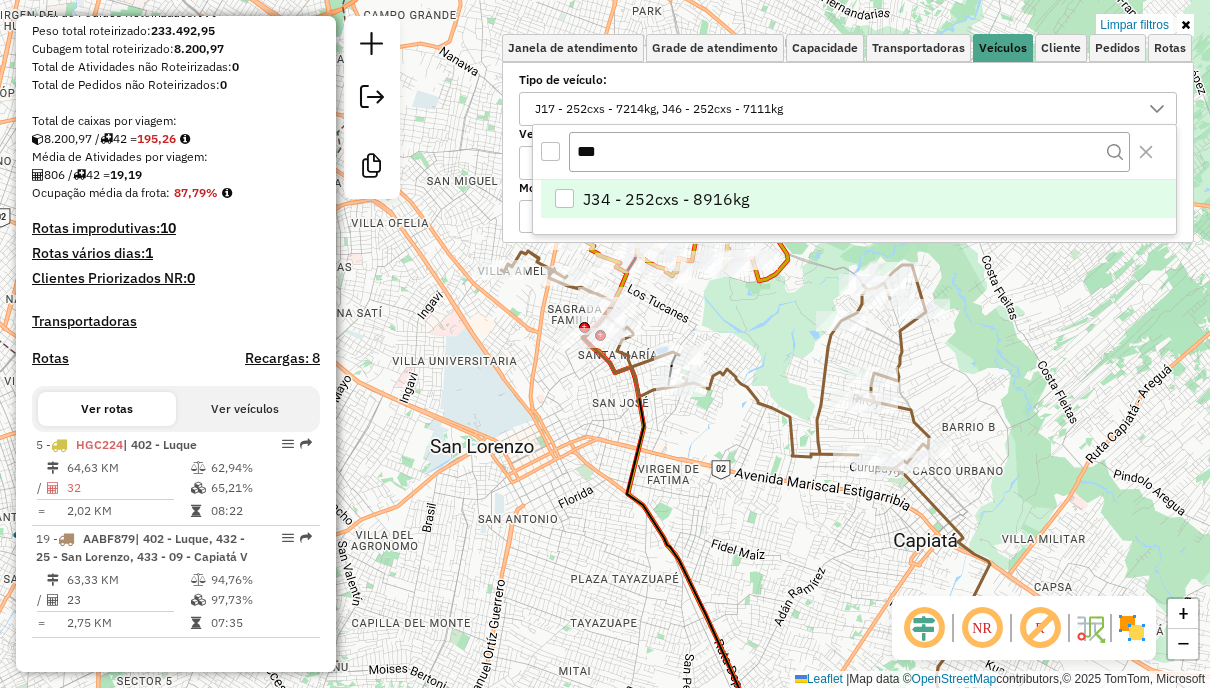 type on "***" 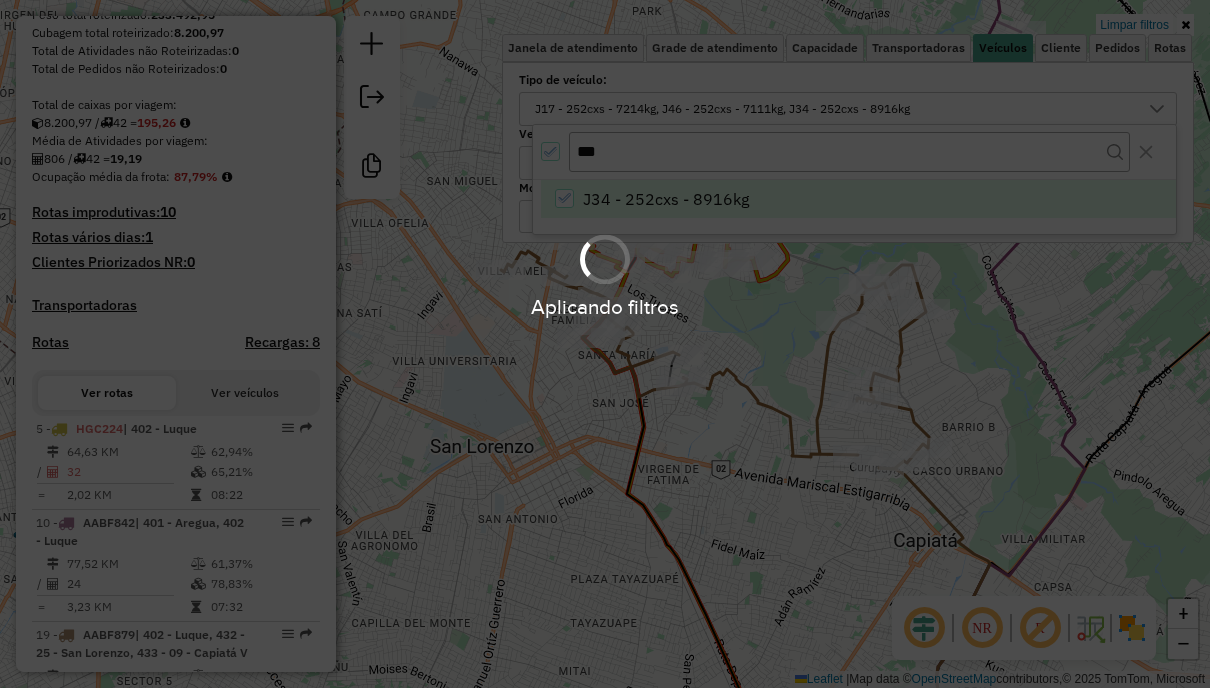scroll, scrollTop: 488, scrollLeft: 0, axis: vertical 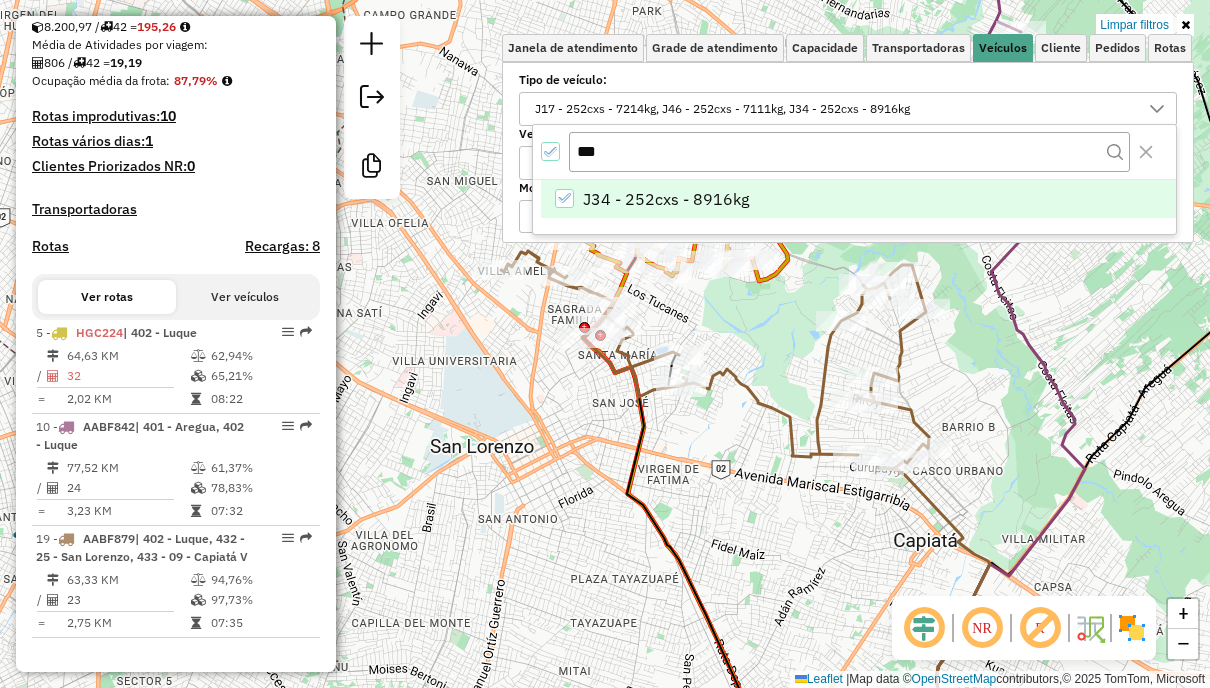 click on "Limpar filtros Janela de atendimento Grade de atendimento Capacidade Transportadoras Veículos Cliente Pedidos  Rotas Selecione os dias de semana para filtrar as janelas de atendimento  Seg   Ter   Qua   Qui   Sex   Sáb   Dom  Informe o período da janela de atendimento: De: Até:  Filtrar exatamente a janela do cliente  Considerar janela de atendimento padrão  Selecione os dias de semana para filtrar as grades de atendimento  Seg   Ter   Qua   Qui   Sex   Sáb   Dom   Considerar clientes sem dia de atendimento cadastrado  Clientes fora do dia de atendimento selecionado Filtrar as atividades entre os valores definidos abaixo:  Peso mínimo:   Peso máximo:   Cubagem mínima:   Cubagem máxima:   De:   Até:  Filtrar as atividades entre o tempo de atendimento definido abaixo:  De:   Até:   Considerar capacidade total dos clientes não roteirizados Transportadora: Selecione um ou mais itens Tipo de veículo: J17 - 252cxs - 7214kg, J46 - 252cxs - 7111kg, J34 - 252cxs - 8916kg Veículo: Motorista: Nome: Setor:" 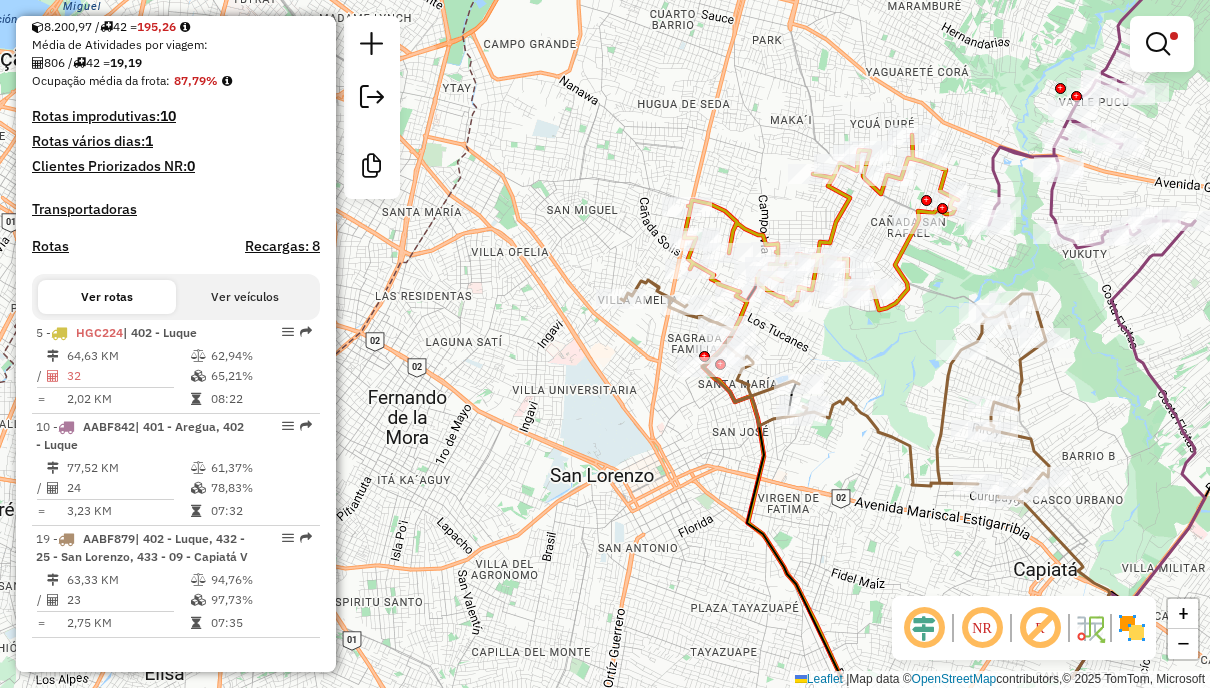 drag, startPoint x: 956, startPoint y: 190, endPoint x: 993, endPoint y: 112, distance: 86.33076 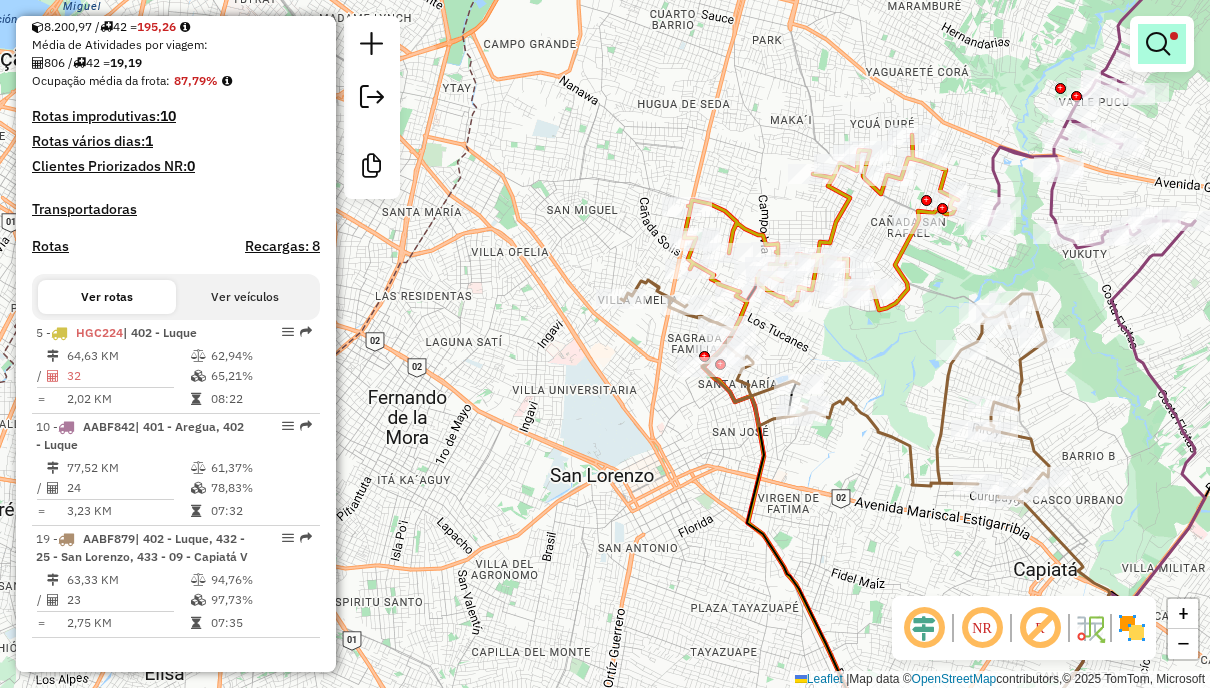 click at bounding box center [1158, 44] 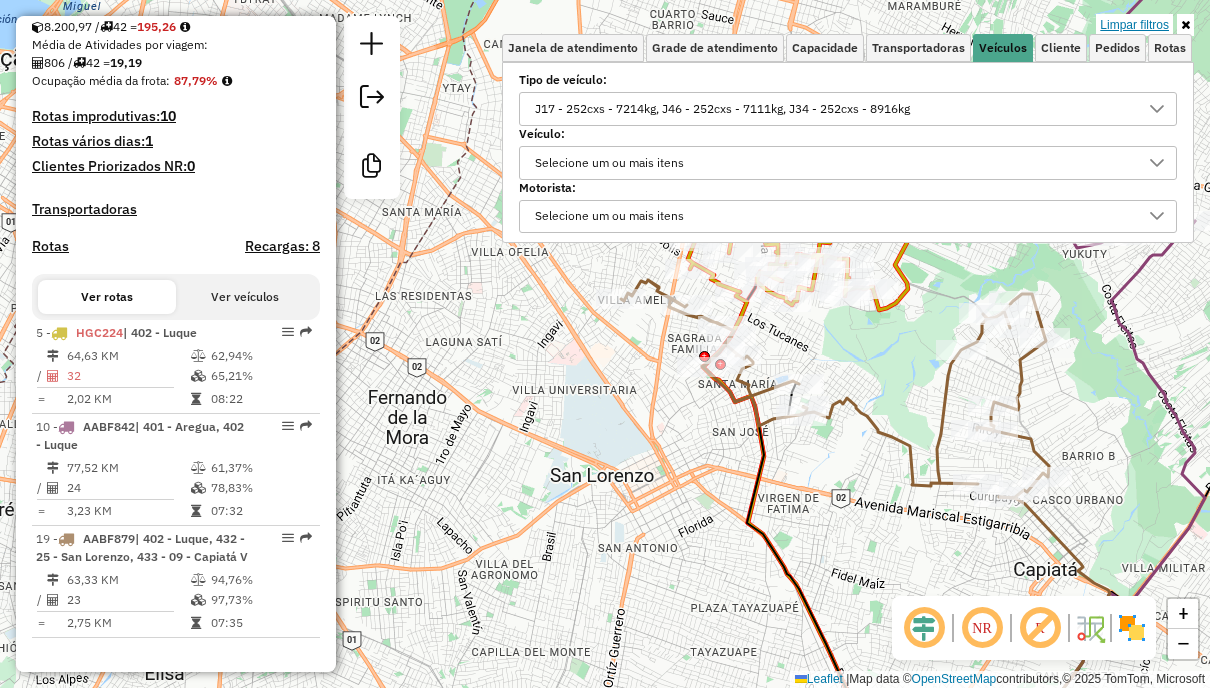 click on "Limpar filtros" at bounding box center [1134, 25] 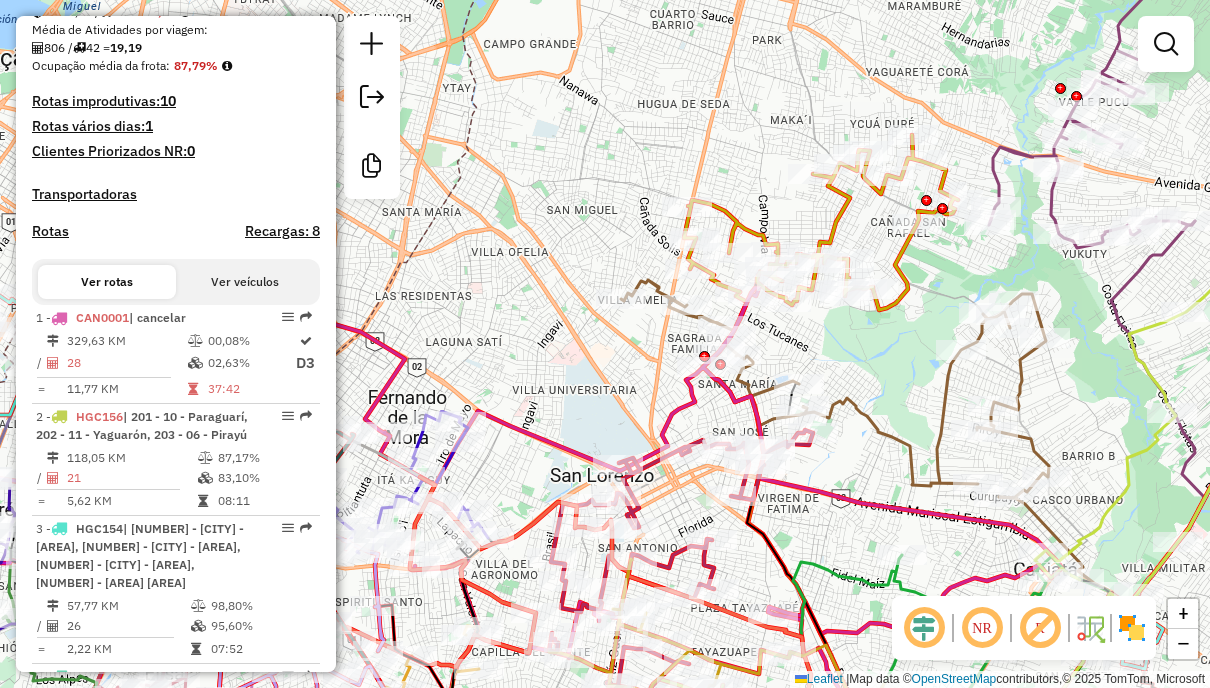 scroll, scrollTop: 1973, scrollLeft: 0, axis: vertical 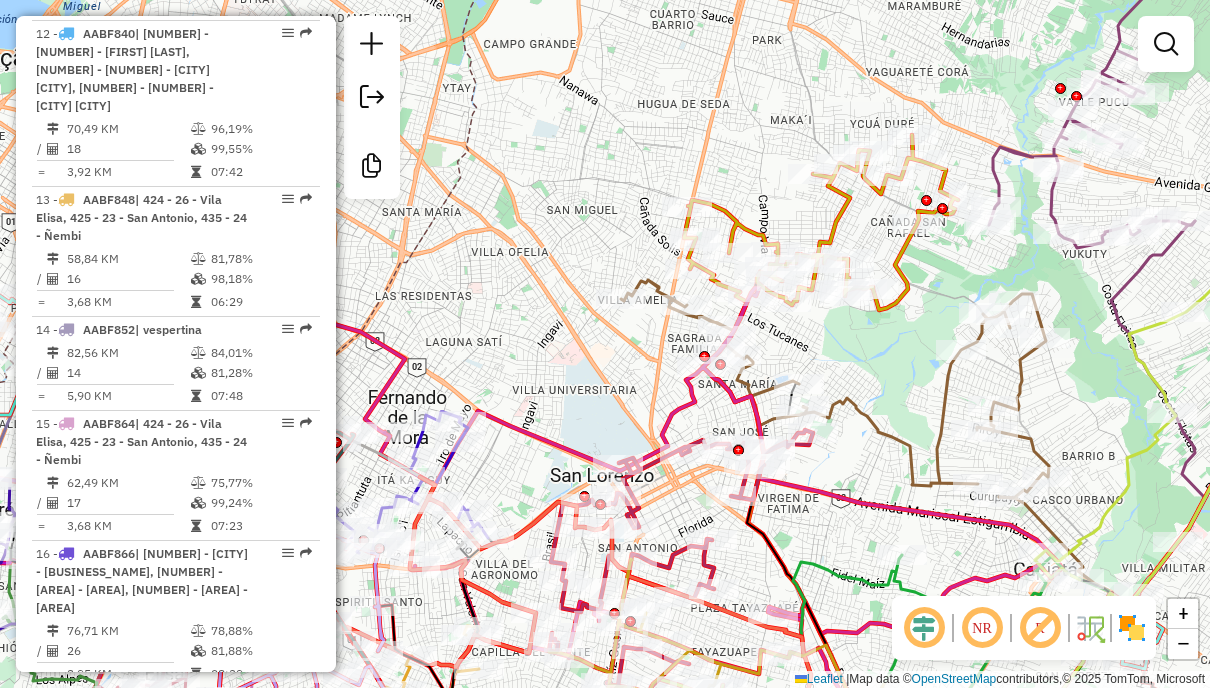 click 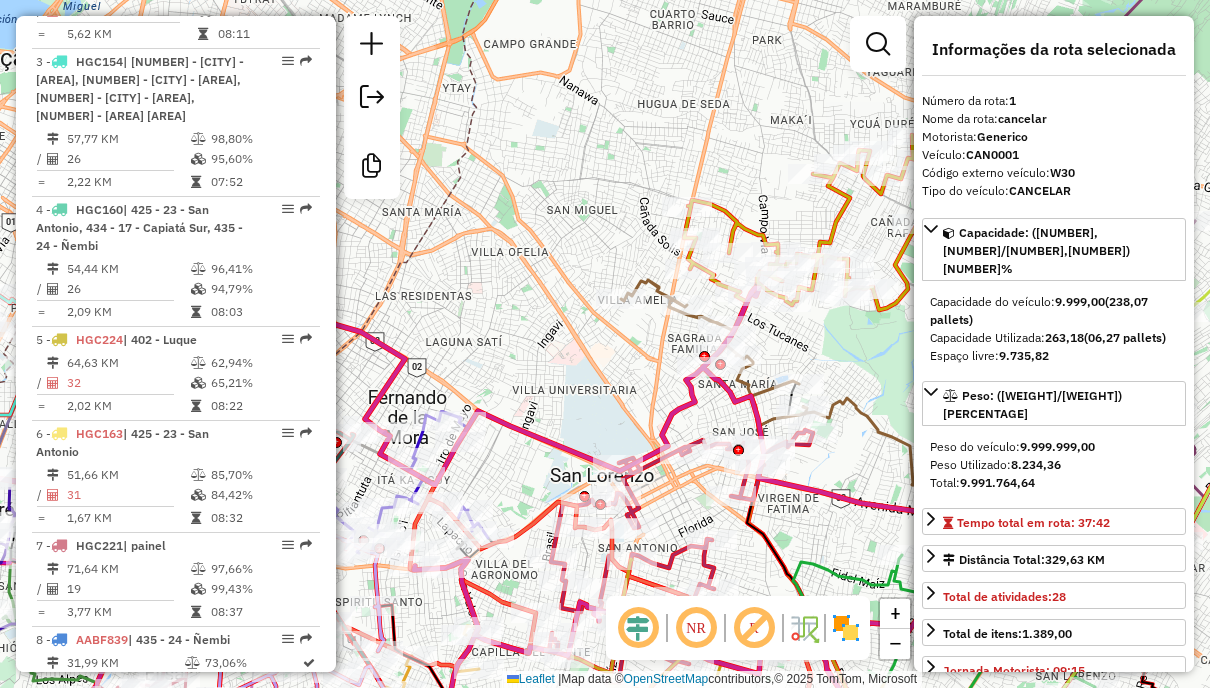 scroll, scrollTop: 776, scrollLeft: 0, axis: vertical 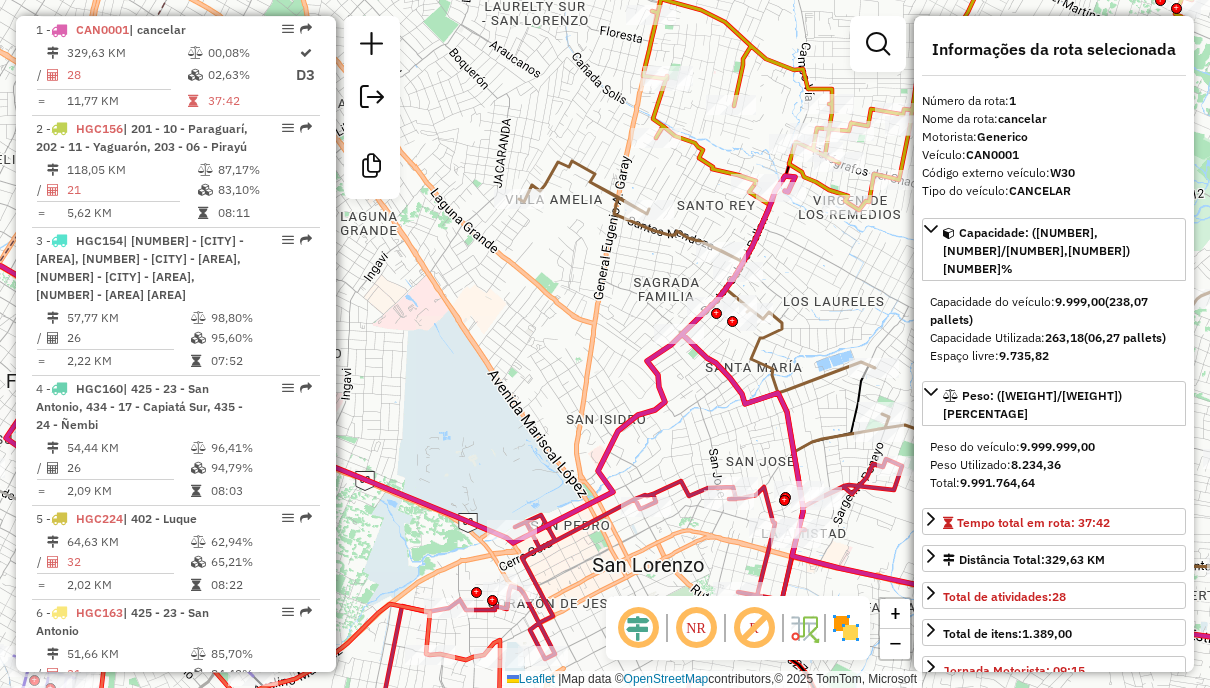 click 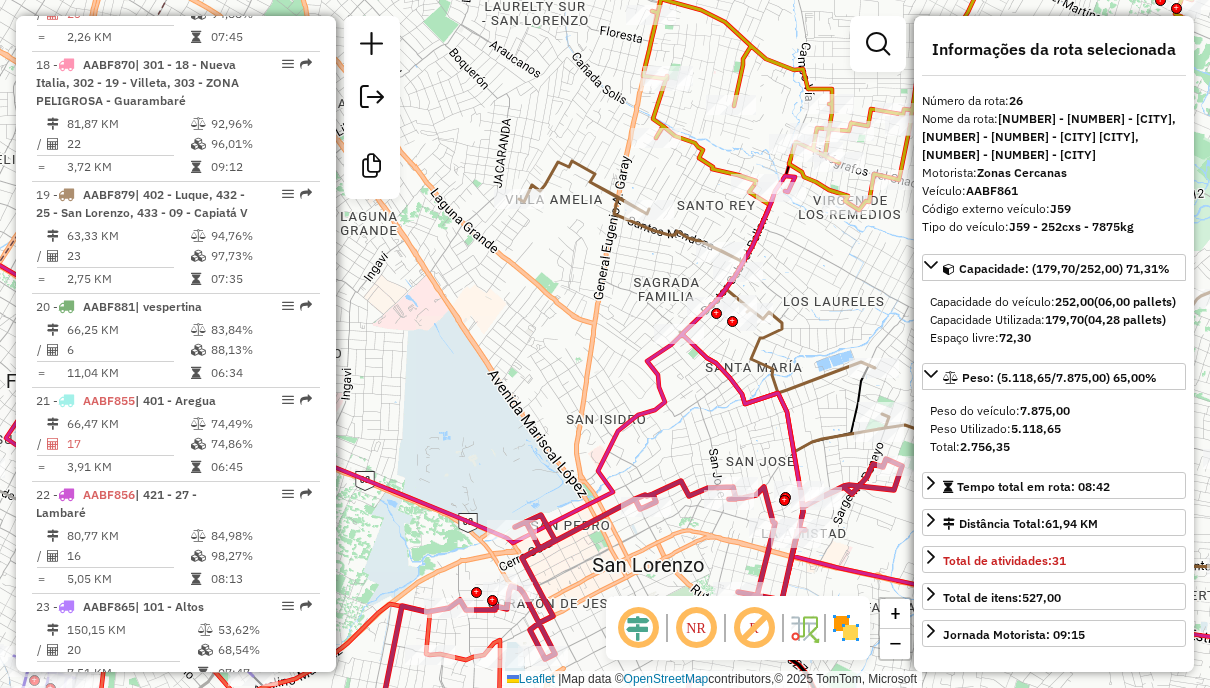 scroll, scrollTop: 3608, scrollLeft: 0, axis: vertical 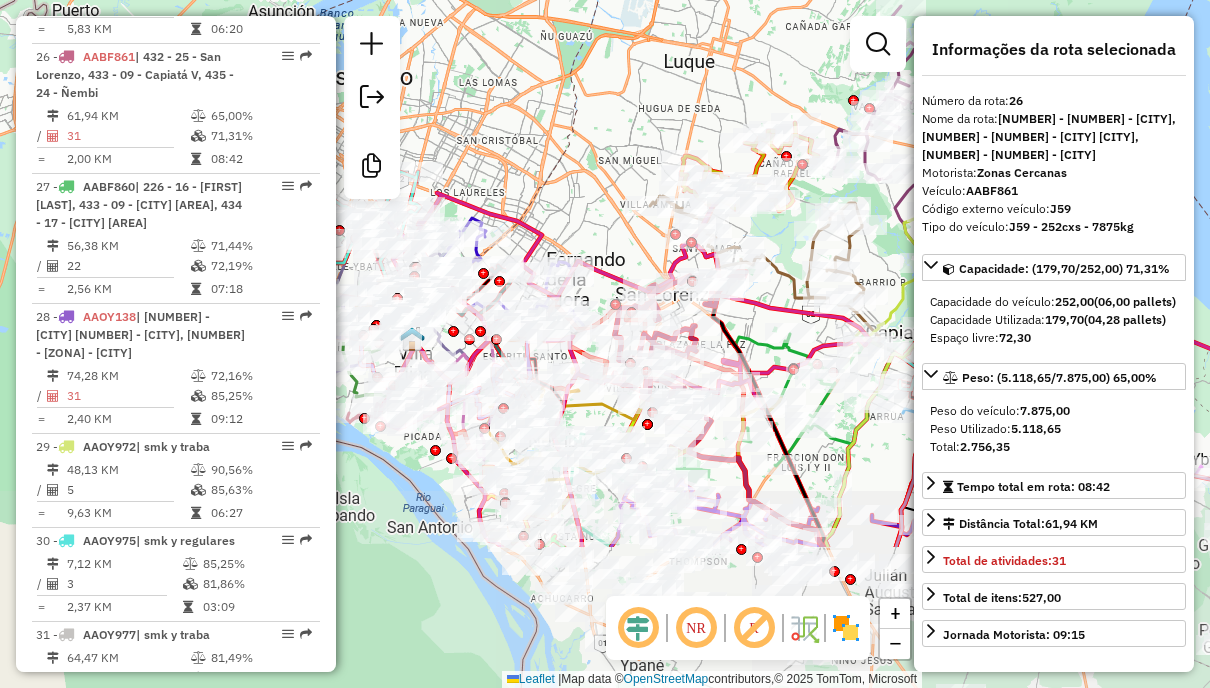 drag, startPoint x: 704, startPoint y: 462, endPoint x: 652, endPoint y: 238, distance: 229.95651 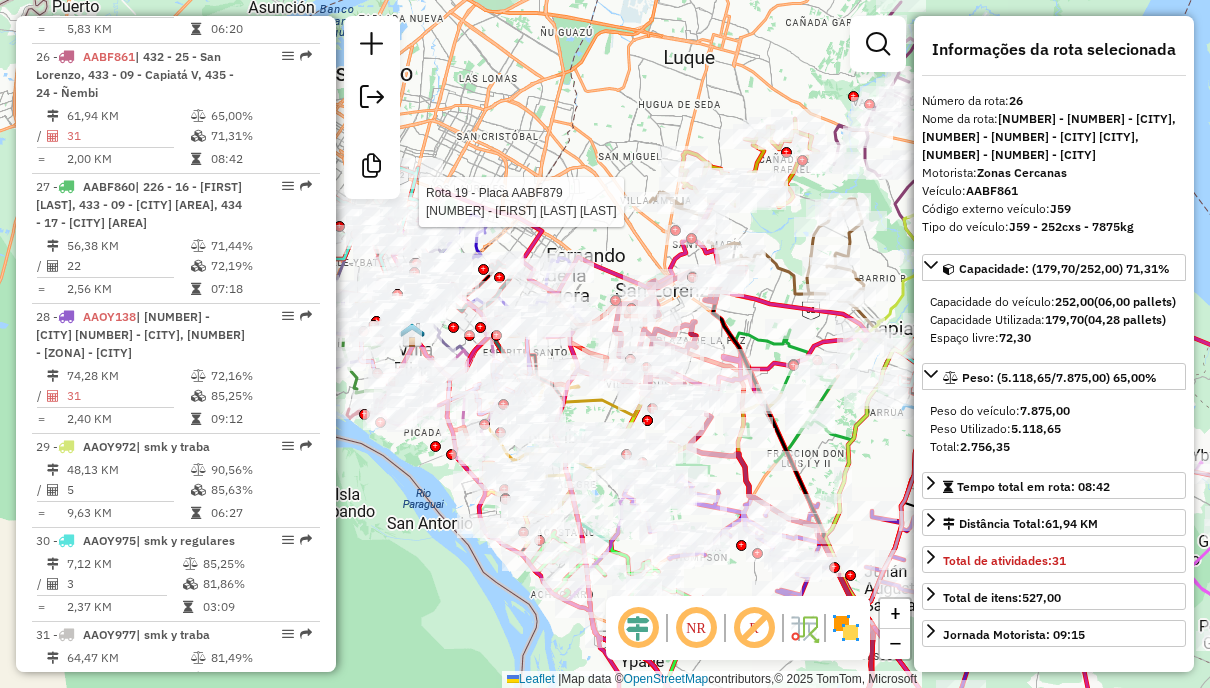 click on "Rota [NUMBER] - Placa [PLATE] [NUMBER] - [FIRST] [LAST] [LAST] [FIRST] de atendimento Grade de atendimento Capacidade Transportadoras Veículos Cliente Pedidos Rotas Selecione os dias de semana para filtrar as janelas de atendimento Seg Ter Qua Qui Sex Sáb Dom Informe o período da janela de atendimento: De: Até: Filtrar exatamente a janela do cliente Considerar janela de atendimento padrão Selecione os dias de semana para filtrar as grades de atendimento Seg Ter Qua Qui Sex Sáb Dom Considerar clientes sem dia de atendimento cadastrado Clientes fora do dia de atendimento selecionado Filtrar as atividades entre os valores definidos abaixo: Peso mínimo: Peso máximo: Cubagem mínima: Cubagem máxima: De: Até: Filtrar as atividades entre o tempo de atendimento definido abaixo: De: Até: Considerar capacidade total dos clientes não roteirizados Transportadora: Selecione um ou mais itens Tipo de veículo: Selecione um ou mais itens Veículo: Motorista: Nome: Tipo:" 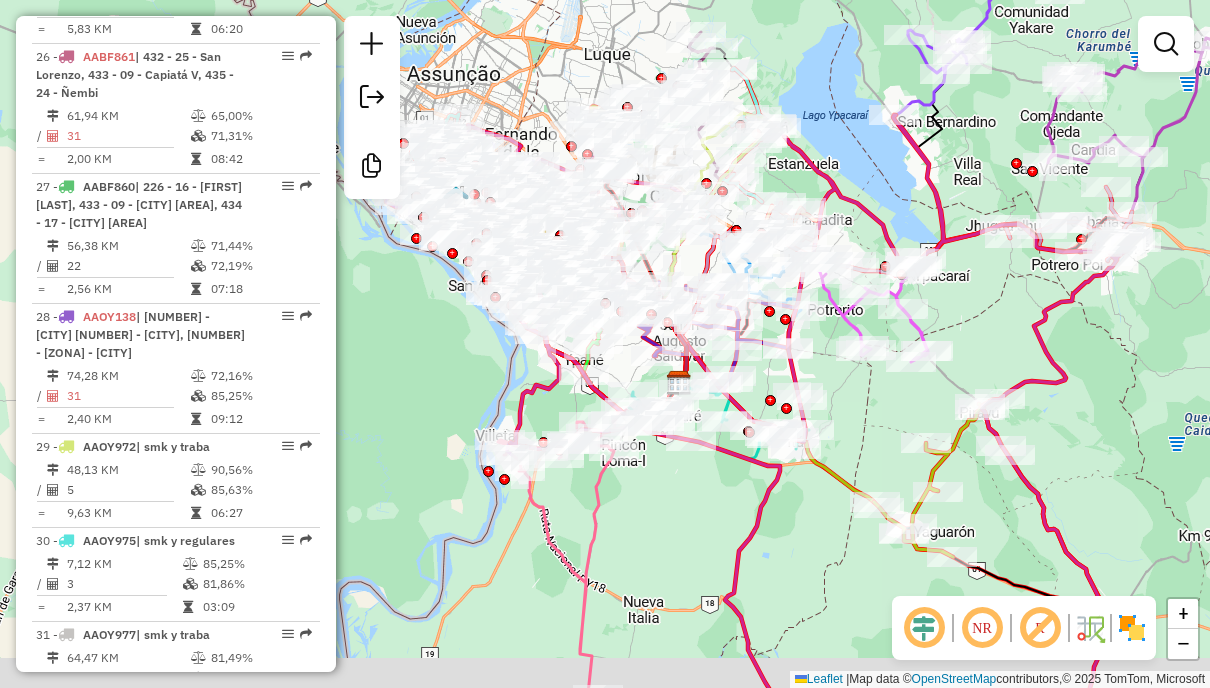 drag, startPoint x: 927, startPoint y: 210, endPoint x: 856, endPoint y: 146, distance: 95.587654 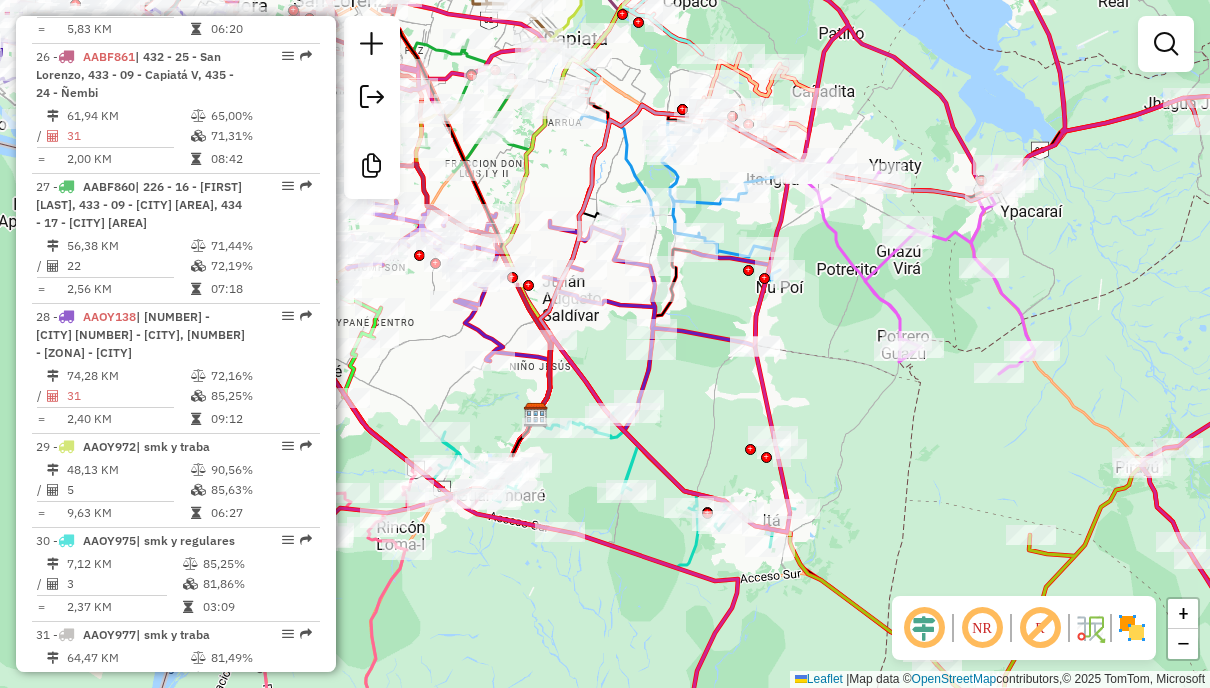 click 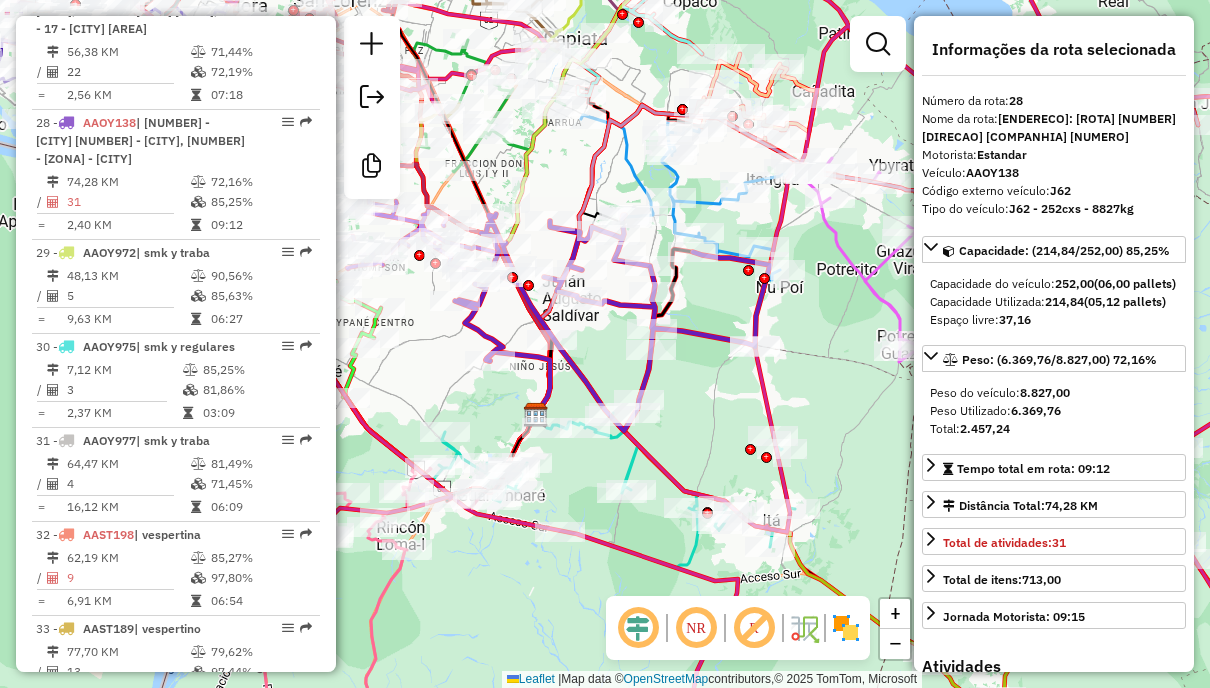 scroll, scrollTop: 3867, scrollLeft: 0, axis: vertical 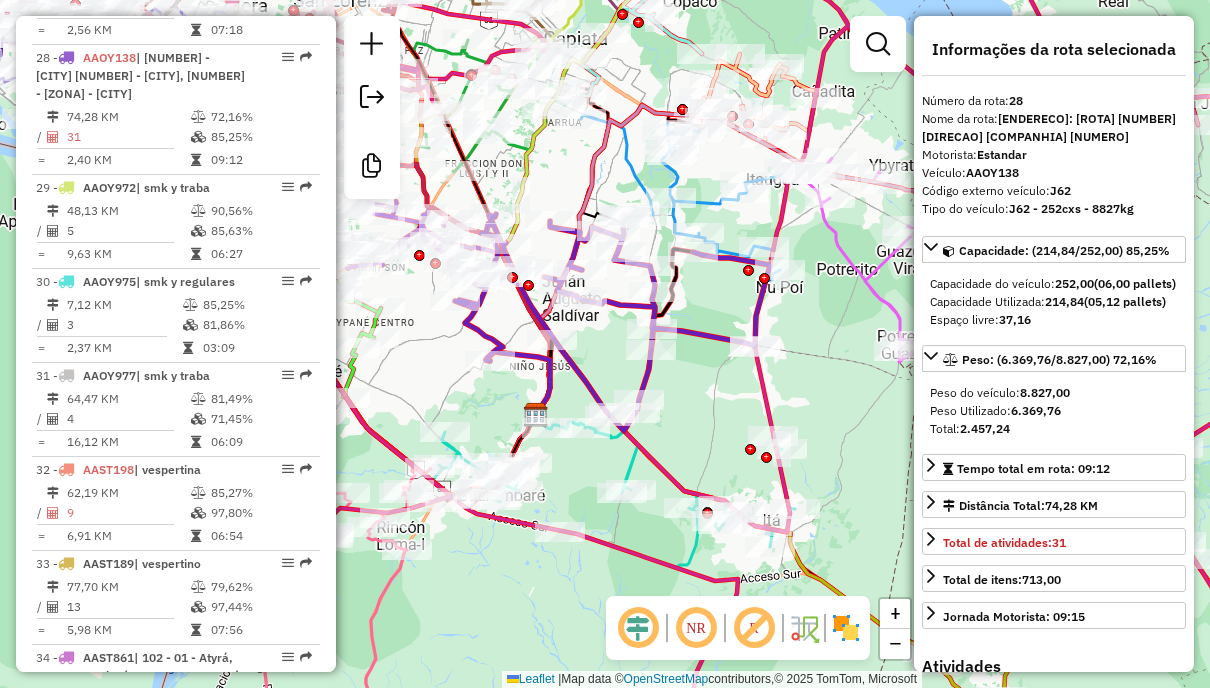 click 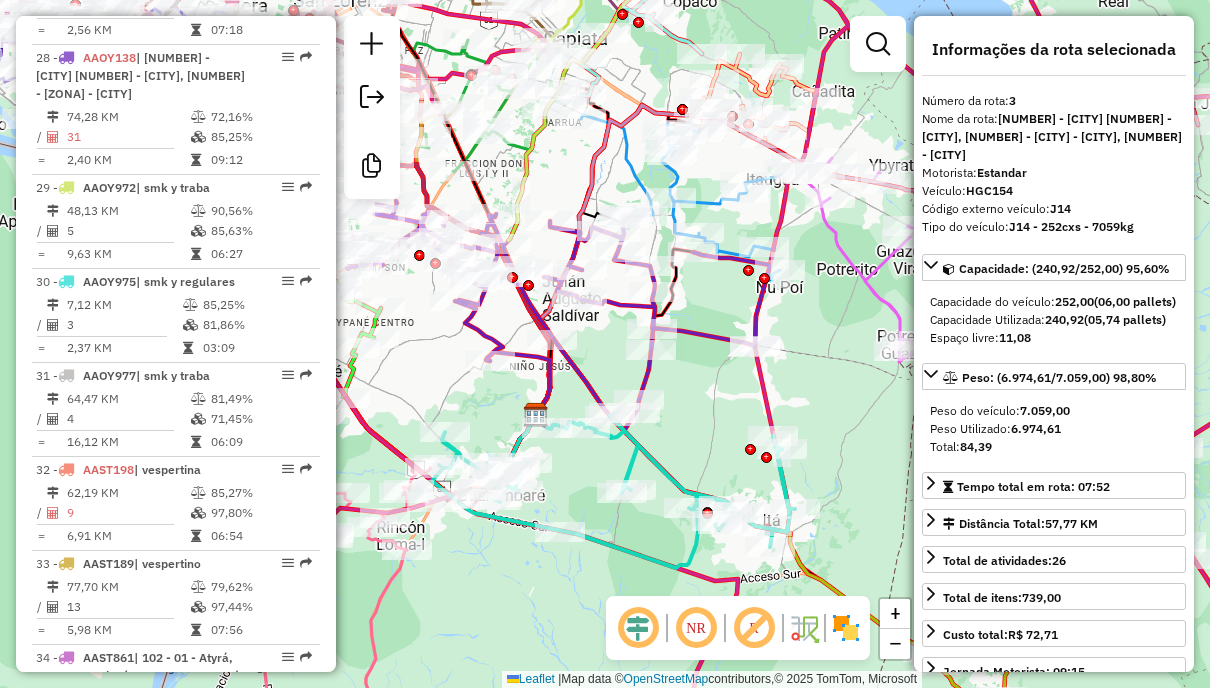 scroll, scrollTop: 1004, scrollLeft: 0, axis: vertical 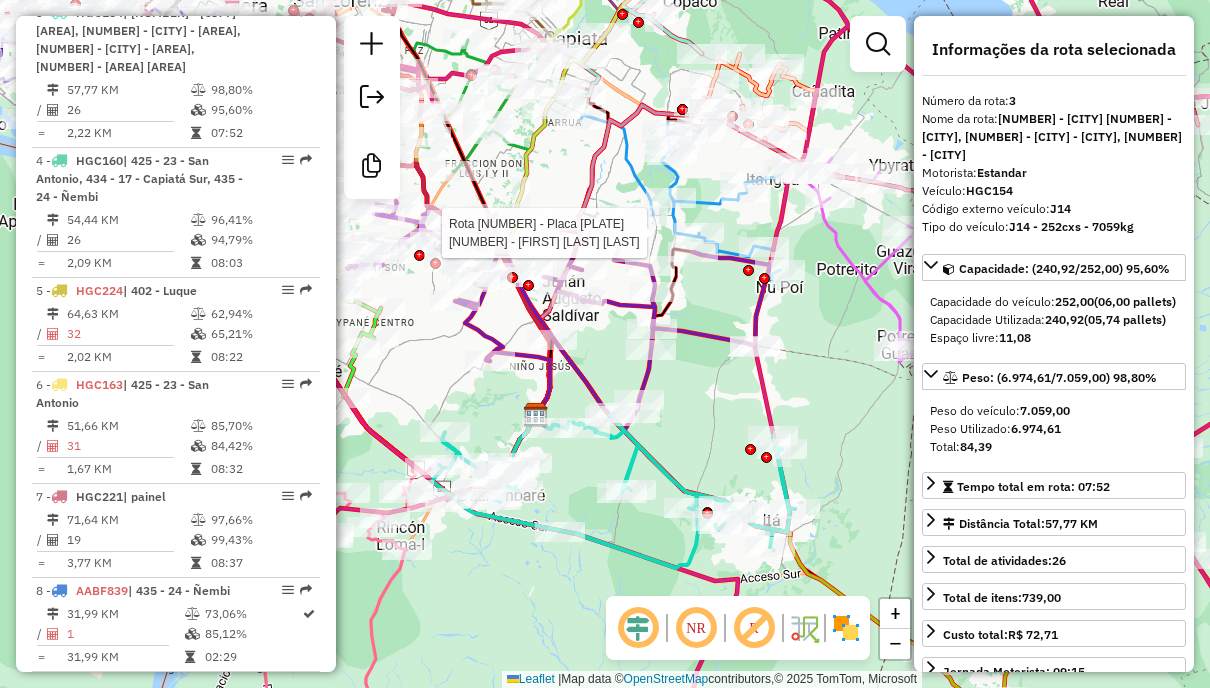 click 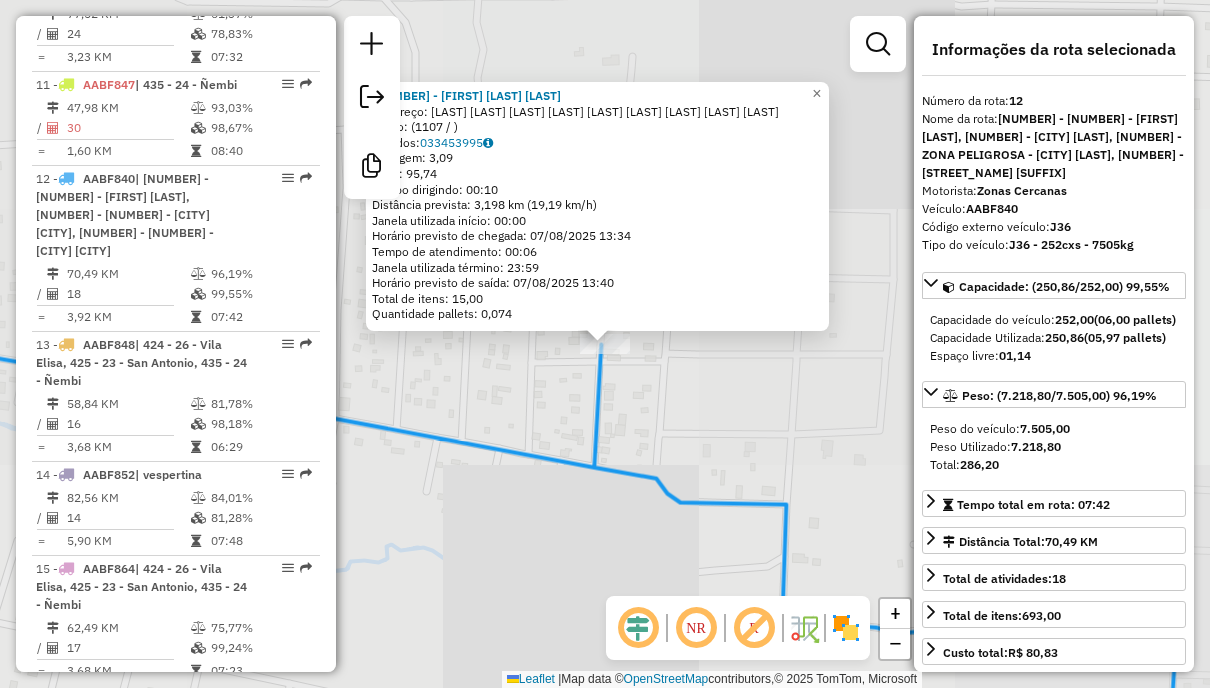 scroll, scrollTop: 1973, scrollLeft: 0, axis: vertical 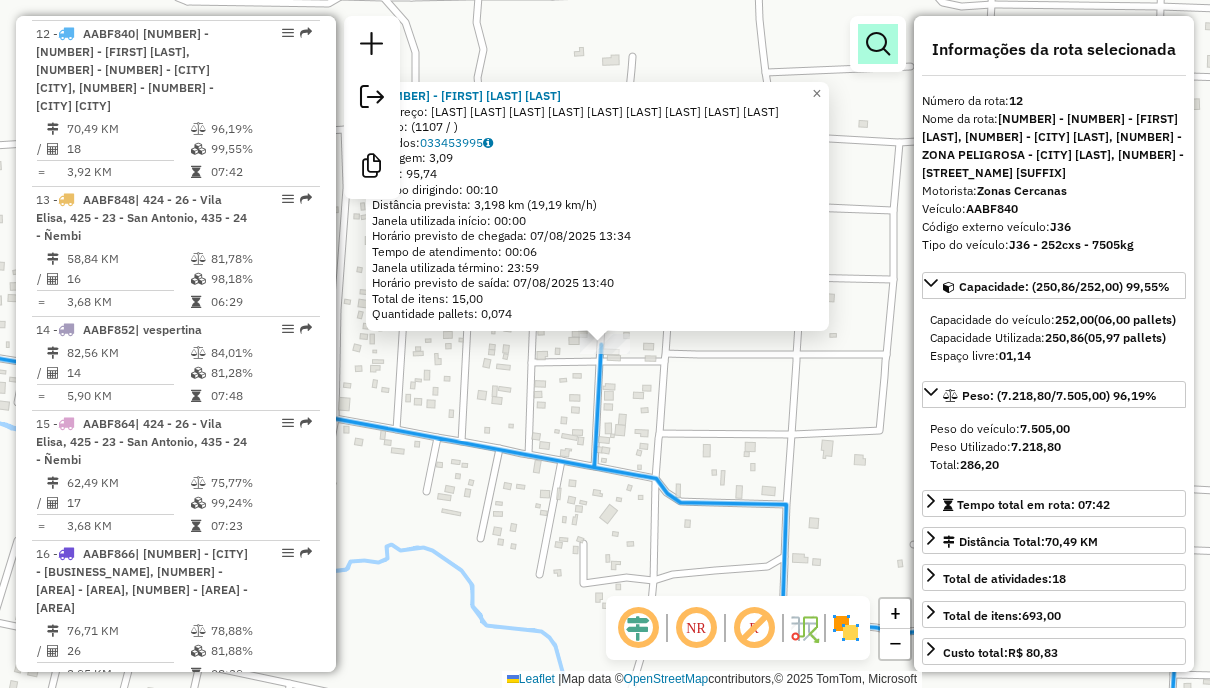 click at bounding box center (878, 44) 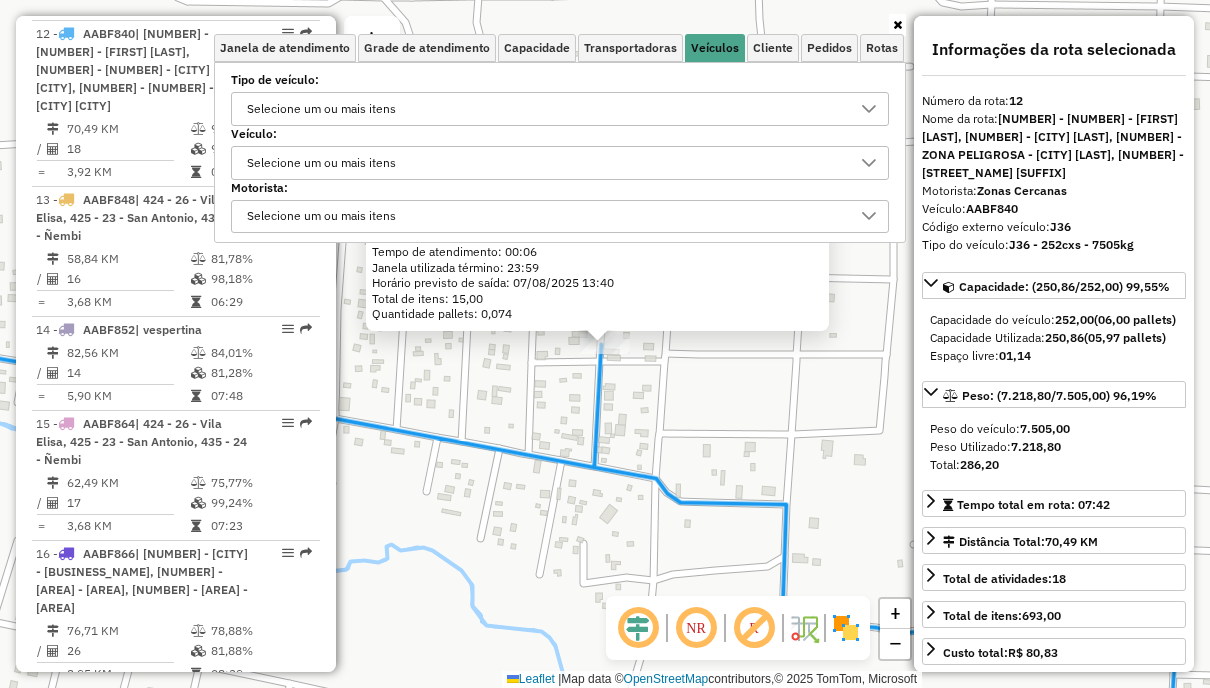 click on "Selecione um ou mais itens" at bounding box center (545, 109) 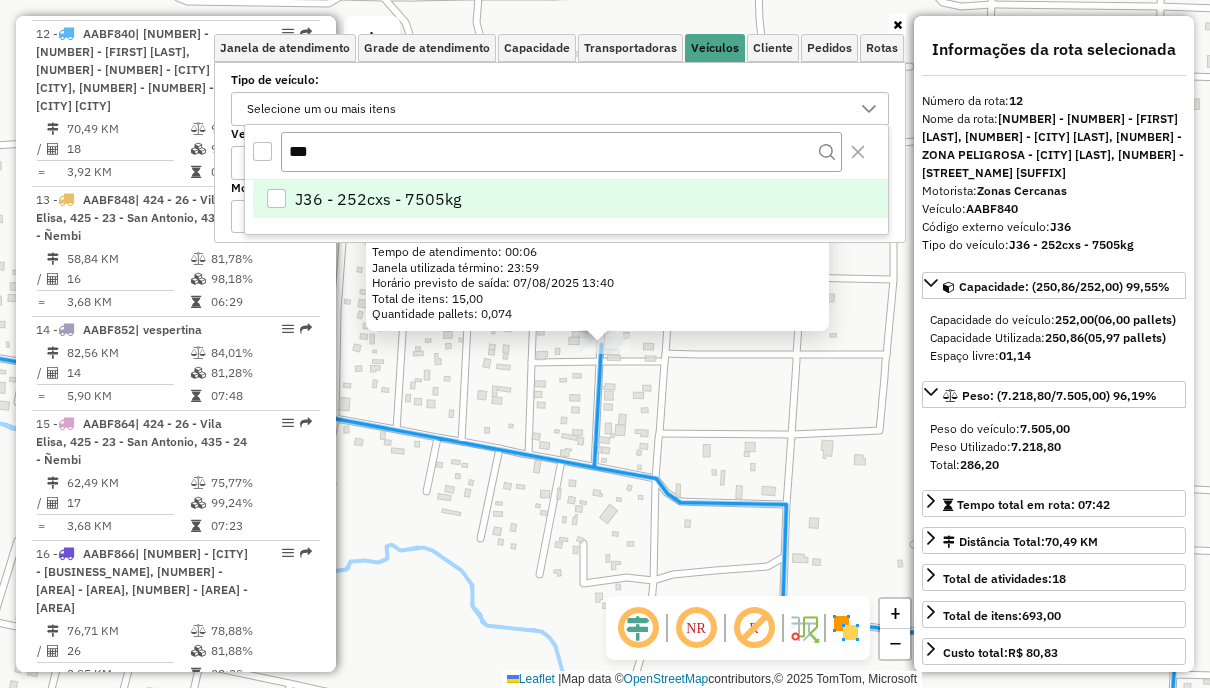 type on "***" 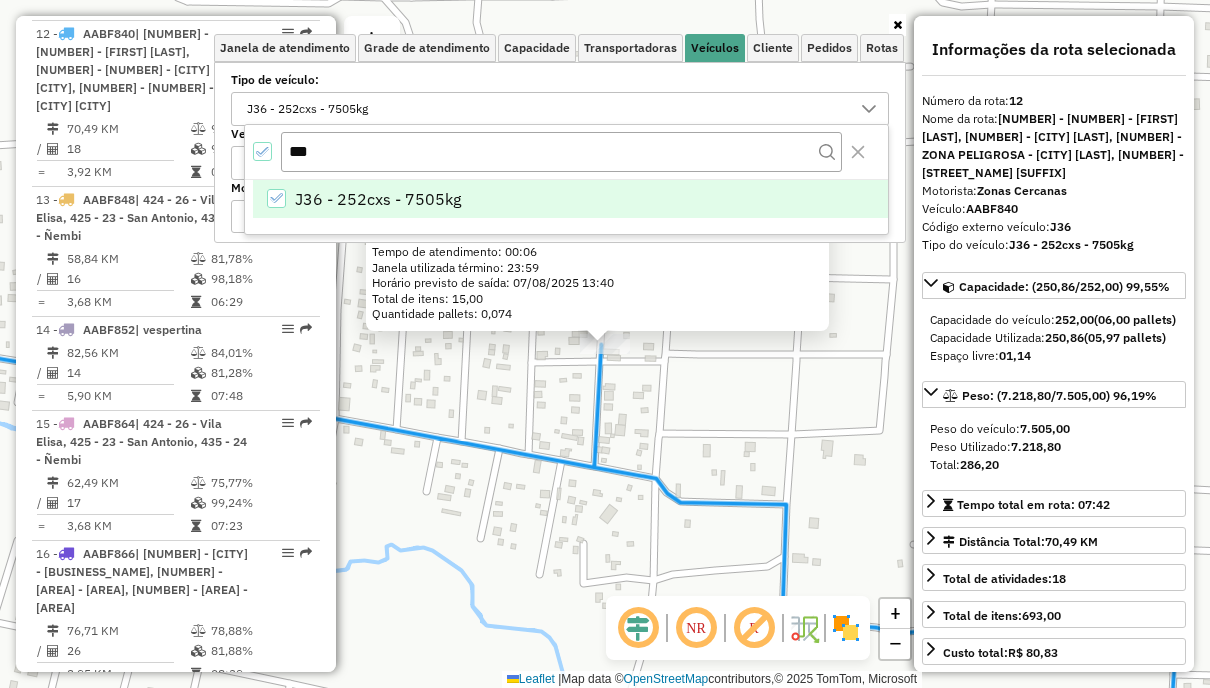 scroll, scrollTop: 301, scrollLeft: 0, axis: vertical 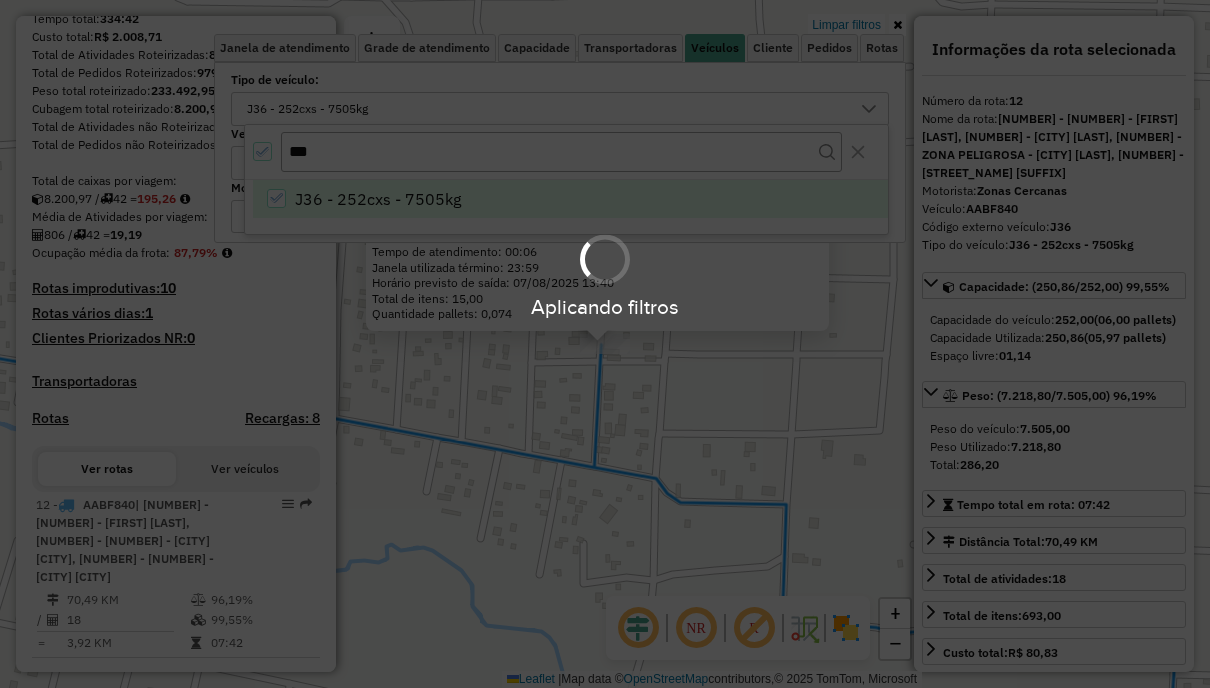 click on "Aplicando filtros  Pop-up bloqueado!  Seu navegador bloqueou automáticamente a abertura de uma nova janela.   Acesse as configurações e adicione o endereço do sistema a lista de permissão.   Fechar  Informações da Sessão [NUMBER] - [DATE]     Criação: [DATE] [TIME]   Desbloquear Sessão   Depósito:  SAZ [CITY]  Total de rotas:  42  Distância Total:  3.037,90 km  Tempo total:  334:42  Custo total:  R$ 2.008,71  Total de Atividades Roteirizadas:  806  Total de Pedidos Roteirizados:  979  Peso total roteirizado:  233.492,95  Cubagem total roteirizado:  8.200,97  Total de Atividades não Roteirizadas:  0  Total de Pedidos não Roteirizados:  0 Total de caixas por viagem:  8.200,97 /   42 =  195,26 Média de Atividades por viagem:  806 /   42 =  19,19 Ocupação média da frota:  87,79%   Rotas improdutivas:  10  Rotas vários dias:  1  Clientes Priorizados NR:  0  Transportadoras  Rotas  Recargas: 8   Ver rotas   Ver veículos   12 -       AABF840   70,49 KM   96,19%  /  18     =" at bounding box center (605, 344) 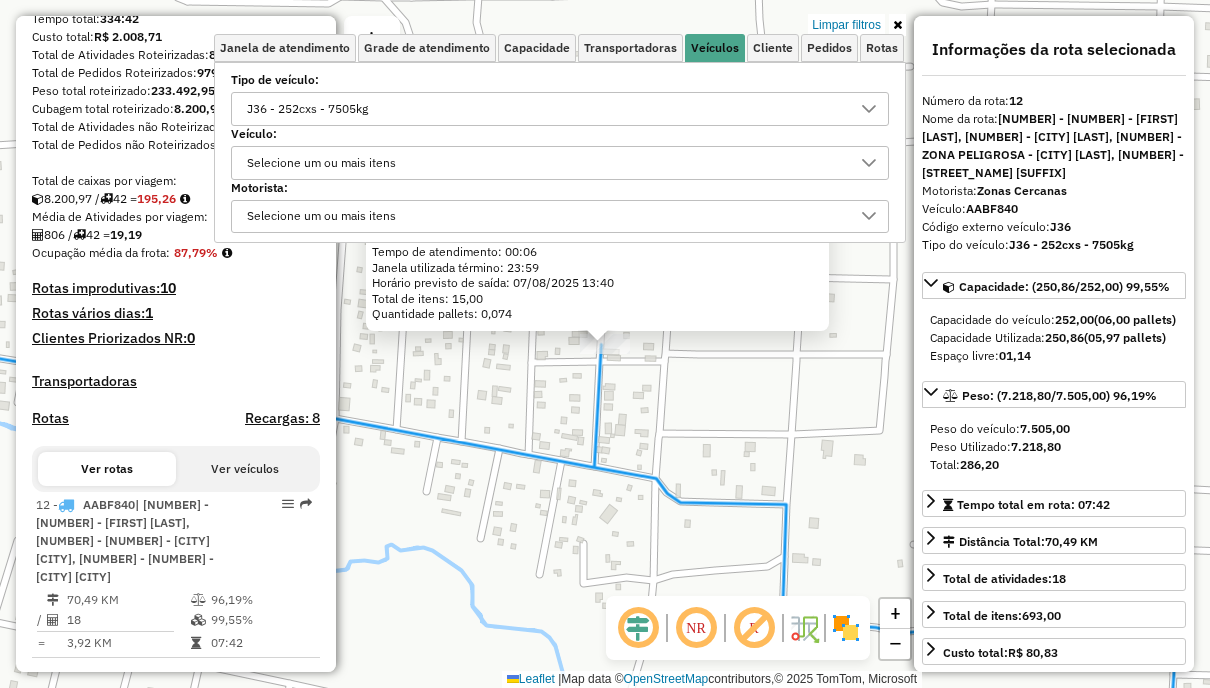 click on "J36 - 252cxs - 7505kg" at bounding box center (545, 109) 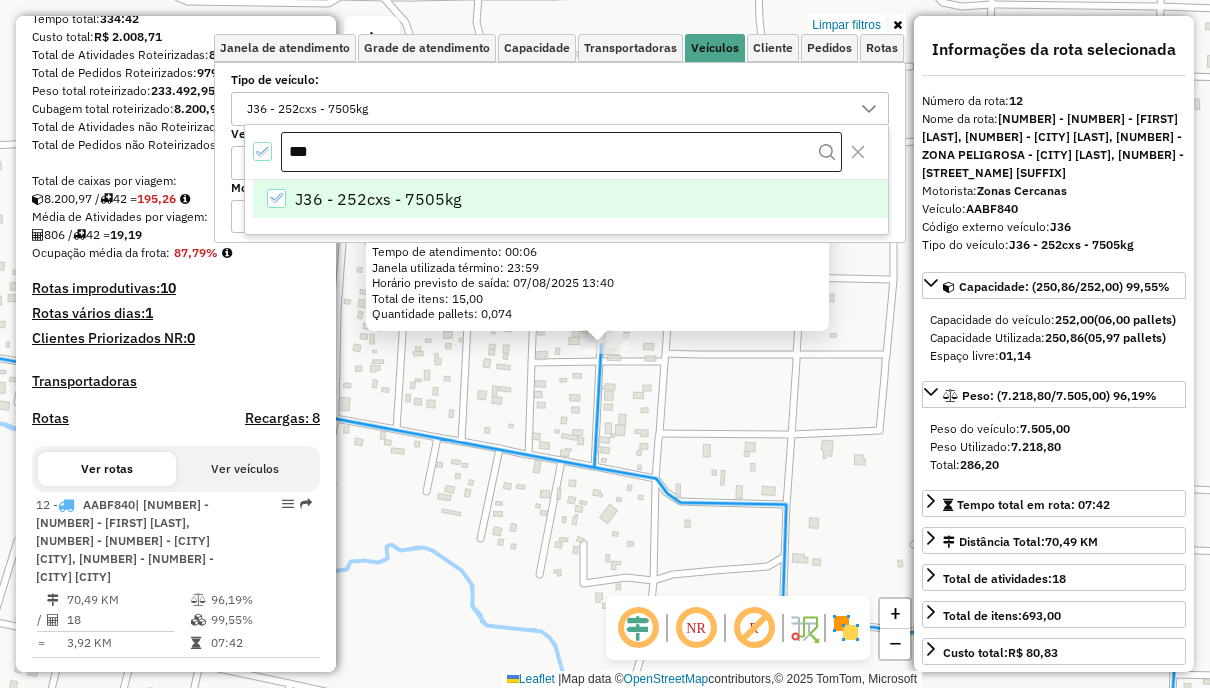 click on "***" at bounding box center [561, 152] 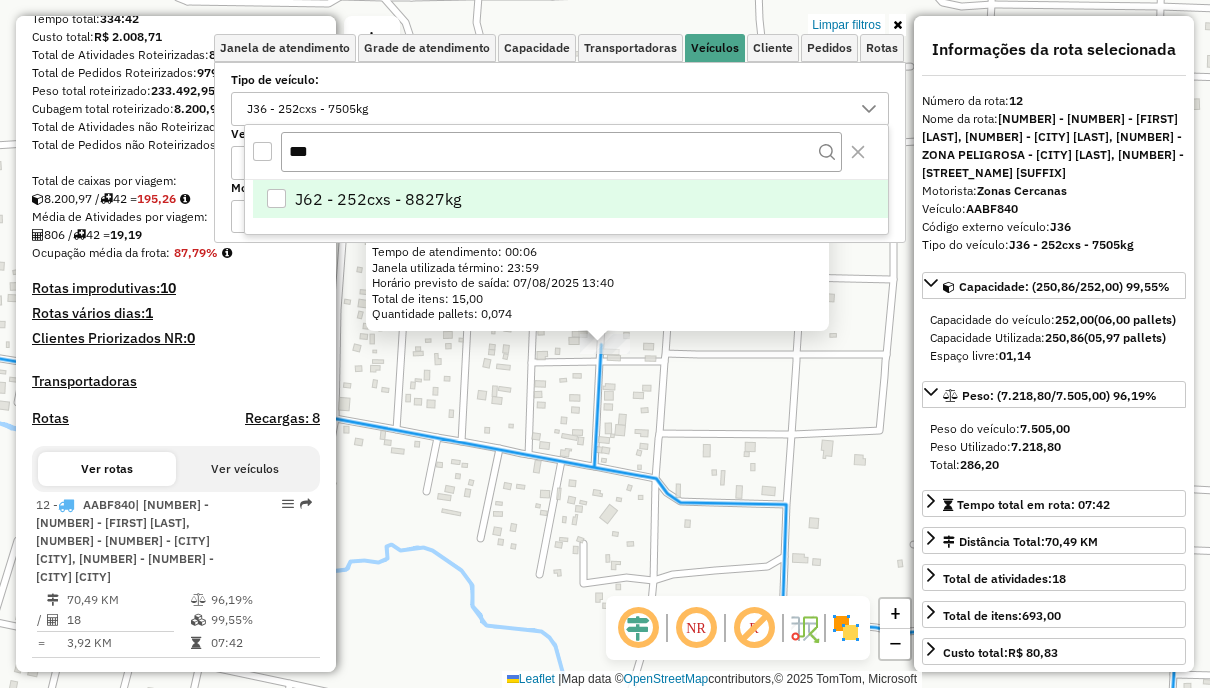 type on "***" 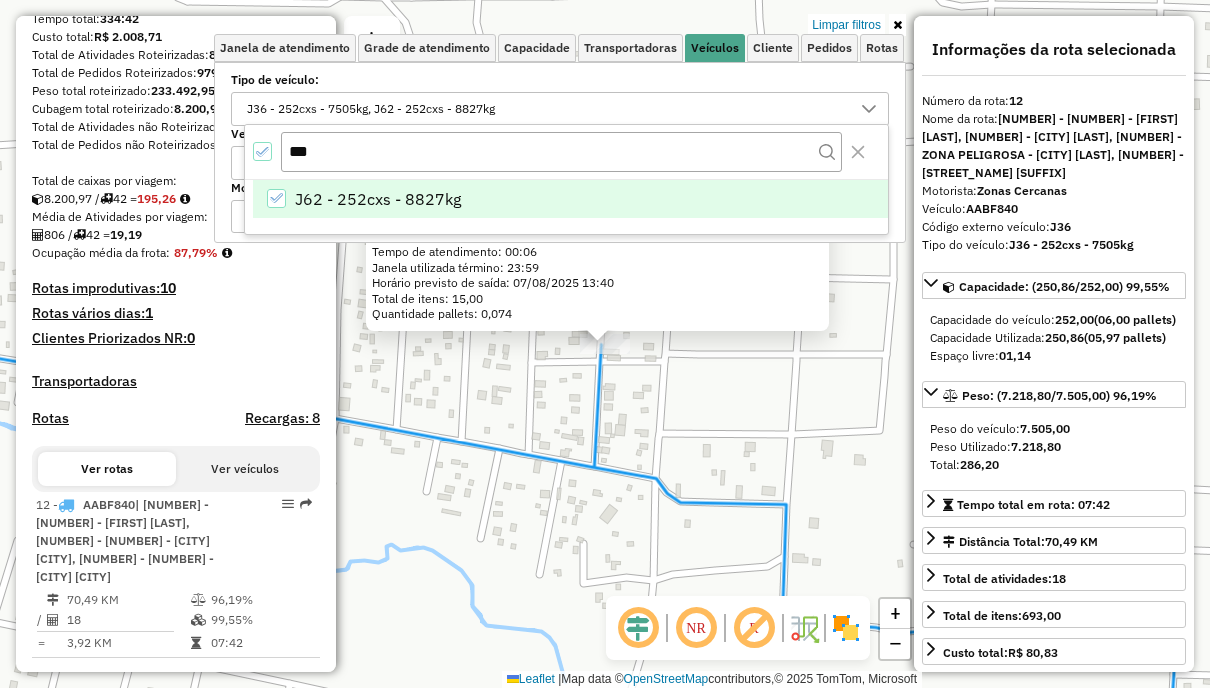 scroll, scrollTop: 449, scrollLeft: 0, axis: vertical 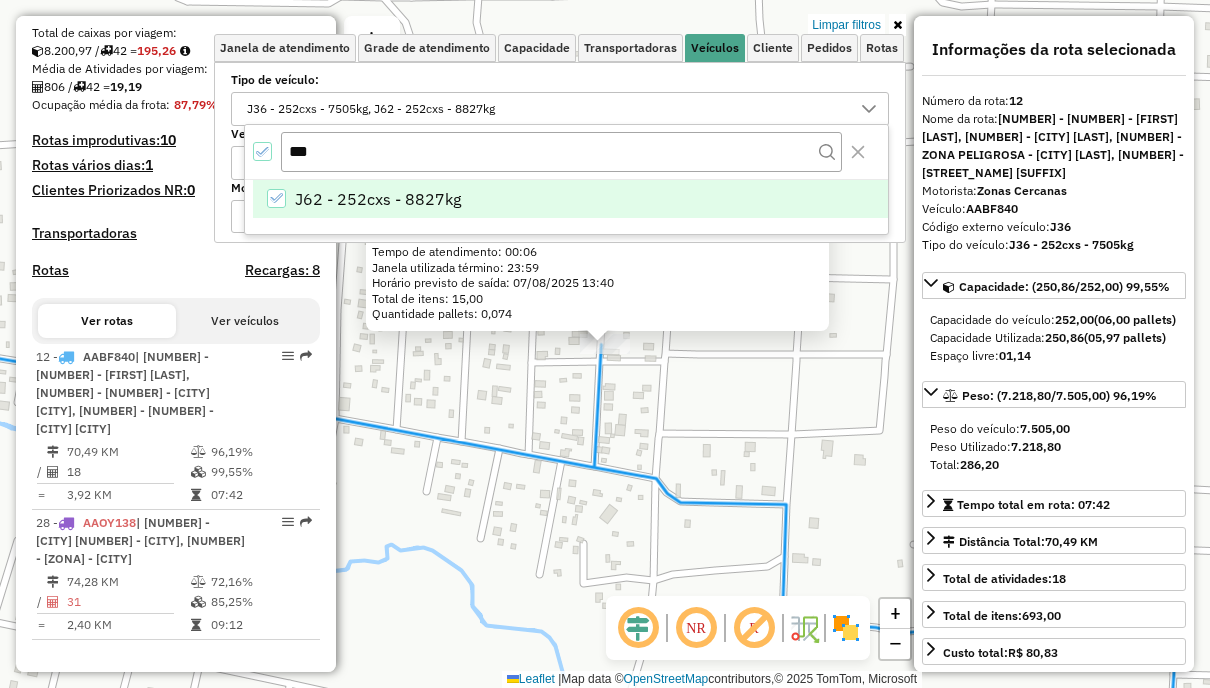 click on "[NUMBER] - [NUMBER] - [LAST] [LAST] [LAST] Endereço: [LAST] [LAST] [LAST] [LAST] [LAST] [LAST] [LAST] [LAST] [LAST] [LAST] [LAST] Bairro: ([CITY] / ) Pedidos: [NUMBER] Cubagem: [NUMBER] Peso: [NUMBER] Tempo dirigindo: [TIME] Distância prevista: [NUMBER] km ([NUMBER] km/h) Janela utilizada início: [TIME] Horário previsto de chegada: [DATE] [TIME] Tempo de atendimento: [TIME] Janela utilizada término: [TIME] Horário previsto de saída: [DATE] [TIME] Total de itens: [NUMBER] Quantidade pallets: [NUMBER]" 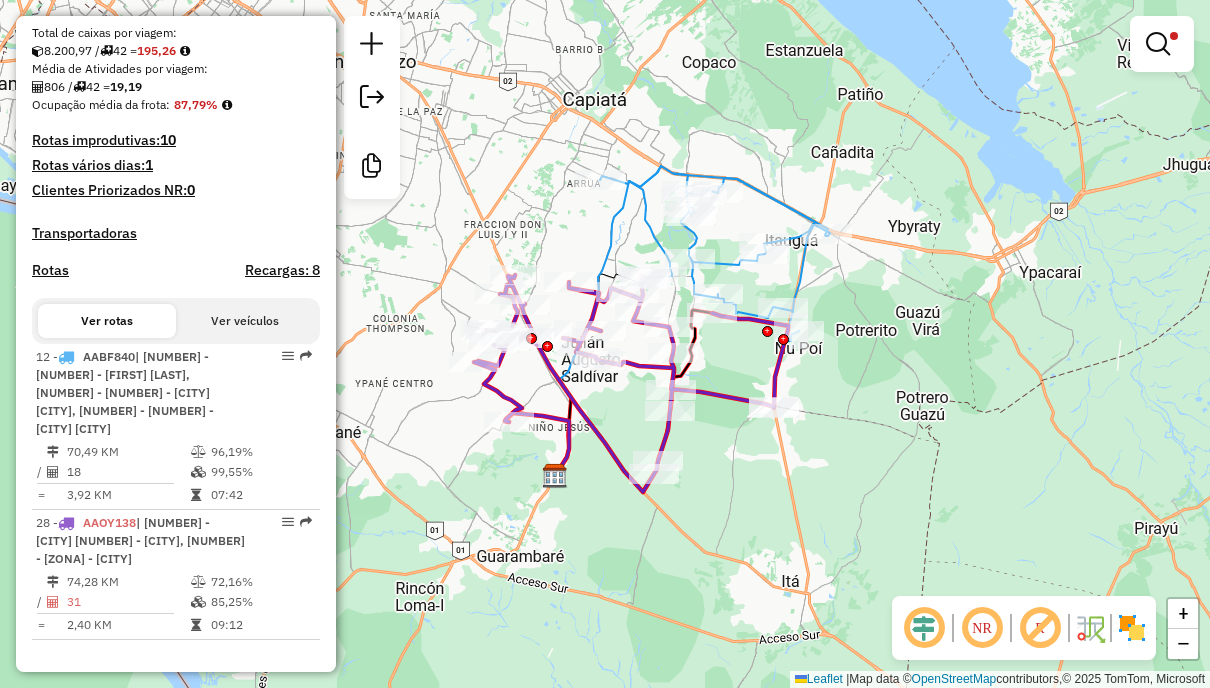 drag, startPoint x: 897, startPoint y: 348, endPoint x: 933, endPoint y: 280, distance: 76.941536 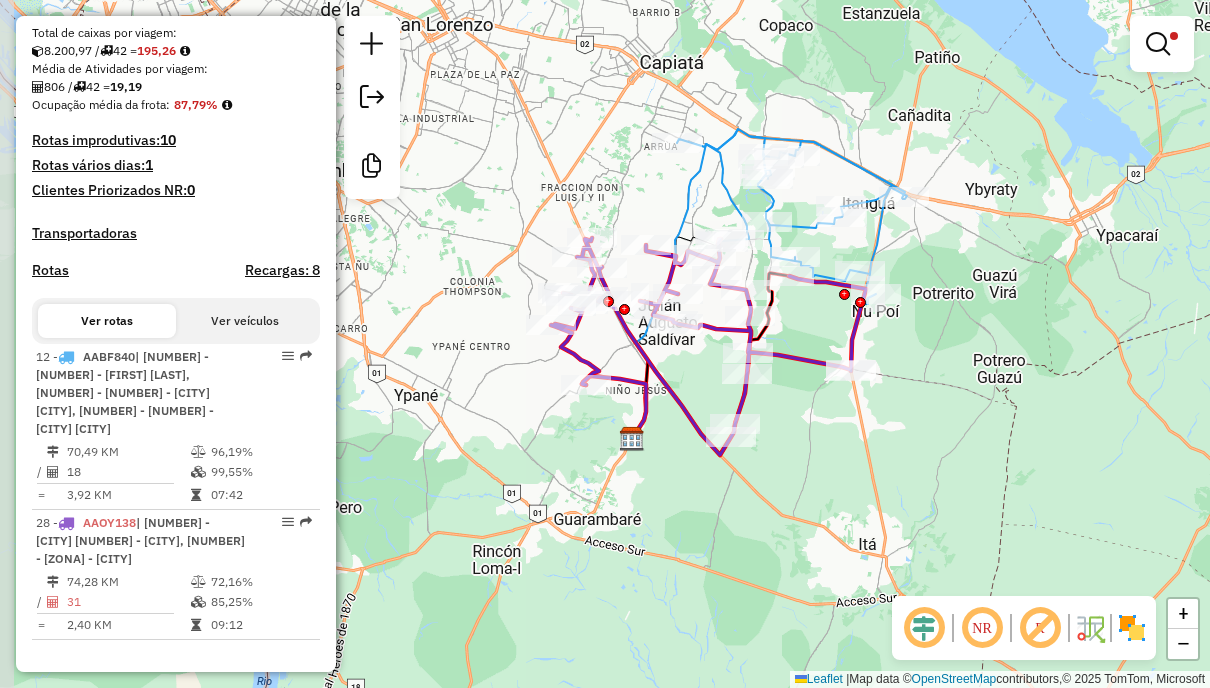 drag, startPoint x: 554, startPoint y: 418, endPoint x: 630, endPoint y: 381, distance: 84.5281 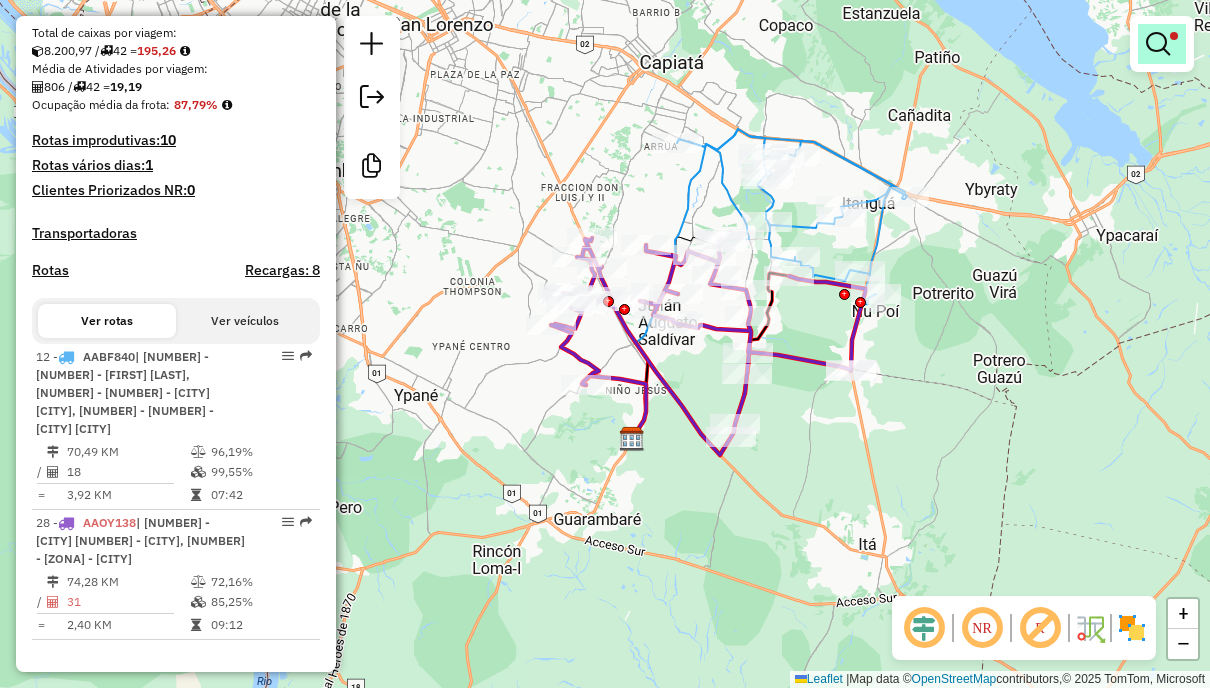 click at bounding box center [1158, 44] 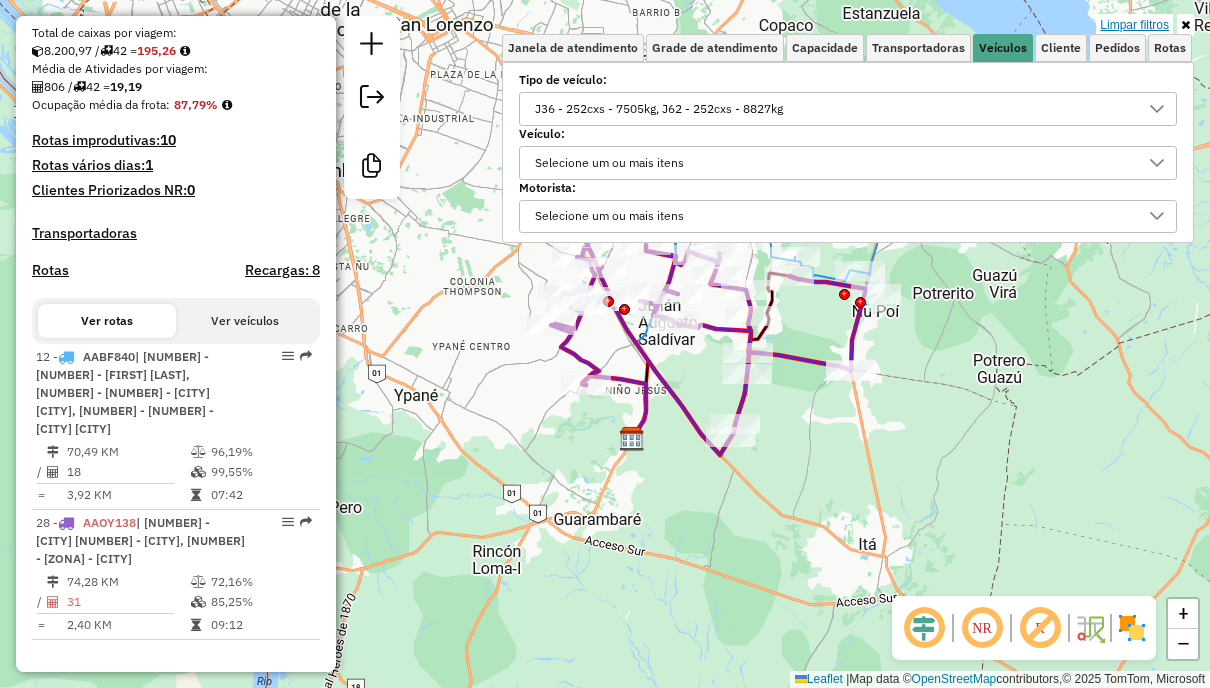 click on "Limpar filtros" at bounding box center (1134, 25) 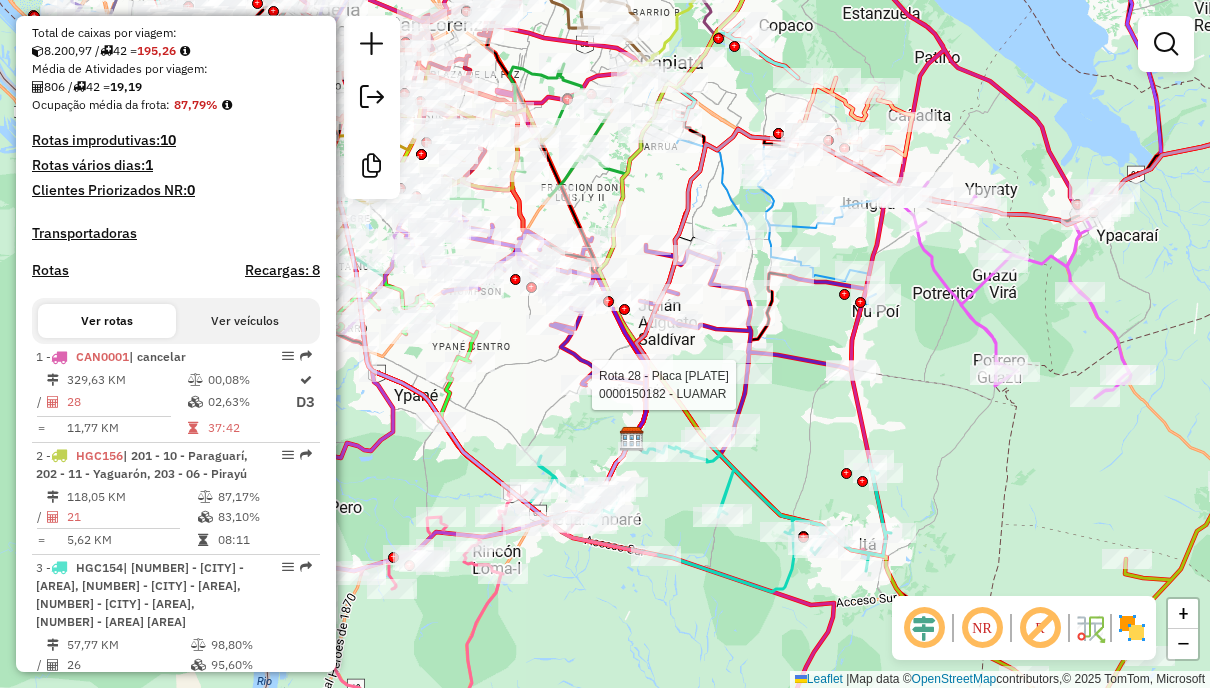 scroll, scrollTop: 1973, scrollLeft: 0, axis: vertical 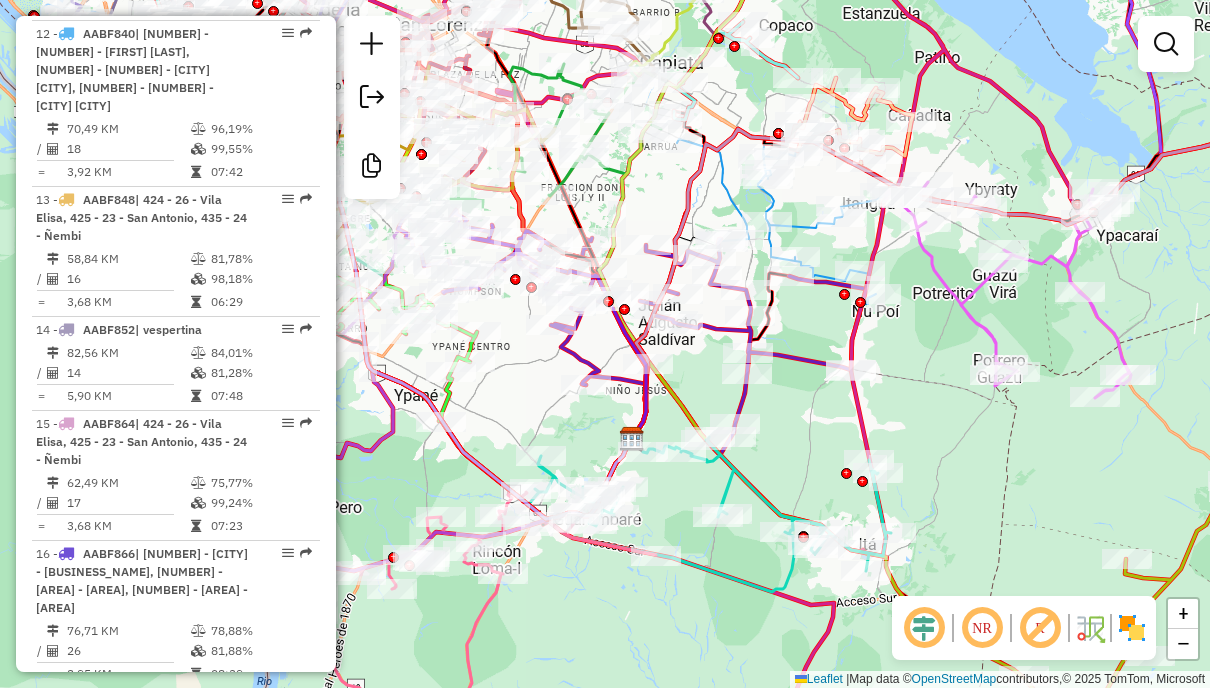 click 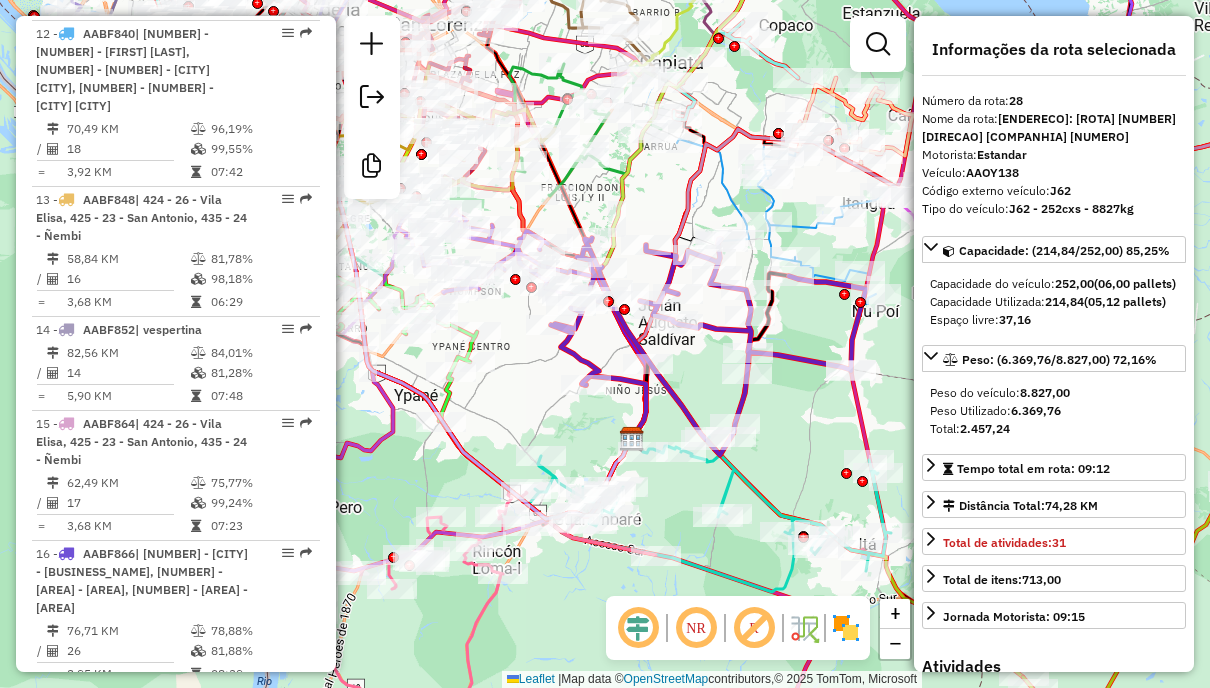 scroll, scrollTop: 3867, scrollLeft: 0, axis: vertical 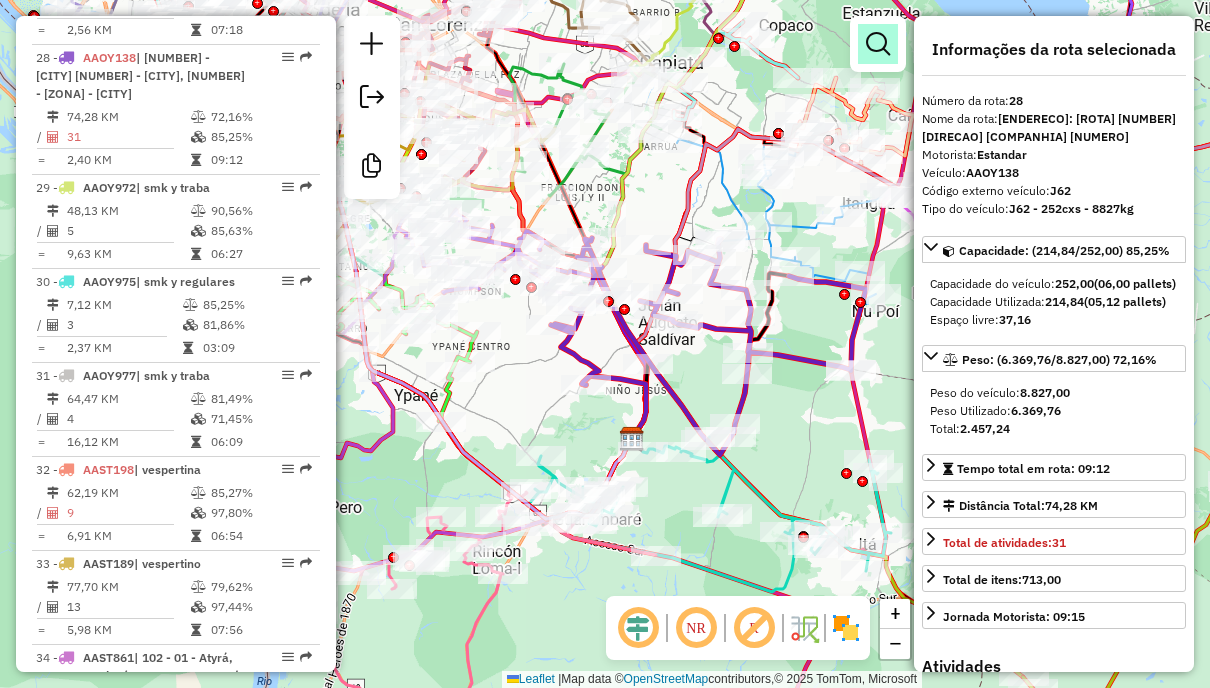 click at bounding box center (878, 44) 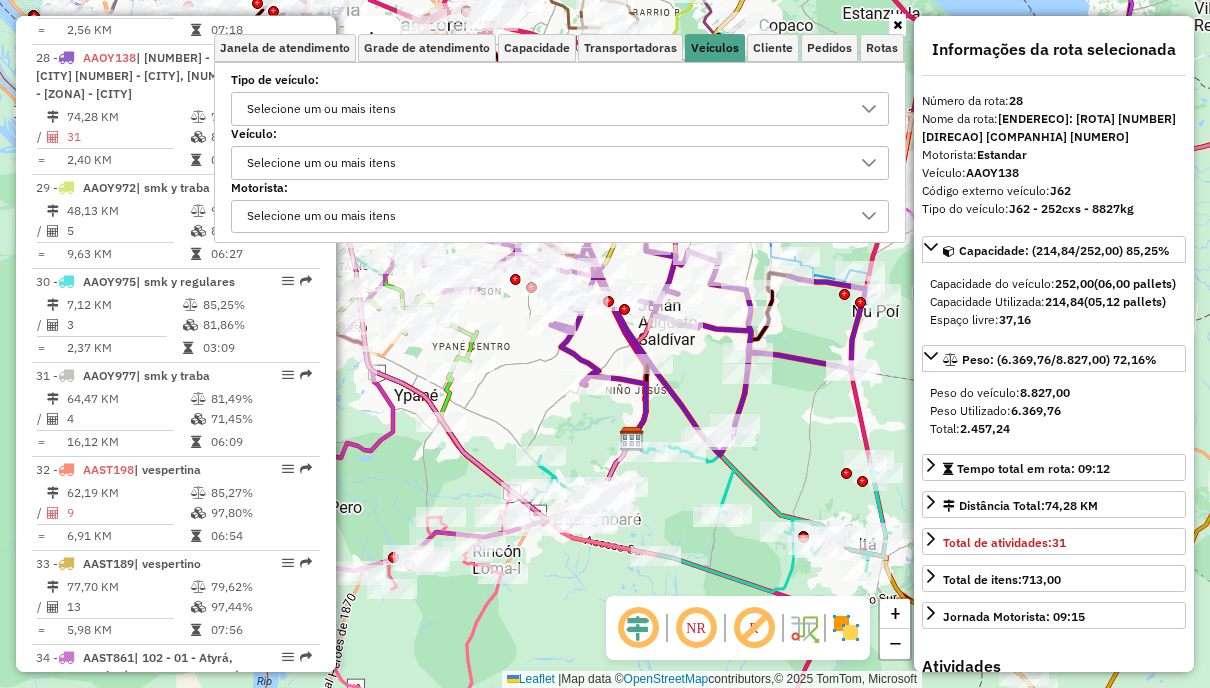 click on "Selecione um ou mais itens" at bounding box center [545, 109] 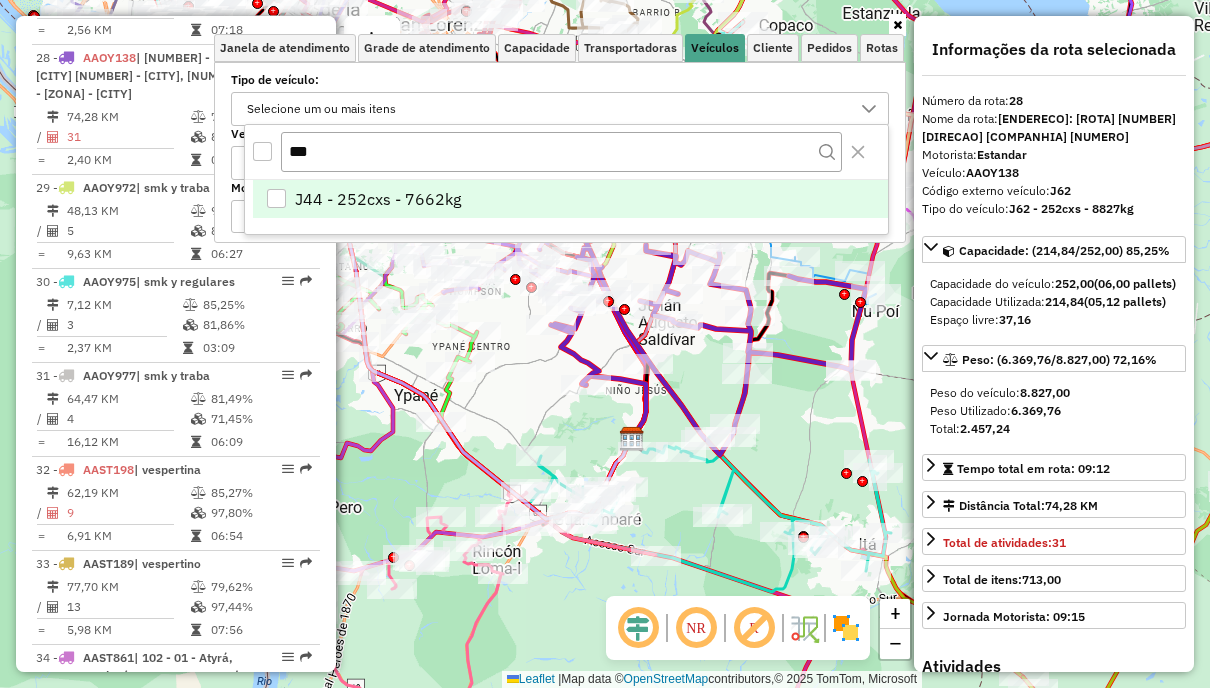 click on "J44 - 252cxs - 7662kg" at bounding box center (378, 199) 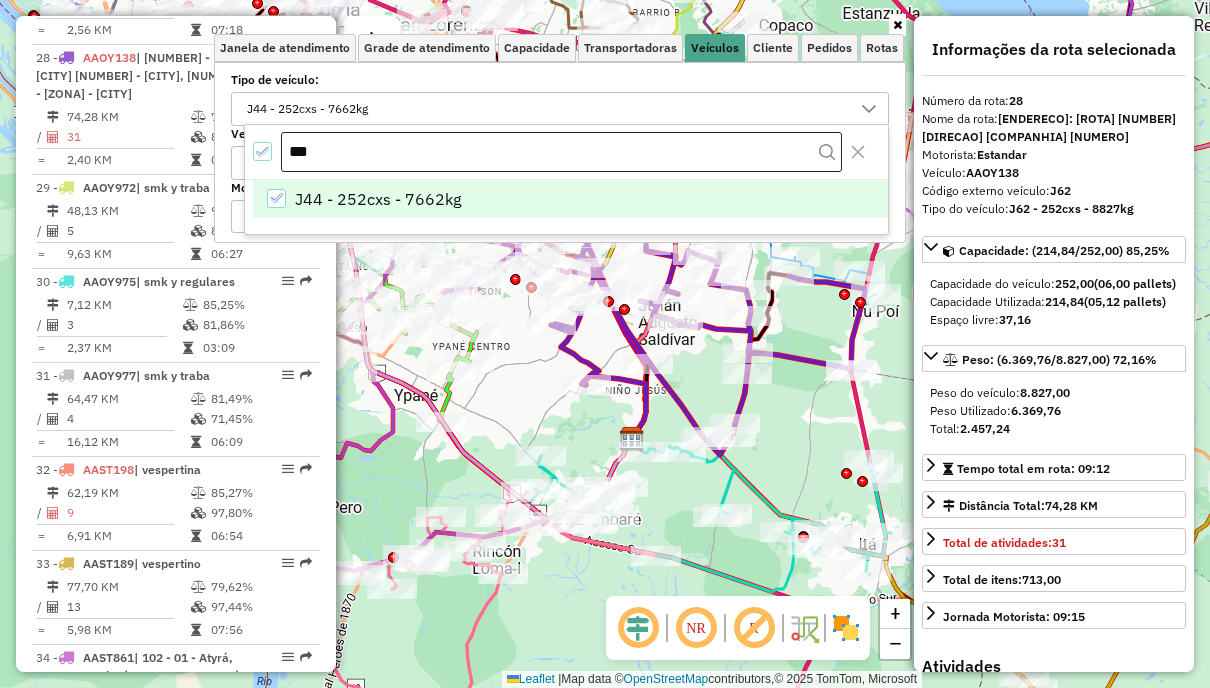 scroll, scrollTop: 283, scrollLeft: 0, axis: vertical 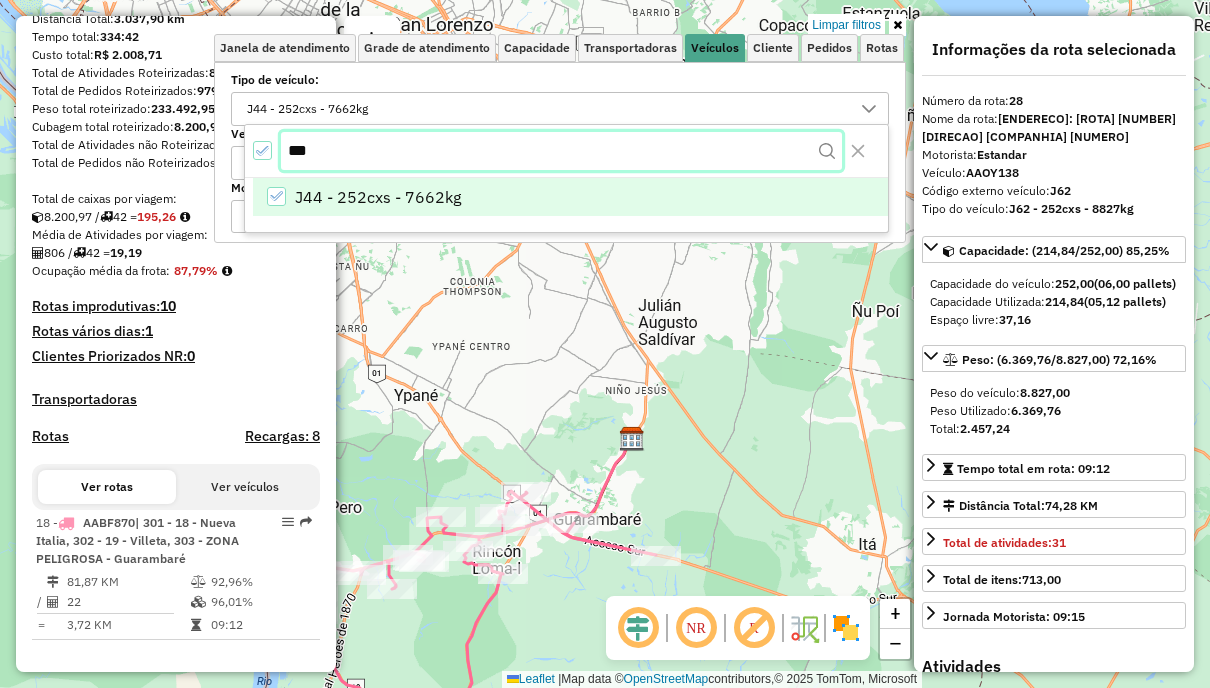 click on "***" at bounding box center (561, 151) 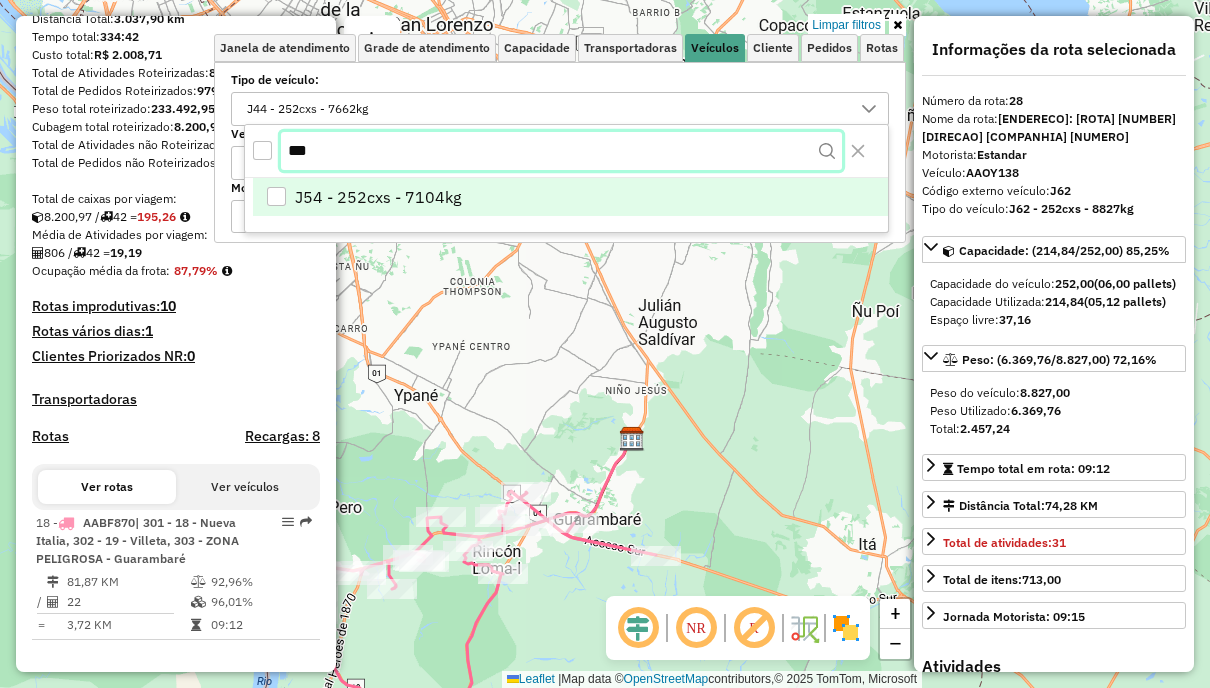 type on "***" 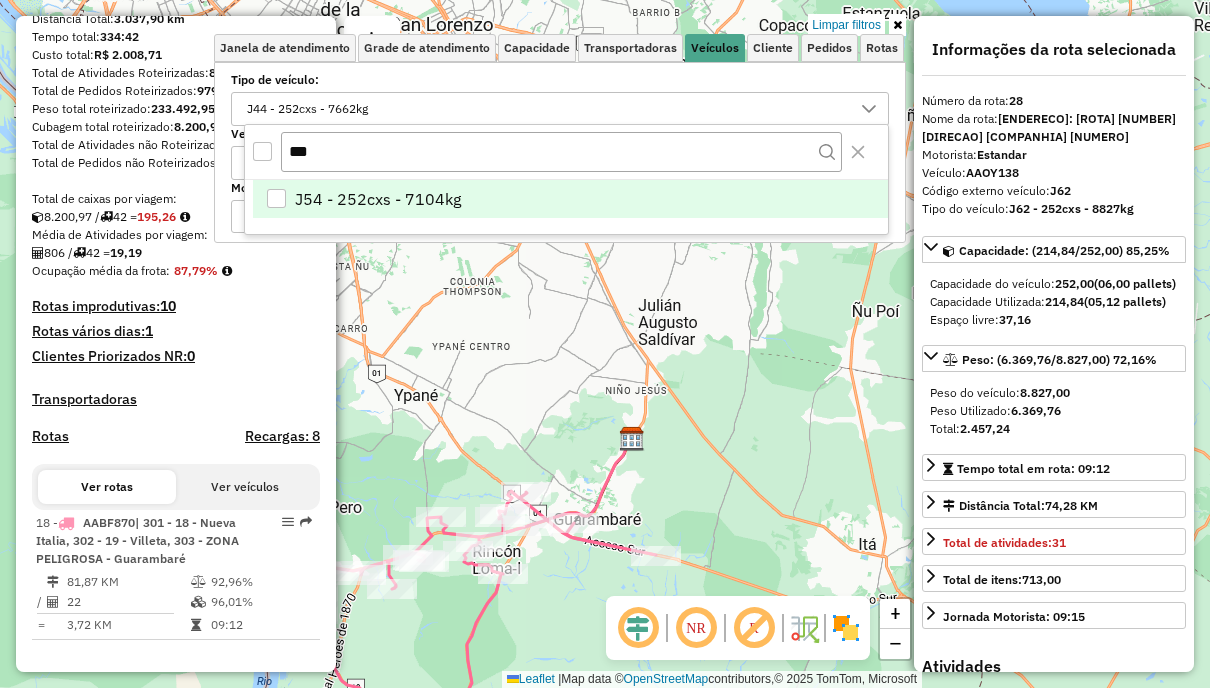 click on "J54 - 252cxs - 7104kg" at bounding box center (378, 199) 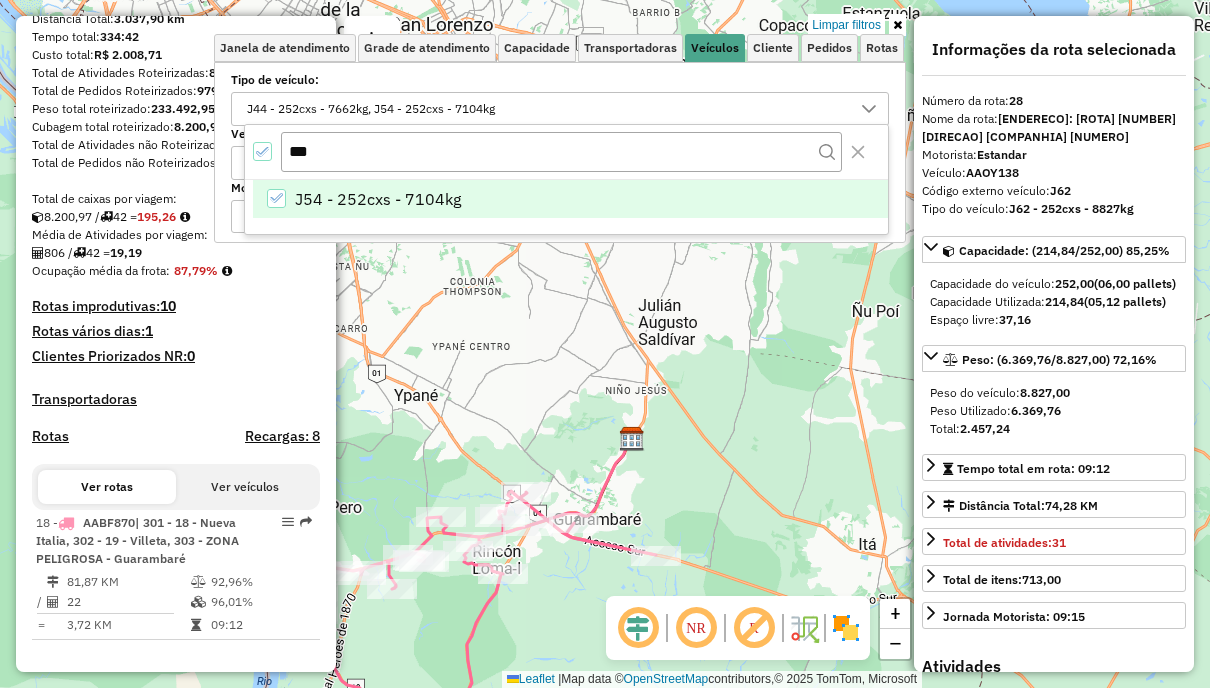 scroll, scrollTop: 377, scrollLeft: 0, axis: vertical 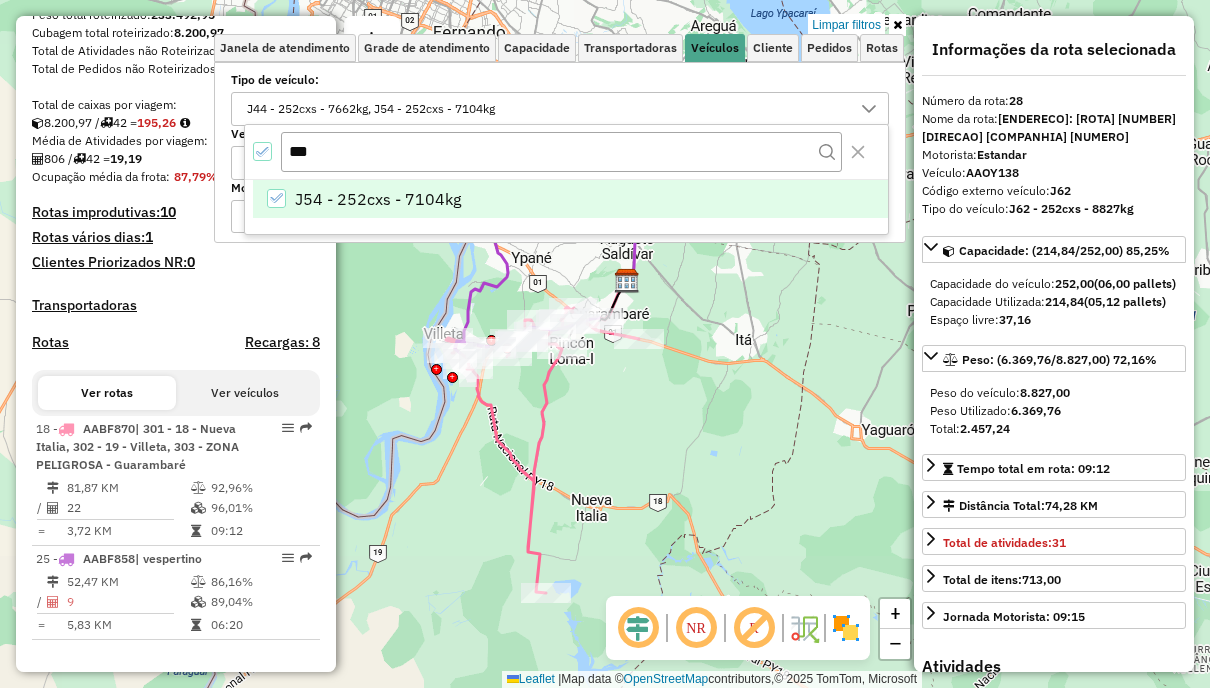 drag, startPoint x: 576, startPoint y: 439, endPoint x: 637, endPoint y: 384, distance: 82.13403 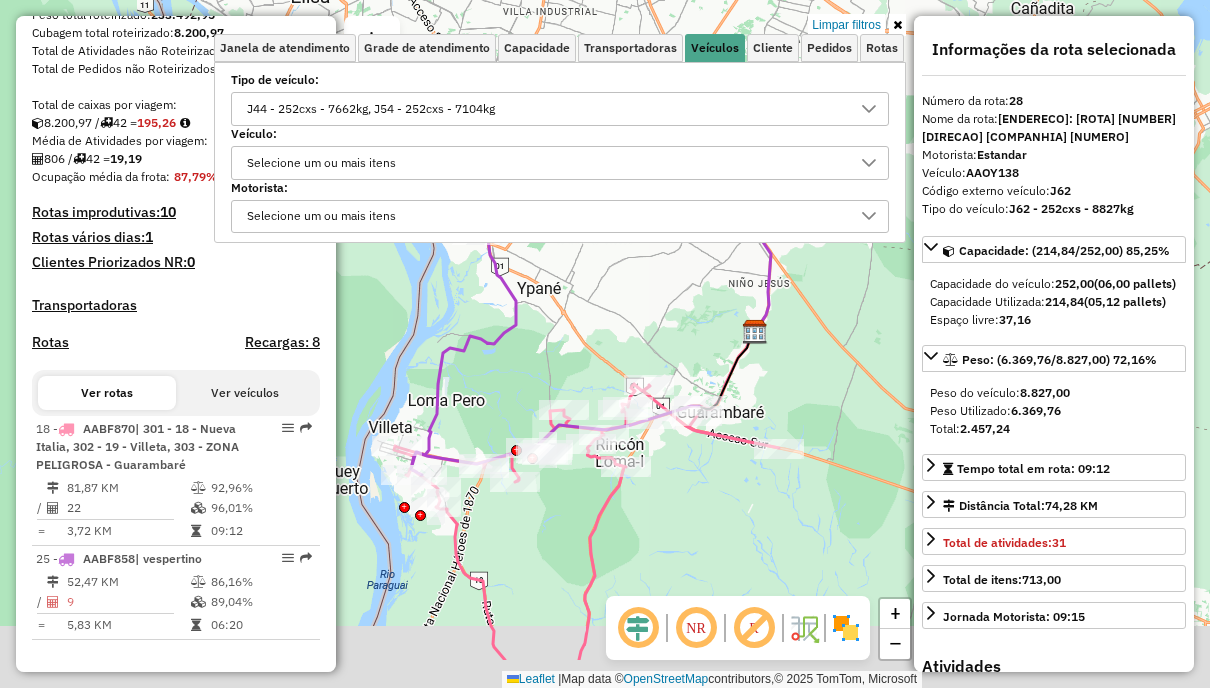 drag, startPoint x: 626, startPoint y: 441, endPoint x: 630, endPoint y: 344, distance: 97.082436 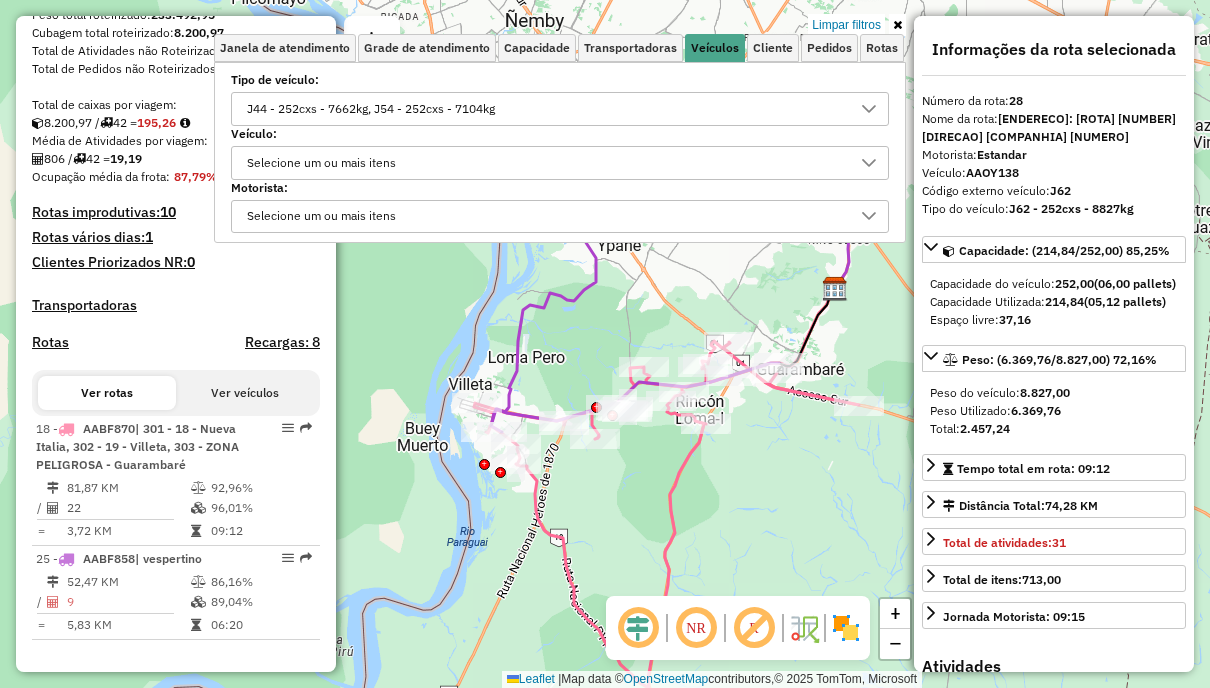 drag, startPoint x: 801, startPoint y: 300, endPoint x: 652, endPoint y: 334, distance: 152.82997 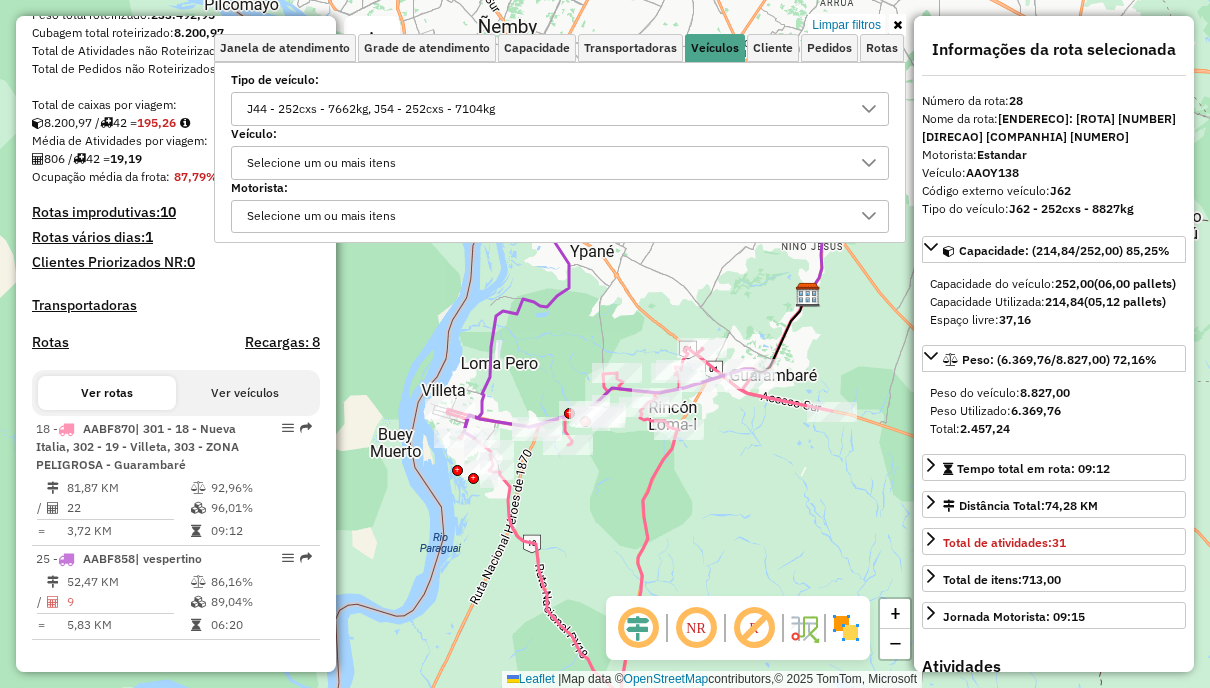drag, startPoint x: 852, startPoint y: 20, endPoint x: 866, endPoint y: 369, distance: 349.2807 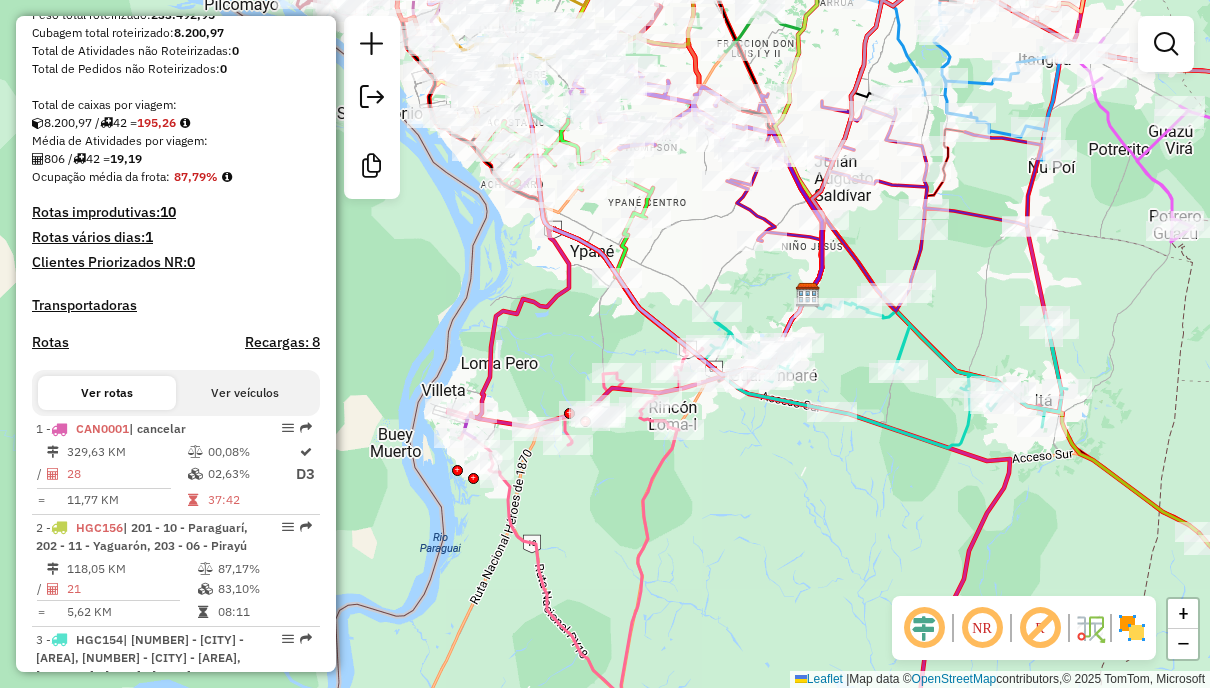 scroll, scrollTop: 3867, scrollLeft: 0, axis: vertical 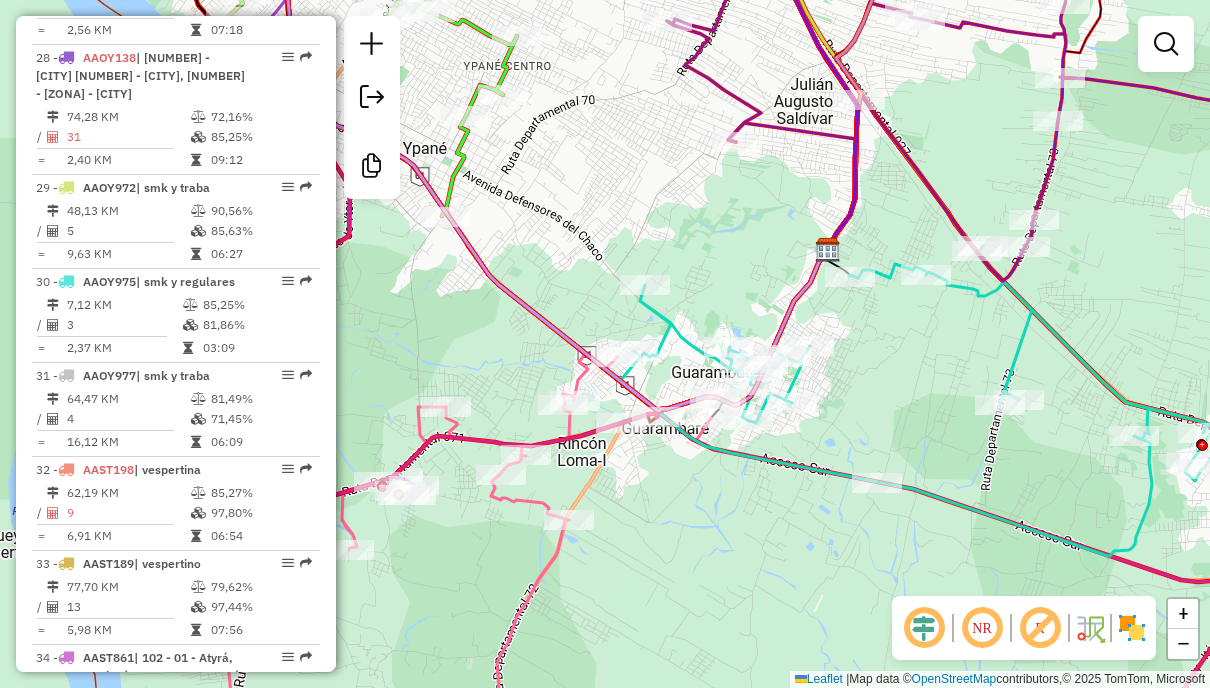 click 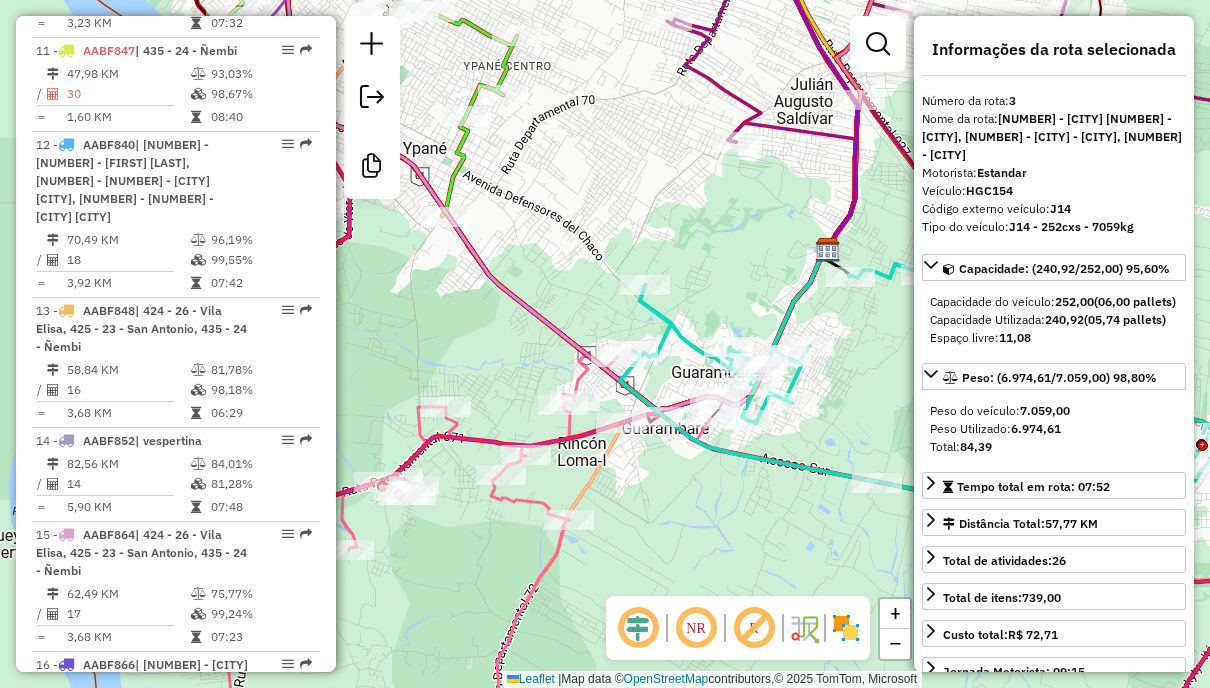 scroll, scrollTop: 1004, scrollLeft: 0, axis: vertical 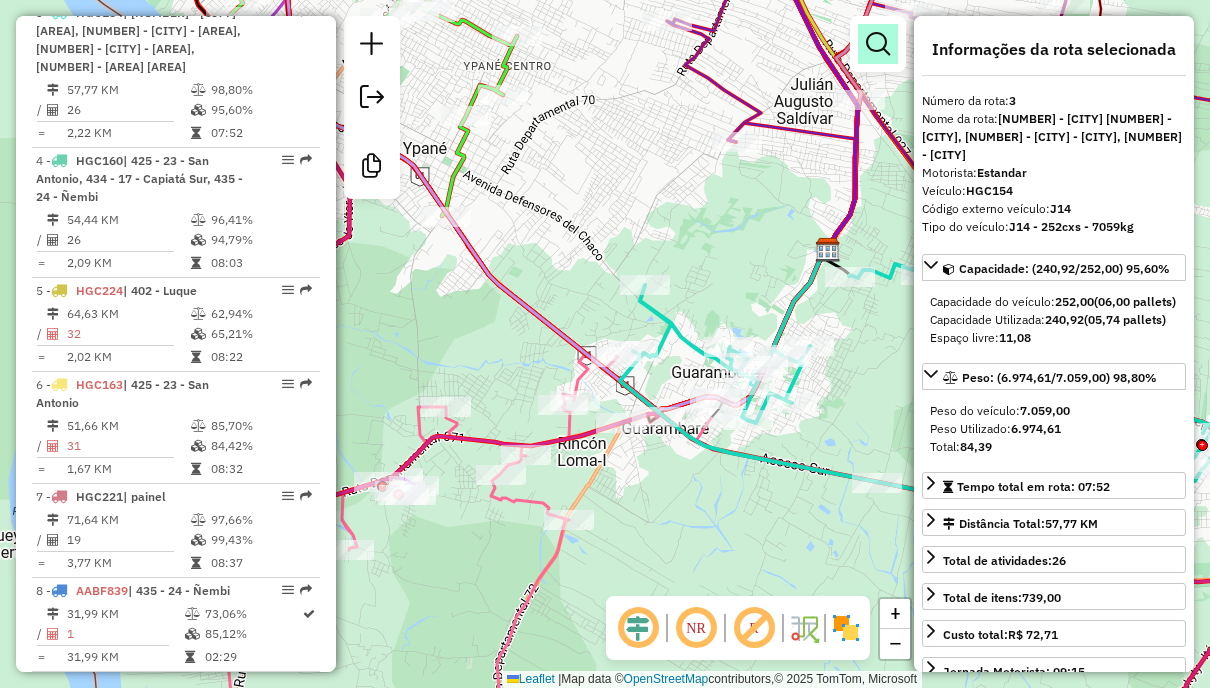 click at bounding box center (878, 44) 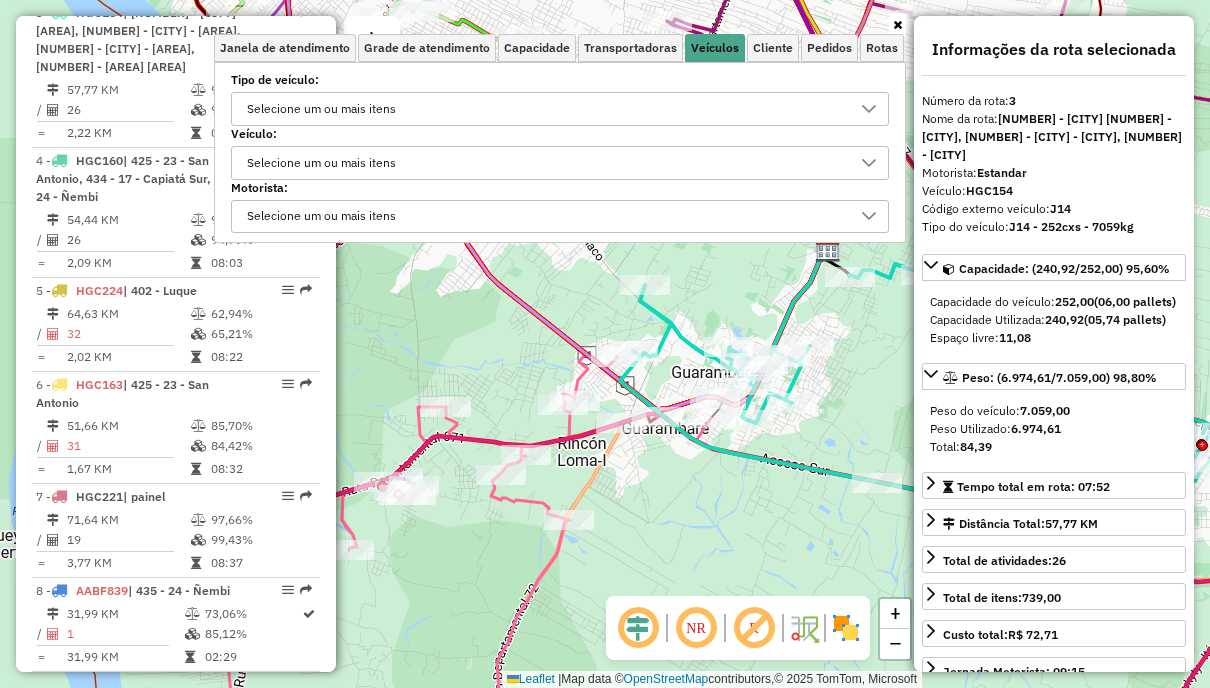 click on "Selecione um ou mais itens" at bounding box center (545, 109) 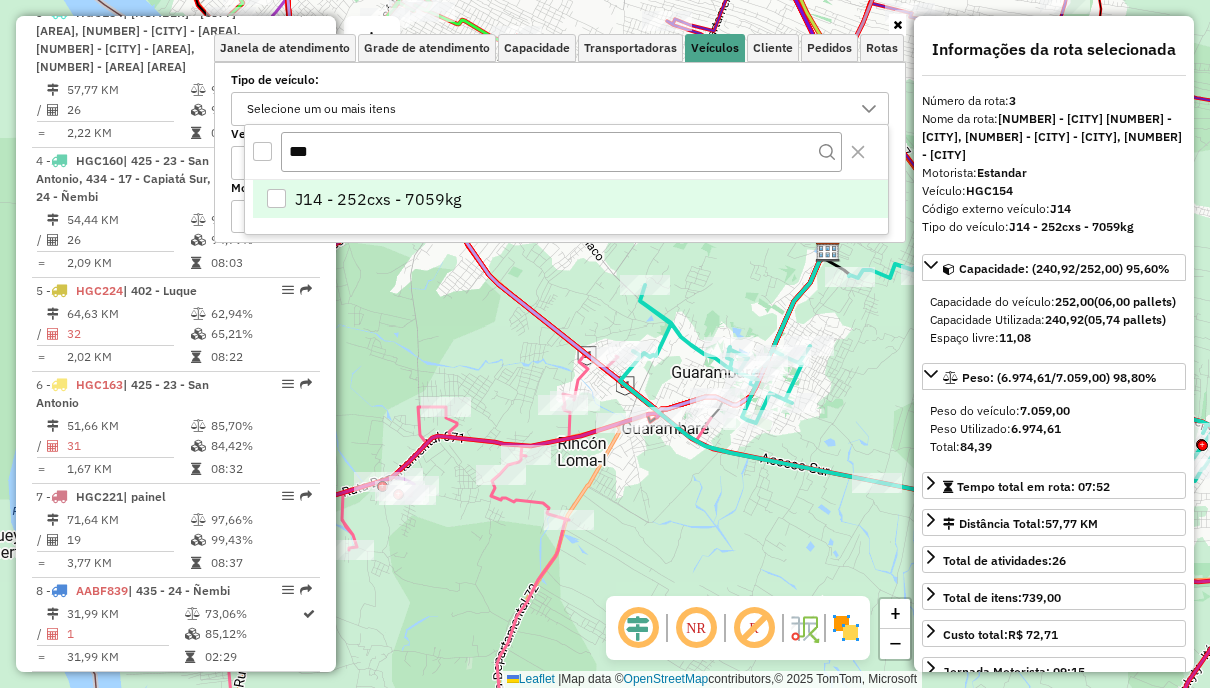 click on "J14 - 252cxs - 7059kg" at bounding box center (378, 199) 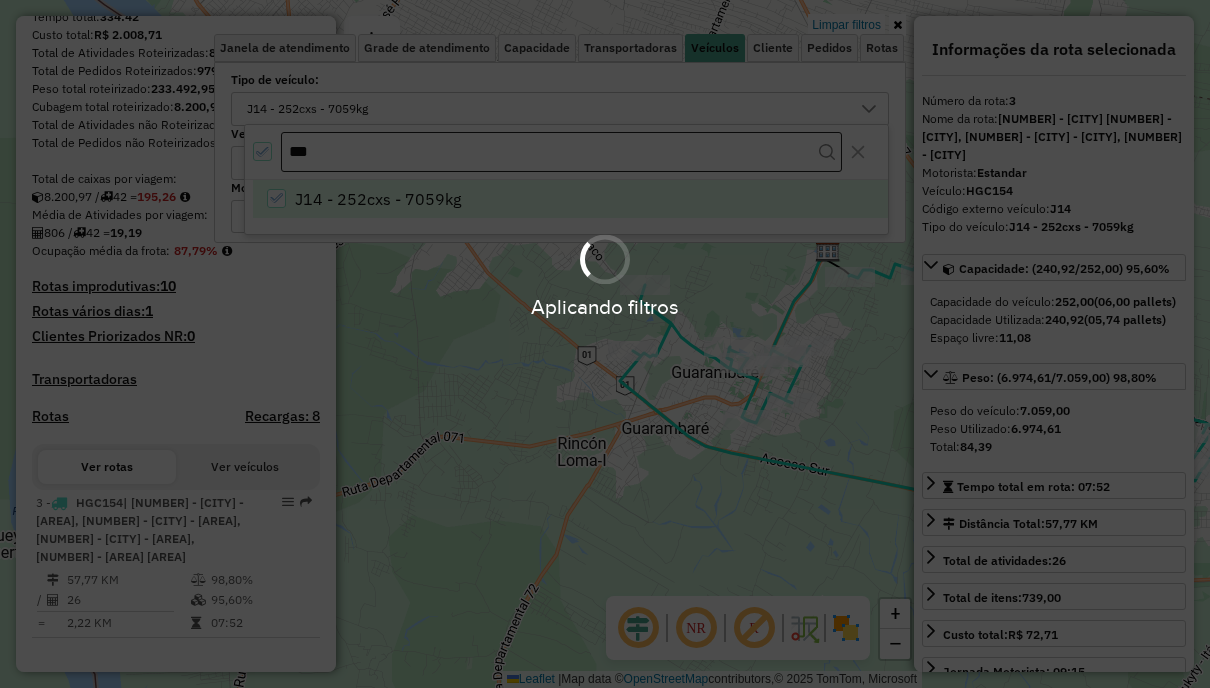 scroll, scrollTop: 283, scrollLeft: 0, axis: vertical 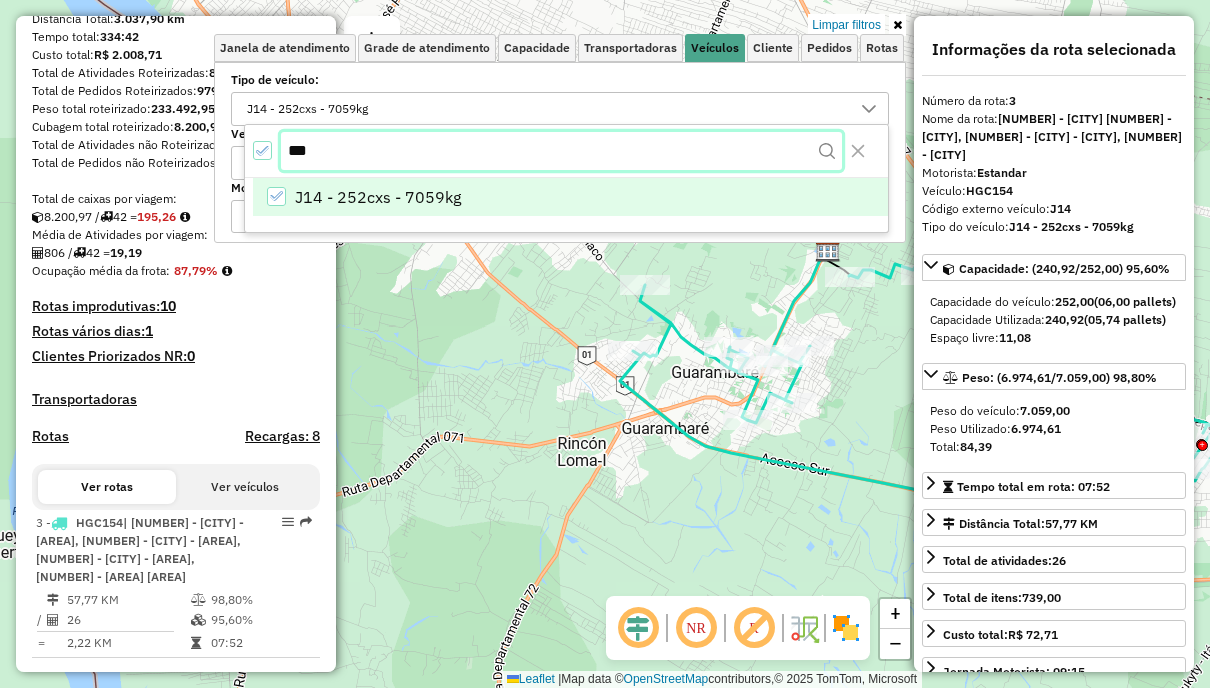 click on "***" at bounding box center [561, 151] 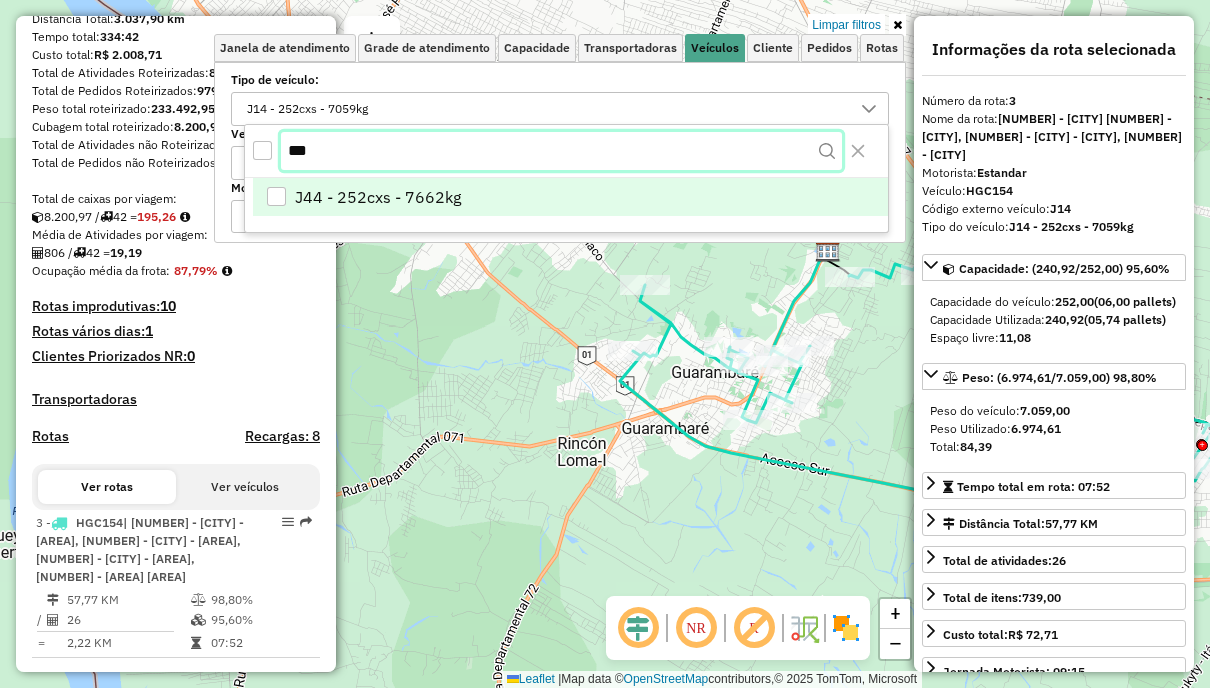 type on "***" 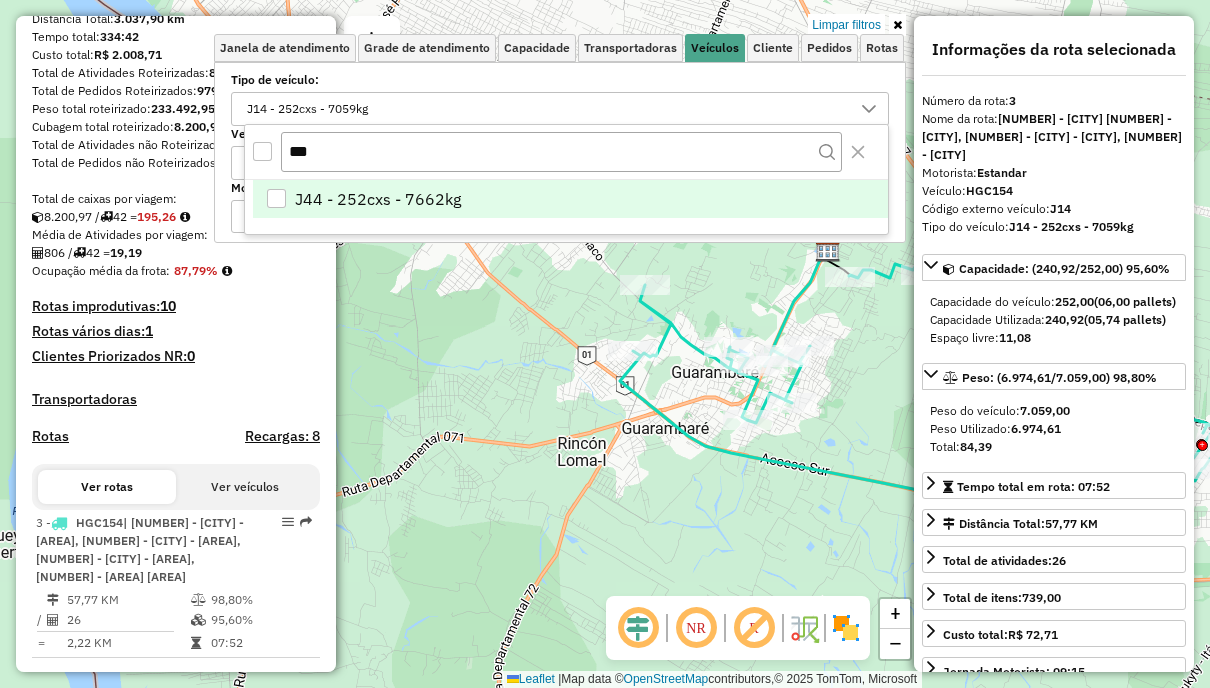 click on "J44 - 252cxs - 7662kg" at bounding box center [570, 199] 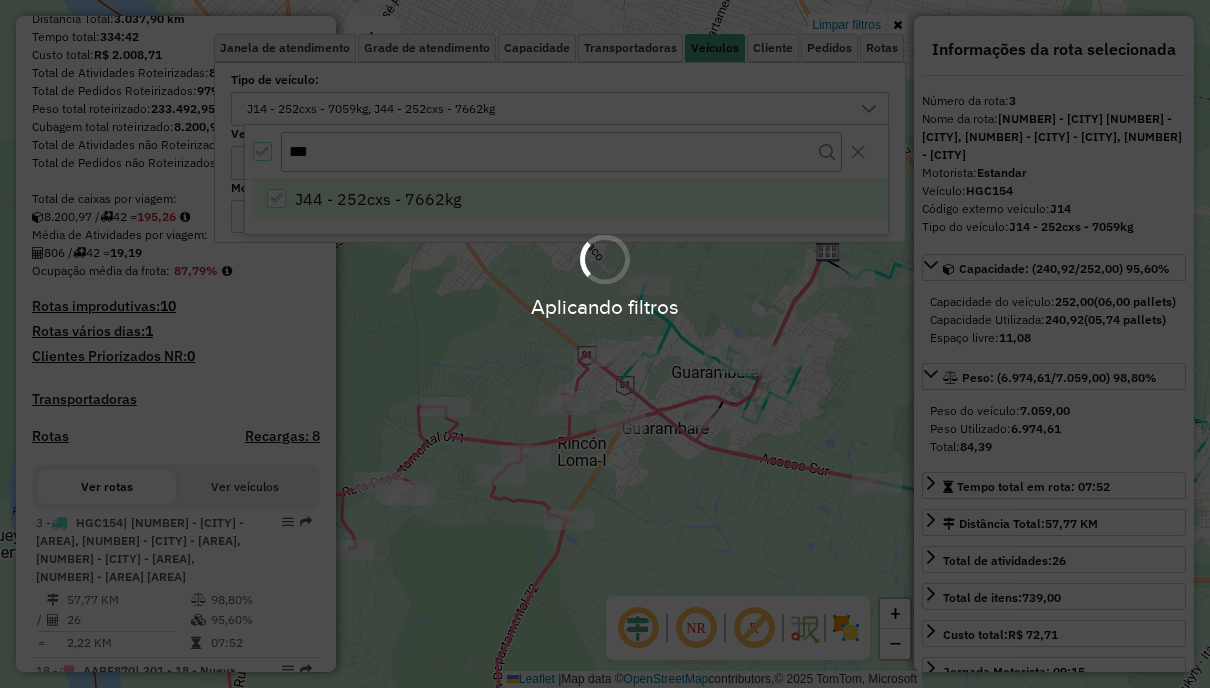 scroll, scrollTop: 413, scrollLeft: 0, axis: vertical 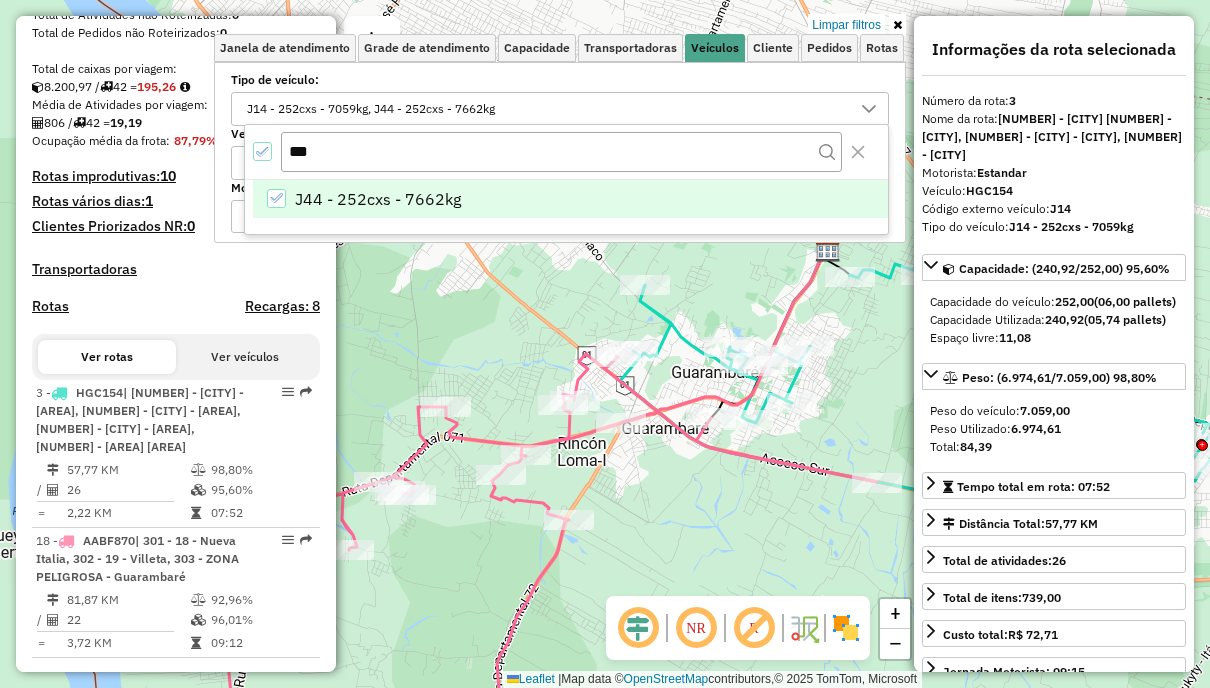 click on "Limpar filtros Janela de atendimento Grade de atendimento Capacidade Transportadoras Veículos Cliente Pedidos  Rotas Selecione os dias de semana para filtrar as janelas de atendimento  Seg   Ter   Qua   Qui   Sex   Sáb   Dom  Informe o período da janela de atendimento: De: Até:  Filtrar exatamente a janela do cliente  Considerar janela de atendimento padrão  Selecione os dias de semana para filtrar as grades de atendimento  Seg   Ter   Qua   Qui   Sex   Sáb   Dom   Considerar clientes sem dia de atendimento cadastrado  Clientes fora do dia de atendimento selecionado Filtrar as atividades entre os valores definidos abaixo:  Peso mínimo:   Peso máximo:   Cubagem mínima:   Cubagem máxima:   De:   Até:  Filtrar as atividades entre o tempo de atendimento definido abaixo:  De:   Até:   Considerar capacidade total dos clientes não roteirizados Transportadora: Selecione um ou mais itens Tipo de veículo: J14 - 252cxs - 7059kg, J44 - 252cxs - 7662kg Veículo: Selecione um ou mais itens Motorista: Nome: +" 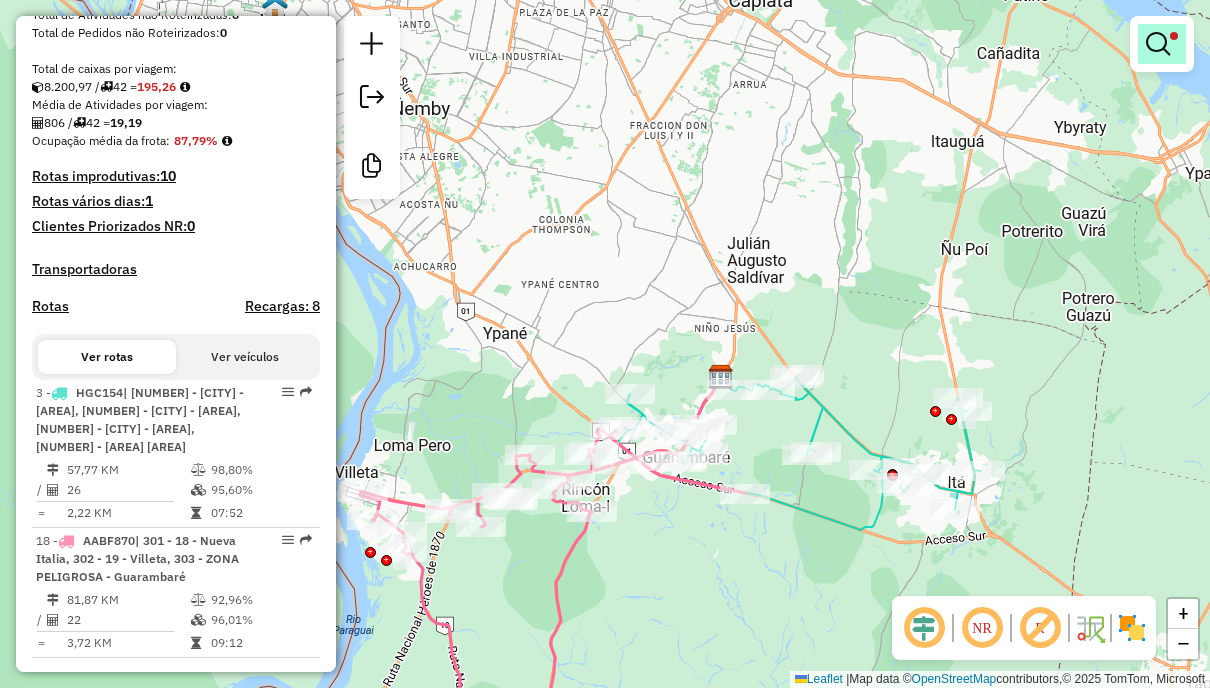 click at bounding box center (1158, 44) 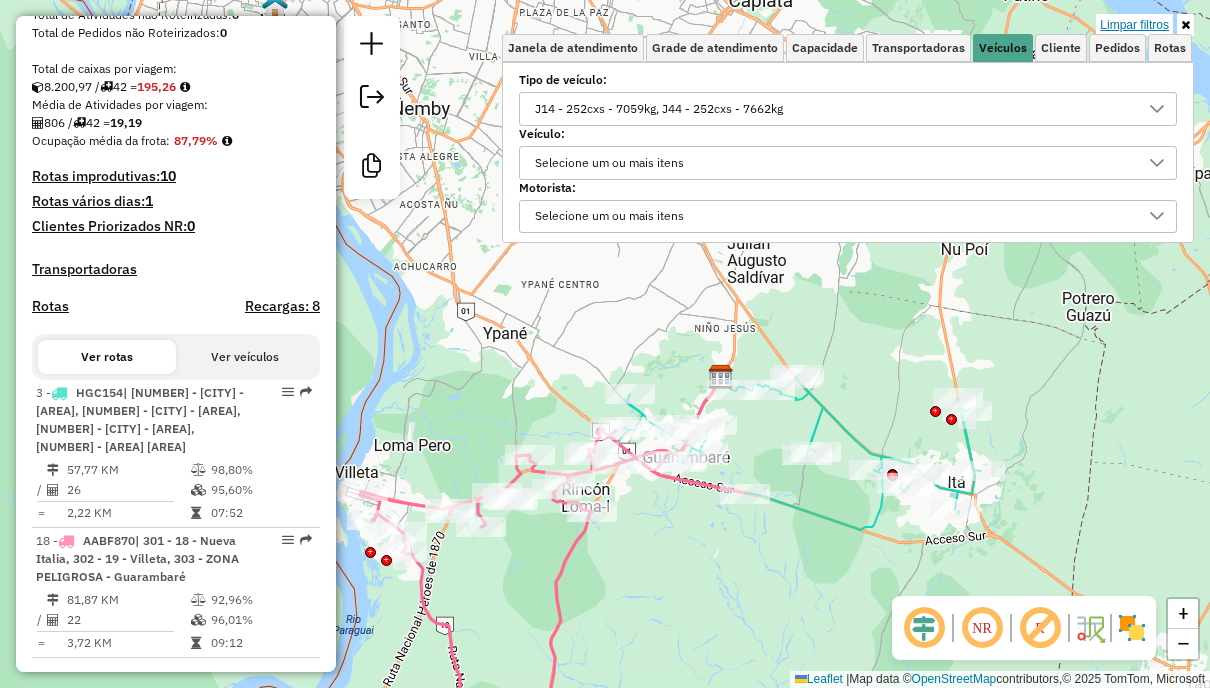 click on "Limpar filtros" at bounding box center (1134, 25) 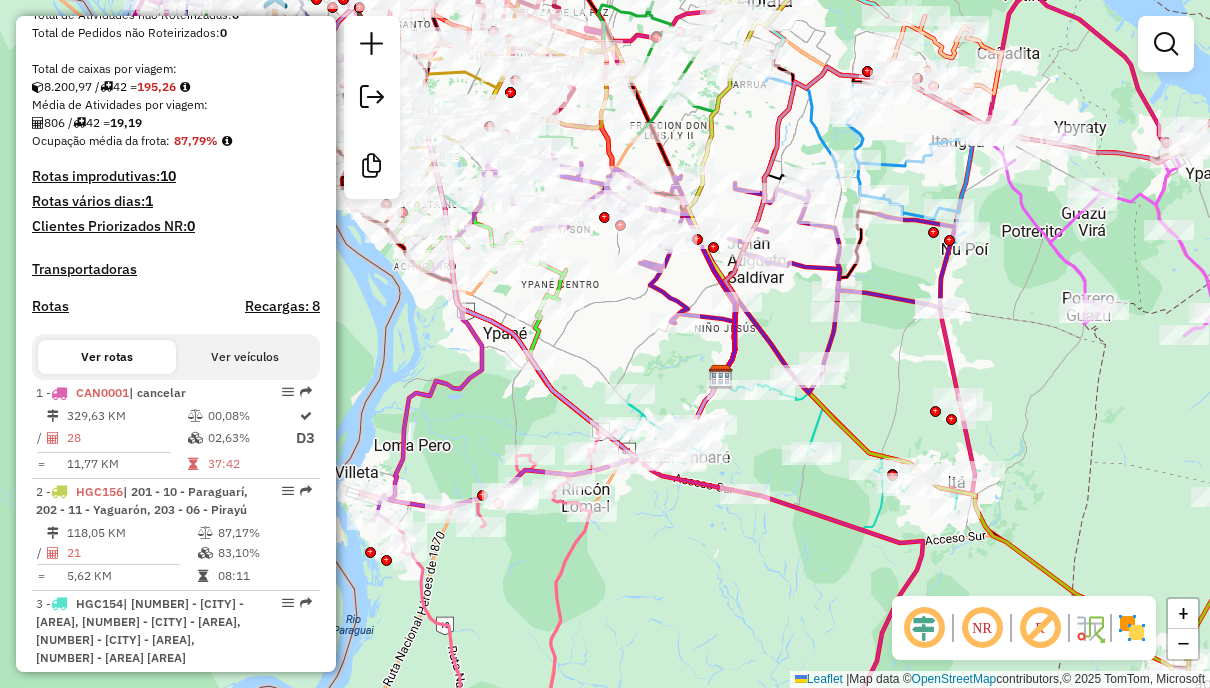 scroll, scrollTop: 1004, scrollLeft: 0, axis: vertical 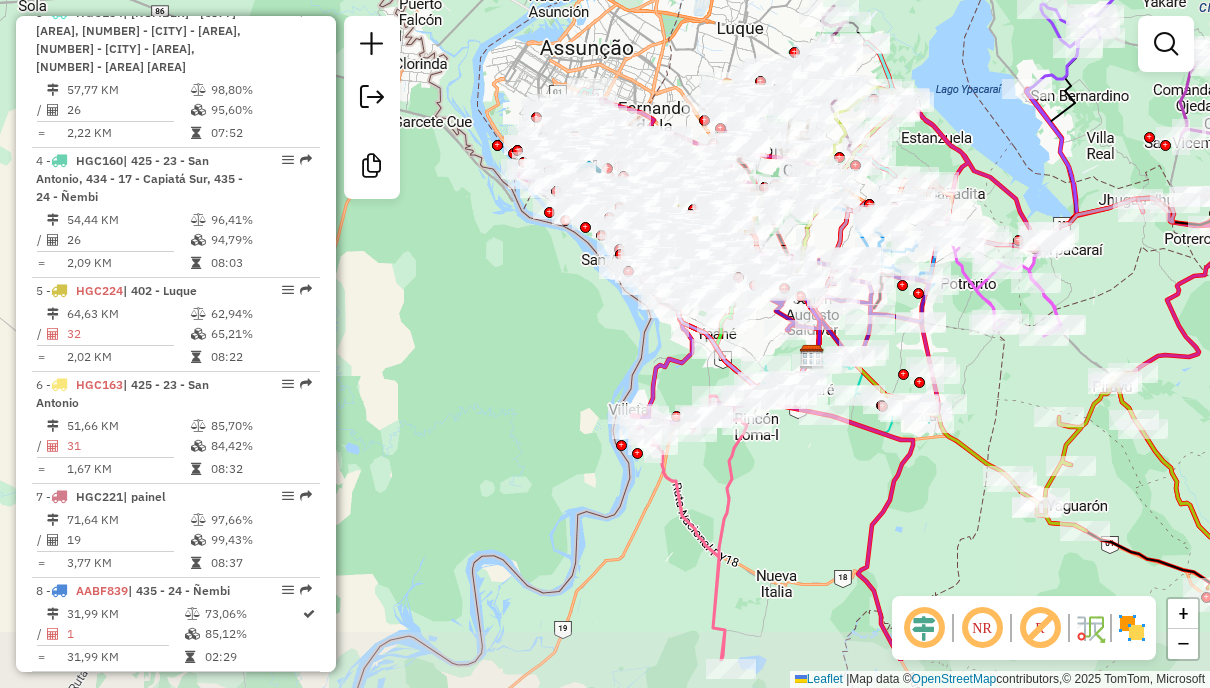 drag, startPoint x: 1060, startPoint y: 510, endPoint x: 1012, endPoint y: 414, distance: 107.33126 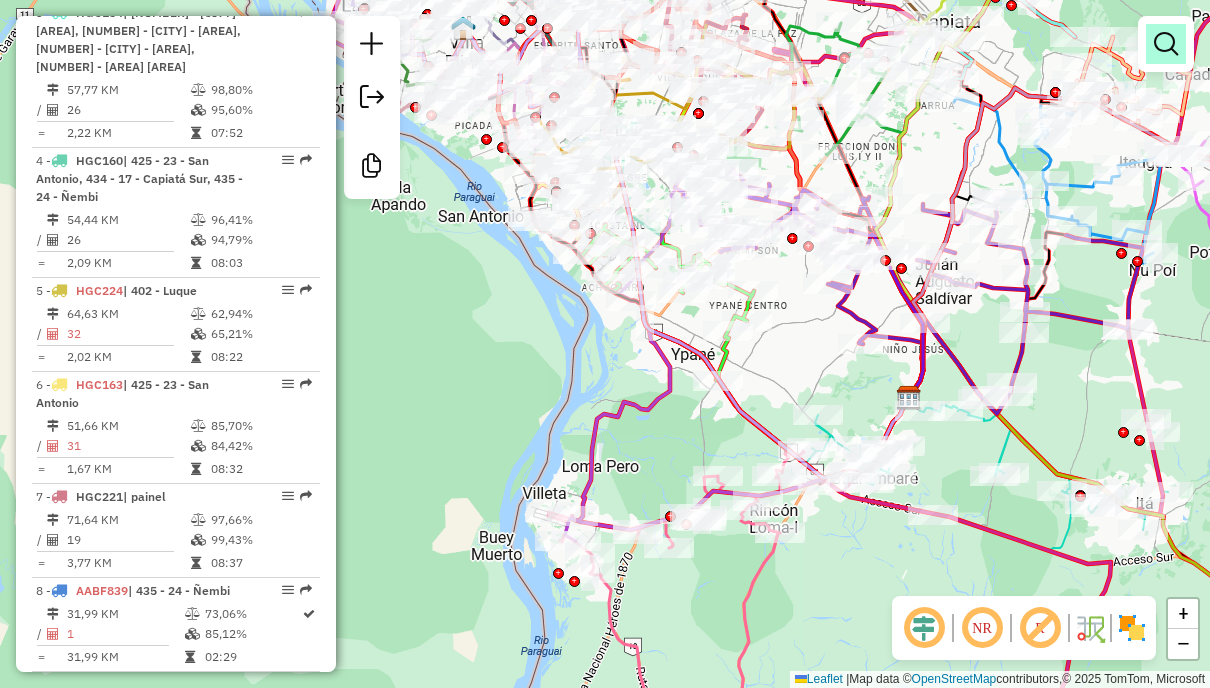 click at bounding box center [1166, 44] 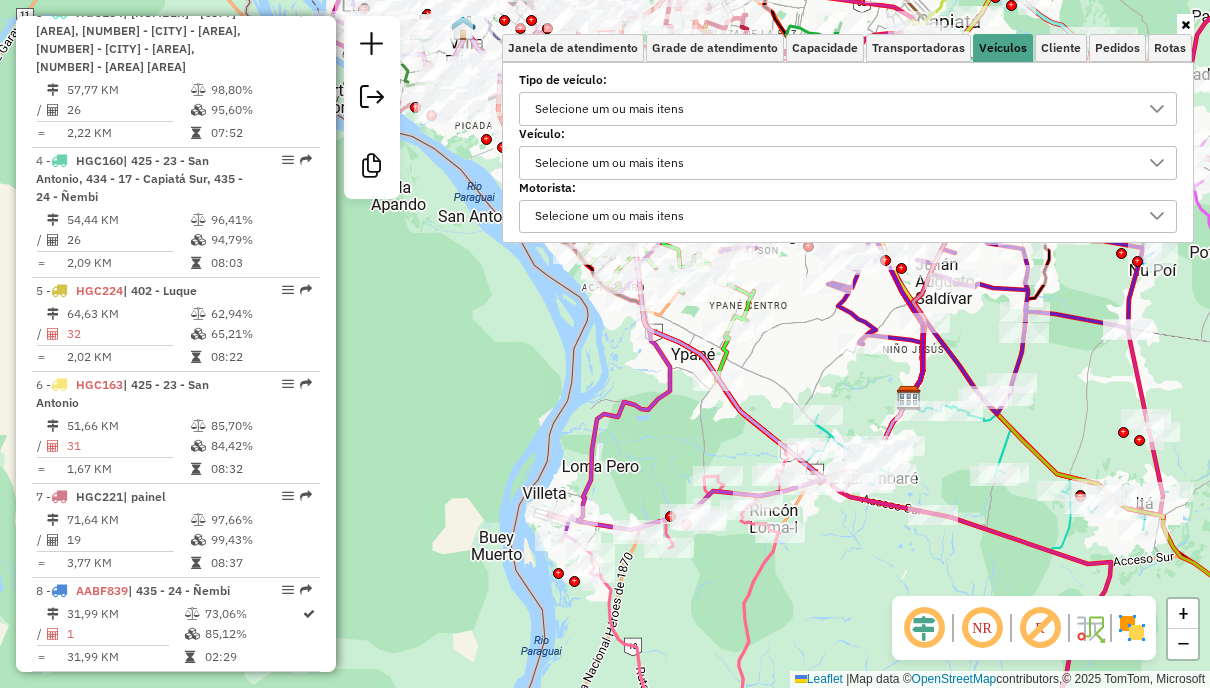 click on "Janela de atendimento Grade de atendimento Capacidade Transportadoras Veículos Cliente Pedidos  Rotas Selecione os dias de semana para filtrar as janelas de atendimento  Seg   Ter   Qua   Qui   Sex   Sáb   Dom  Informe o período da janela de atendimento: De: Até:  Filtrar exatamente a janela do cliente  Considerar janela de atendimento padrão  Selecione os dias de semana para filtrar as grades de atendimento  Seg   Ter   Qua   Qui   Sex   Sáb   Dom   Considerar clientes sem dia de atendimento cadastrado  Clientes fora do dia de atendimento selecionado Filtrar as atividades entre os valores definidos abaixo:  Peso mínimo:   Peso máximo:   Cubagem mínima:   Cubagem máxima:   De:   Até:  Filtrar as atividades entre o tempo de atendimento definido abaixo:  De:   Até:   Considerar capacidade total dos clientes não roteirizados Transportadora: Selecione um ou mais itens Tipo de veículo: Selecione um ou mais itens Veículo: Selecione um ou mais itens Motorista: Selecione um ou mais itens Nome: Rótulo:" 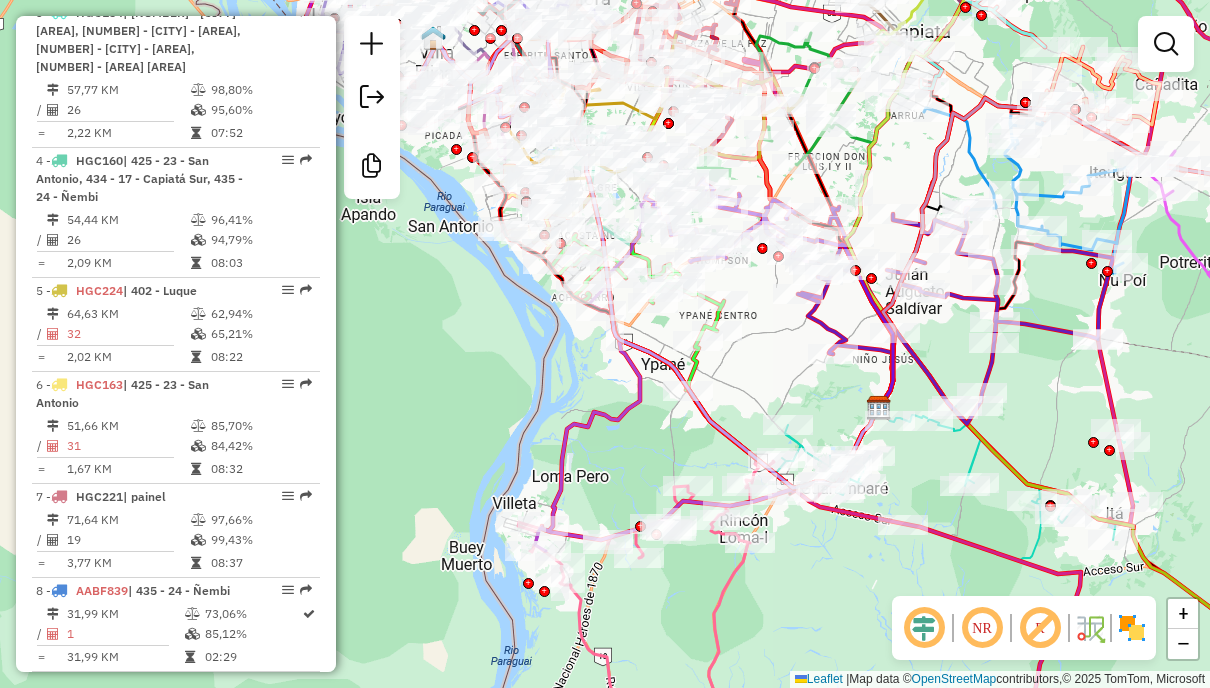 drag, startPoint x: 963, startPoint y: 188, endPoint x: 827, endPoint y: 194, distance: 136.1323 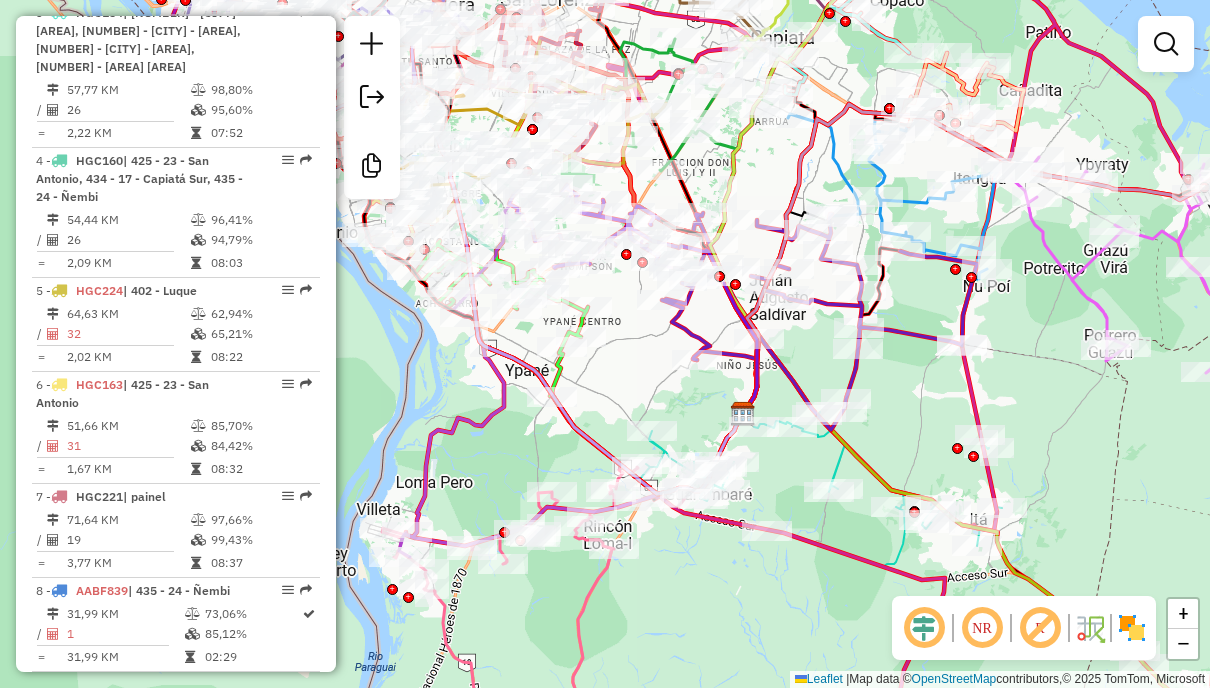 click 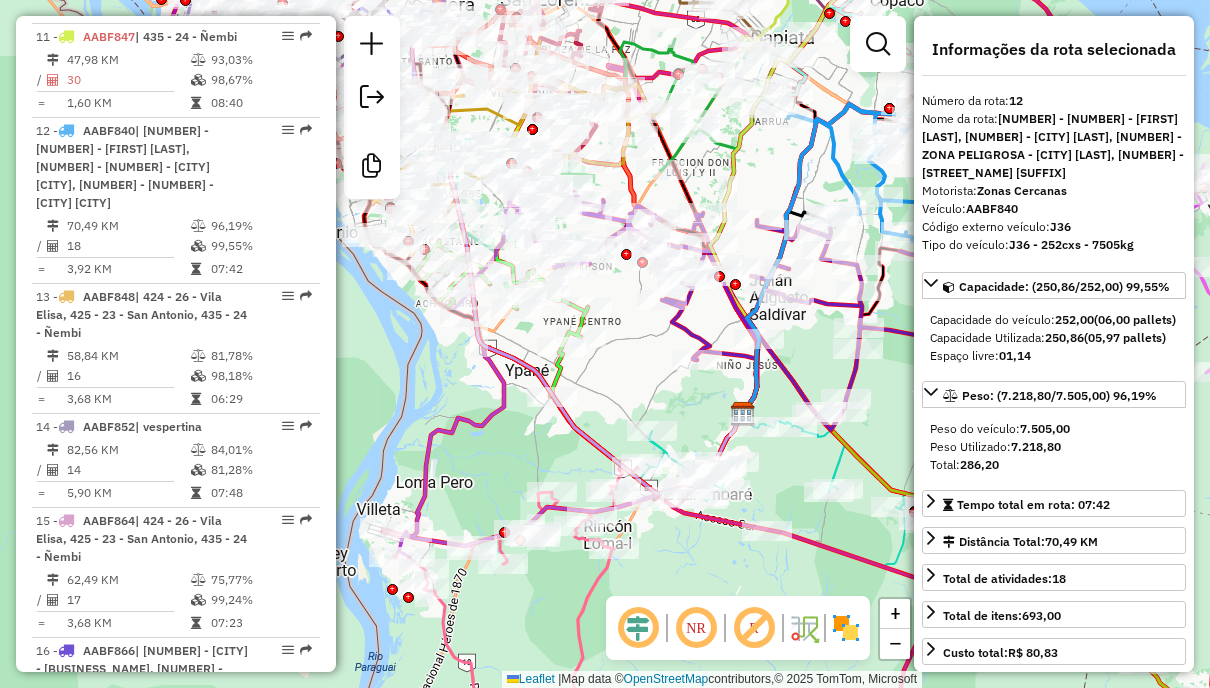 scroll, scrollTop: 1973, scrollLeft: 0, axis: vertical 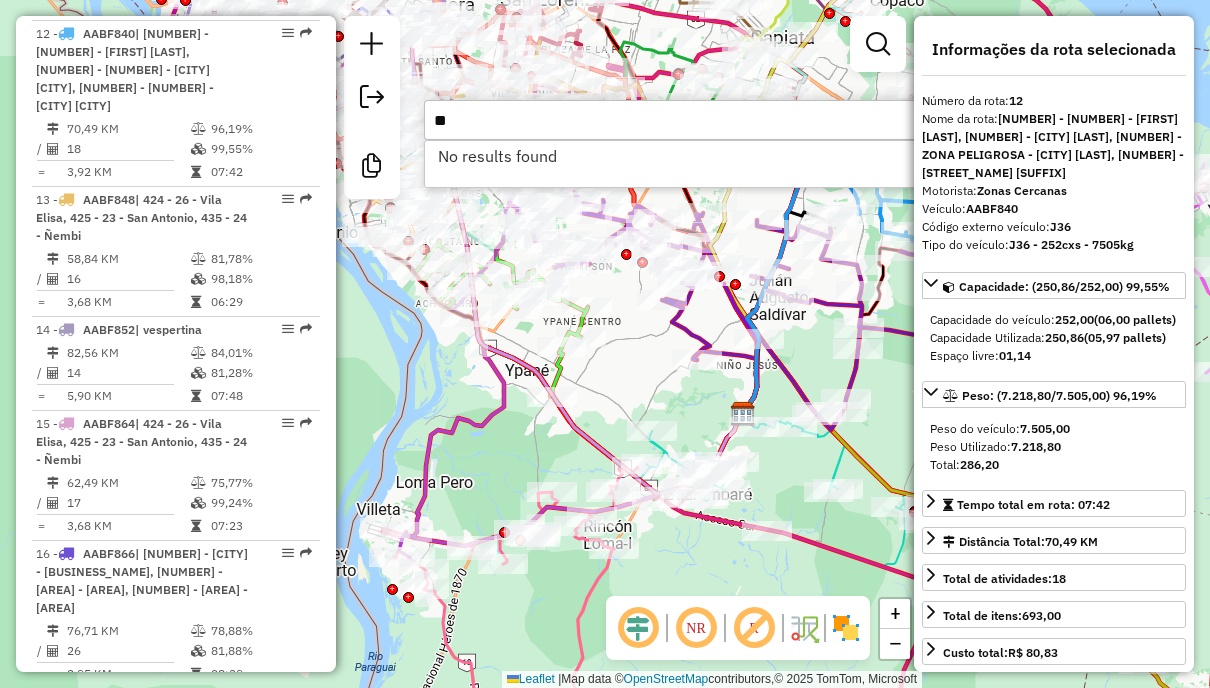 type on "*" 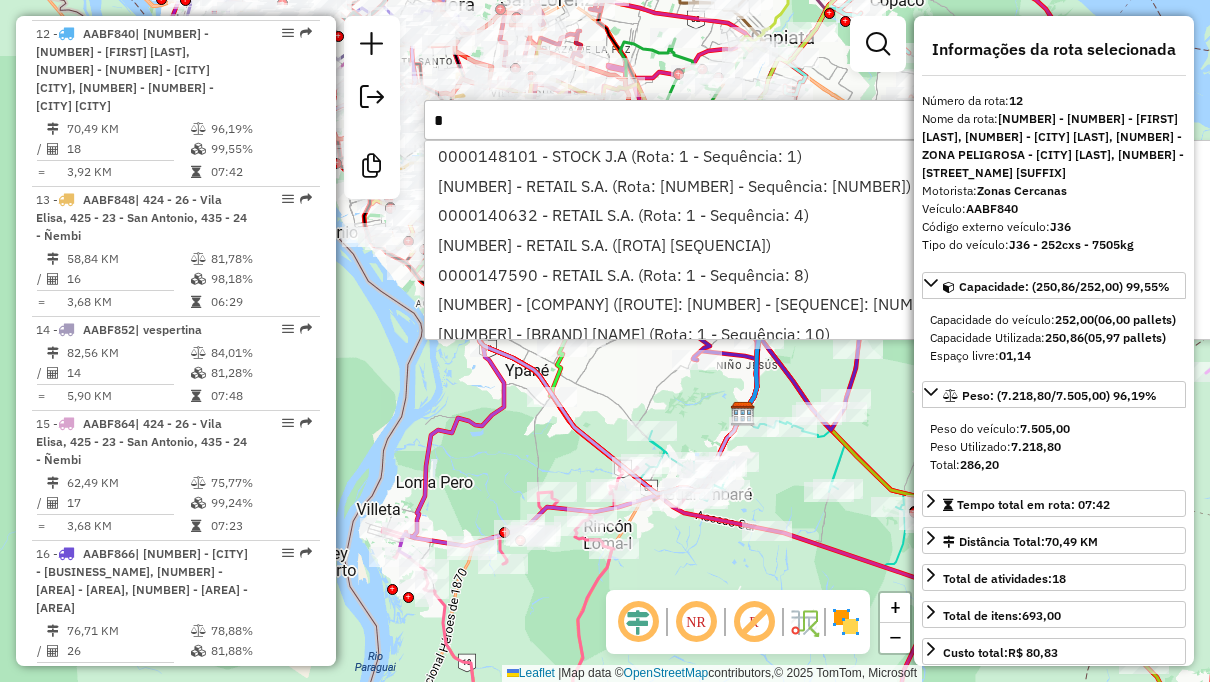 type 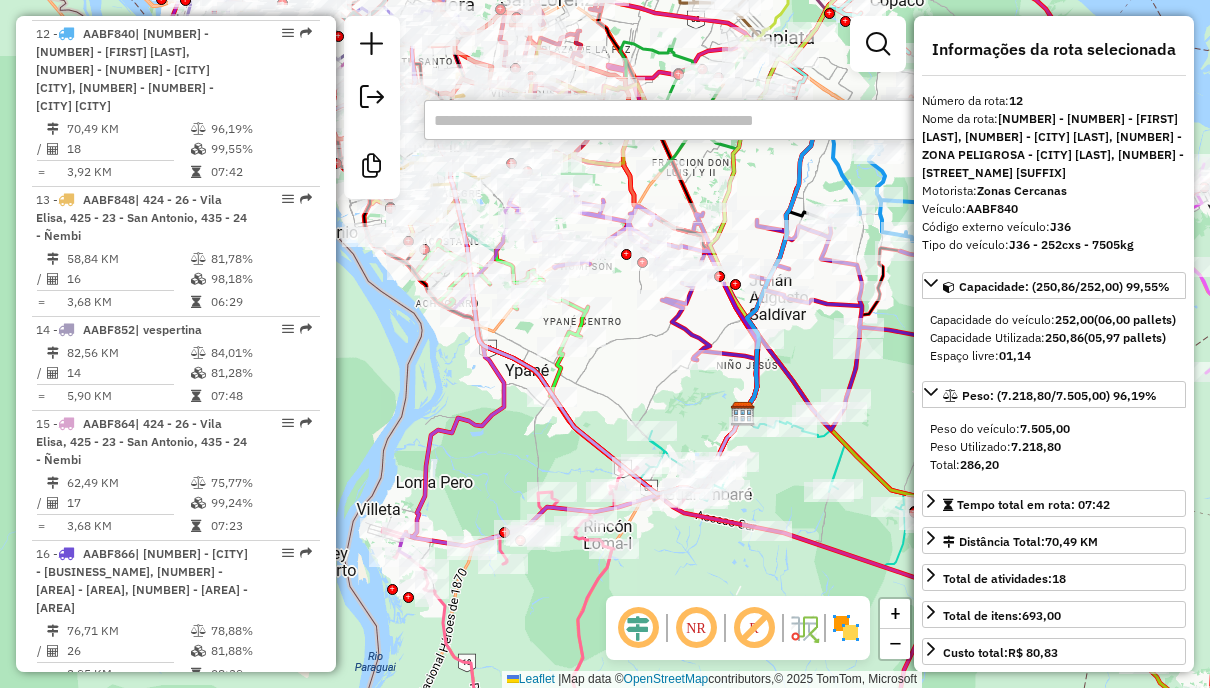 click on "Janela de atendimento Grade de atendimento Capacidade Transportadoras Veículos Cliente Pedidos  Rotas Selecione os dias de semana para filtrar as janelas de atendimento  Seg   Ter   Qua   Qui   Sex   Sáb   Dom  Informe o período da janela de atendimento: De: Até:  Filtrar exatamente a janela do cliente  Considerar janela de atendimento padrão  Selecione os dias de semana para filtrar as grades de atendimento  Seg   Ter   Qua   Qui   Sex   Sáb   Dom   Considerar clientes sem dia de atendimento cadastrado  Clientes fora do dia de atendimento selecionado Filtrar as atividades entre os valores definidos abaixo:  Peso mínimo:   Peso máximo:   Cubagem mínima:   Cubagem máxima:   De:   Até:  Filtrar as atividades entre o tempo de atendimento definido abaixo:  De:   Até:   Considerar capacidade total dos clientes não roteirizados Transportadora: Selecione um ou mais itens Tipo de veículo: Selecione um ou mais itens Veículo: Selecione um ou mais itens Motorista: Selecione um ou mais itens Nome: Rótulo:" 